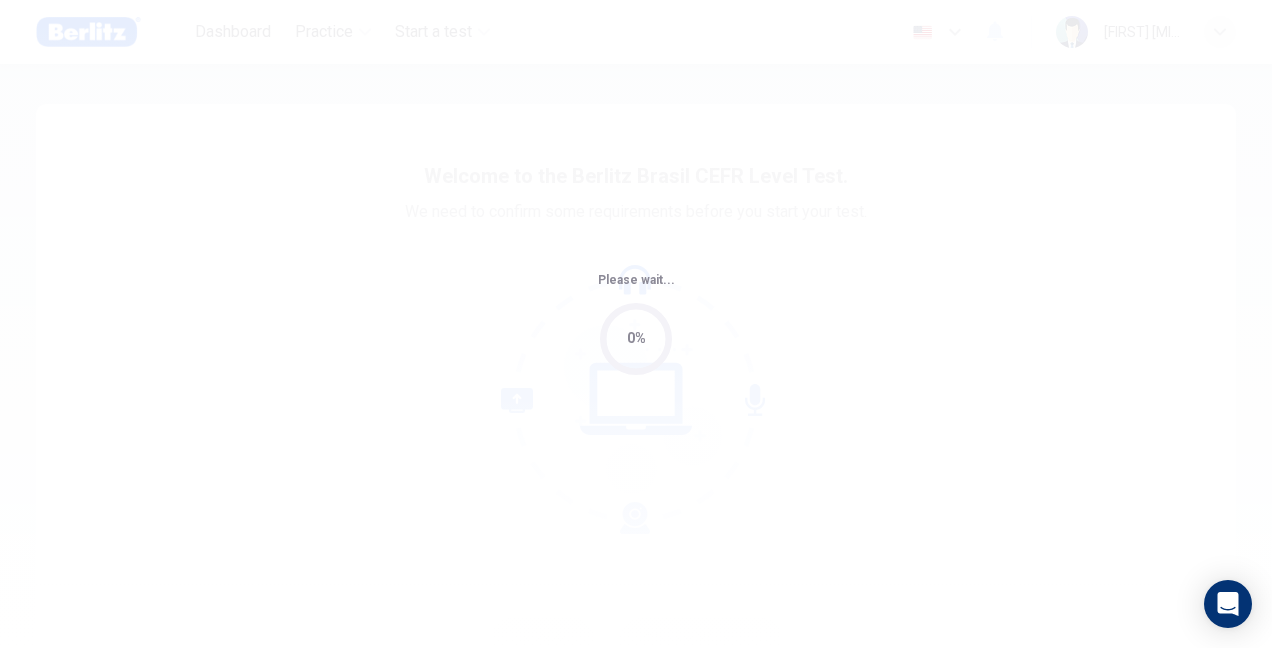 scroll, scrollTop: 0, scrollLeft: 0, axis: both 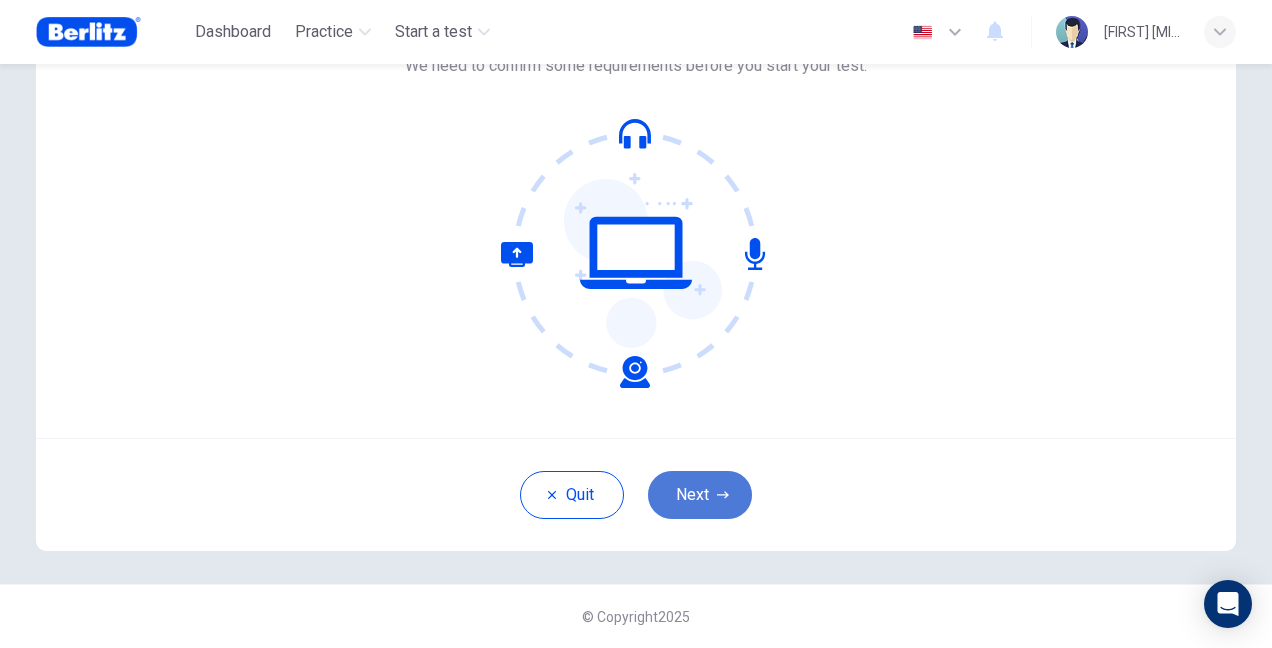 click on "Next" at bounding box center (700, 495) 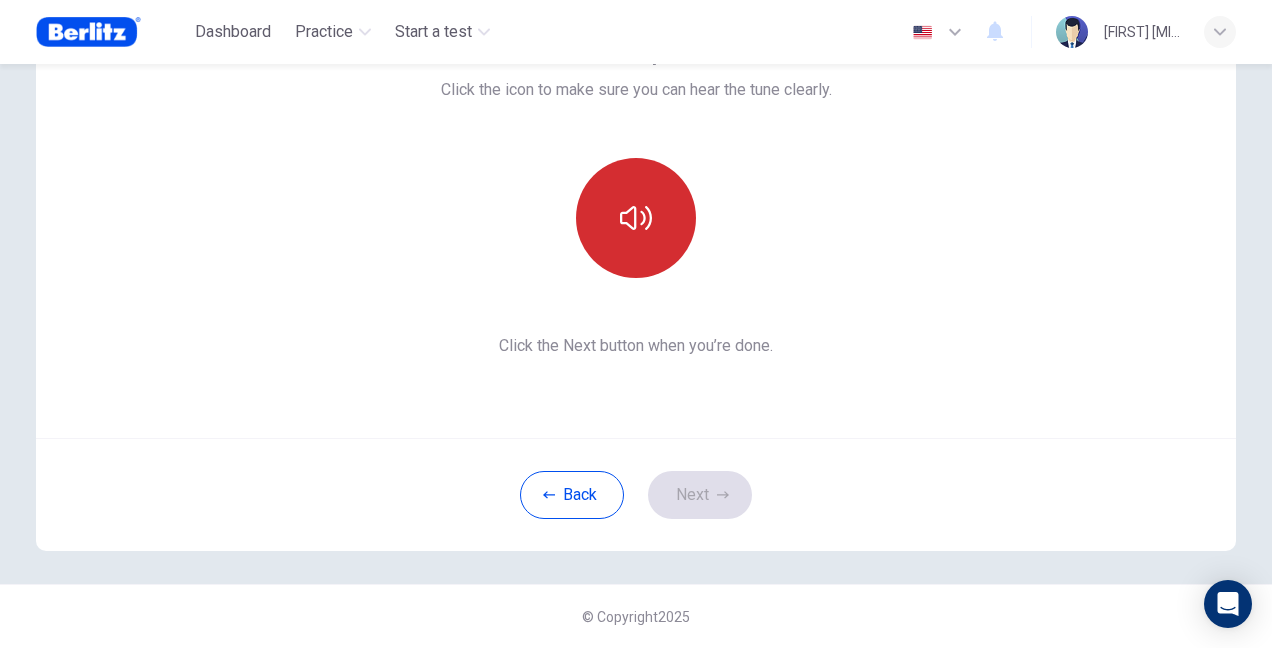 click at bounding box center (636, 218) 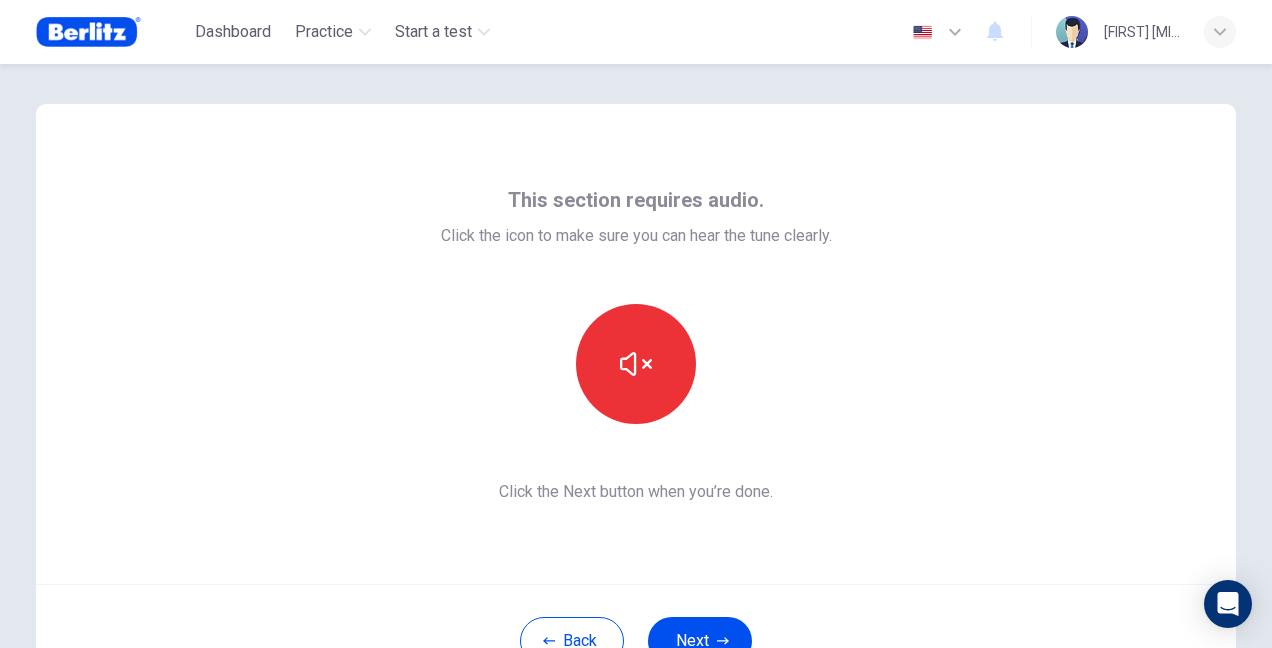scroll, scrollTop: 146, scrollLeft: 0, axis: vertical 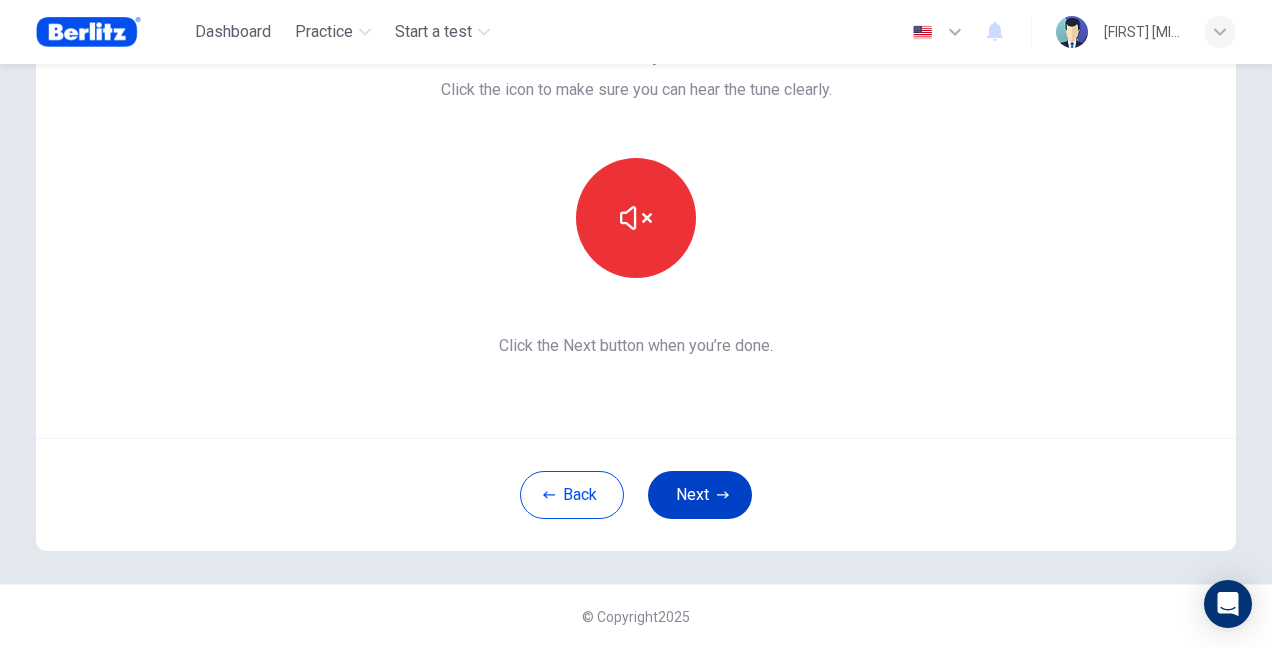 click 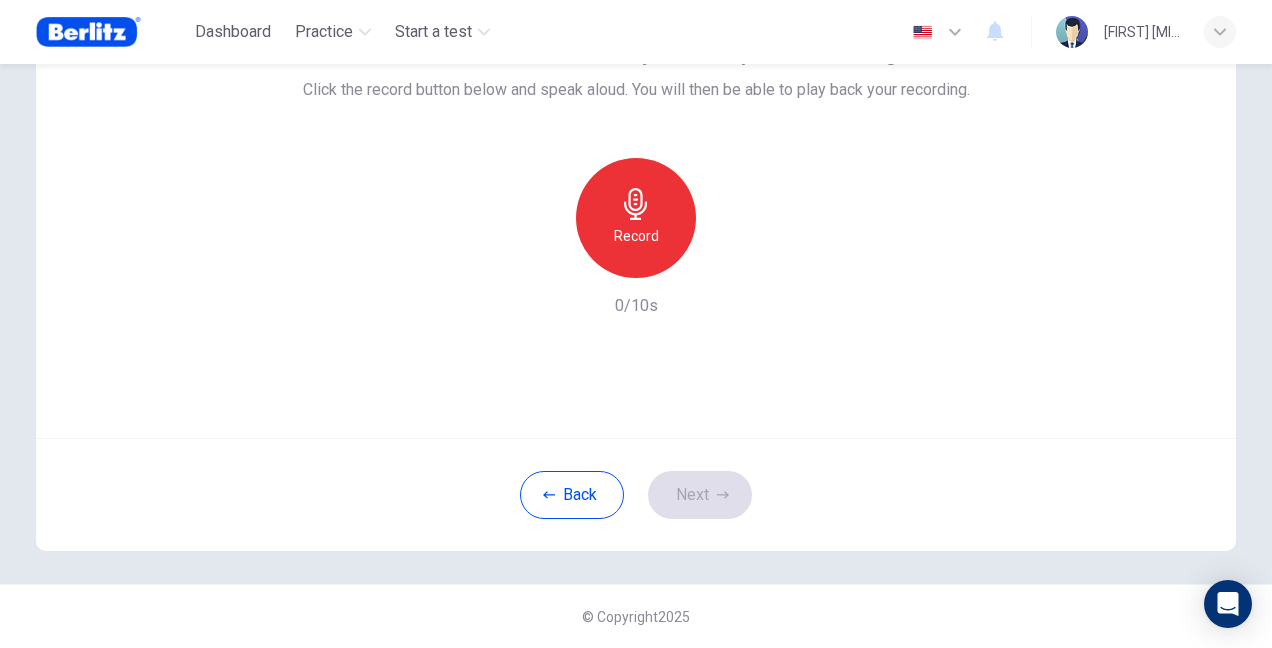 click 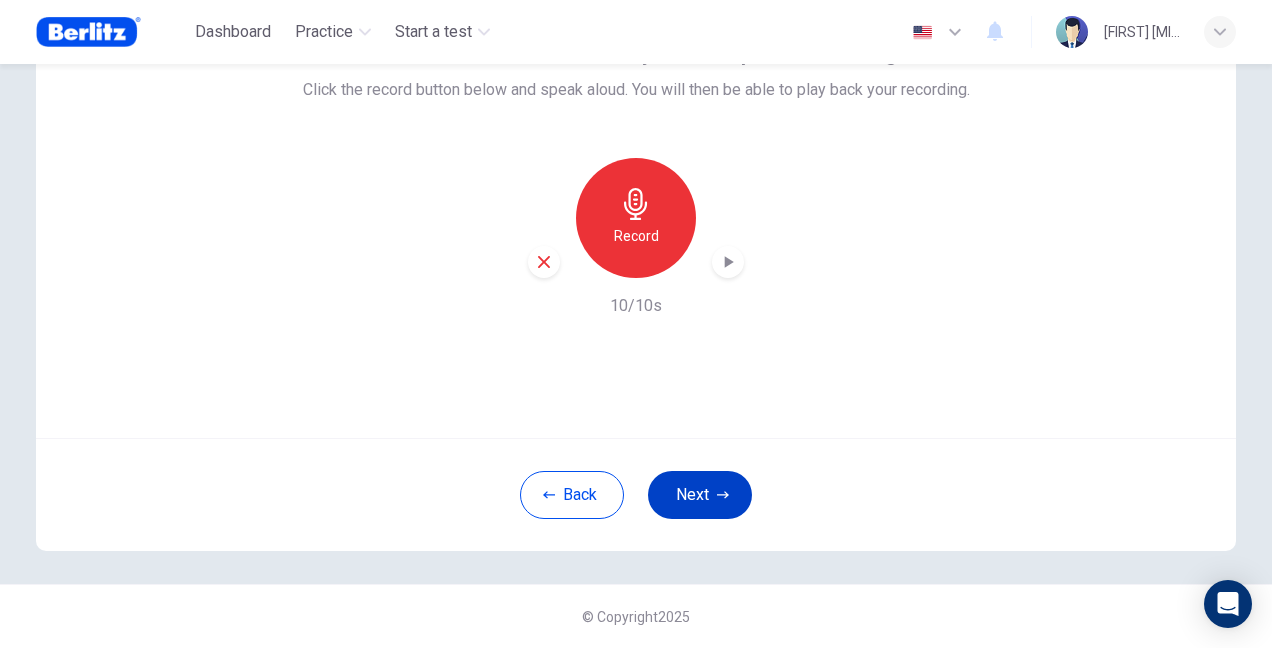 click on "Next" at bounding box center (700, 495) 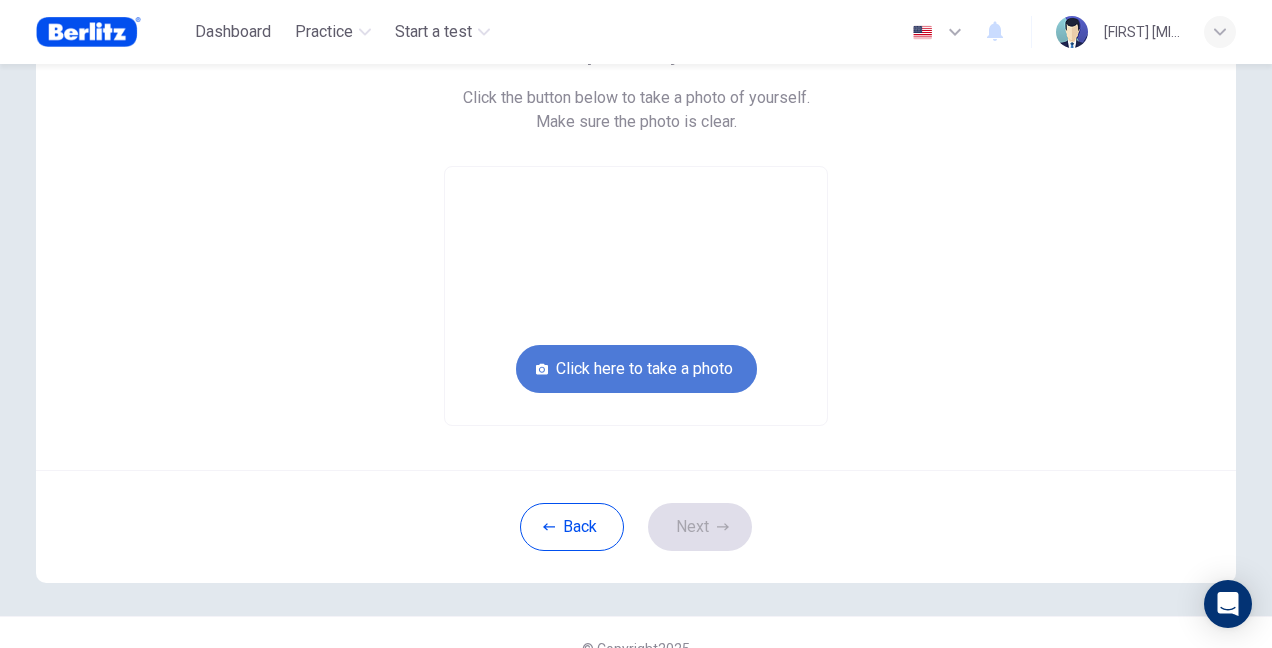 click on "Click here to take a photo" at bounding box center (636, 369) 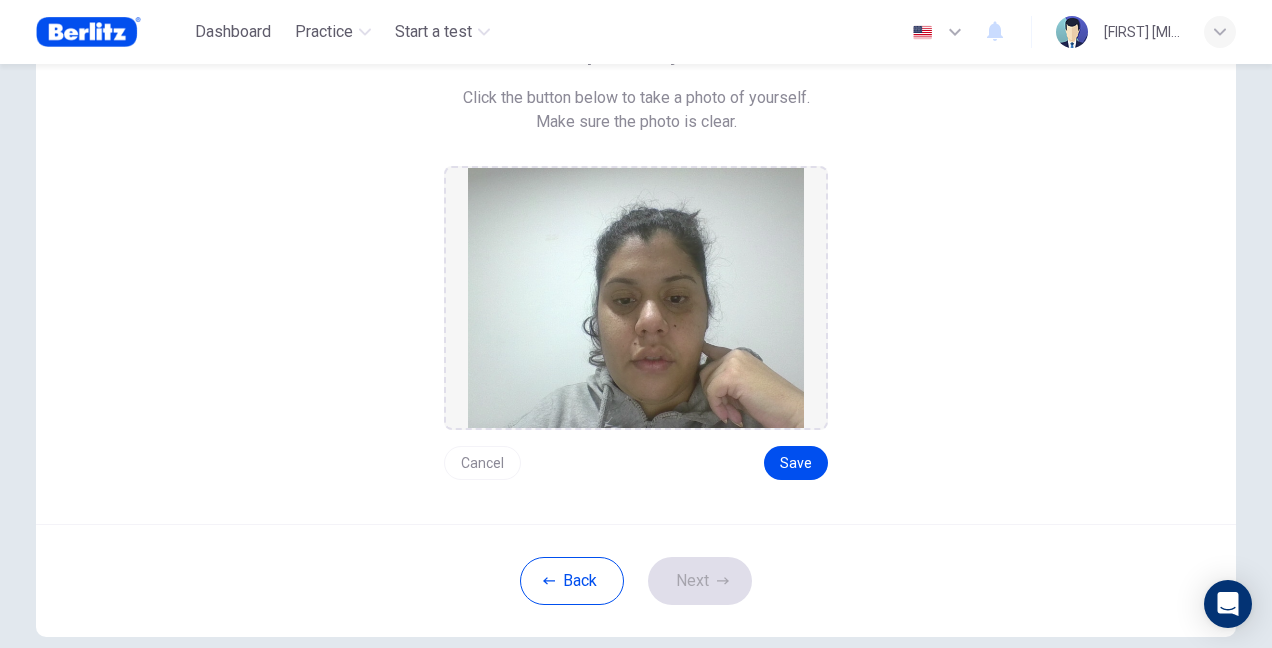 click on "Cancel" at bounding box center (482, 463) 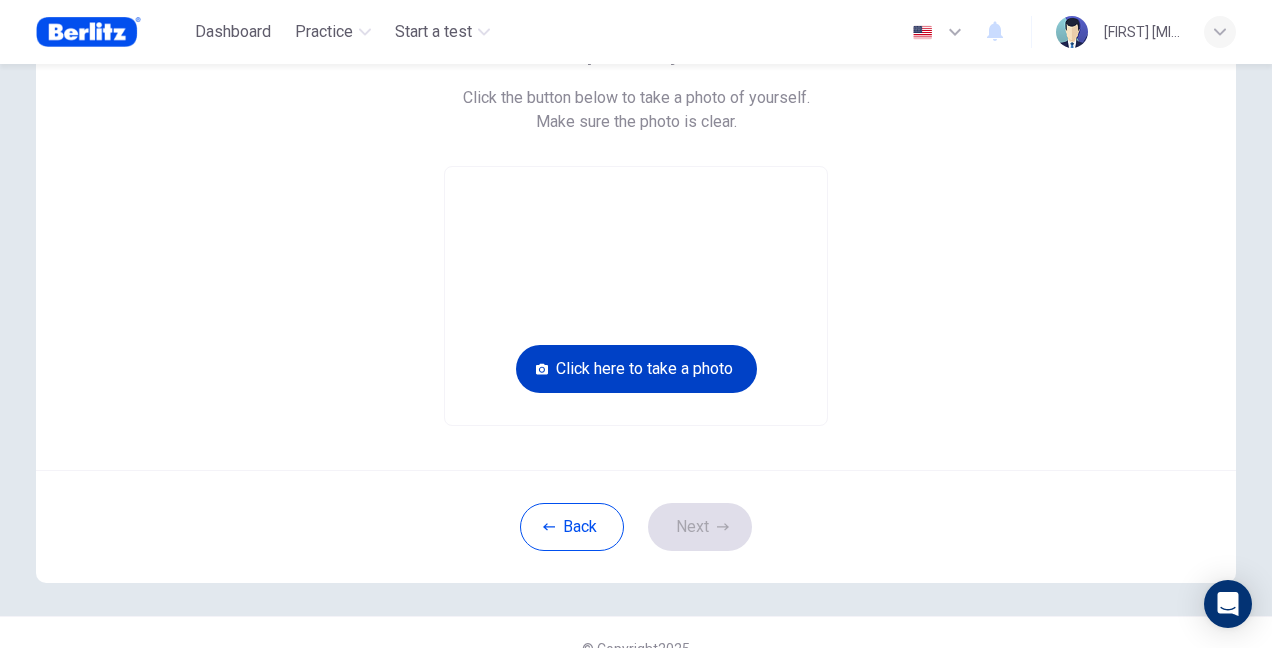 click on "Click here to take a photo" at bounding box center [636, 369] 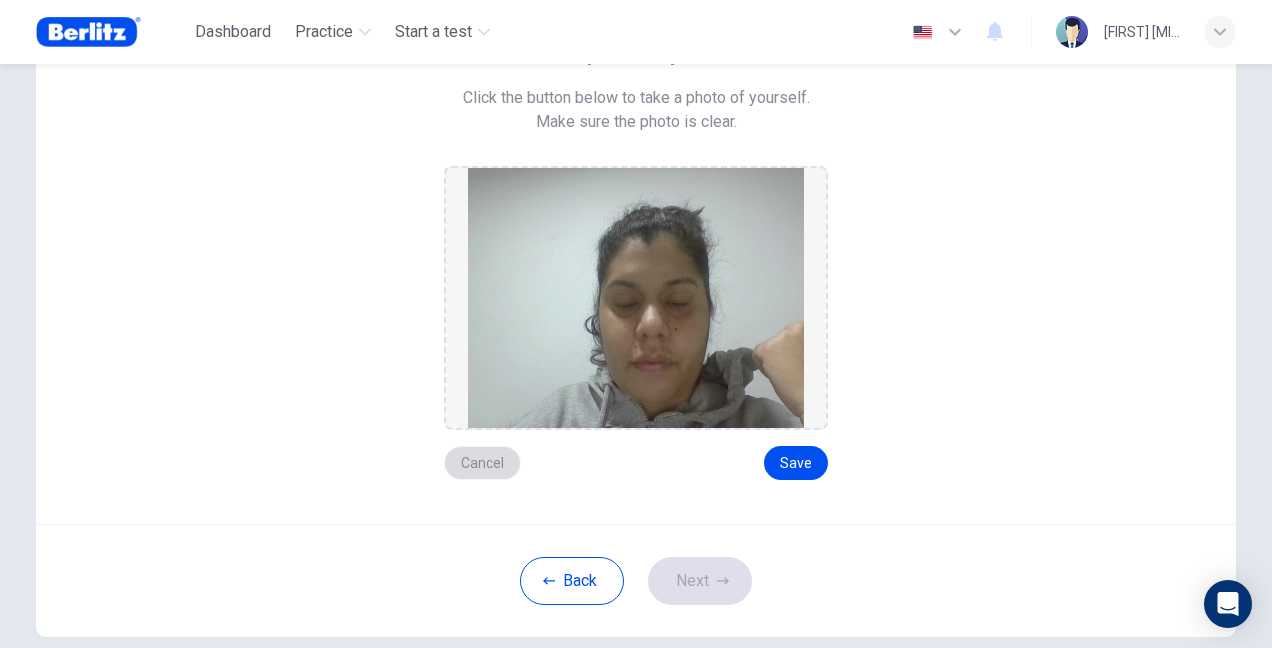 click on "Cancel" at bounding box center [482, 463] 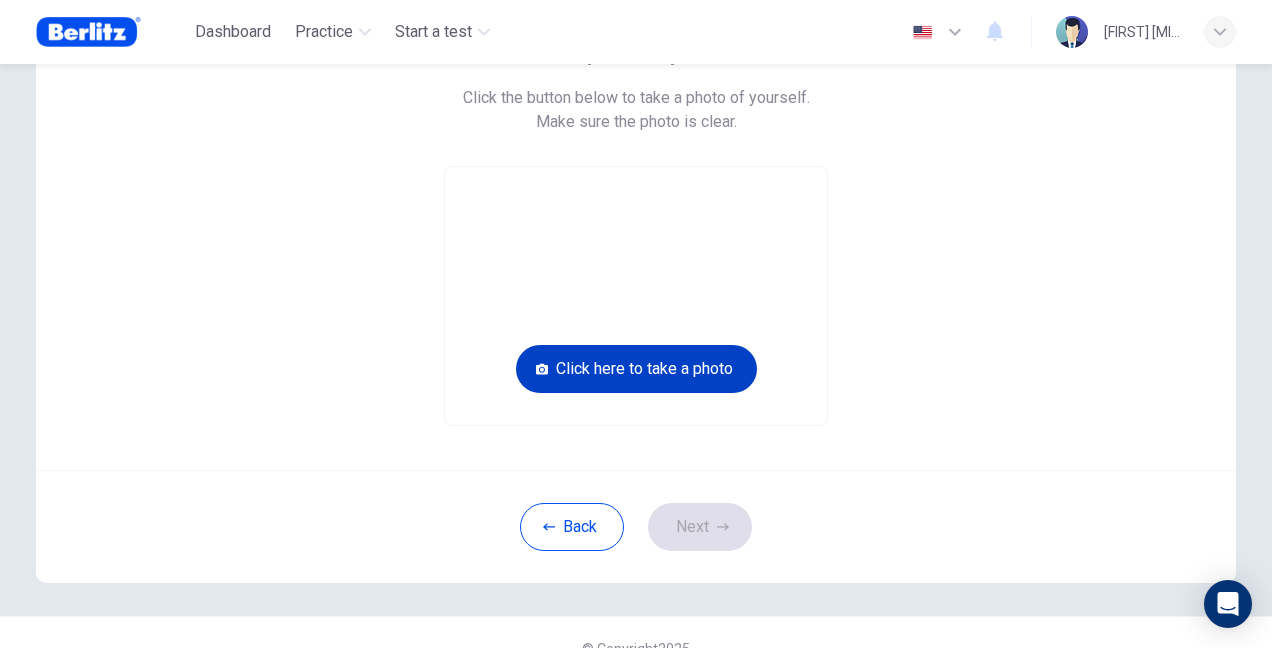 click on "Click here to take a photo" at bounding box center [636, 369] 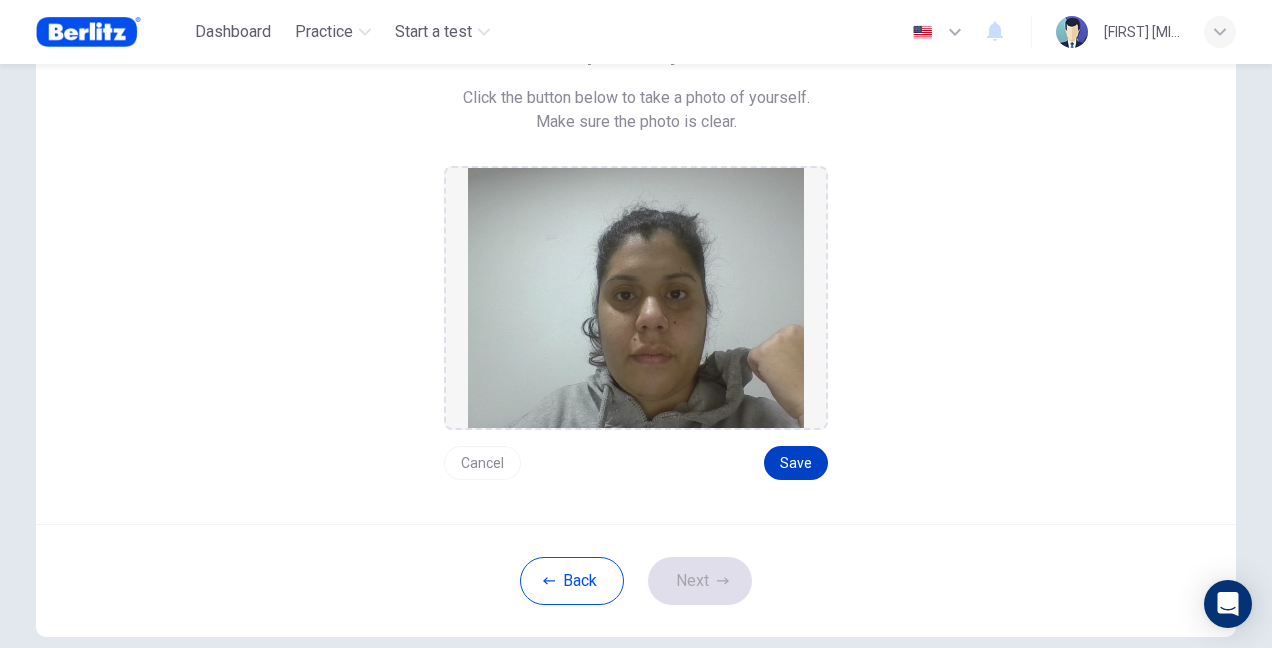 click on "Save" at bounding box center [796, 463] 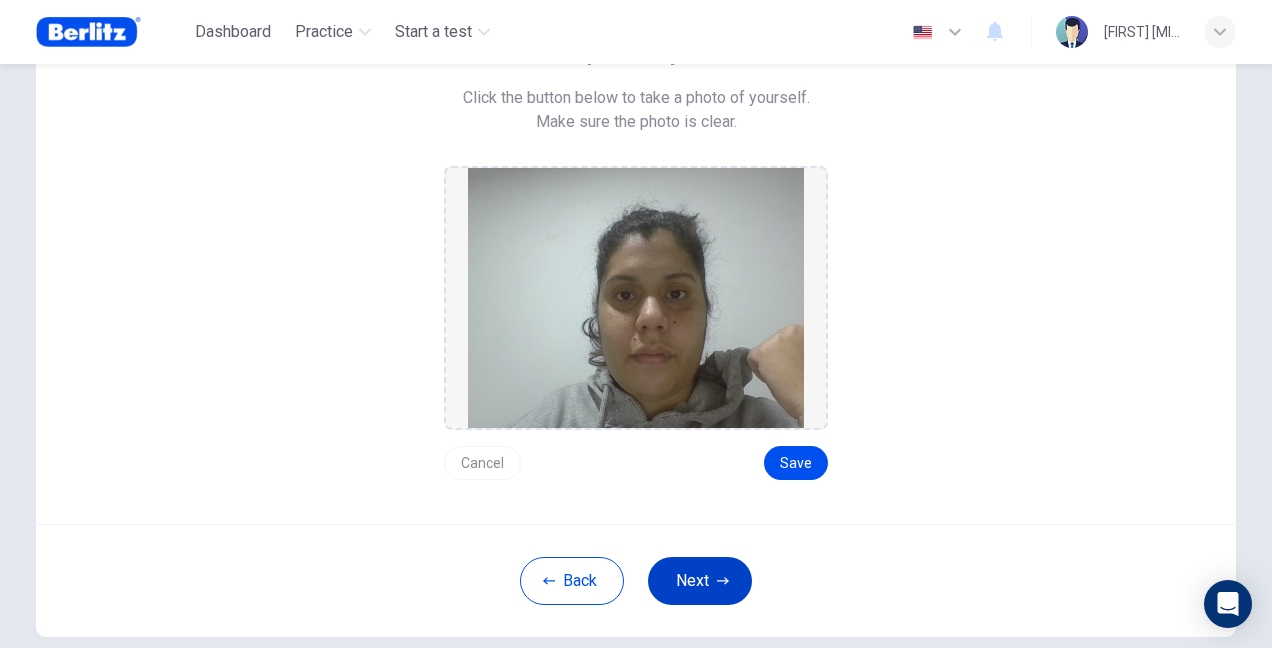 click on "Next" at bounding box center (700, 581) 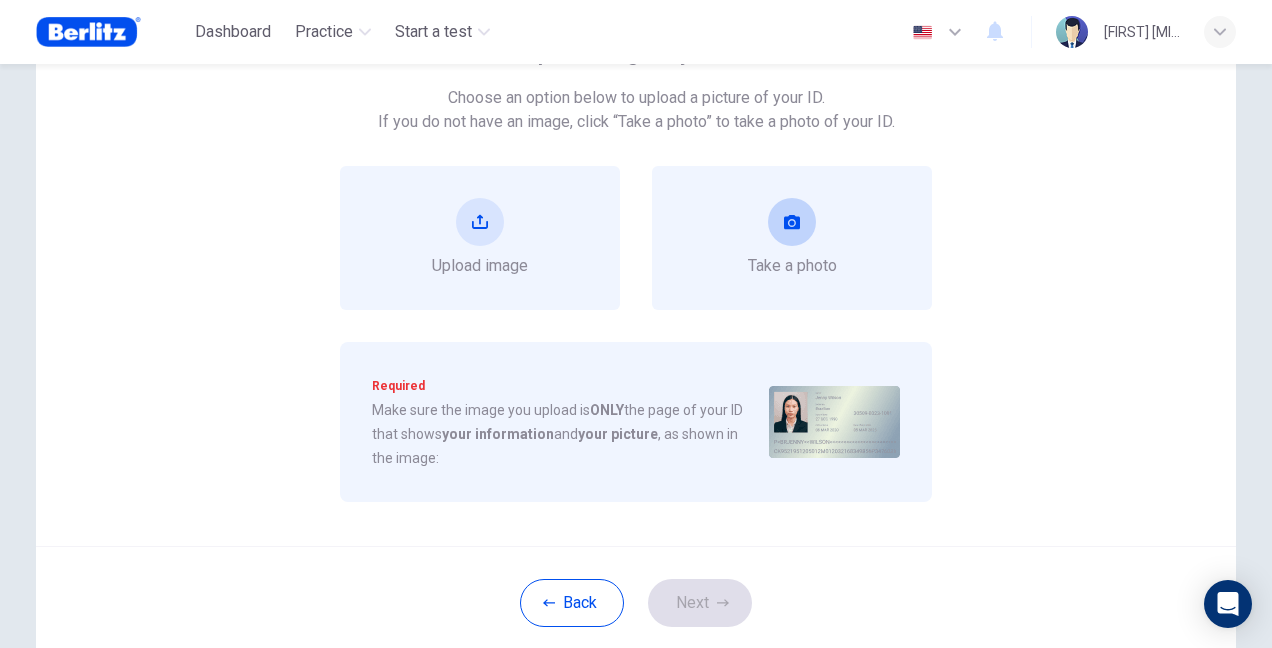 click on "Take a photo" at bounding box center (792, 238) 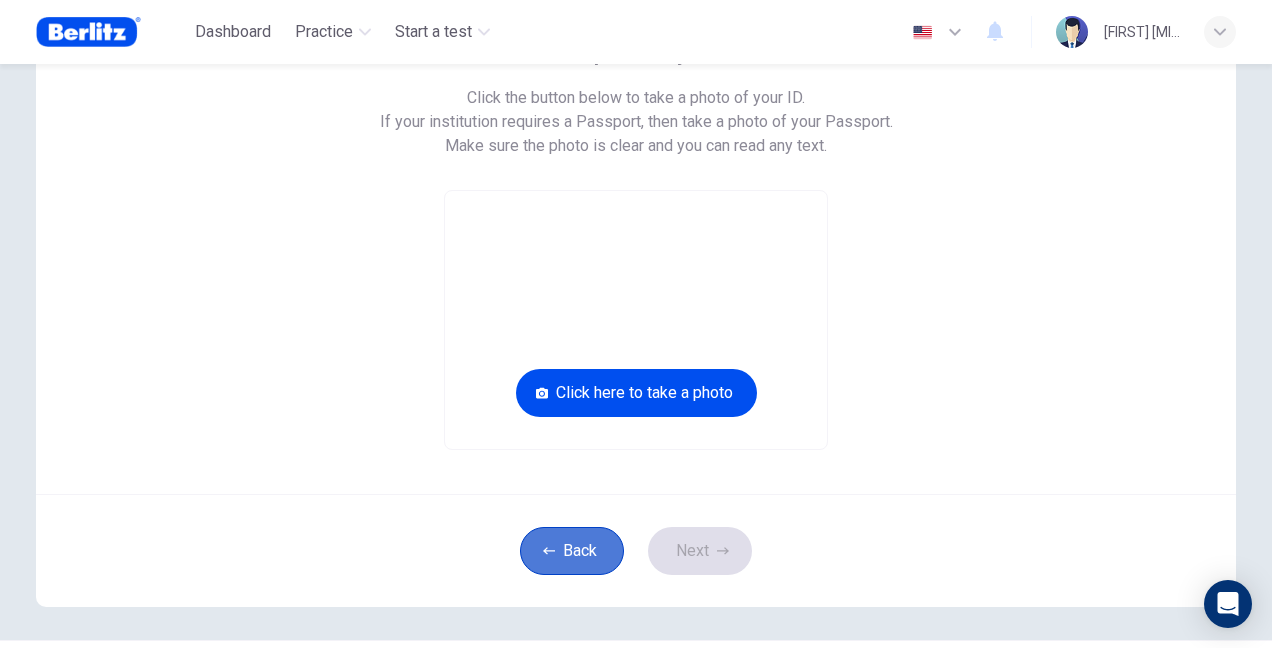 click on "Back" at bounding box center [572, 551] 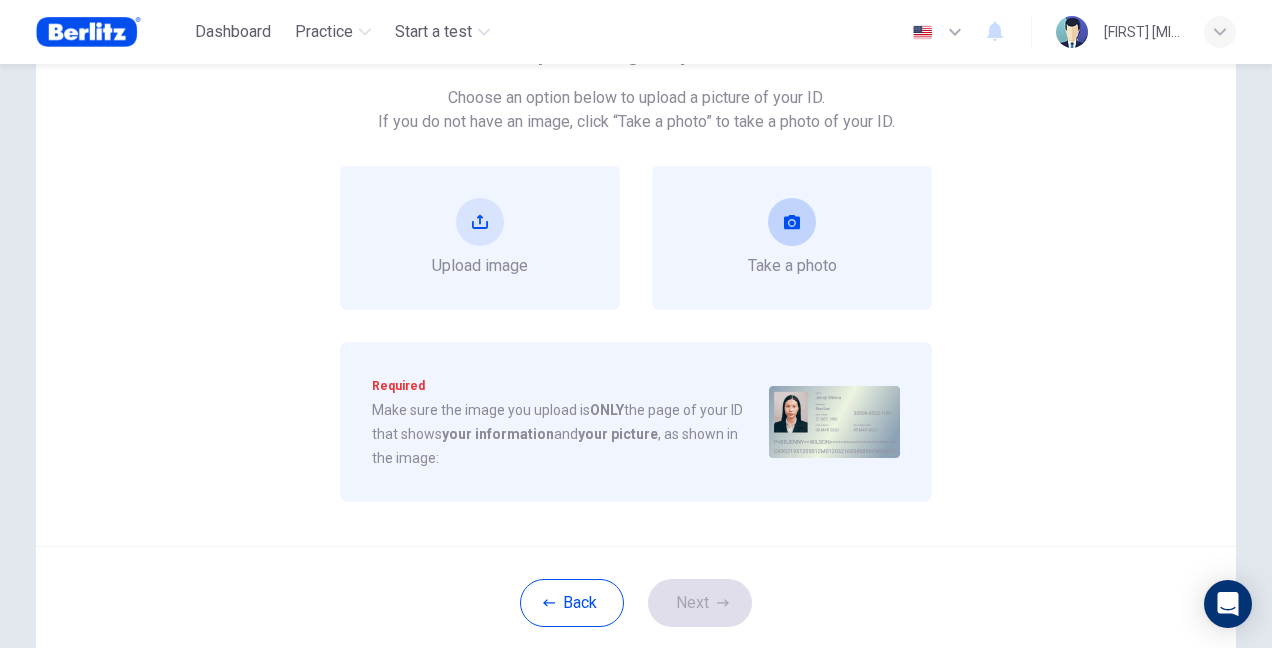 click on "Take a photo" at bounding box center (792, 238) 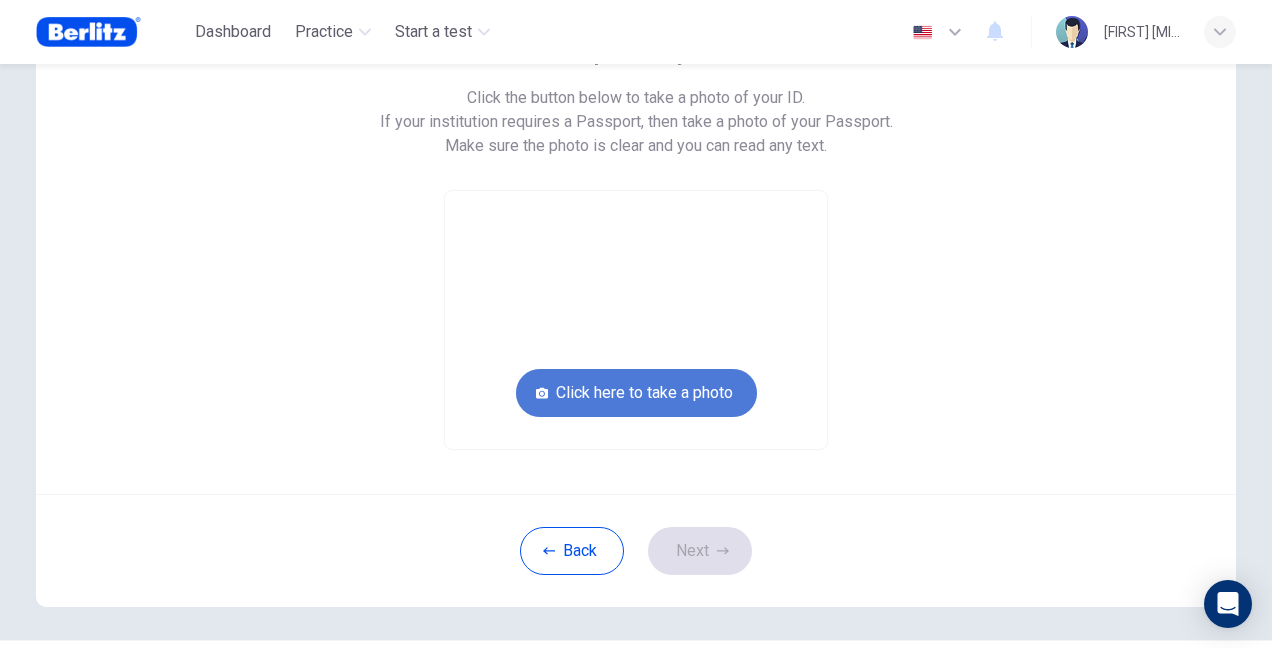 click on "Click here to take a photo" at bounding box center [636, 393] 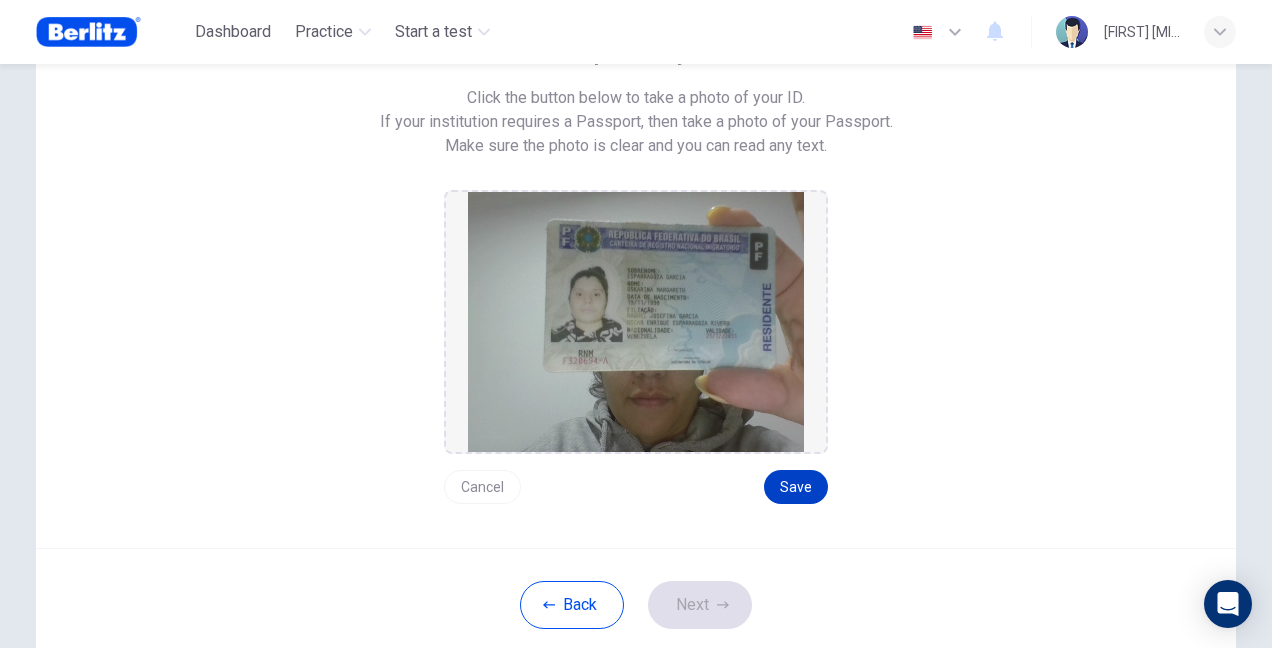 click on "Save" at bounding box center [796, 487] 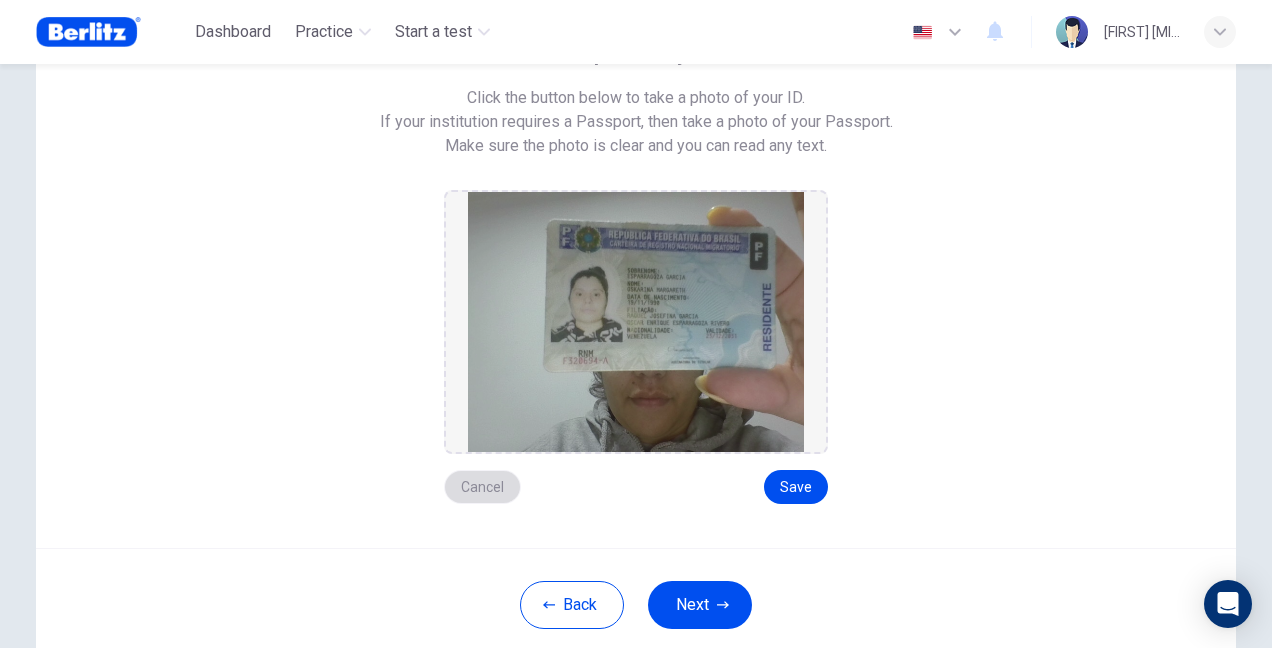 click on "Cancel" at bounding box center [482, 487] 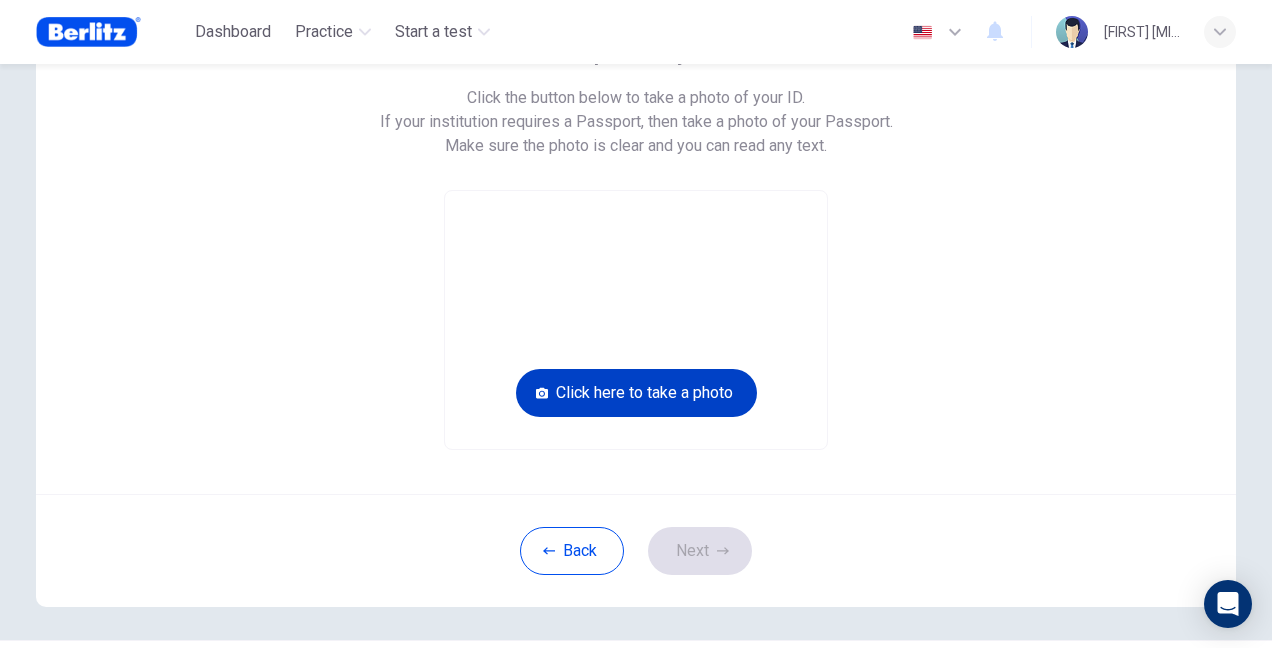 click on "Click here to take a photo" at bounding box center (636, 393) 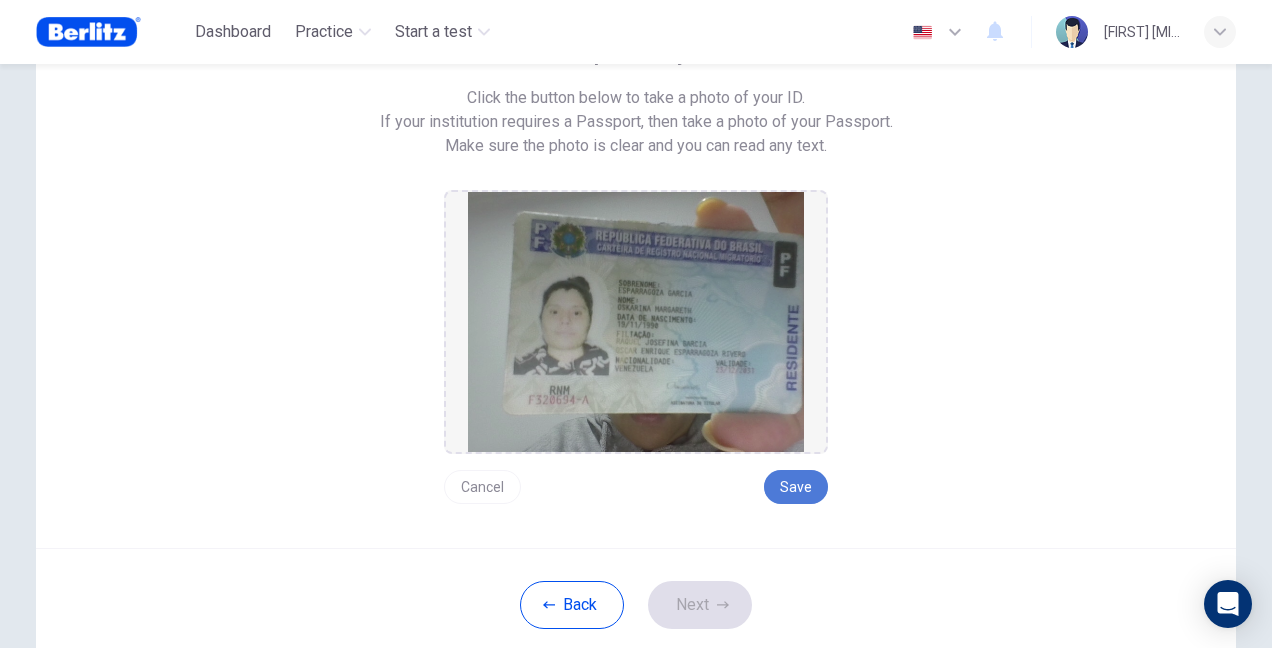 click on "Save" at bounding box center [796, 487] 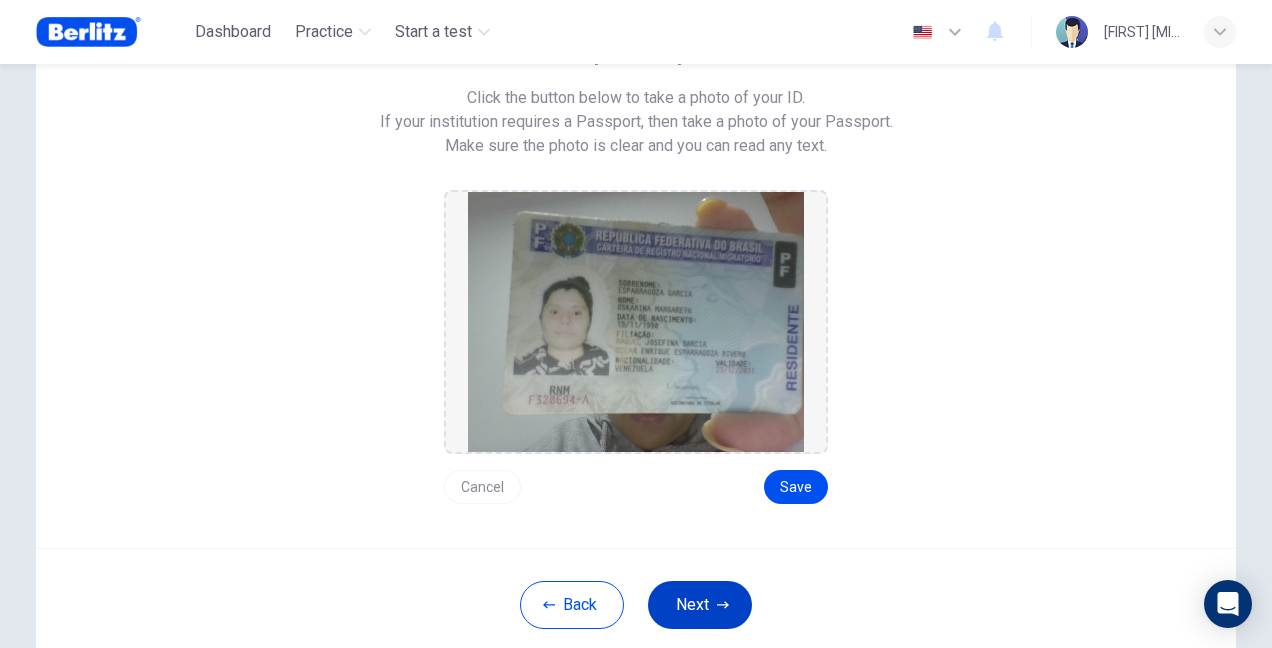 click 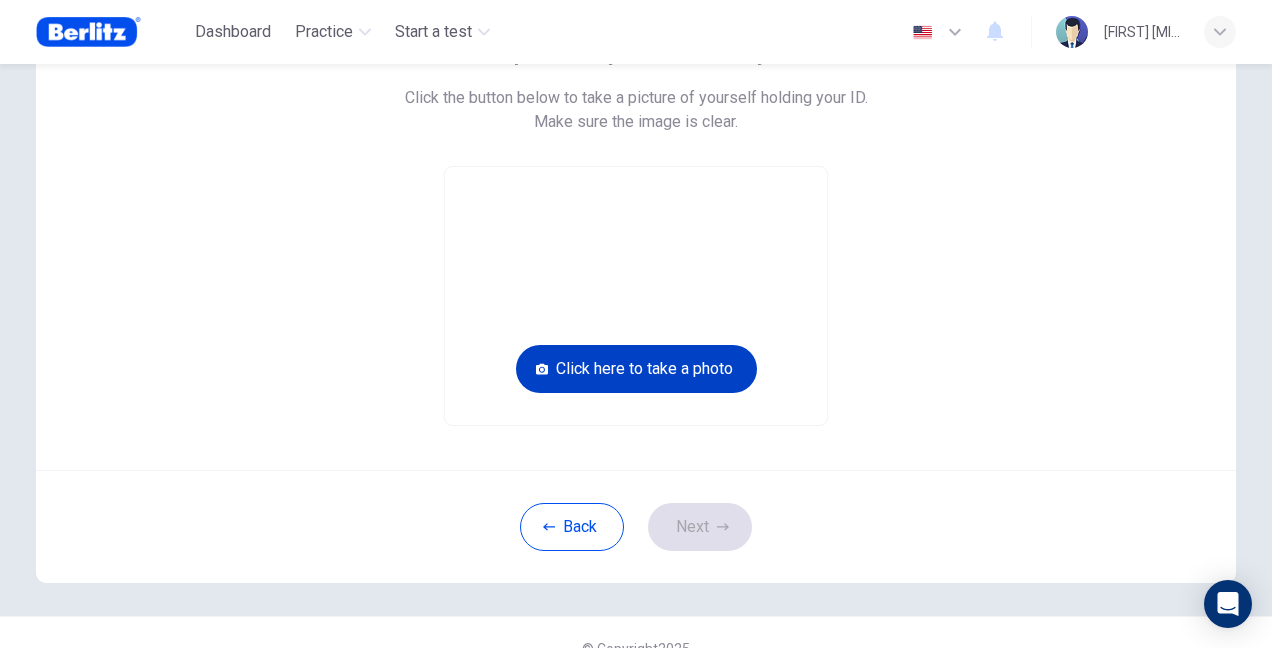 click on "Click here to take a photo" at bounding box center [636, 369] 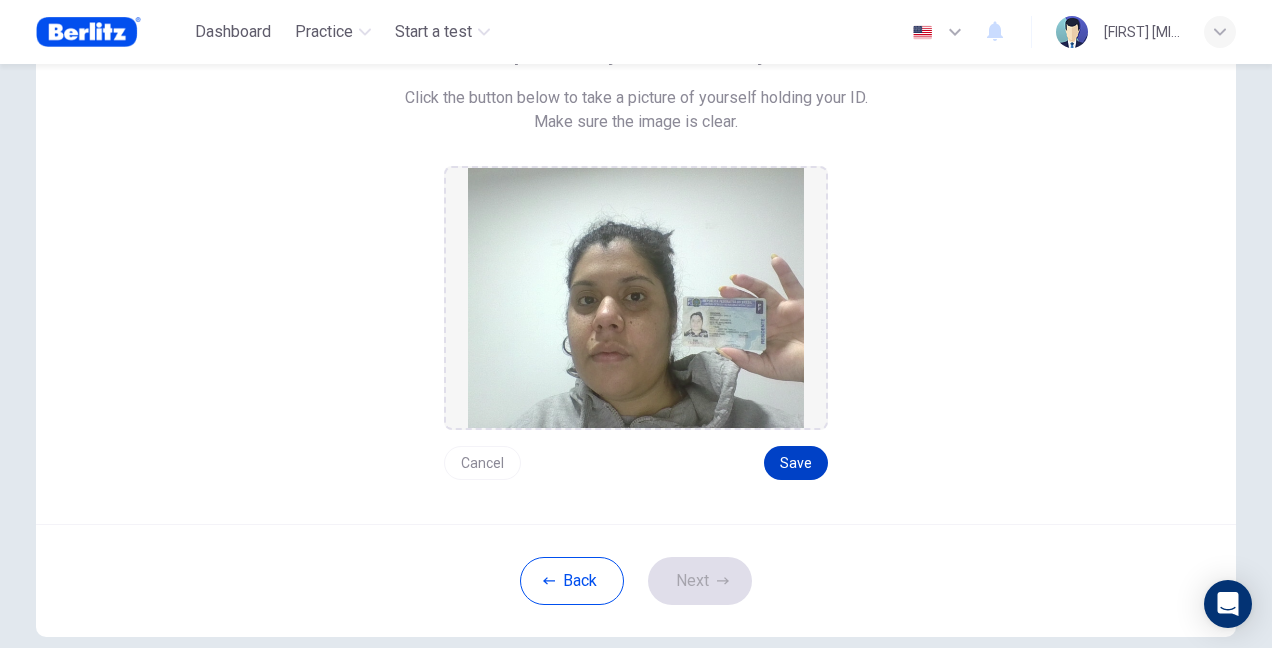 click on "Save" at bounding box center (796, 463) 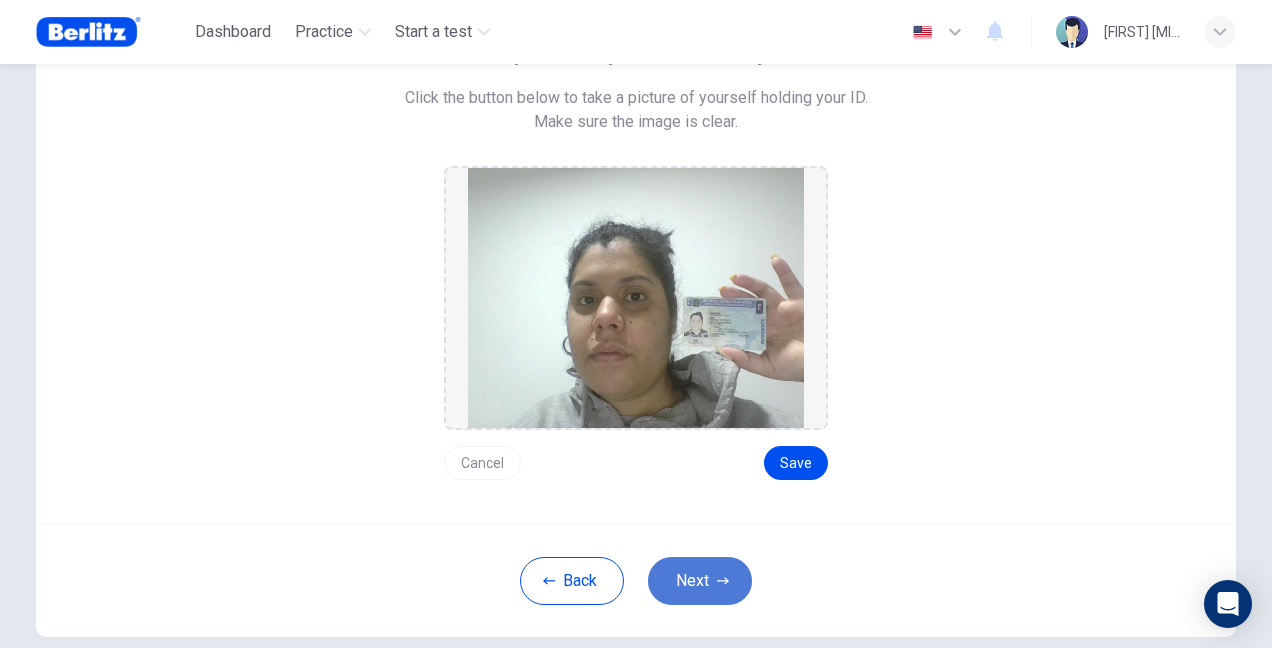 click on "Next" at bounding box center (700, 581) 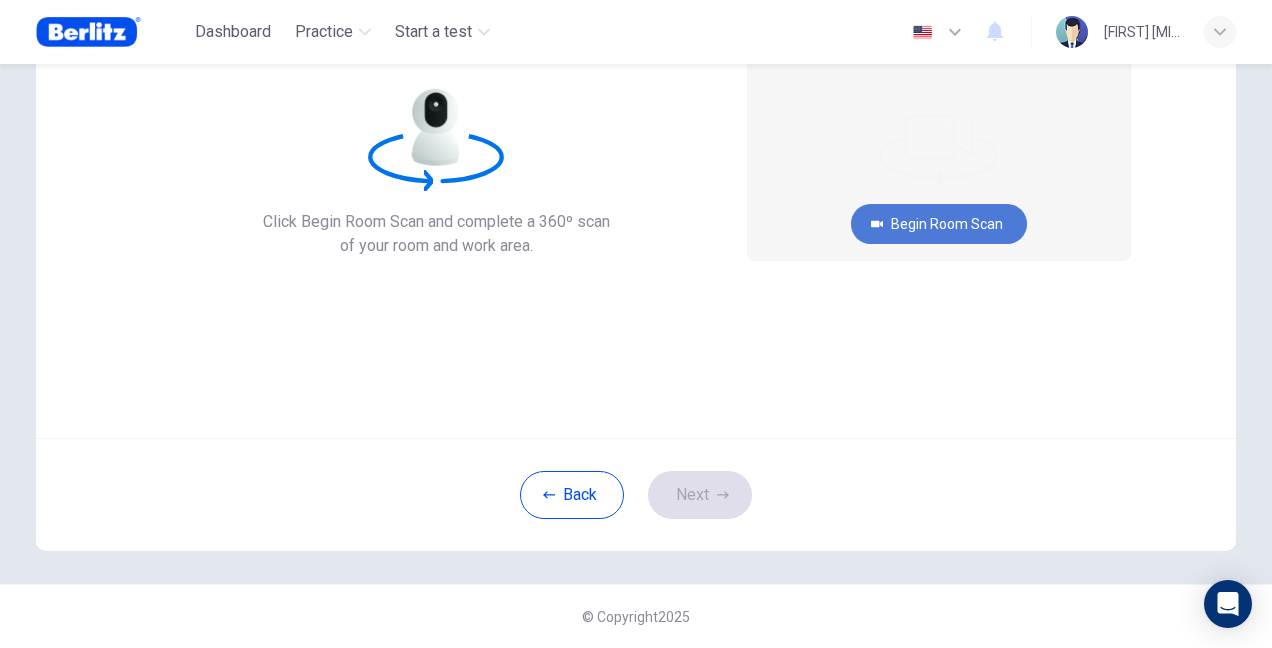 click on "Begin Room Scan" at bounding box center [939, 224] 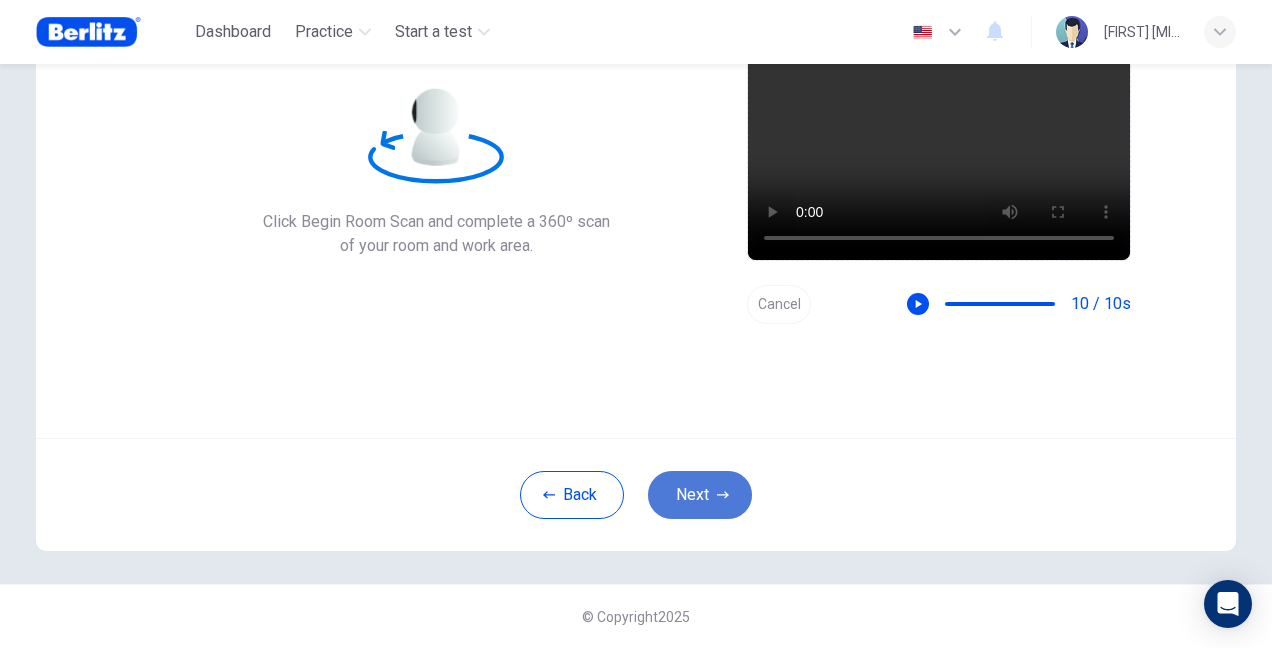 click on "Next" at bounding box center (700, 495) 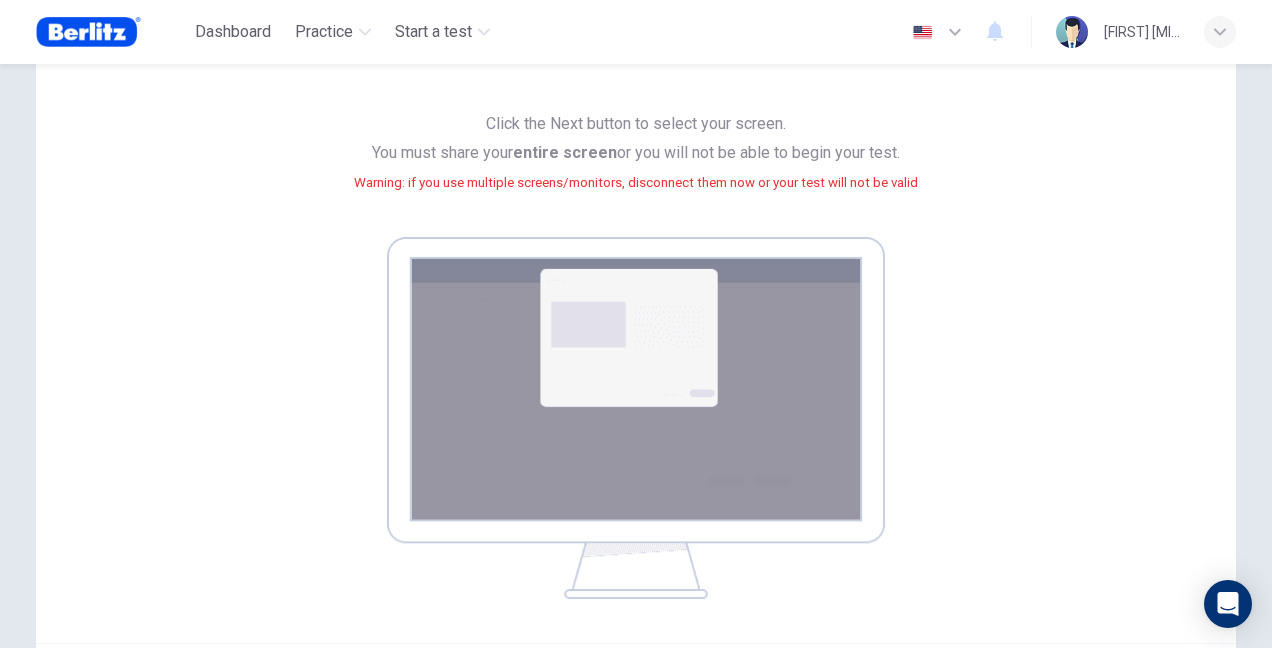 scroll, scrollTop: 351, scrollLeft: 0, axis: vertical 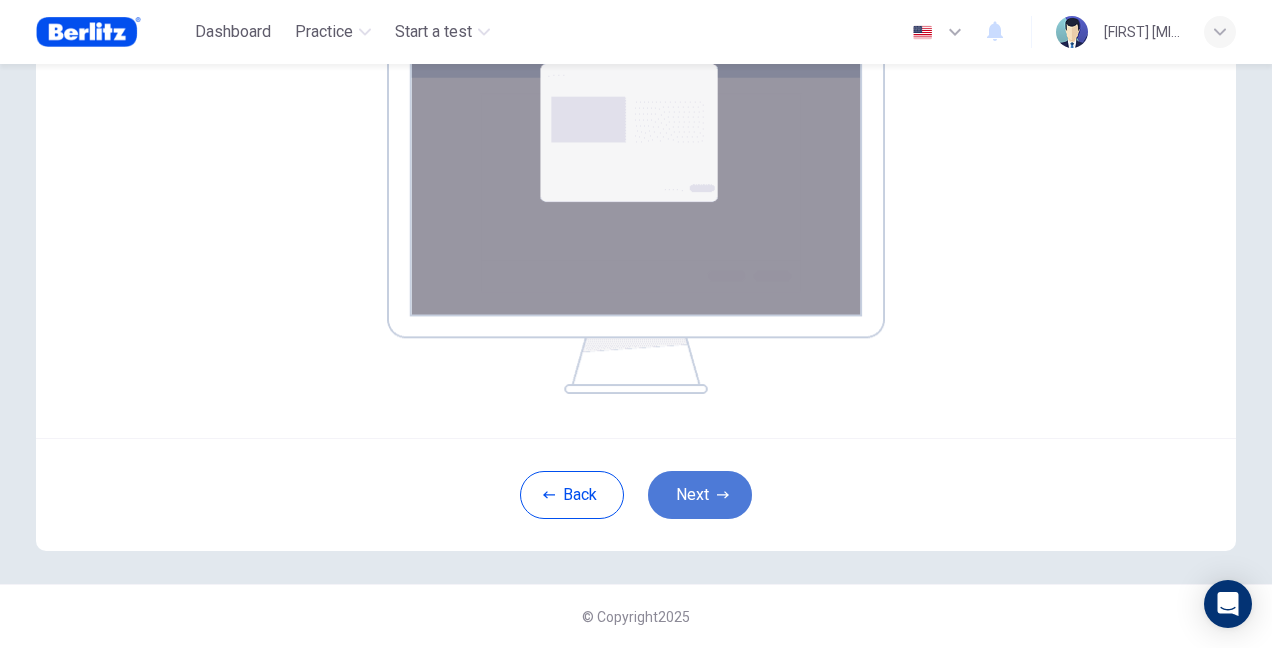 click on "Next" at bounding box center [700, 495] 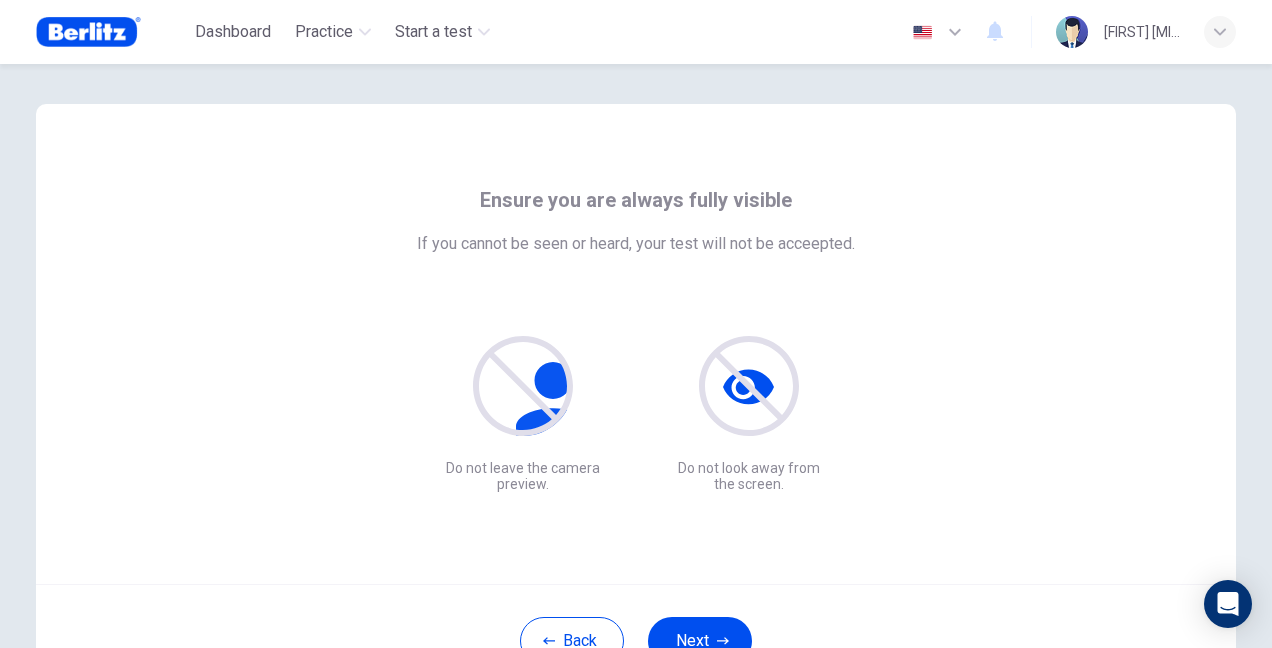 scroll, scrollTop: 146, scrollLeft: 0, axis: vertical 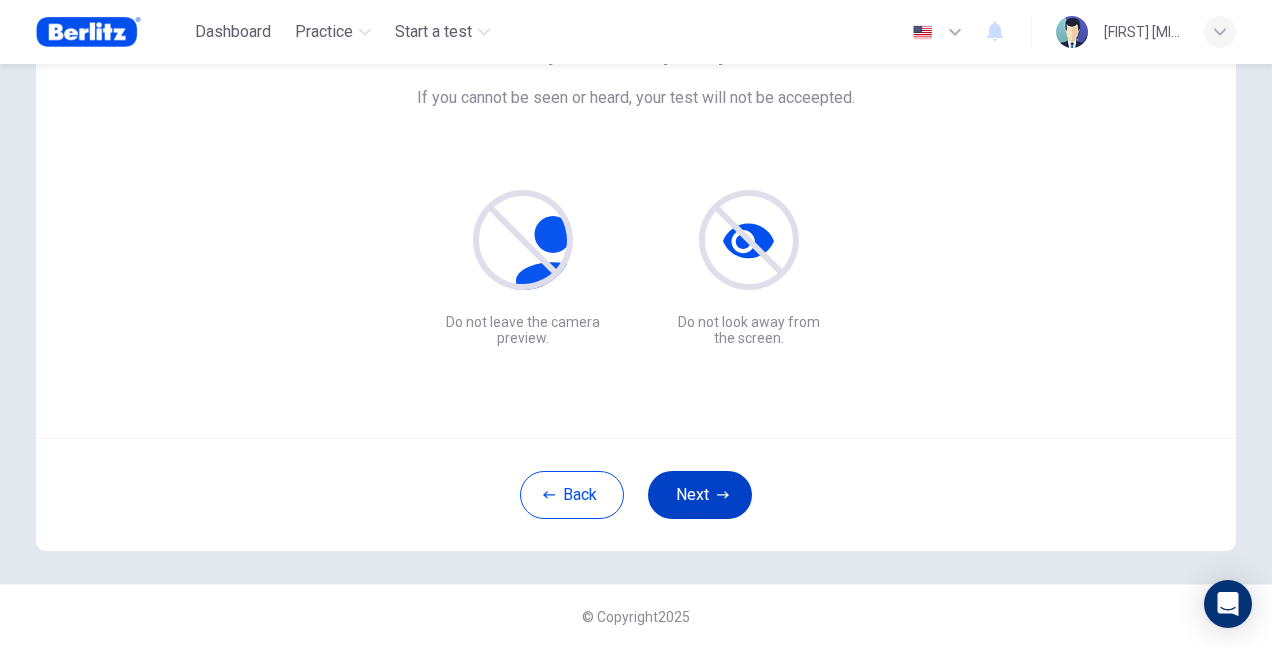 click on "Next" at bounding box center (700, 495) 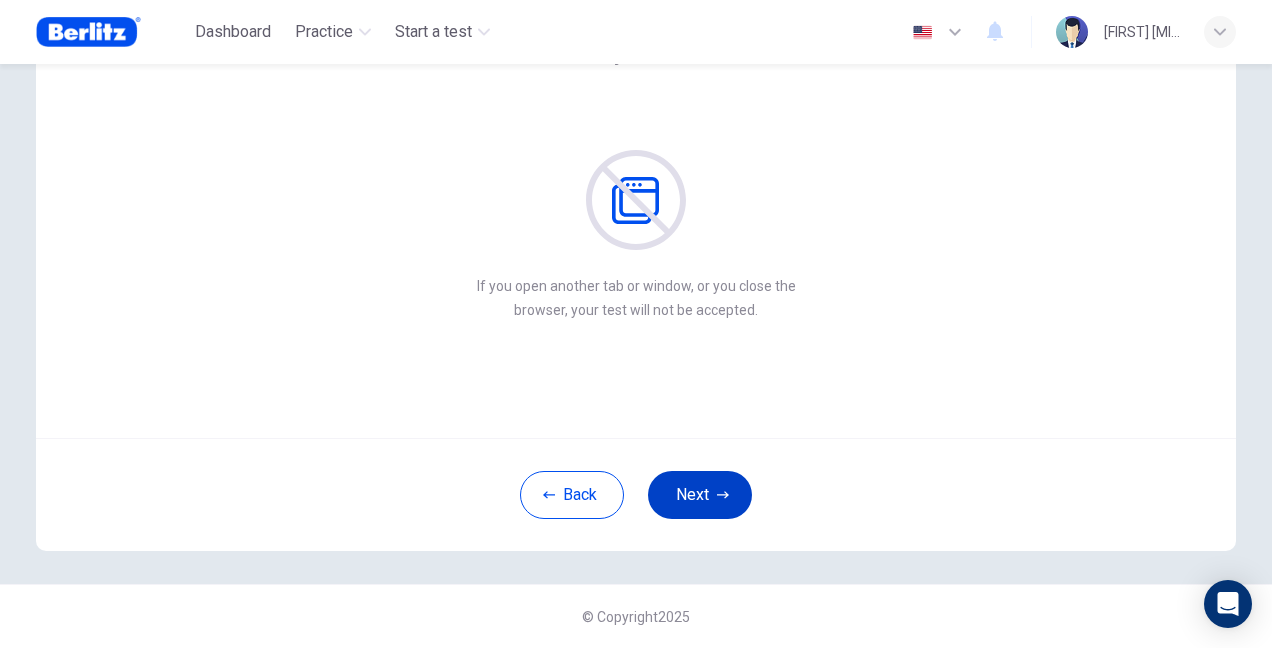 click on "Next" at bounding box center [700, 495] 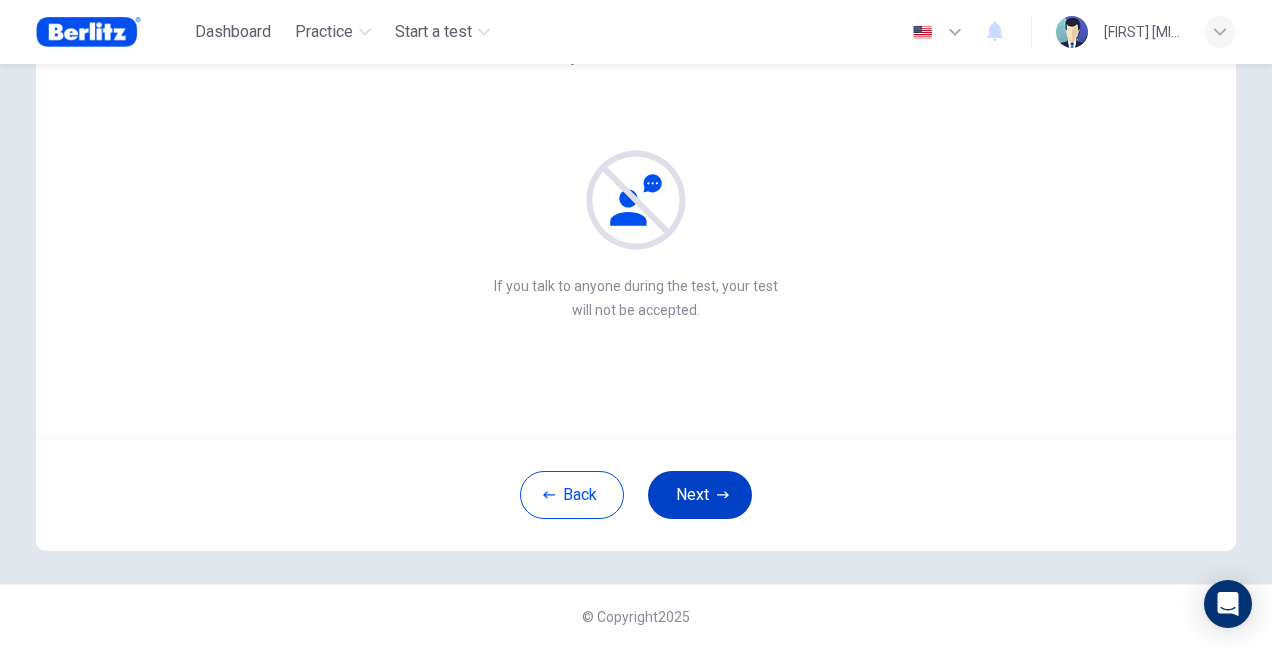 click on "Next" at bounding box center (700, 495) 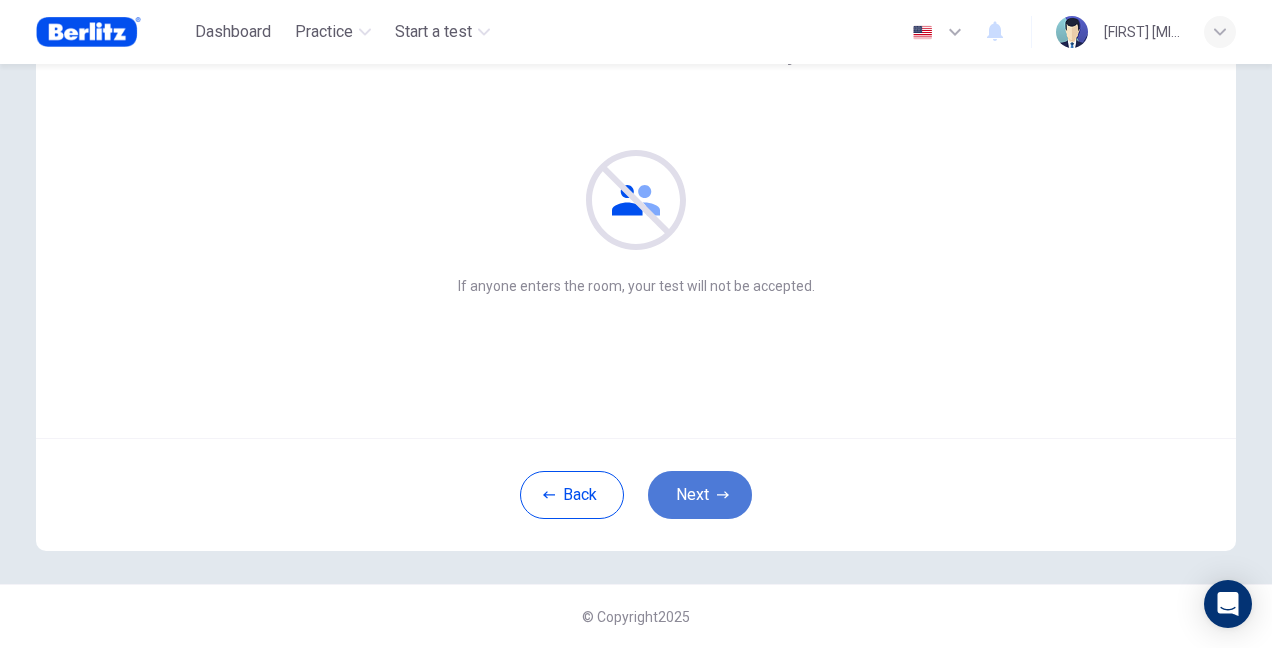 click on "Next" at bounding box center [700, 495] 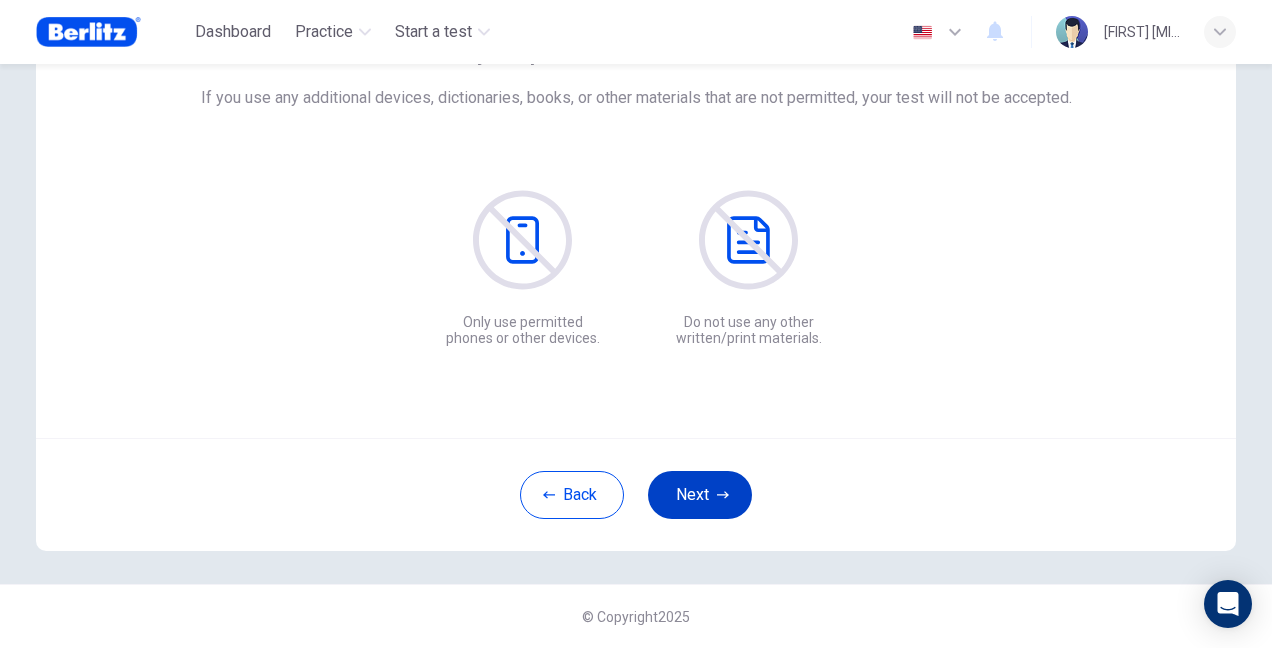 click on "Next" at bounding box center (700, 495) 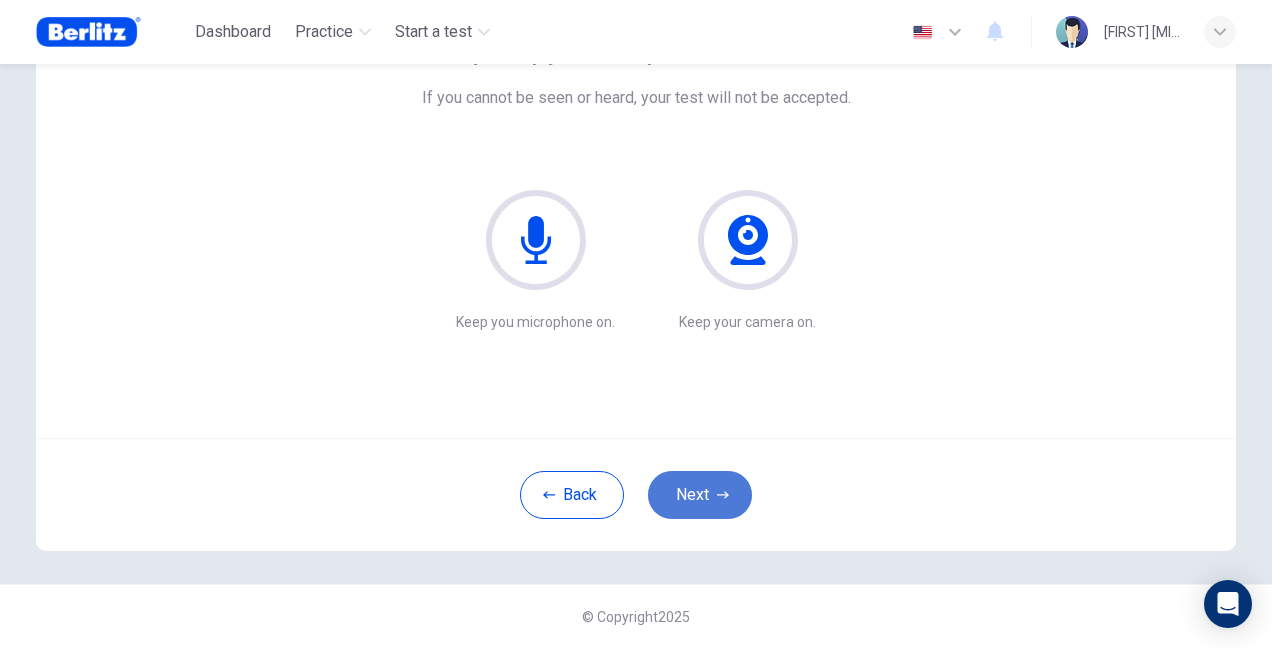 click on "Next" at bounding box center [700, 495] 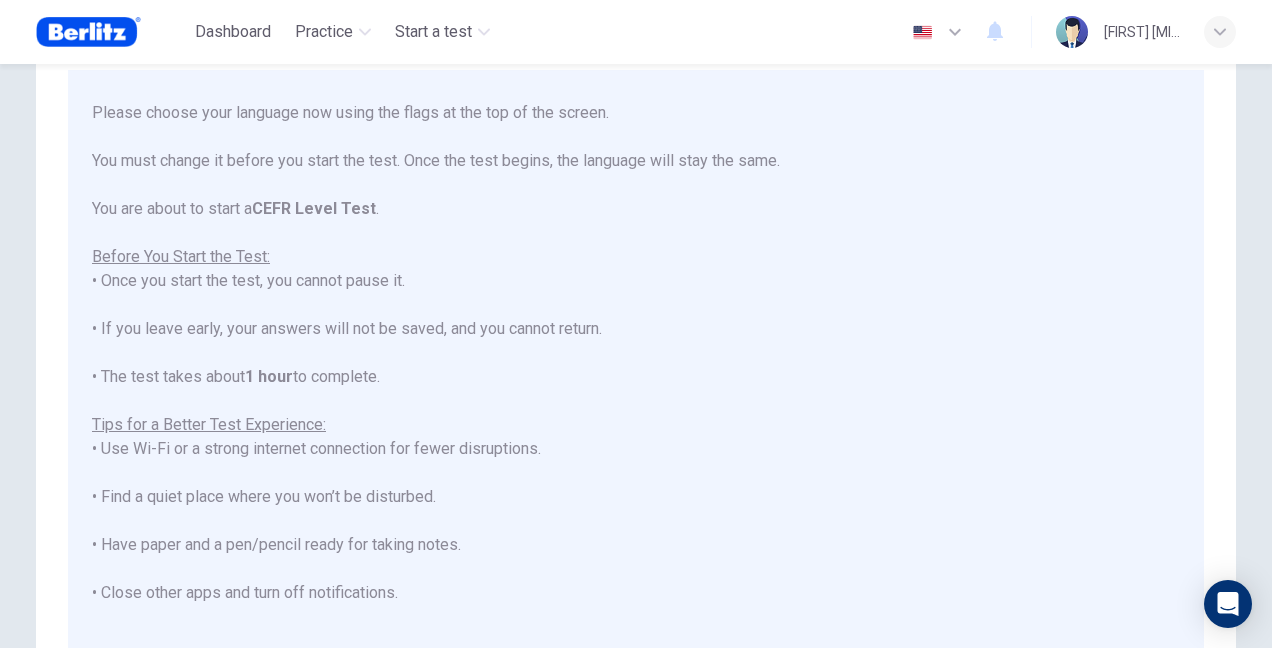scroll, scrollTop: 0, scrollLeft: 0, axis: both 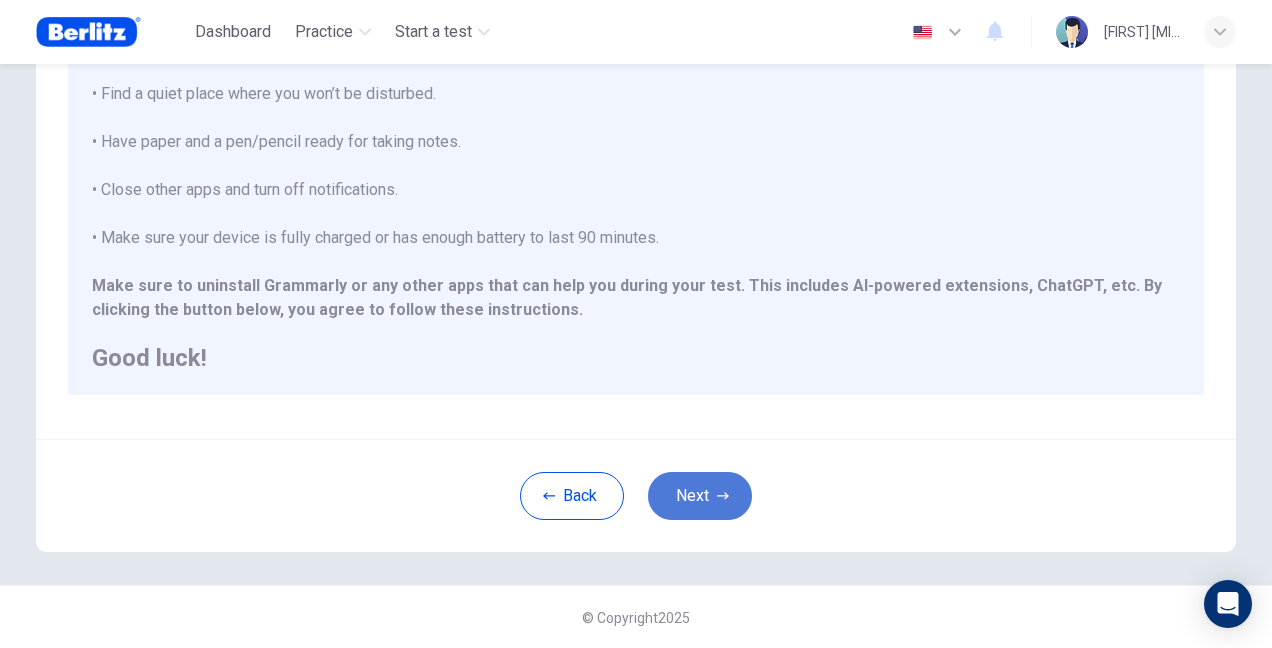 click on "Next" at bounding box center [700, 496] 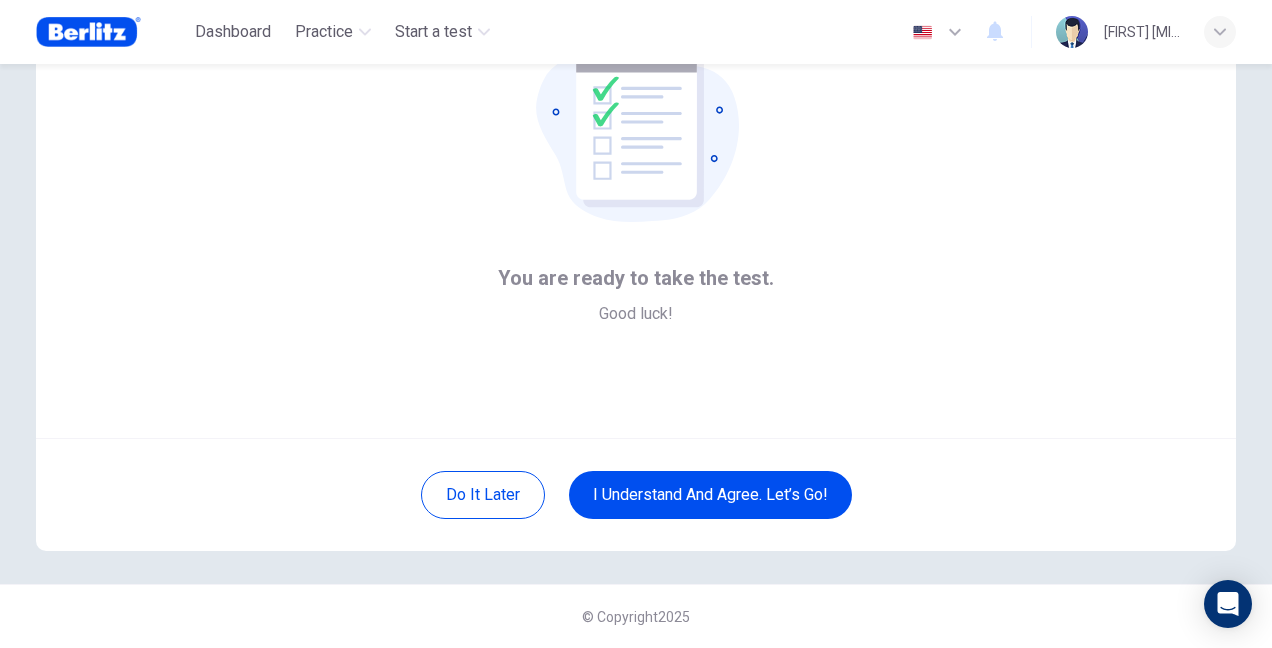 scroll, scrollTop: 46, scrollLeft: 0, axis: vertical 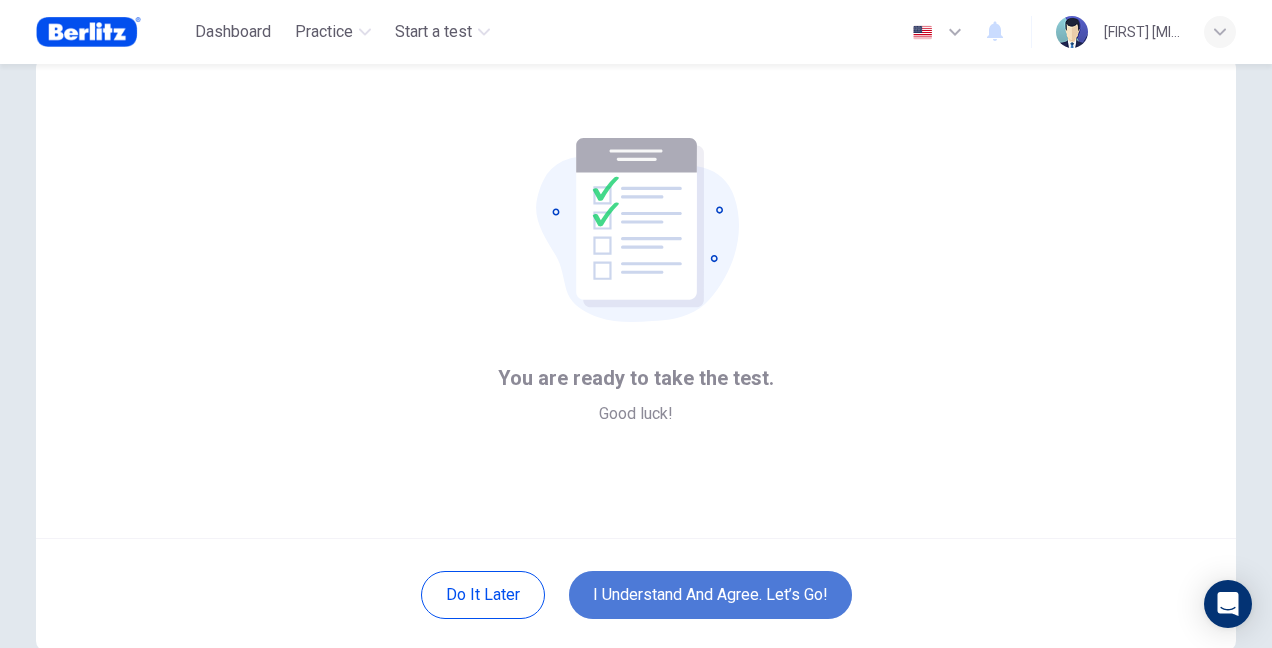 click on "I understand and agree. Let’s go!" at bounding box center (710, 595) 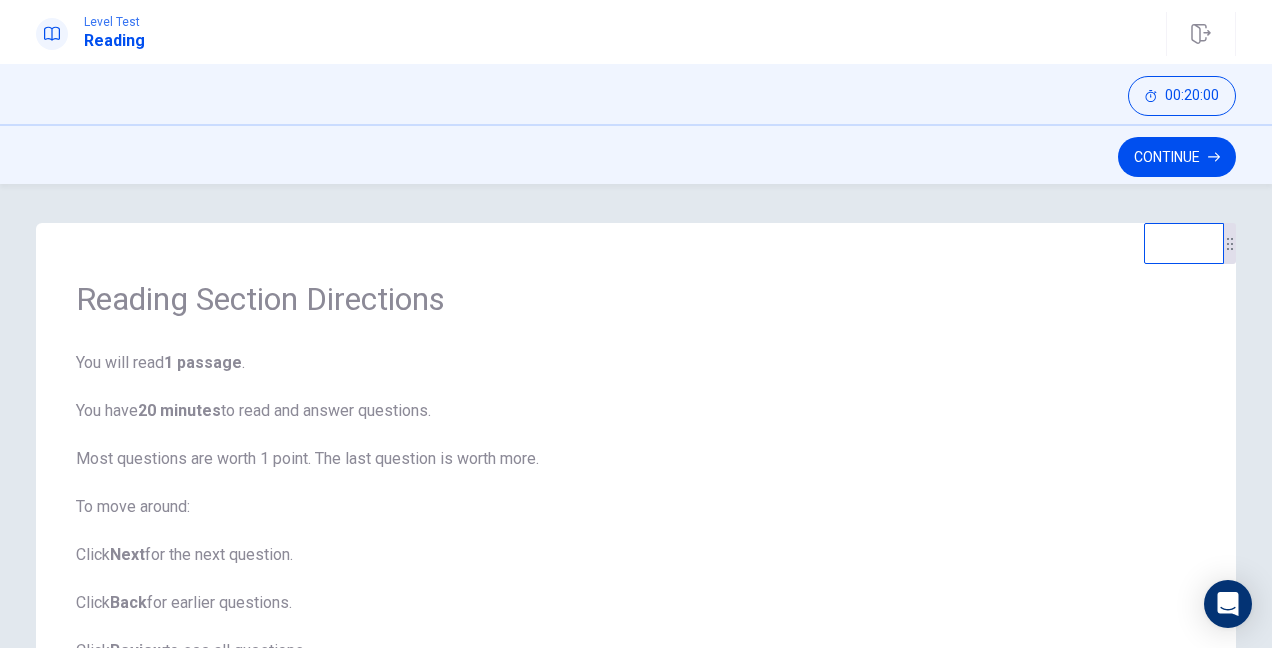 scroll, scrollTop: 0, scrollLeft: 0, axis: both 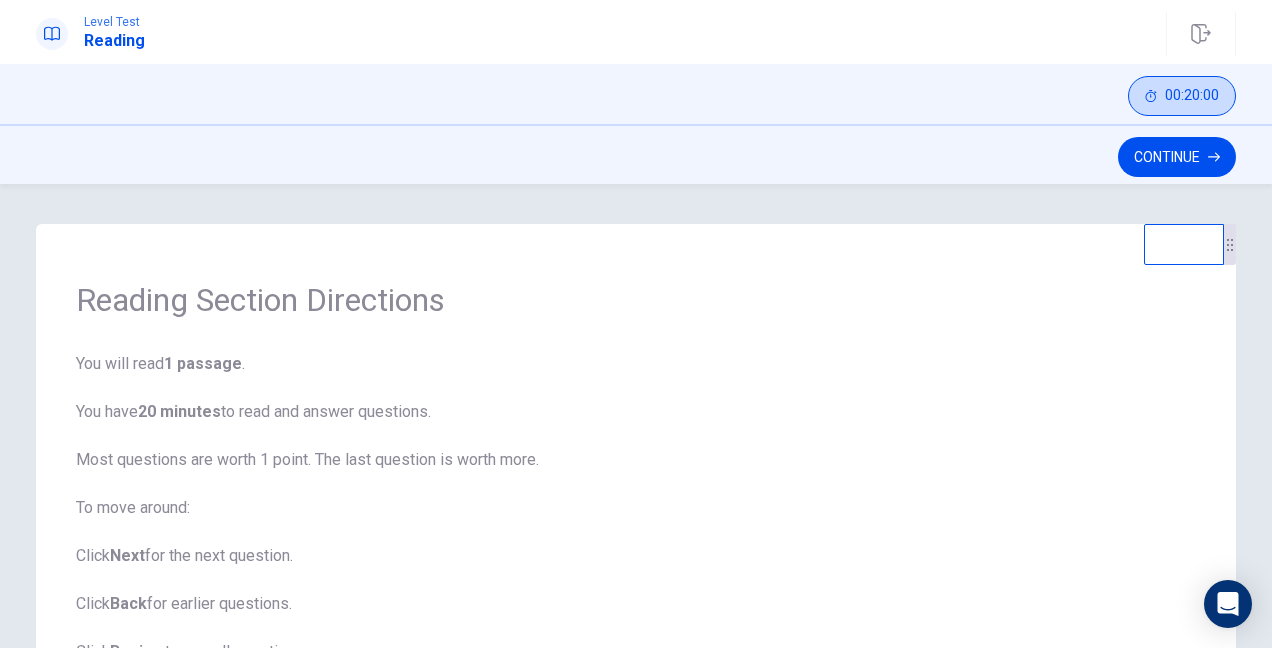 click on "00:20:00" at bounding box center [1192, 96] 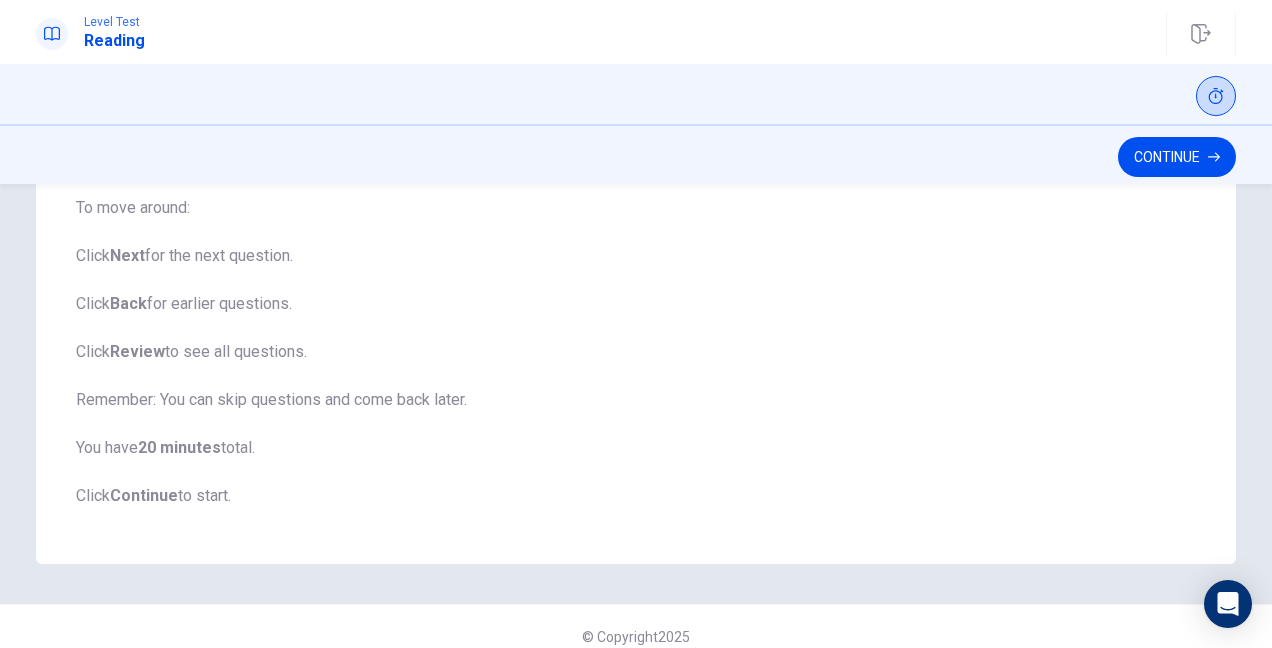 scroll, scrollTop: 200, scrollLeft: 0, axis: vertical 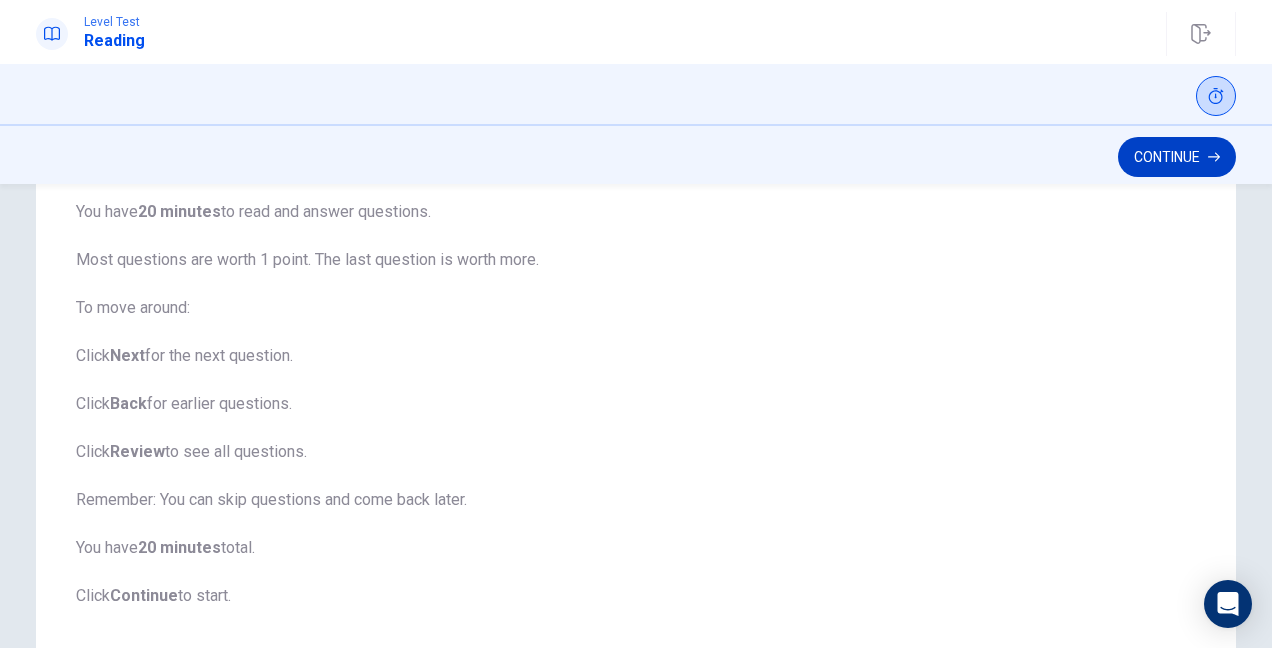 click on "Continue" at bounding box center (1177, 157) 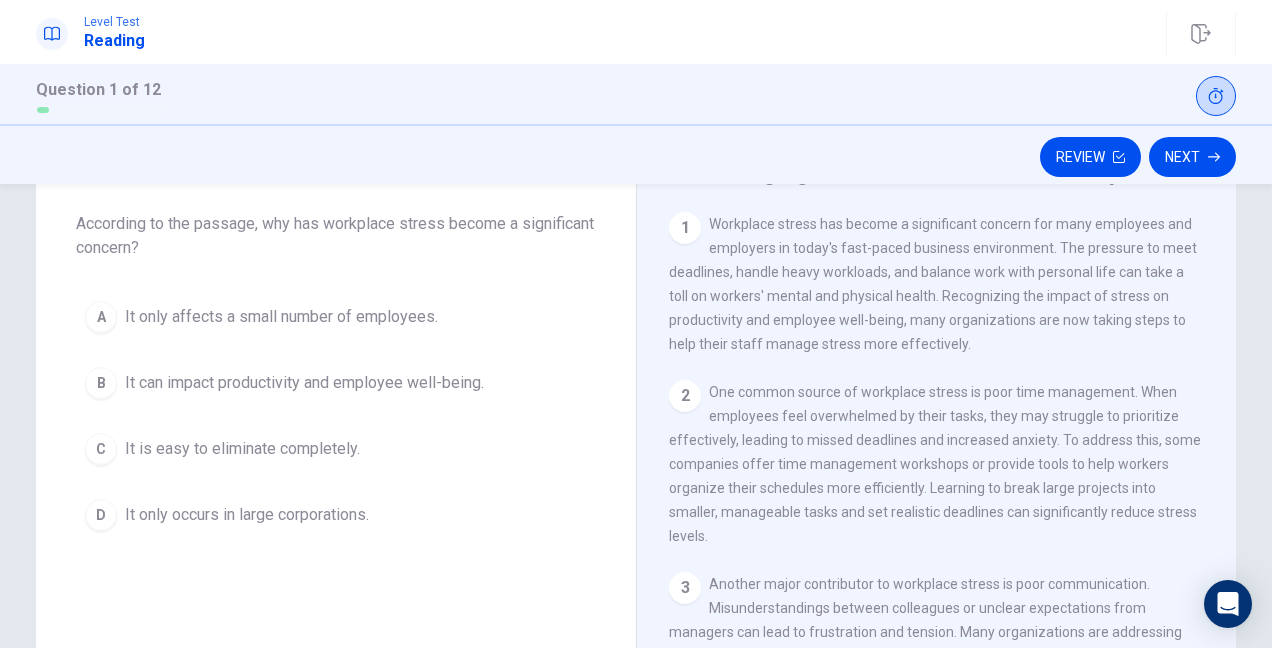 scroll, scrollTop: 0, scrollLeft: 0, axis: both 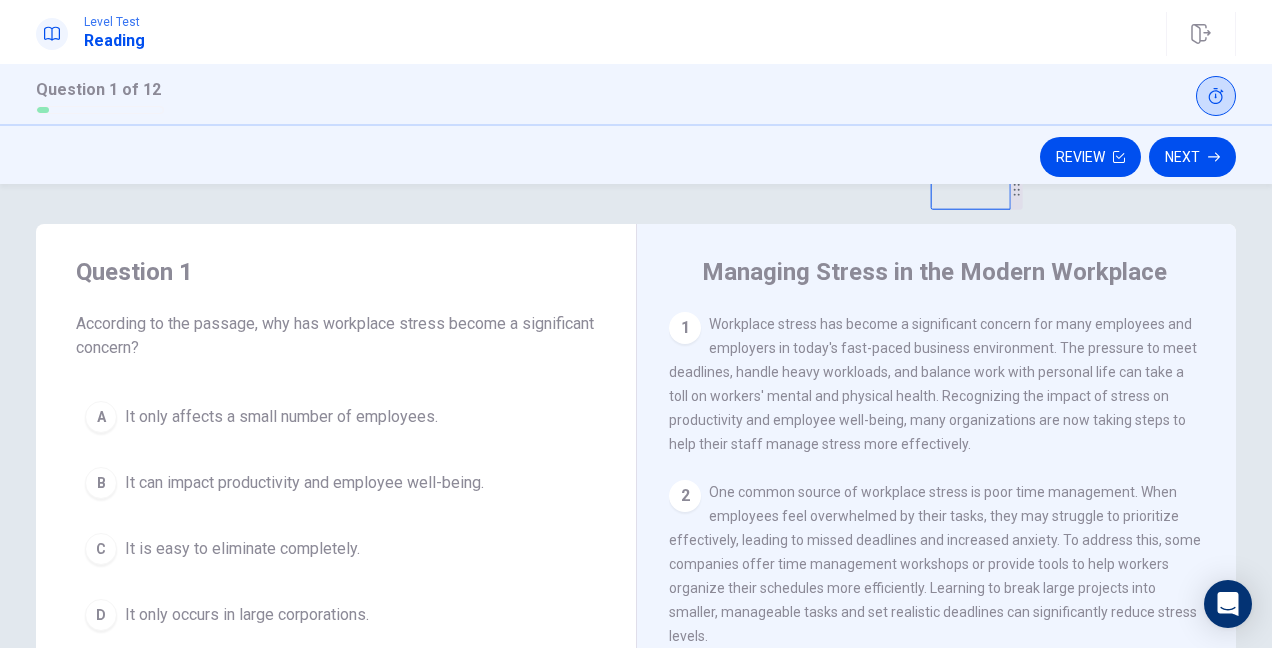drag, startPoint x: 1229, startPoint y: 256, endPoint x: 1016, endPoint y: 98, distance: 265.2037 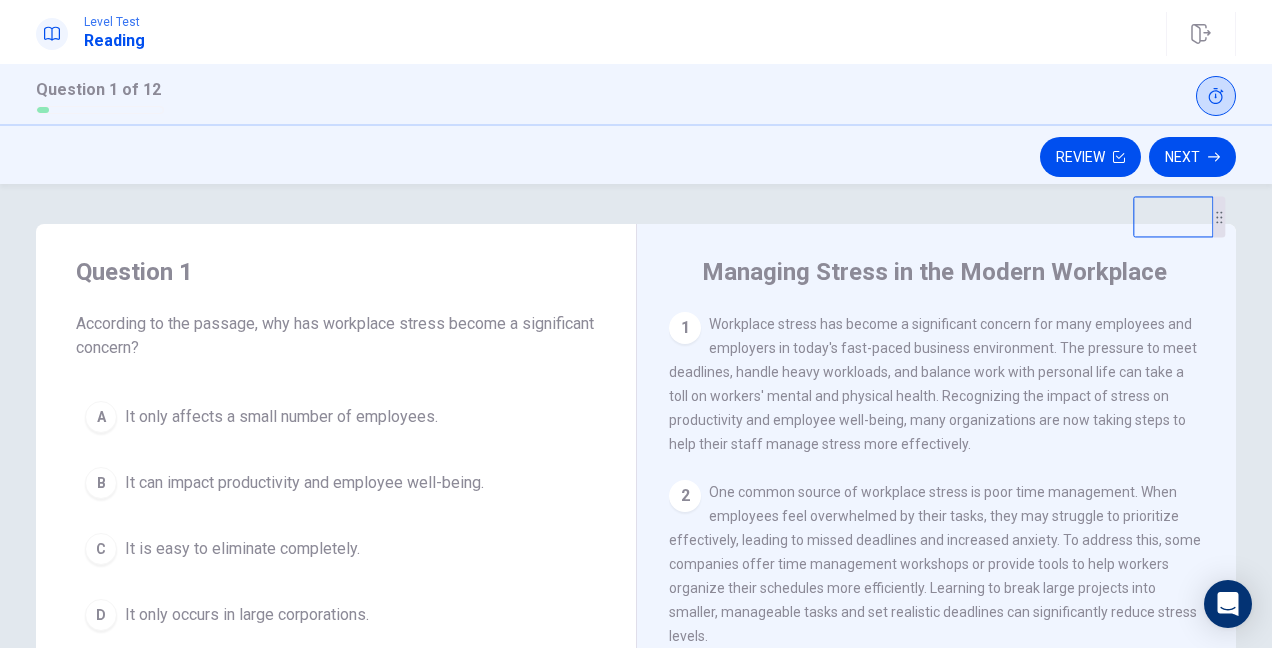 drag, startPoint x: 1007, startPoint y: 262, endPoint x: 1210, endPoint y: 184, distance: 217.46954 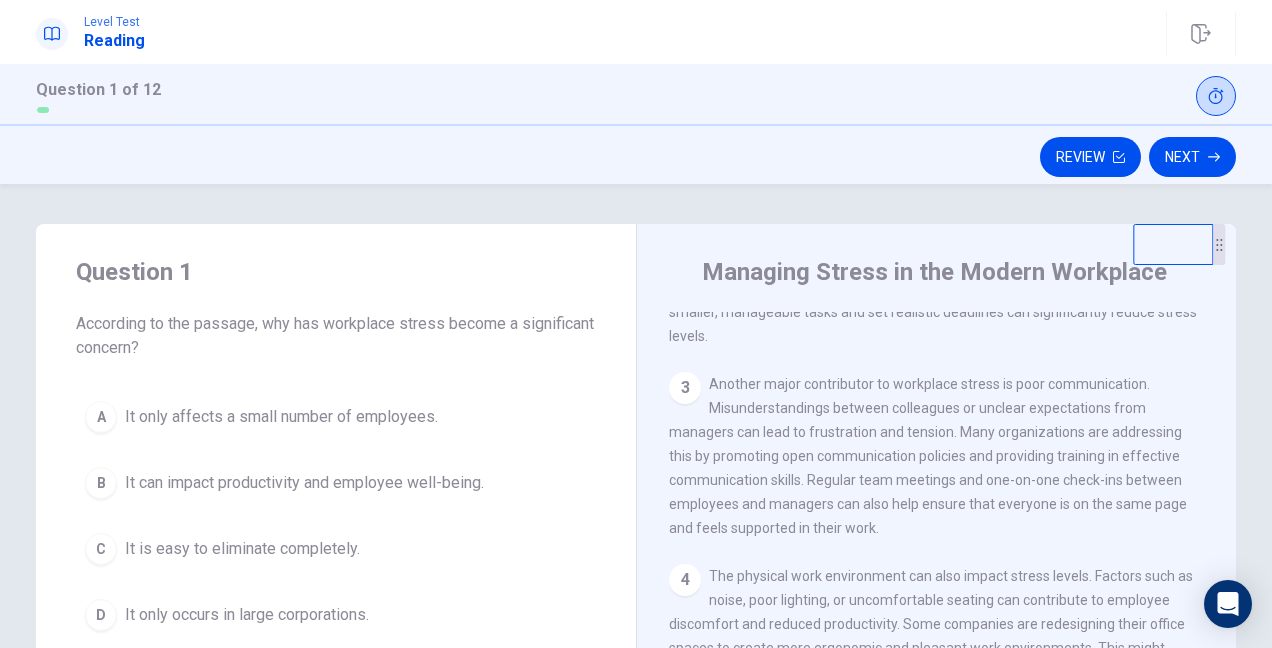 scroll, scrollTop: 0, scrollLeft: 0, axis: both 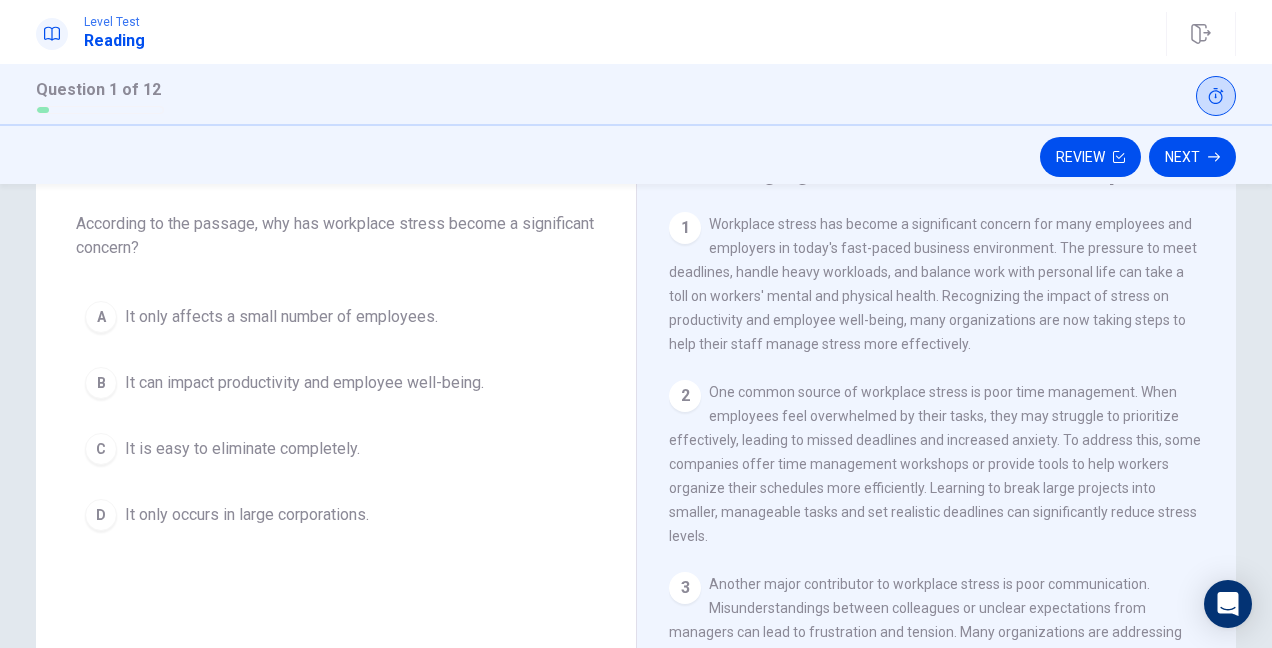 click on "B" at bounding box center [101, 383] 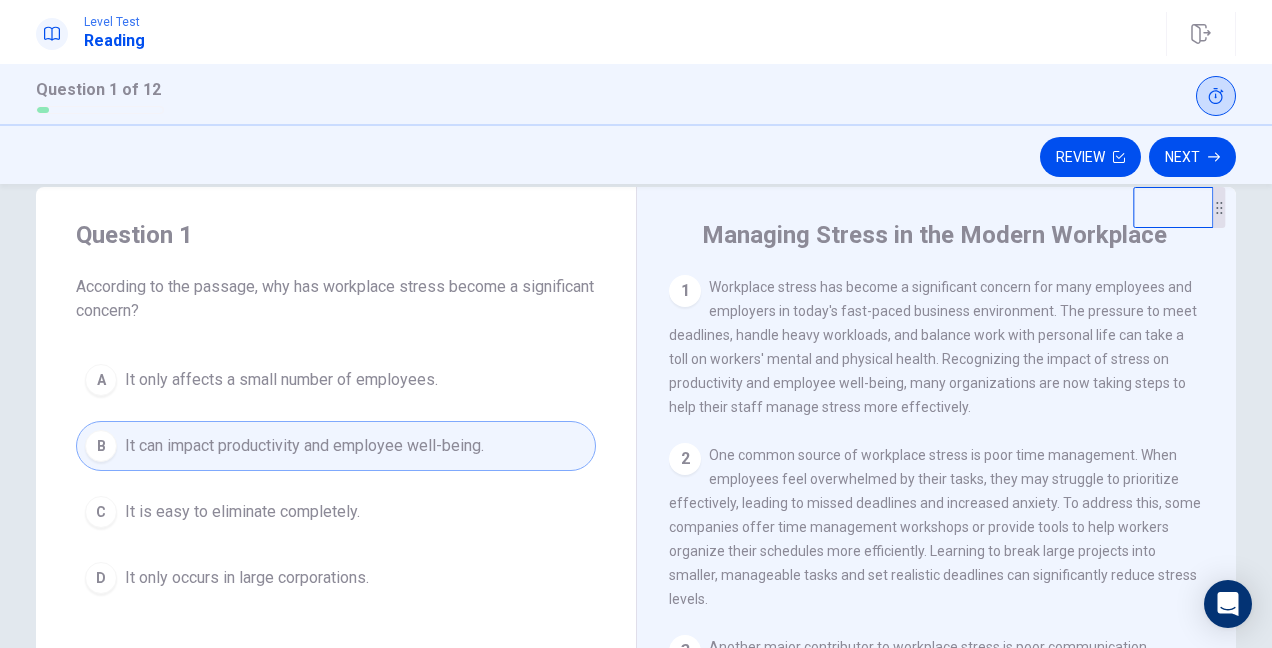 scroll, scrollTop: 0, scrollLeft: 0, axis: both 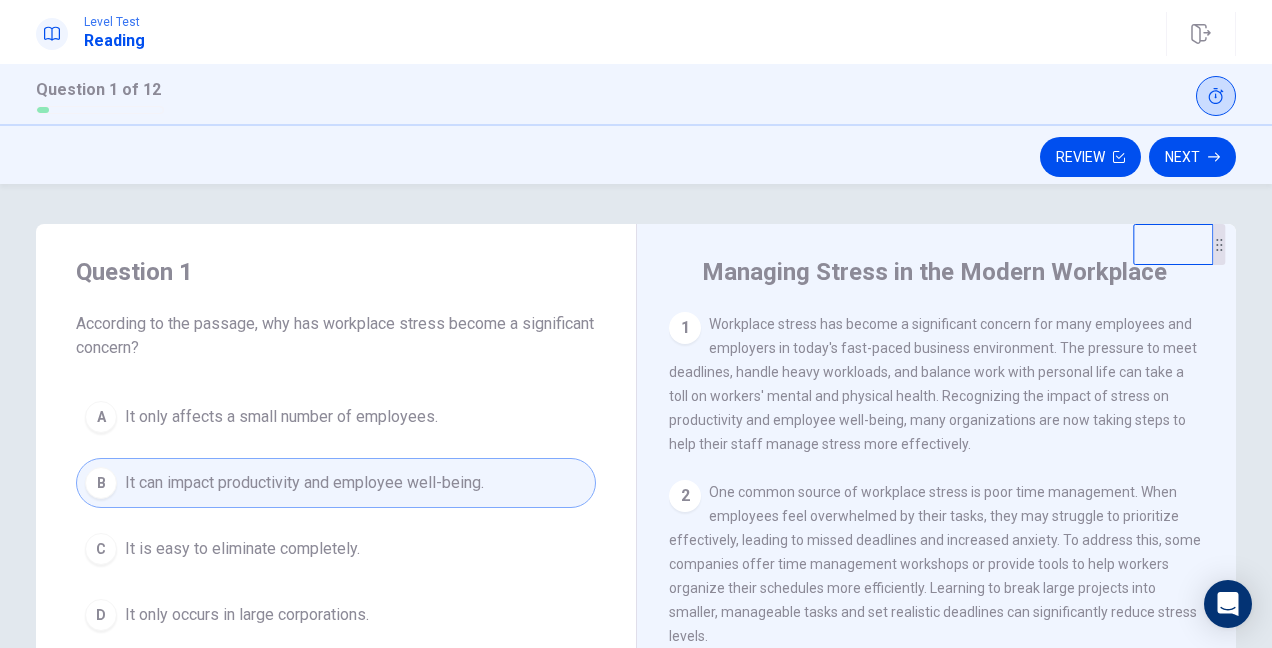 click on "Next" at bounding box center (1192, 157) 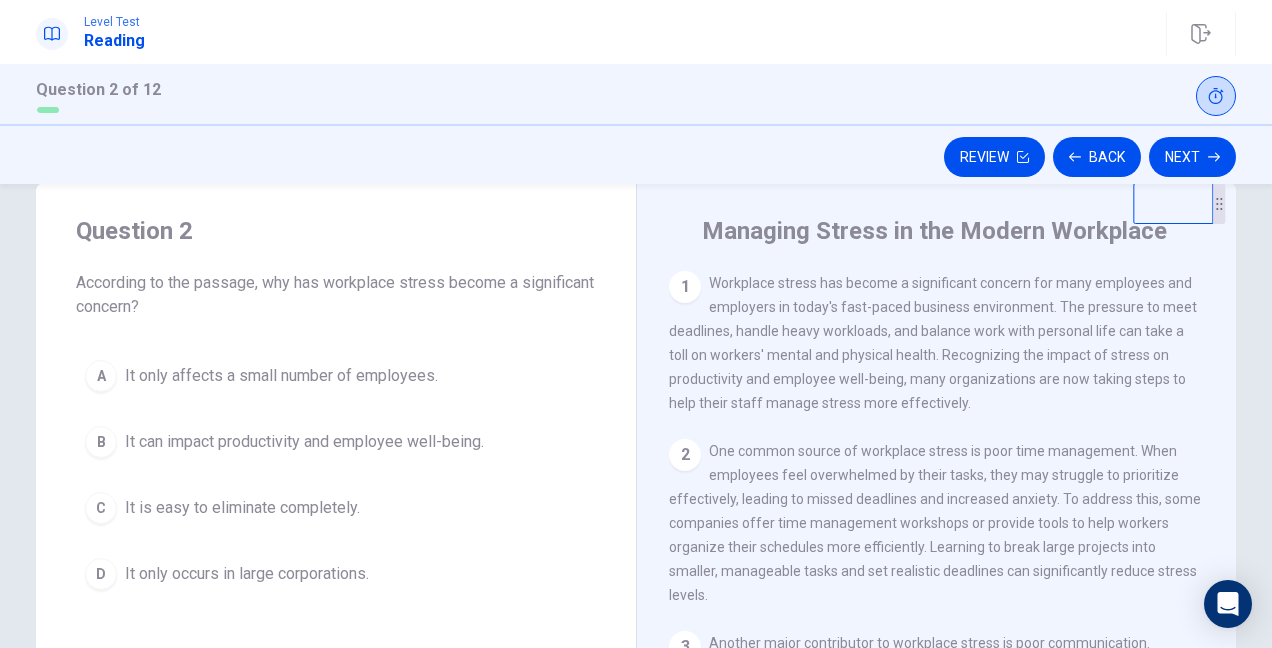 scroll, scrollTop: 0, scrollLeft: 0, axis: both 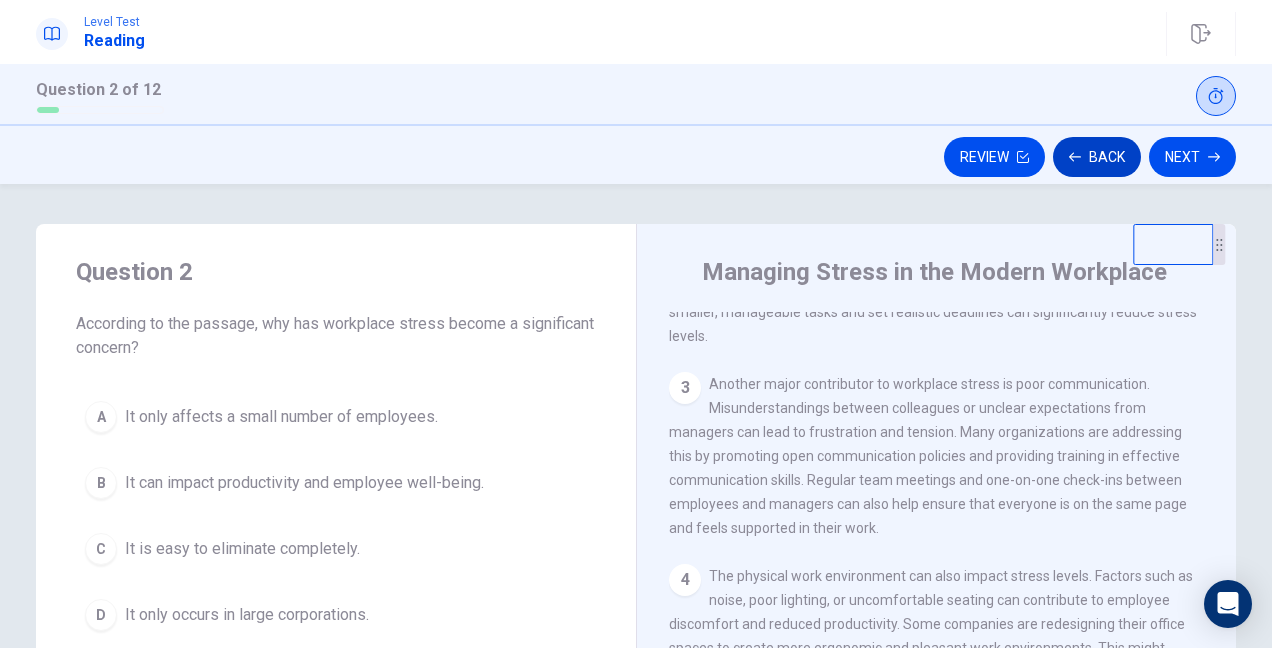 click 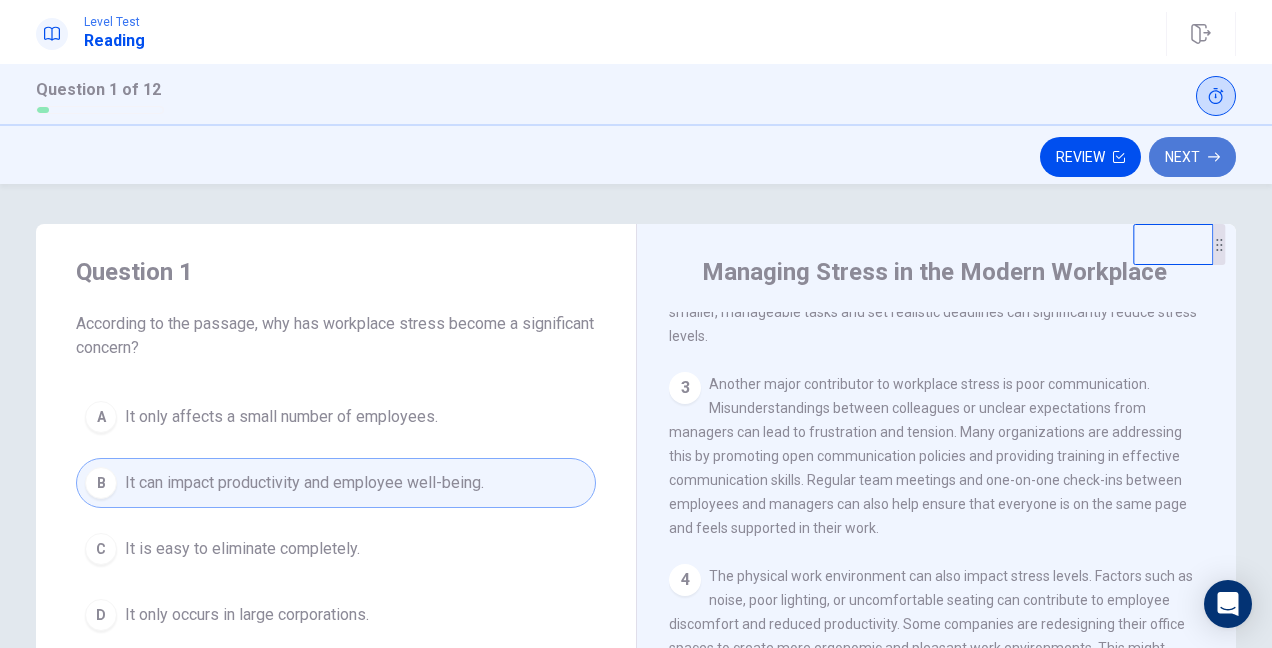 click on "Next" at bounding box center (1192, 157) 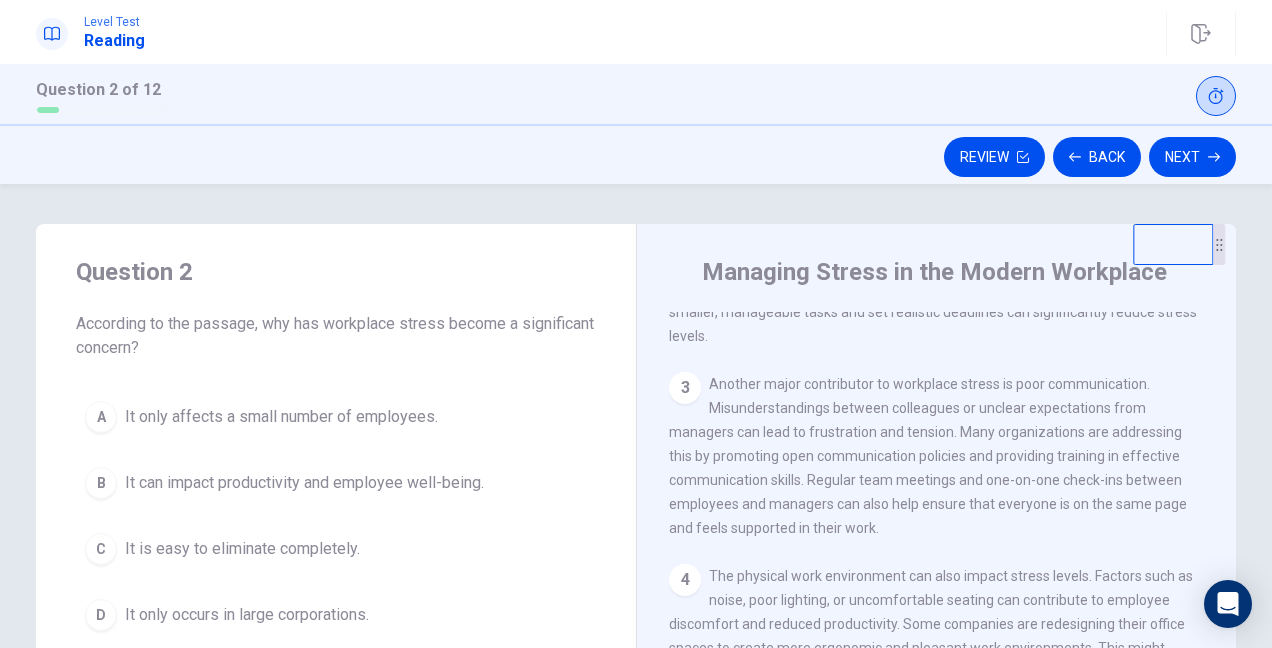 click on "It can impact productivity and employee well-being." at bounding box center (304, 483) 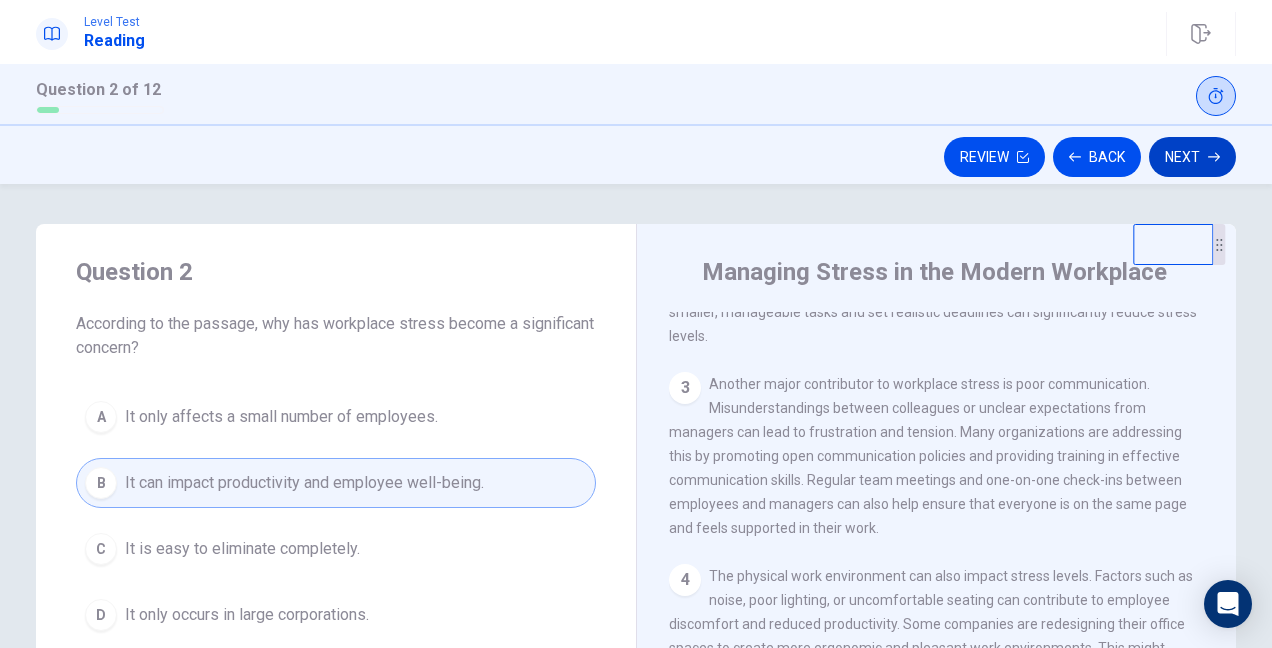 click on "Next" at bounding box center [1192, 157] 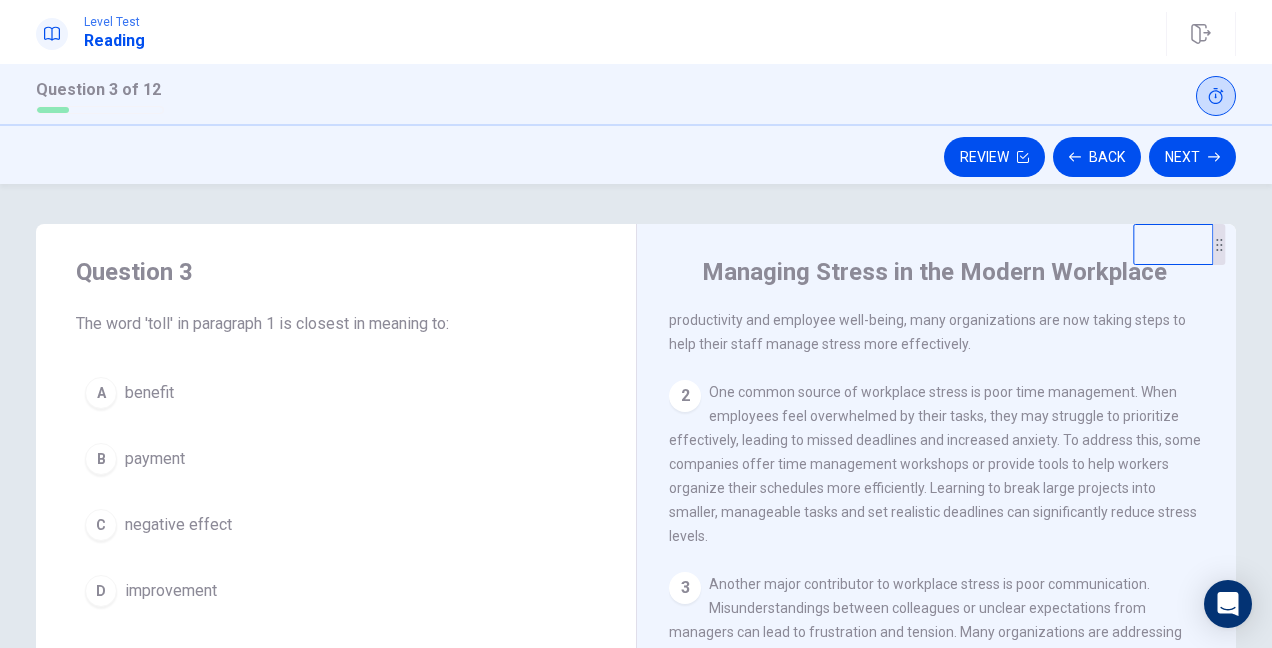 scroll, scrollTop: 0, scrollLeft: 0, axis: both 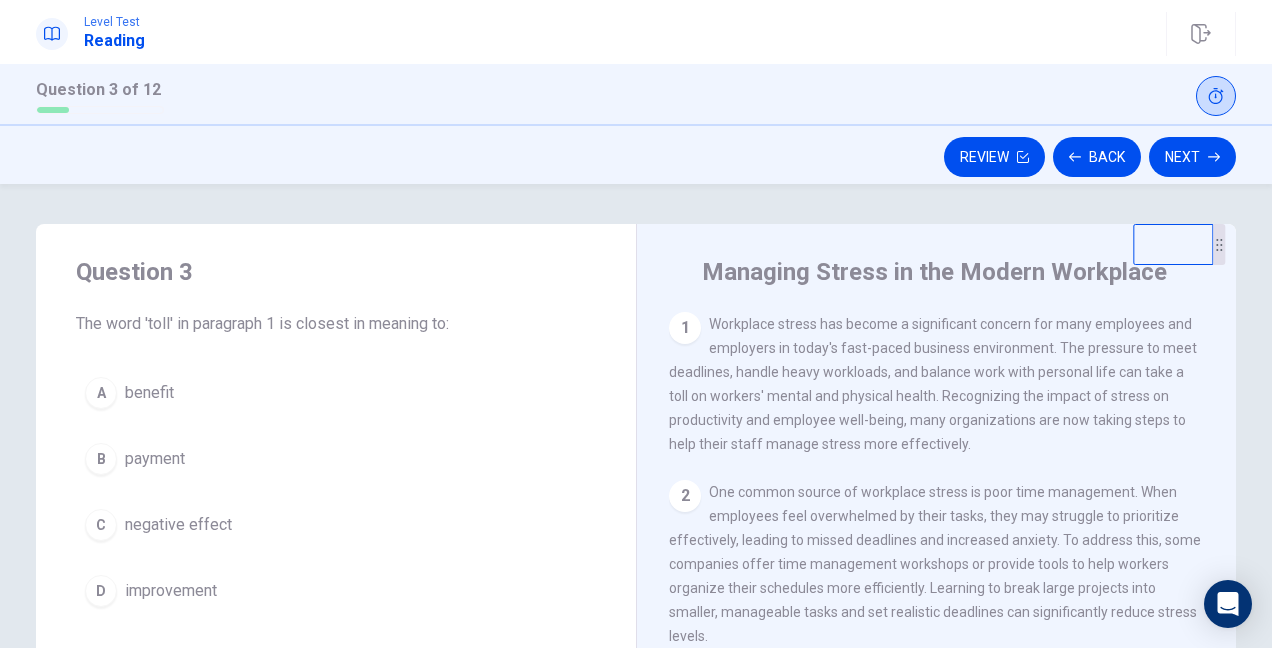 click on "C negative effect" at bounding box center [336, 525] 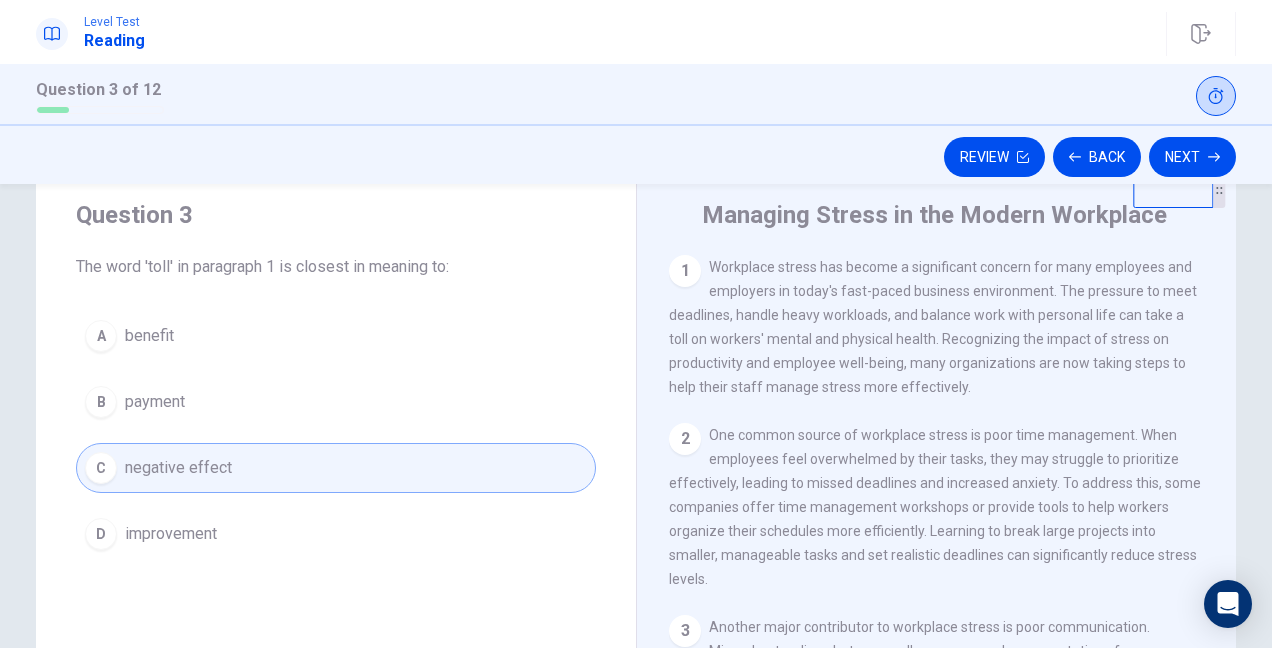 scroll, scrollTop: 100, scrollLeft: 0, axis: vertical 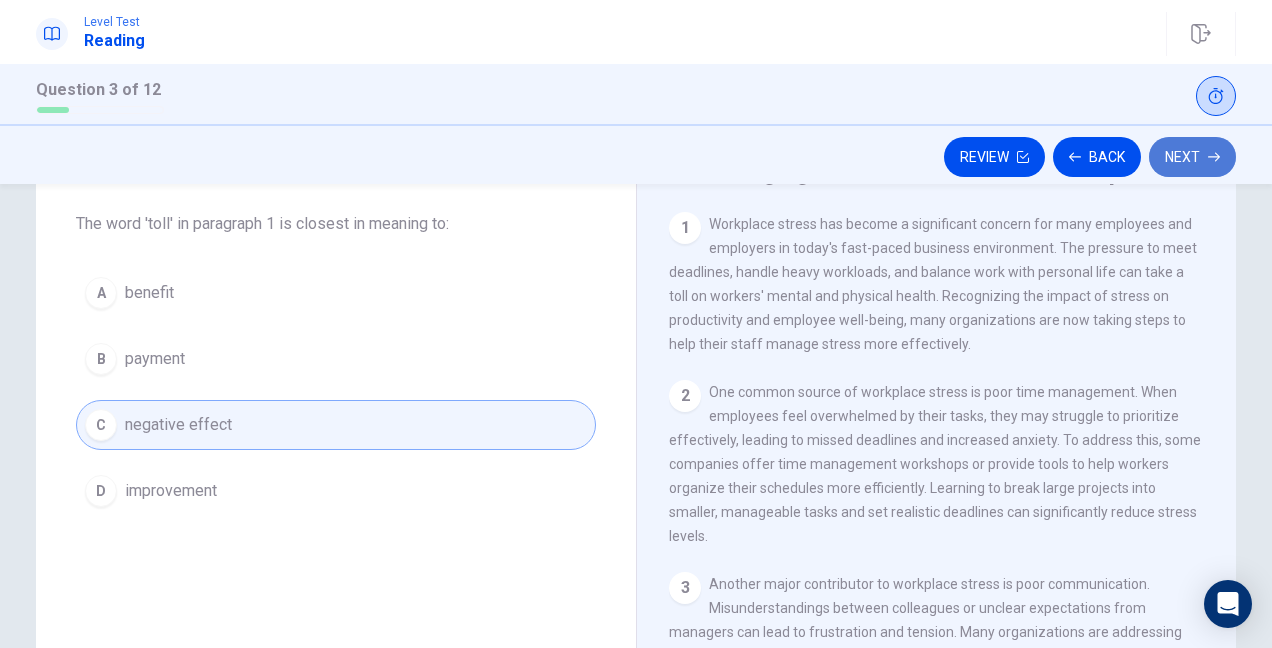 click on "Next" at bounding box center [1192, 157] 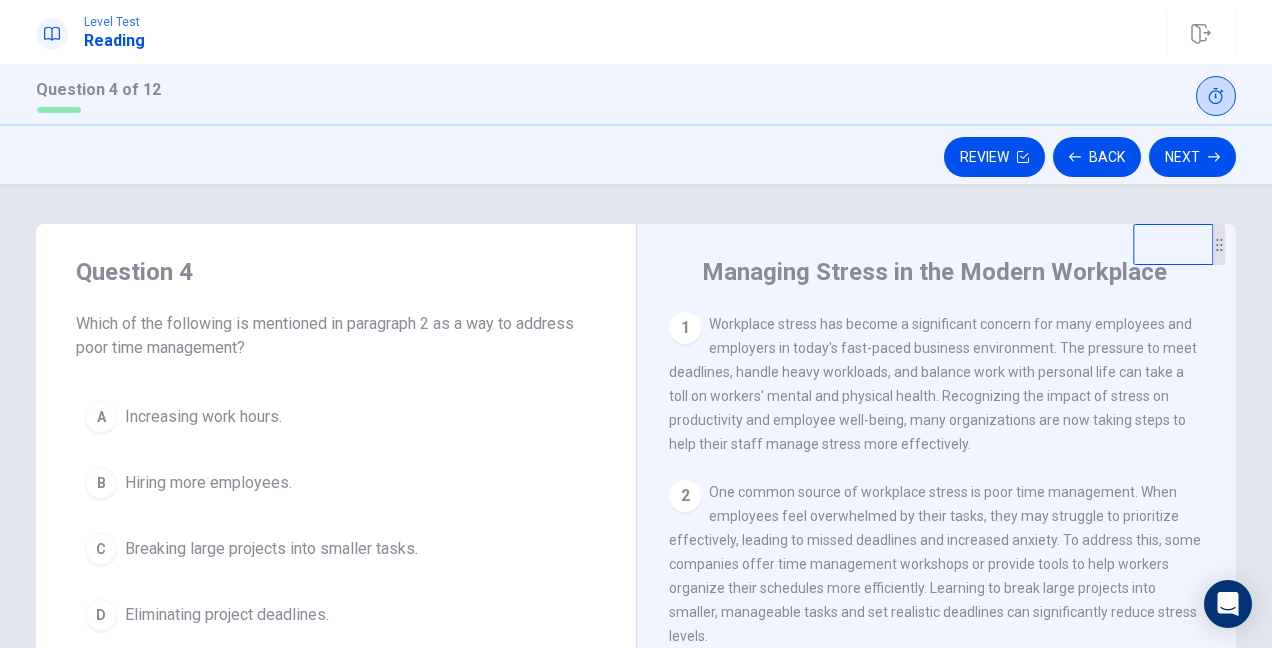 scroll, scrollTop: 100, scrollLeft: 0, axis: vertical 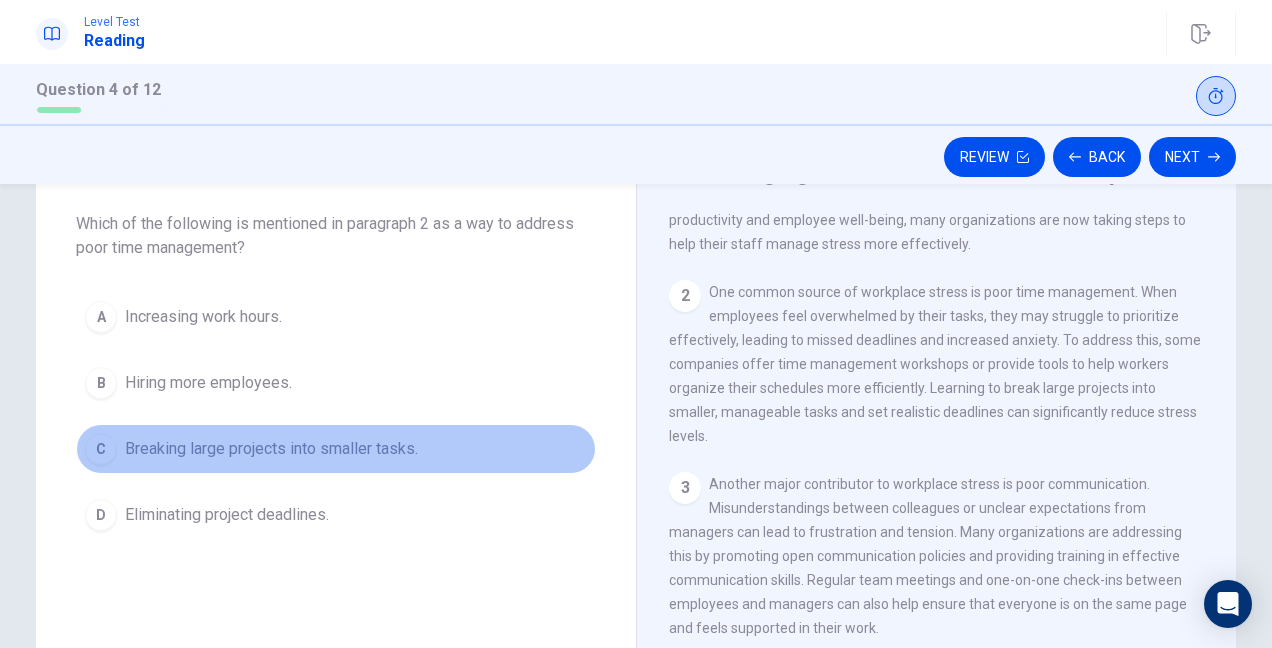 click on "Breaking large projects into smaller tasks." at bounding box center (271, 449) 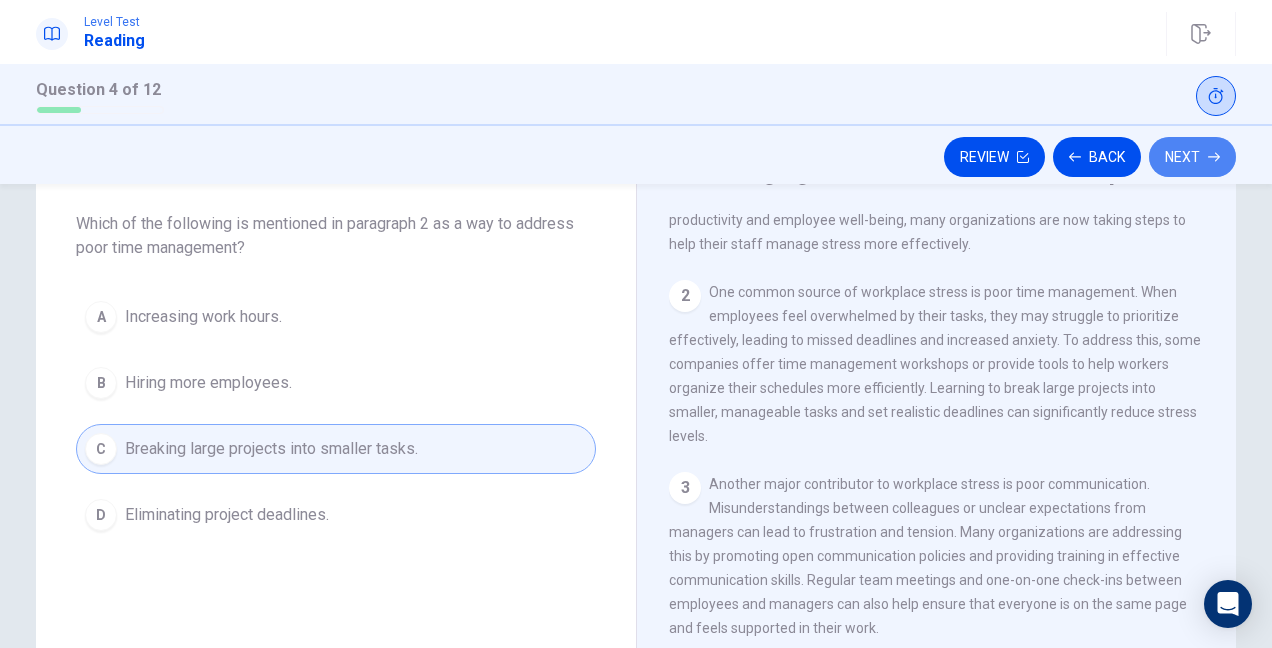 click on "Next" at bounding box center (1192, 157) 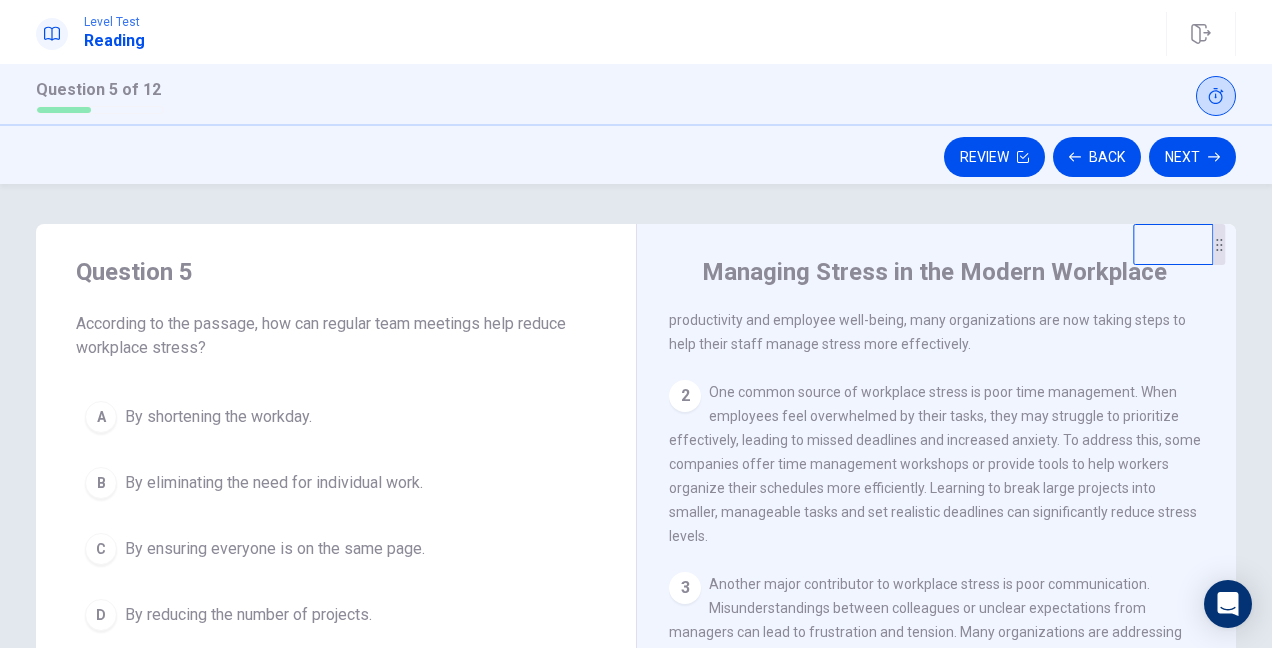 scroll, scrollTop: 100, scrollLeft: 0, axis: vertical 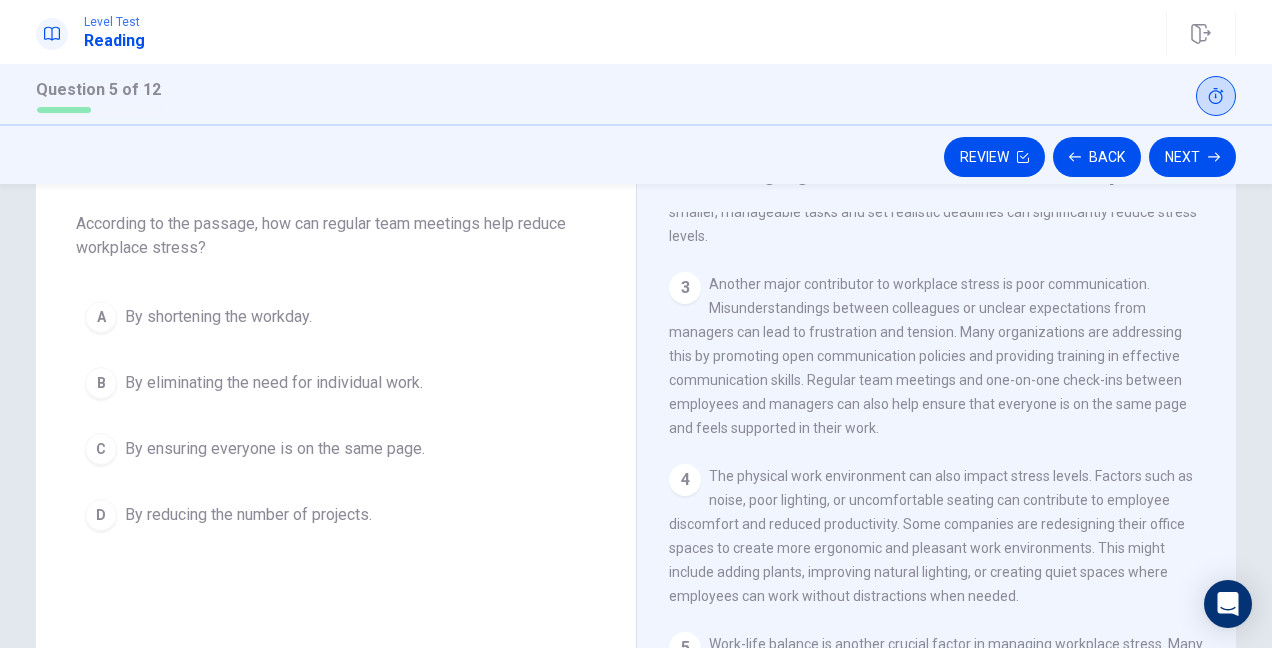 click on "By ensuring everyone is on the same page." at bounding box center (275, 449) 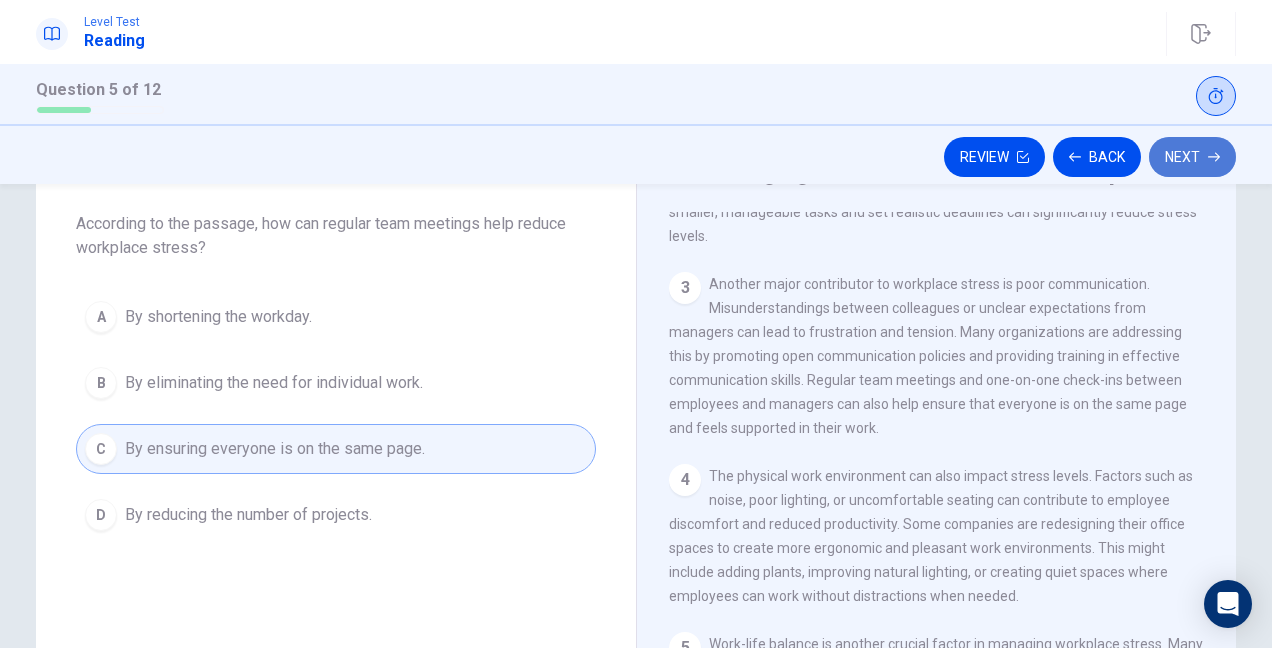 click on "Next" at bounding box center [1192, 157] 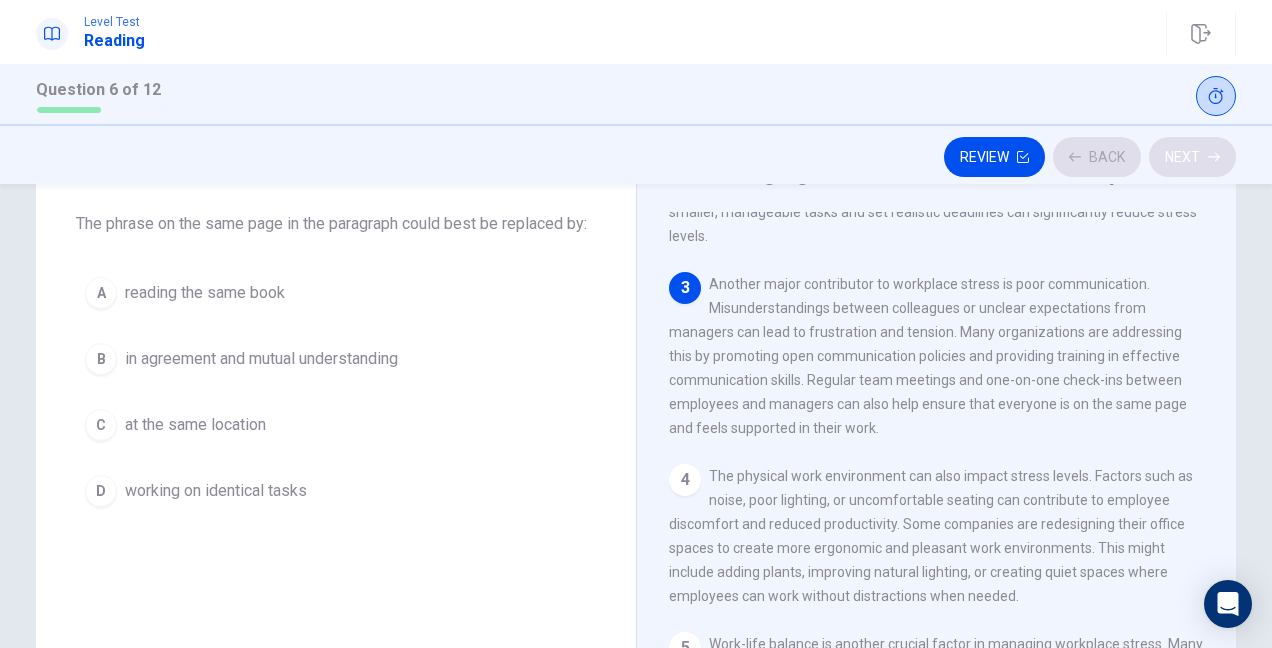 scroll, scrollTop: 368, scrollLeft: 0, axis: vertical 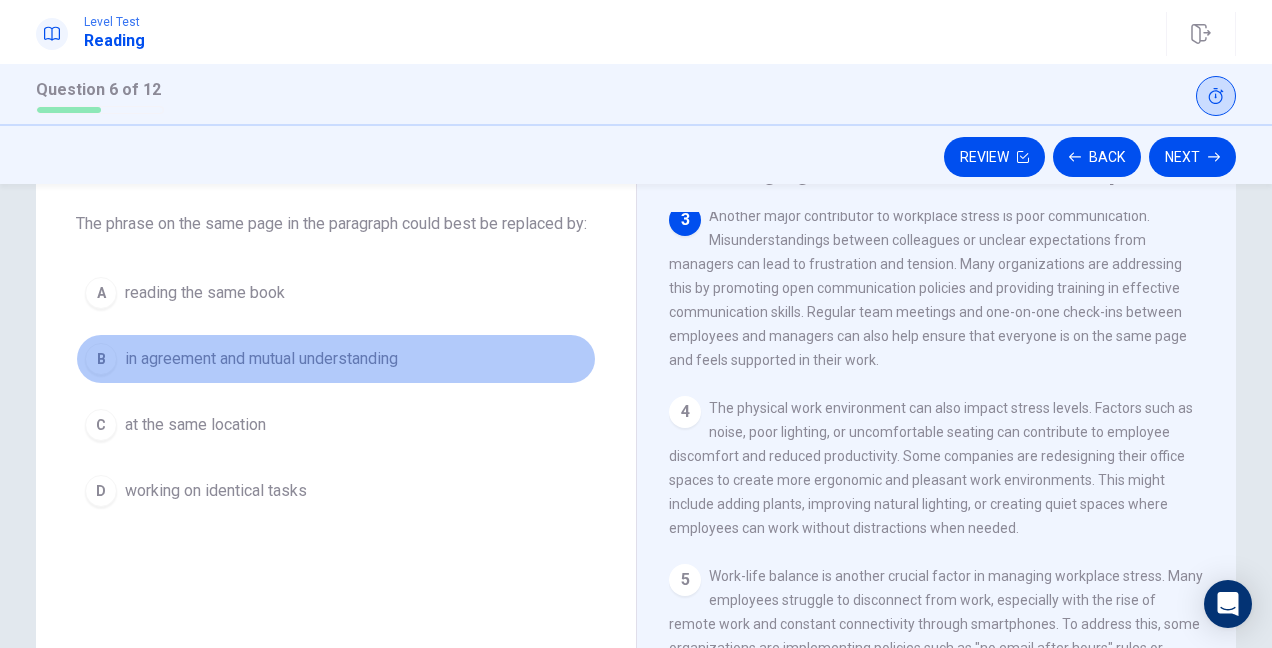 click on "B in agreement and mutual understanding" at bounding box center (336, 359) 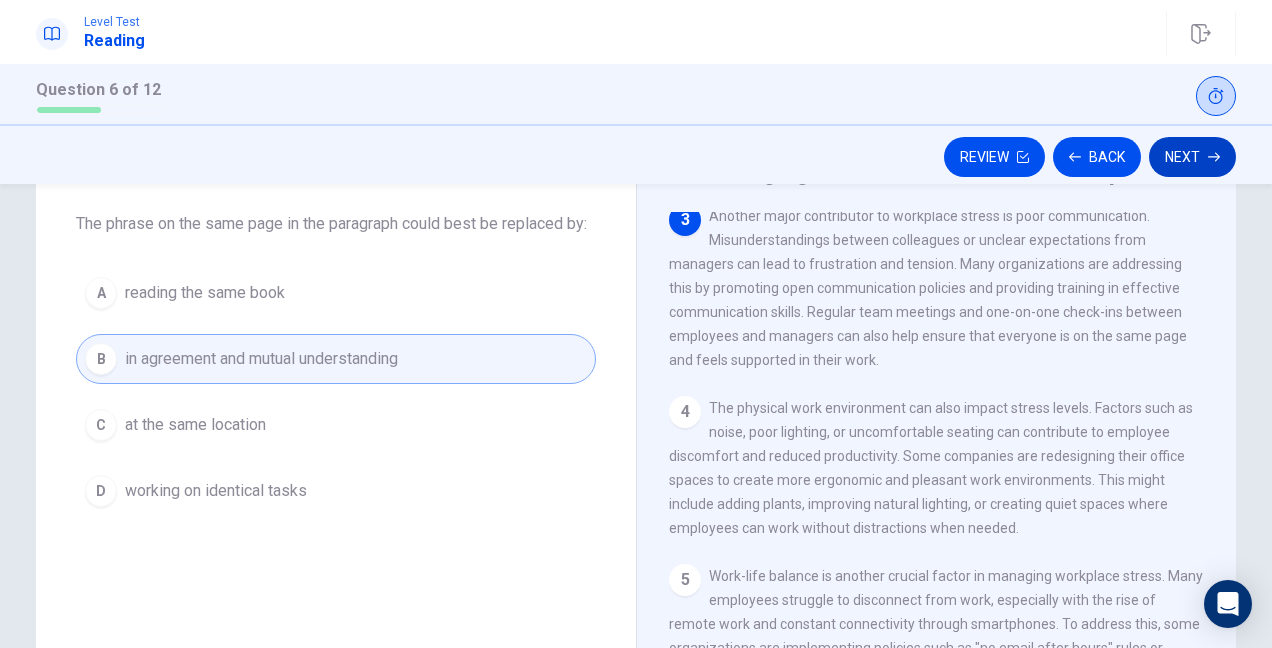 click 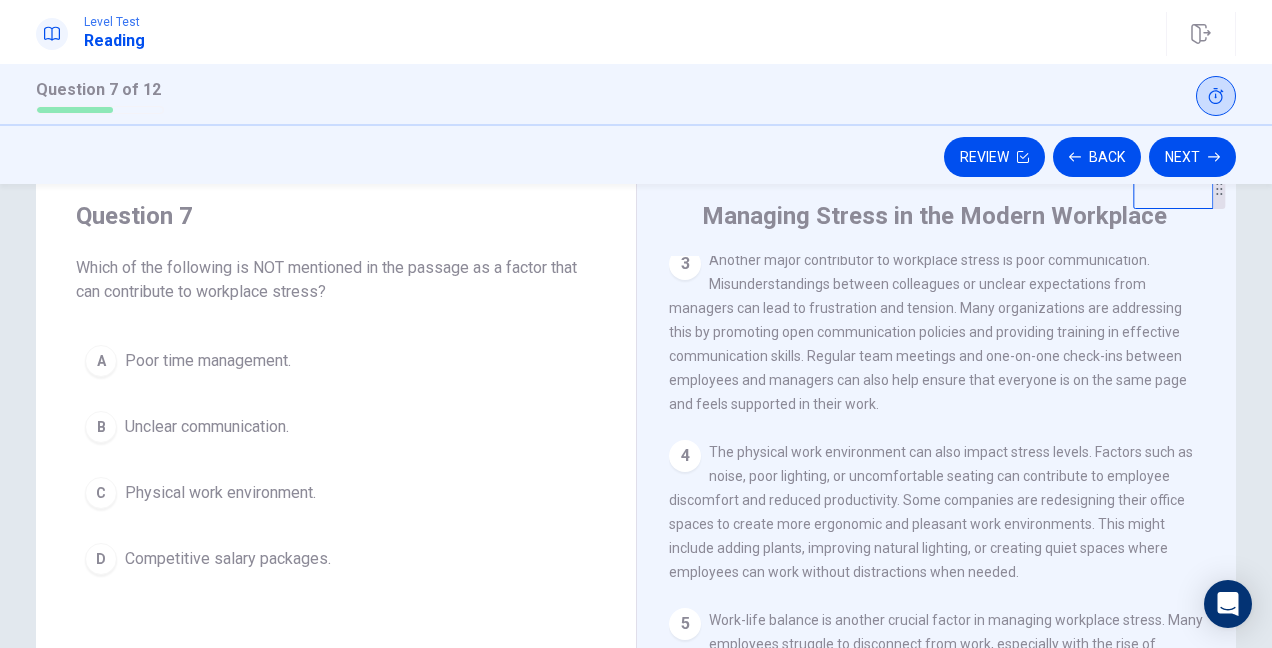 scroll, scrollTop: 100, scrollLeft: 0, axis: vertical 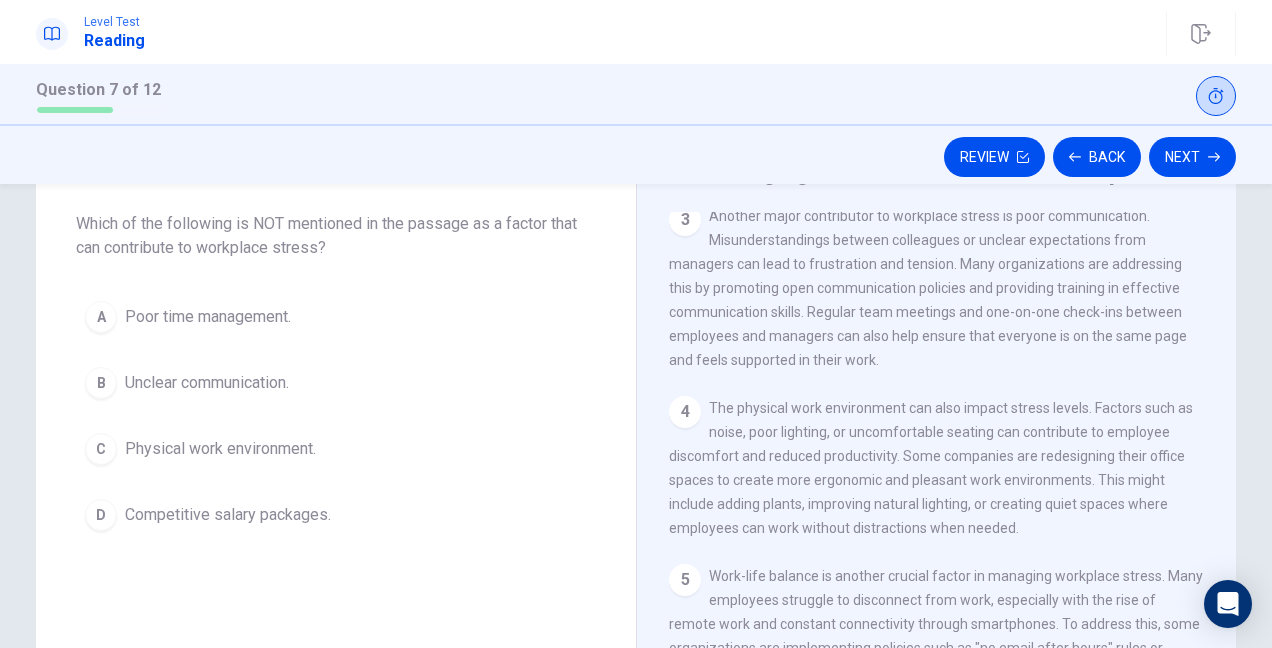 click on "D Competitive salary packages." at bounding box center (336, 515) 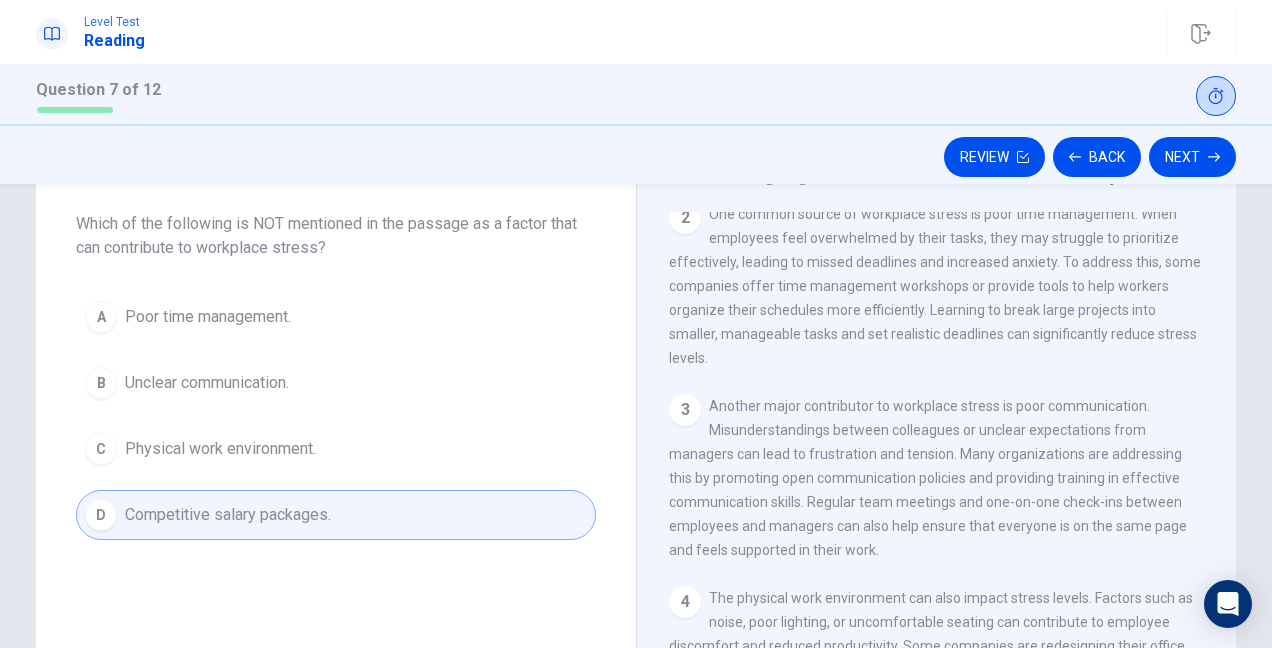 scroll, scrollTop: 78, scrollLeft: 0, axis: vertical 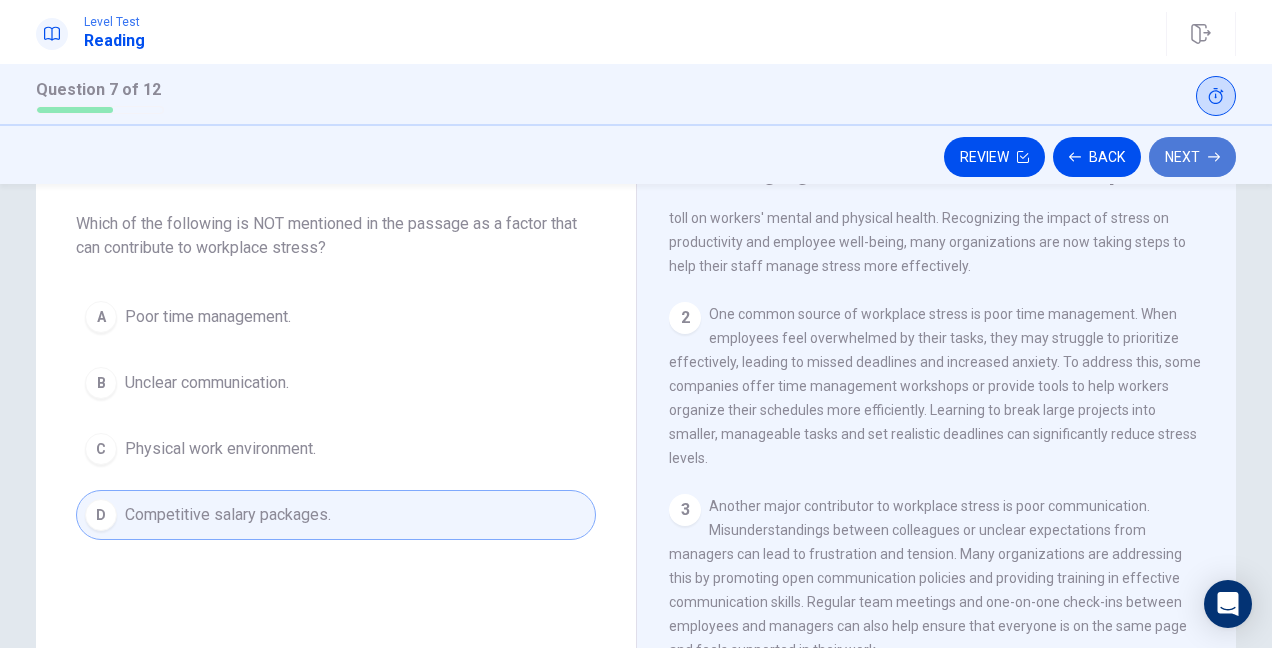 click on "Next" at bounding box center [1192, 157] 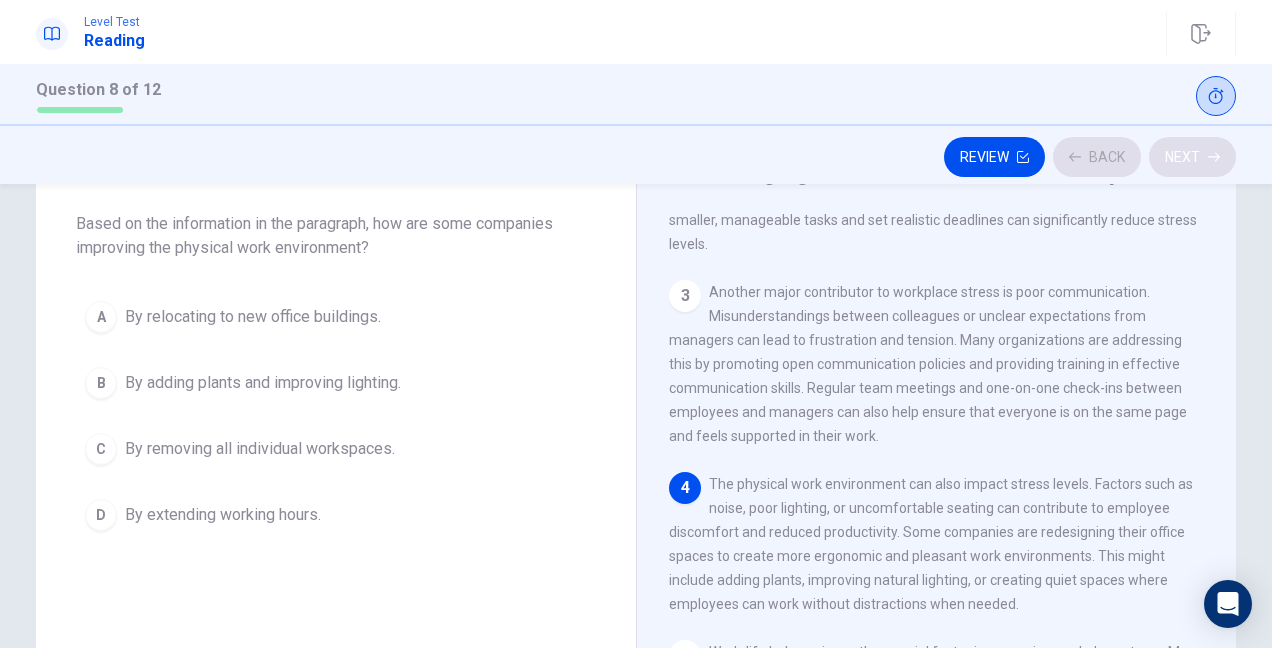 scroll, scrollTop: 338, scrollLeft: 0, axis: vertical 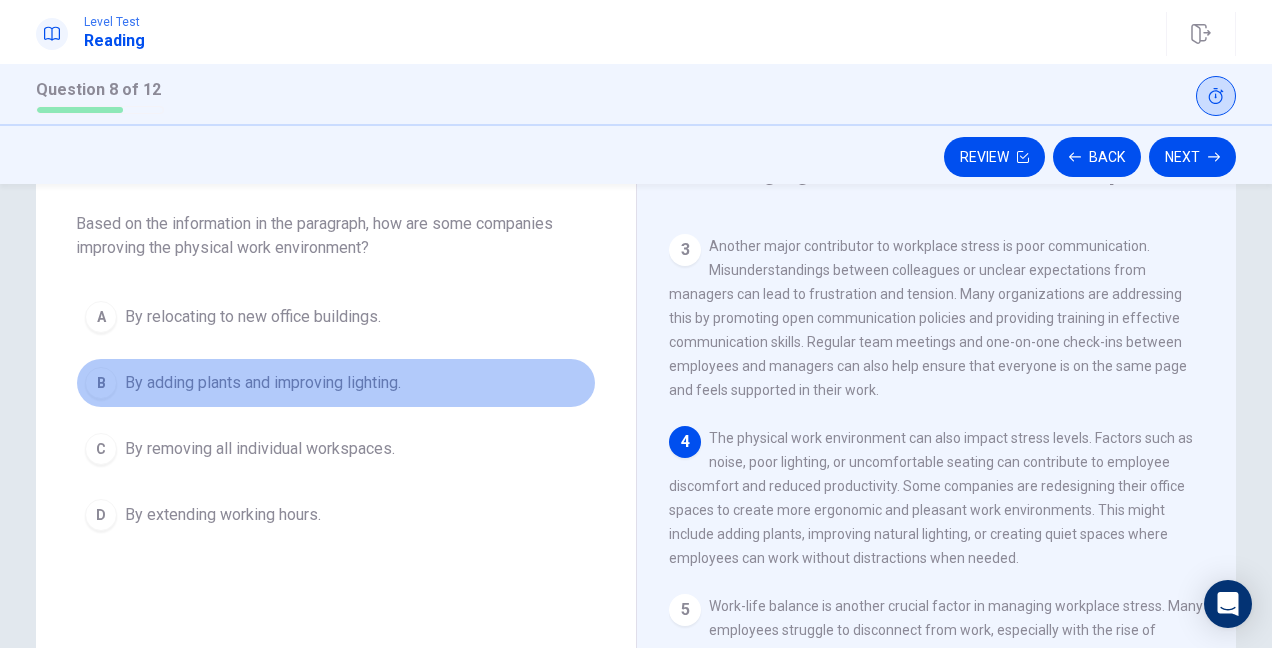 click on "By adding plants and improving lighting." at bounding box center [263, 383] 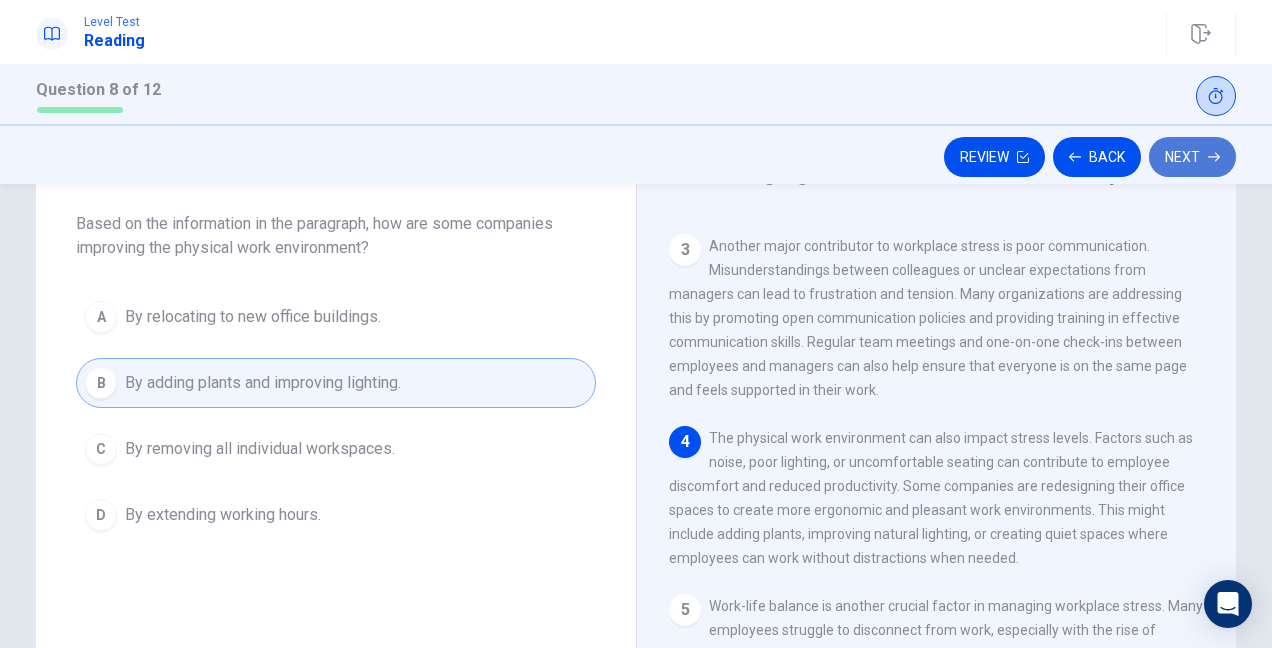 click on "Next" at bounding box center (1192, 157) 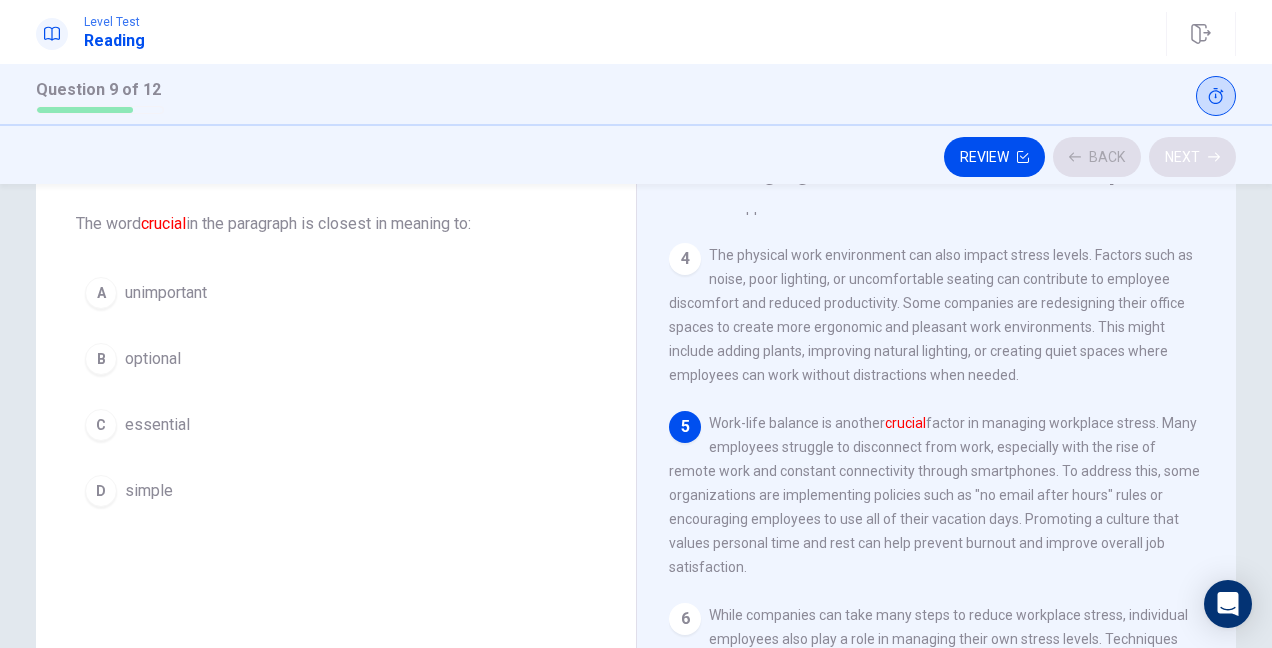scroll, scrollTop: 535, scrollLeft: 0, axis: vertical 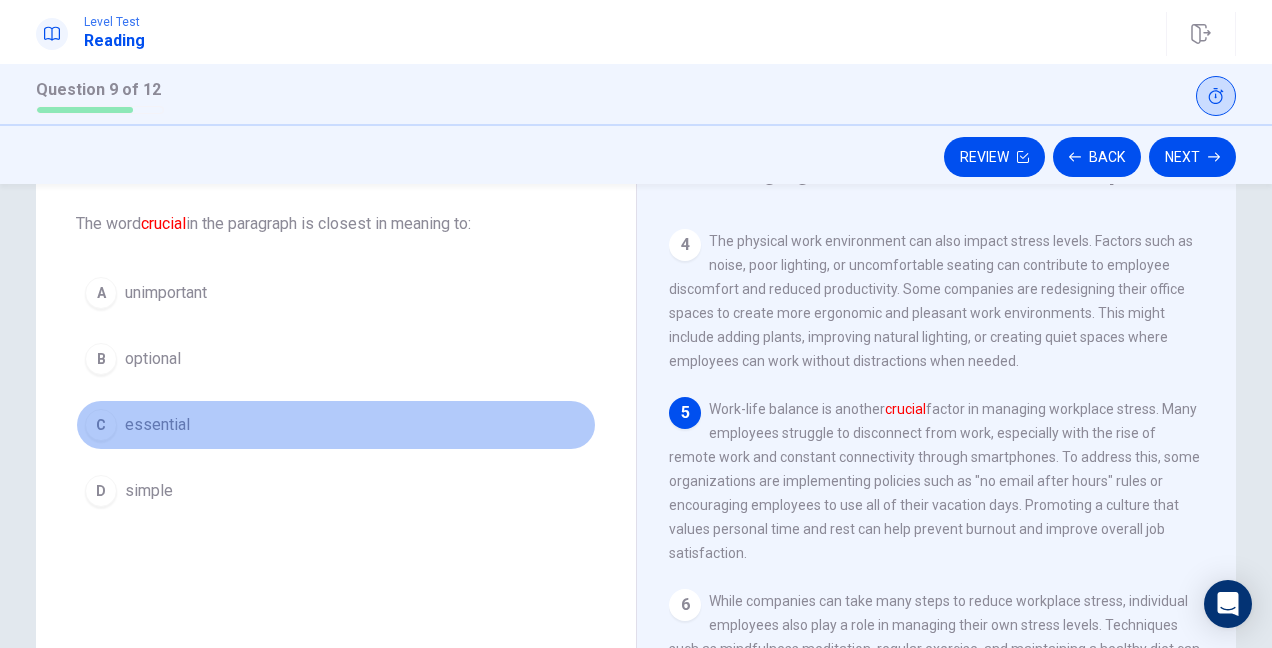 click on "essential" at bounding box center (157, 425) 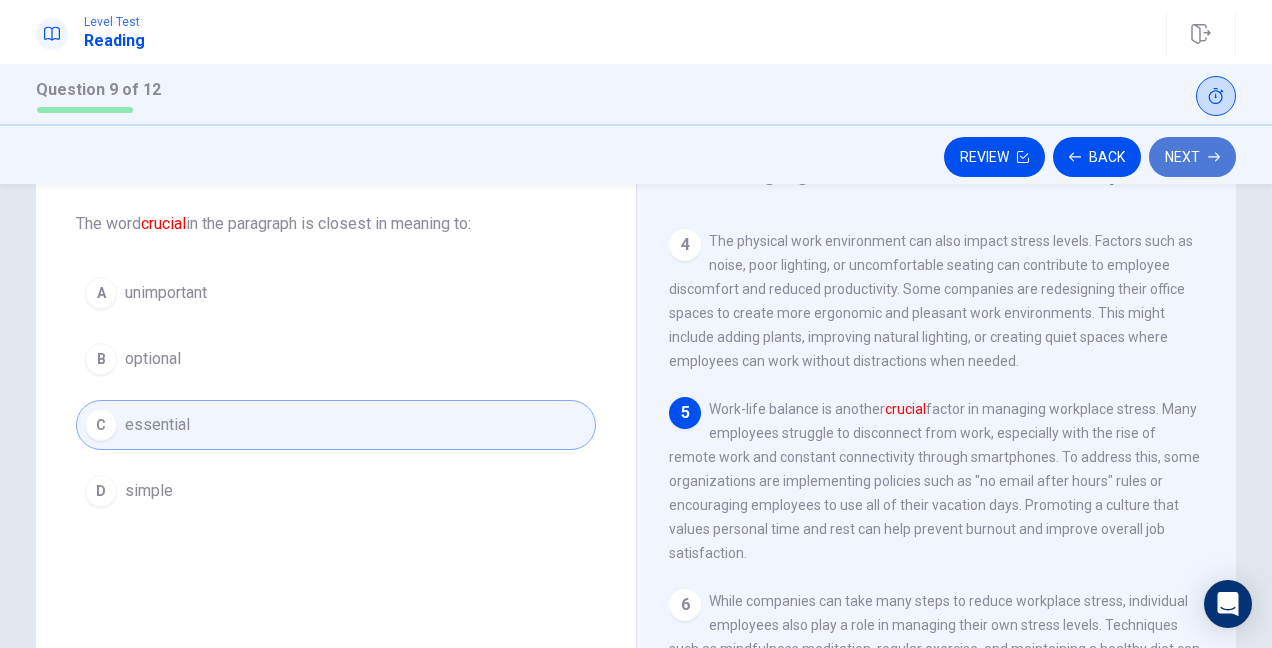 click 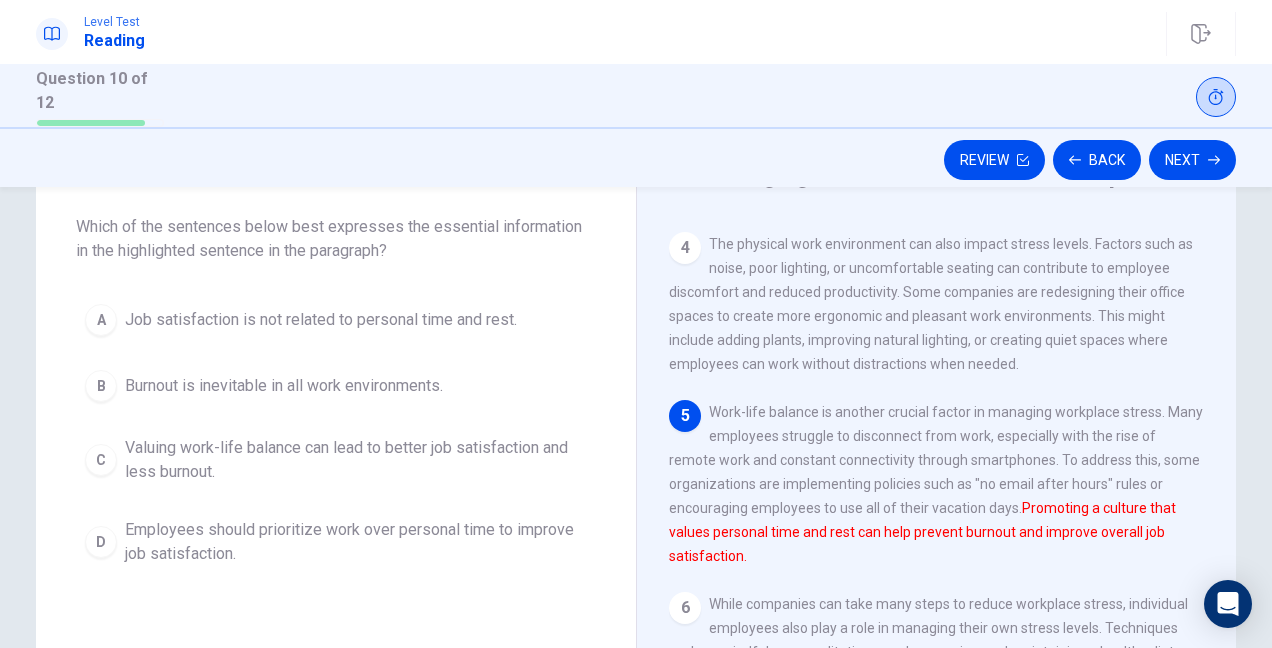 click on "Valuing work-life balance can lead to better job satisfaction and less burnout." at bounding box center [356, 460] 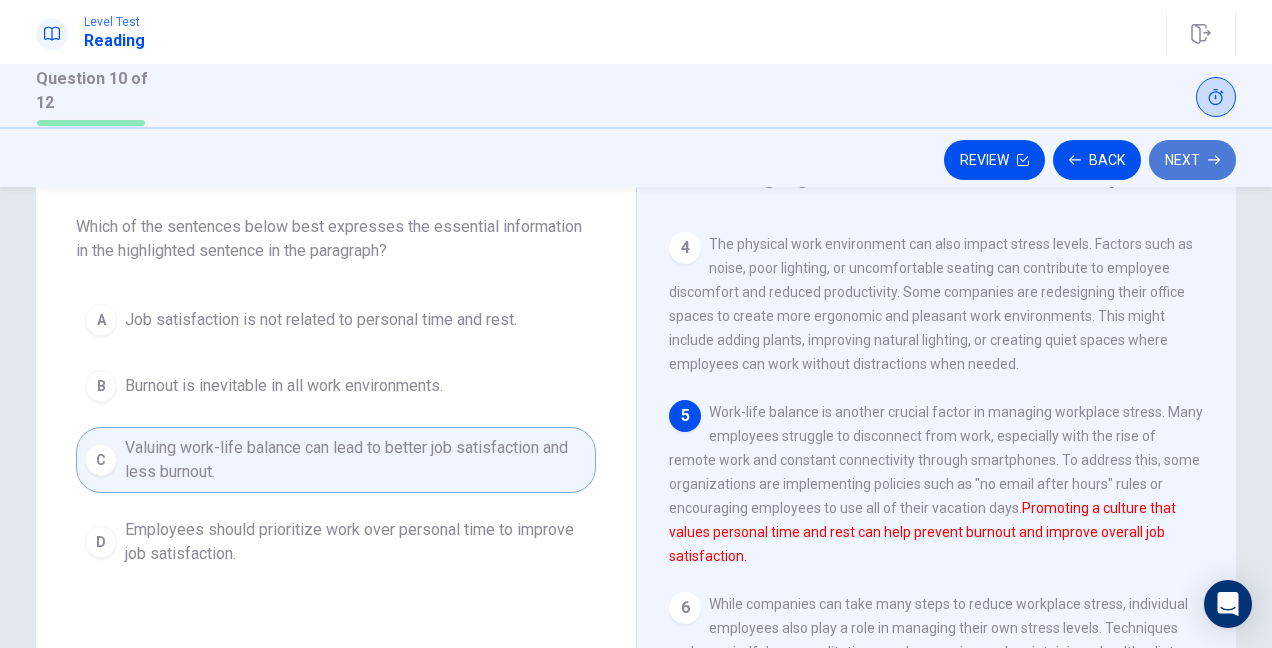 click 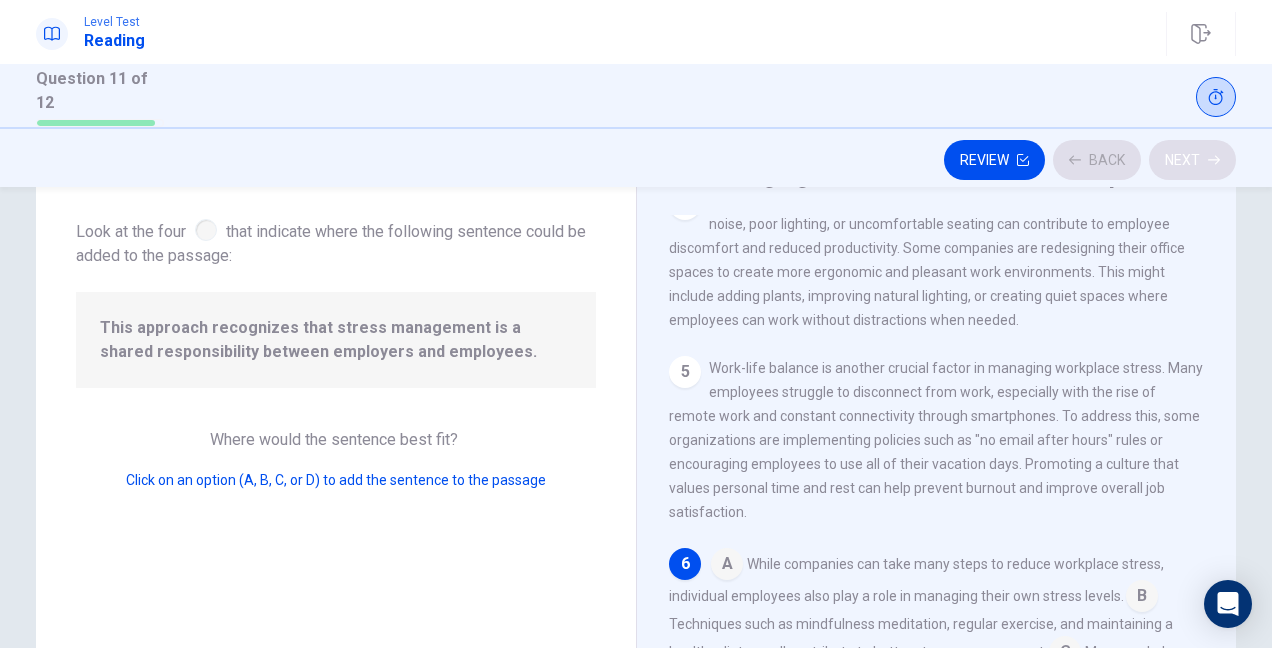 scroll, scrollTop: 706, scrollLeft: 0, axis: vertical 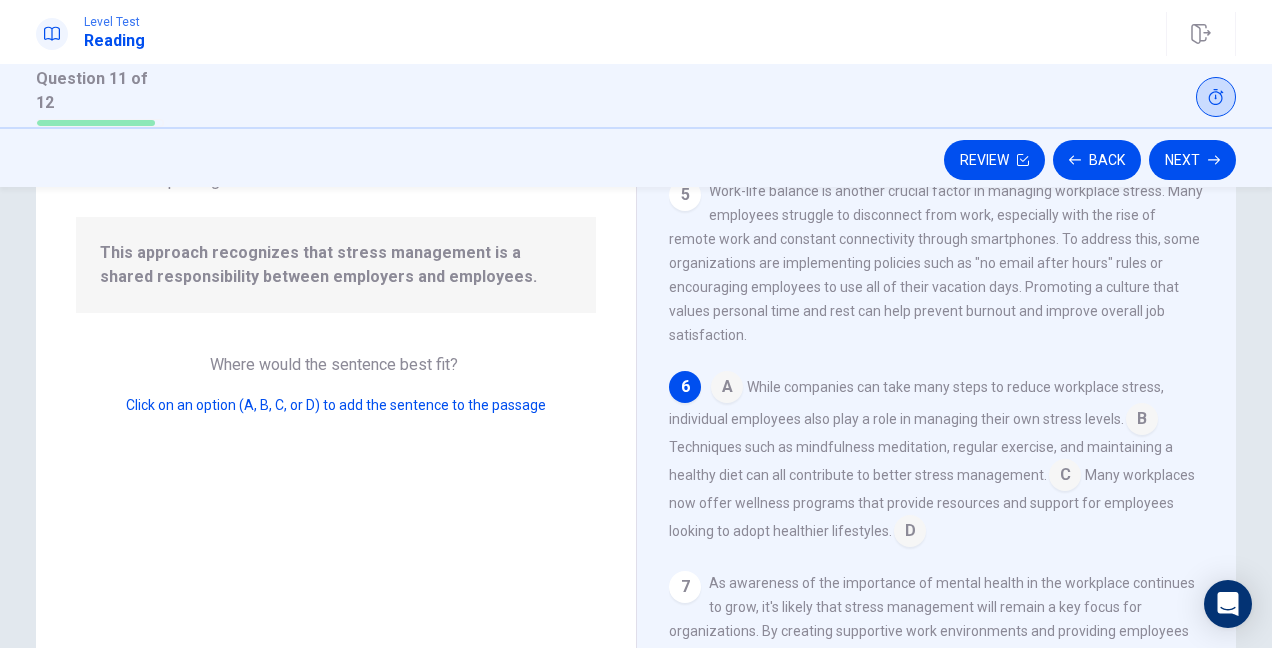 click at bounding box center (910, 533) 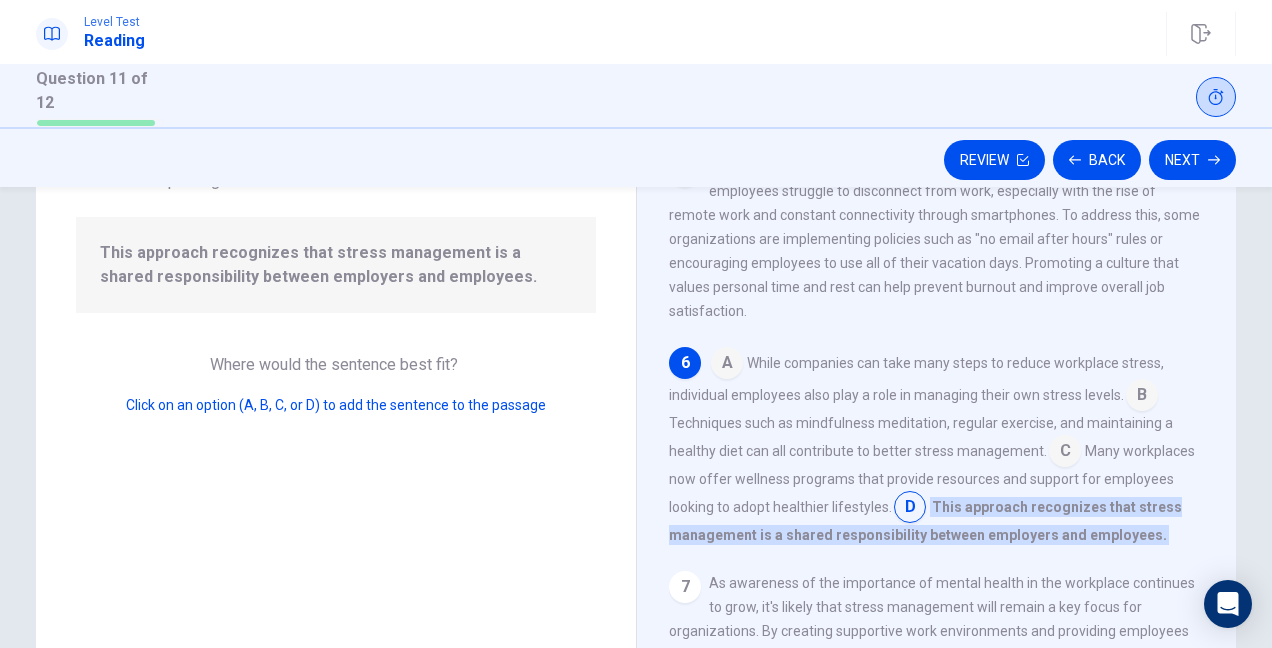 click at bounding box center [1065, 453] 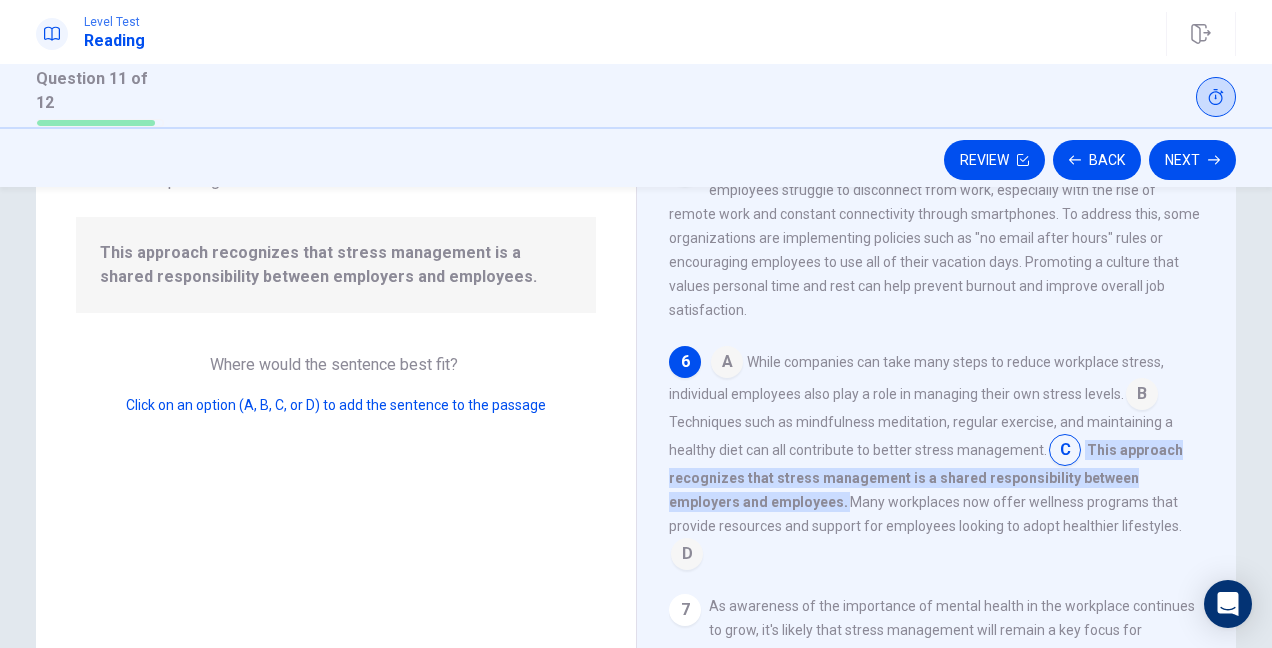 click at bounding box center [1142, 396] 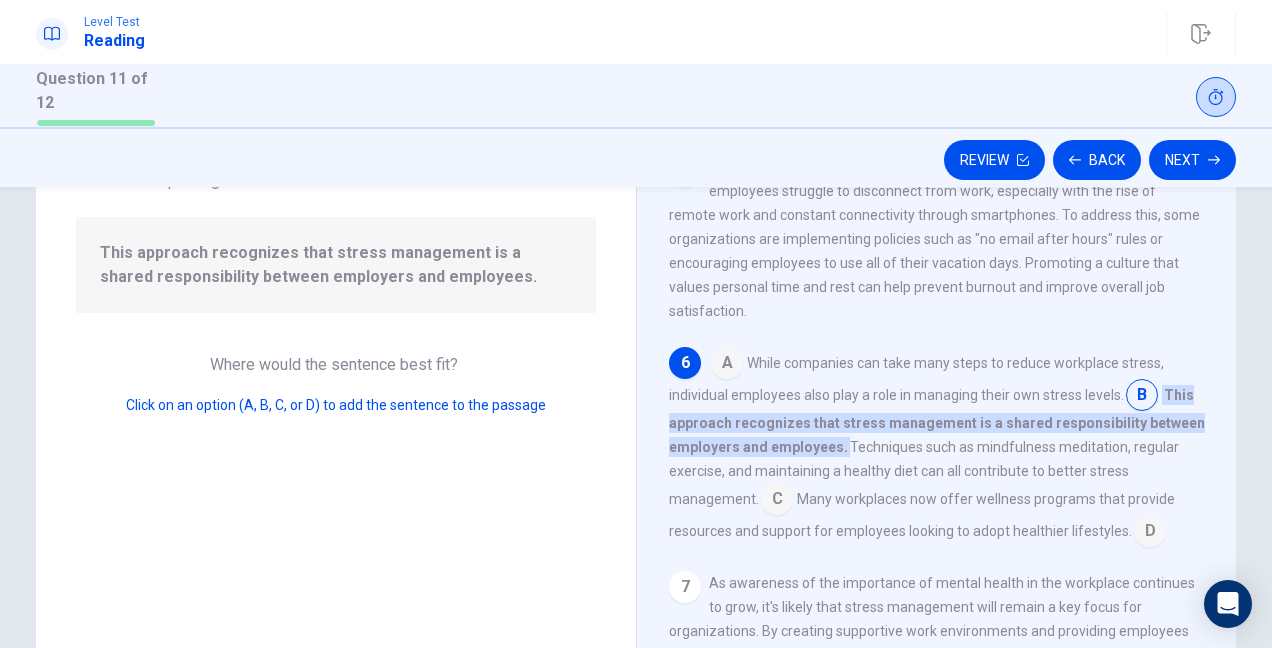 scroll, scrollTop: 730, scrollLeft: 0, axis: vertical 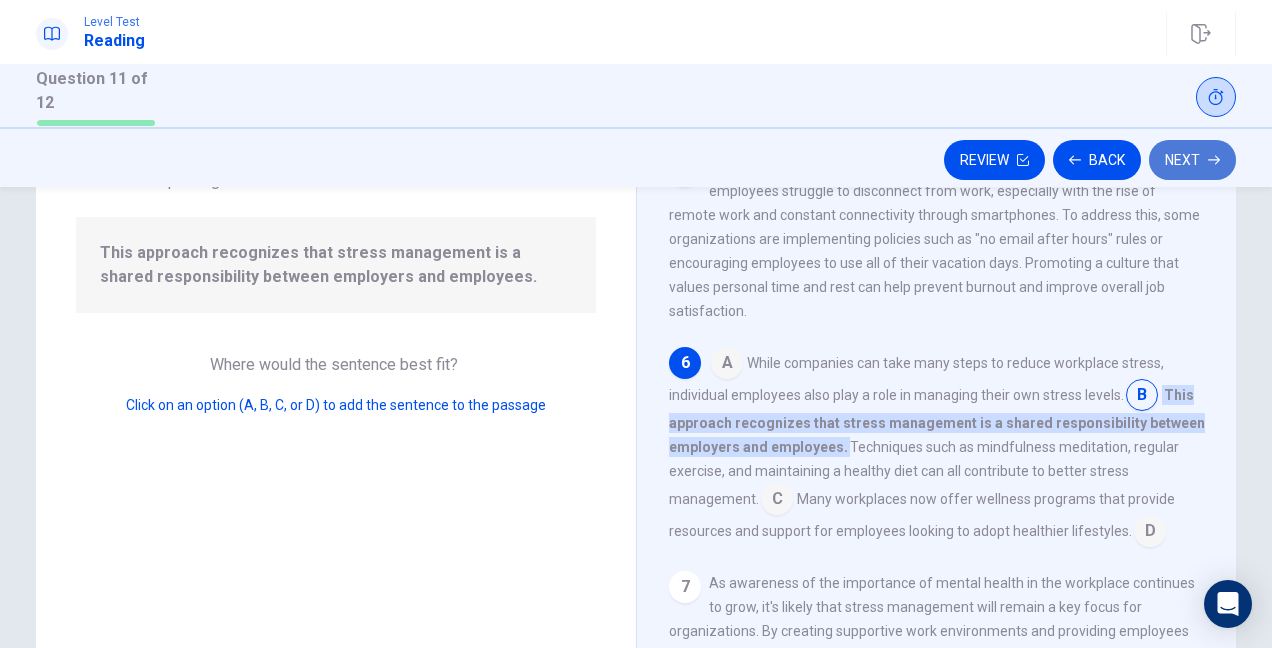 click on "Next" at bounding box center (1192, 160) 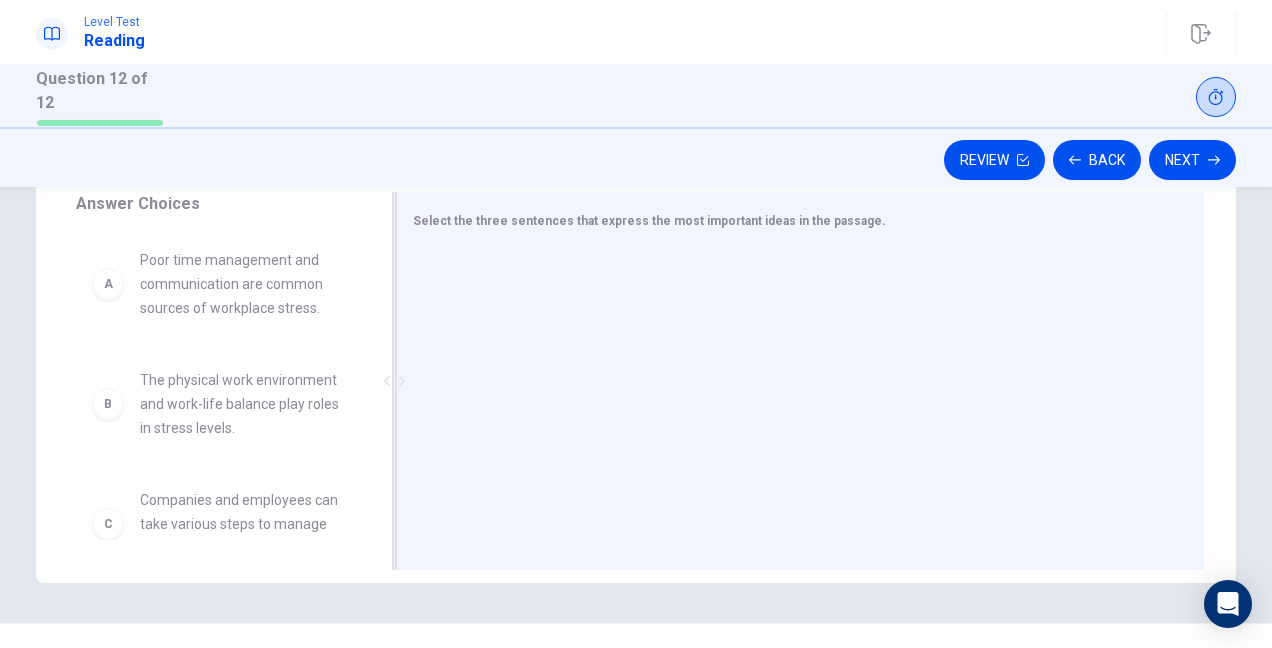 scroll, scrollTop: 375, scrollLeft: 0, axis: vertical 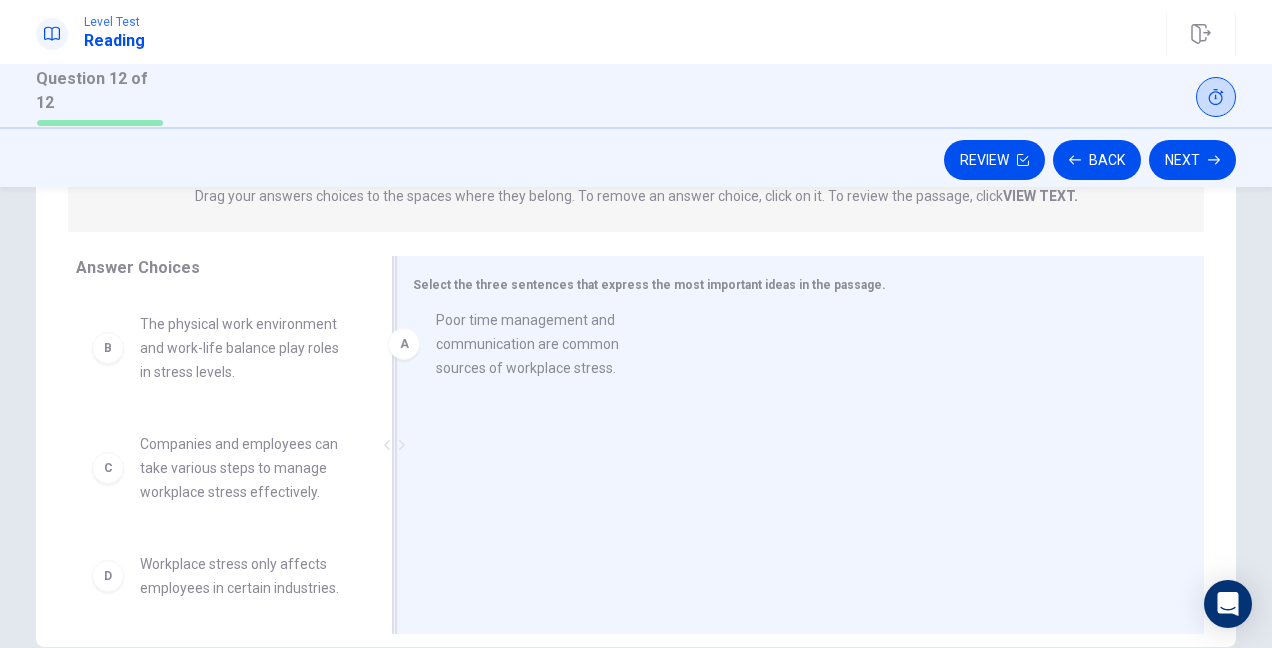 drag, startPoint x: 264, startPoint y: 368, endPoint x: 594, endPoint y: 361, distance: 330.07425 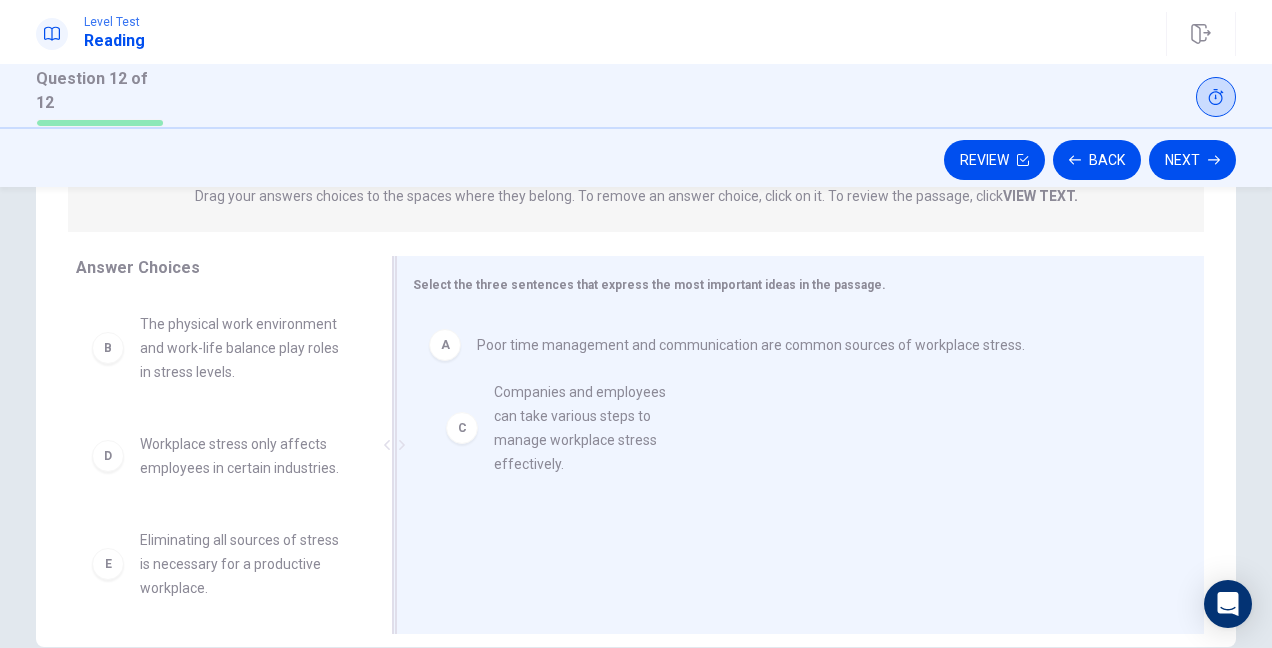 drag, startPoint x: 246, startPoint y: 465, endPoint x: 614, endPoint y: 416, distance: 371.2479 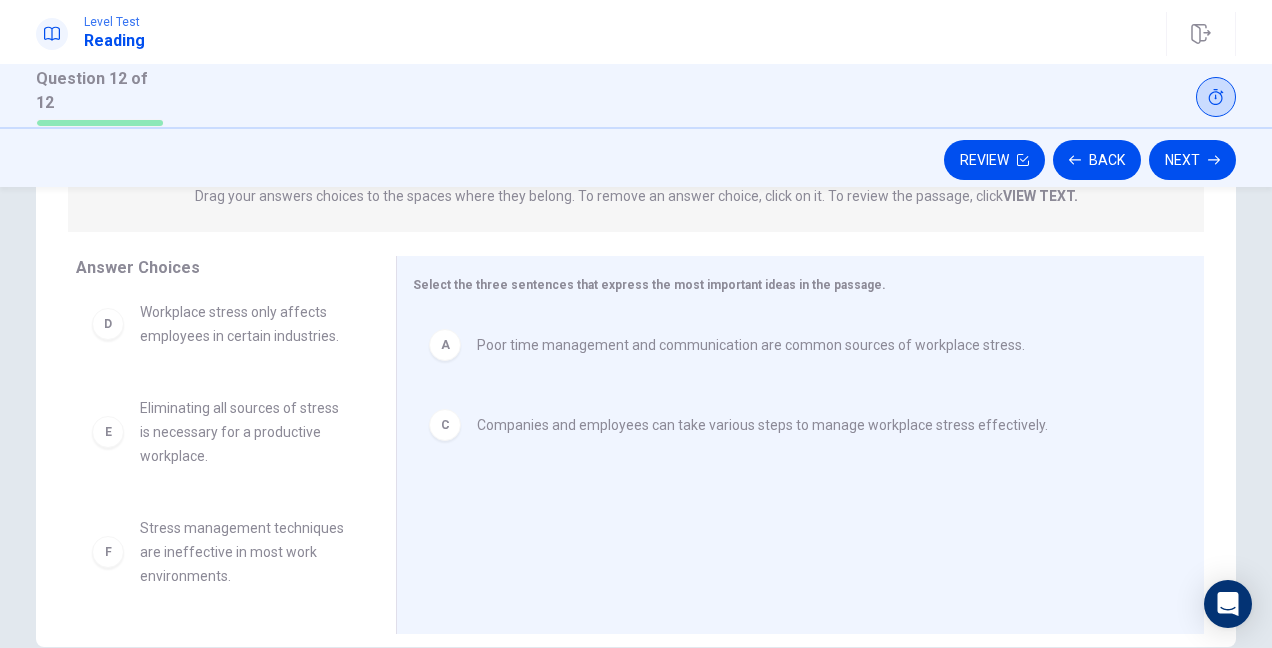 scroll, scrollTop: 156, scrollLeft: 0, axis: vertical 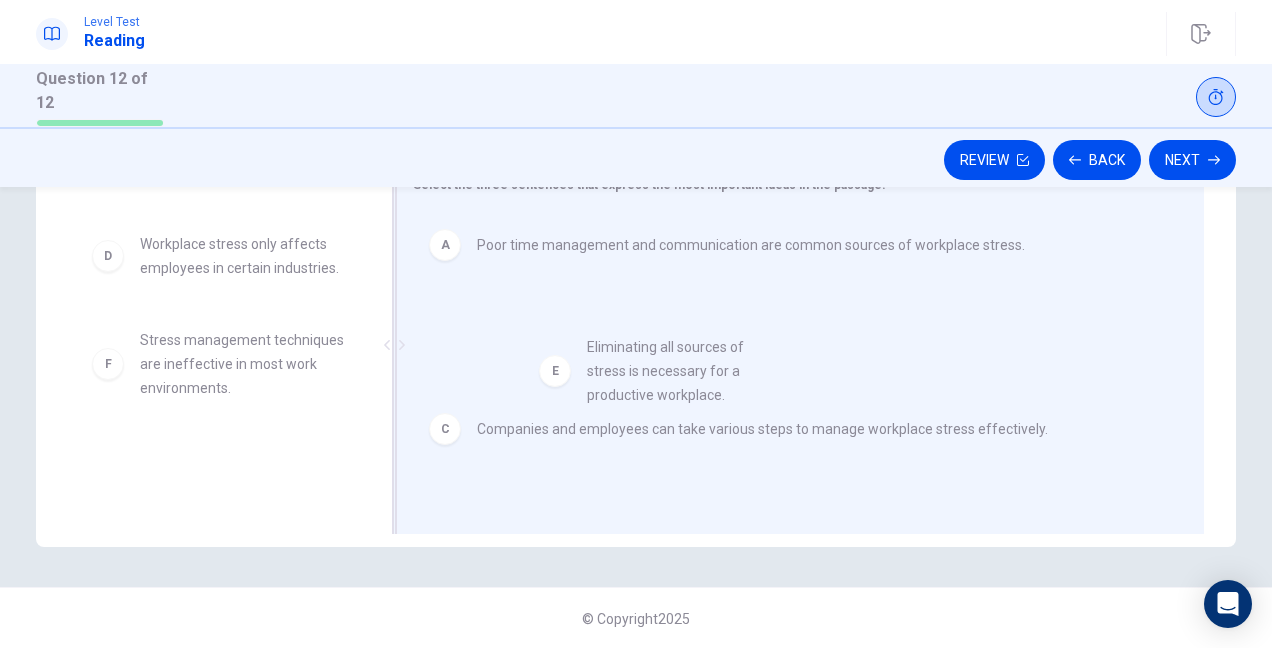 drag, startPoint x: 235, startPoint y: 390, endPoint x: 694, endPoint y: 372, distance: 459.3528 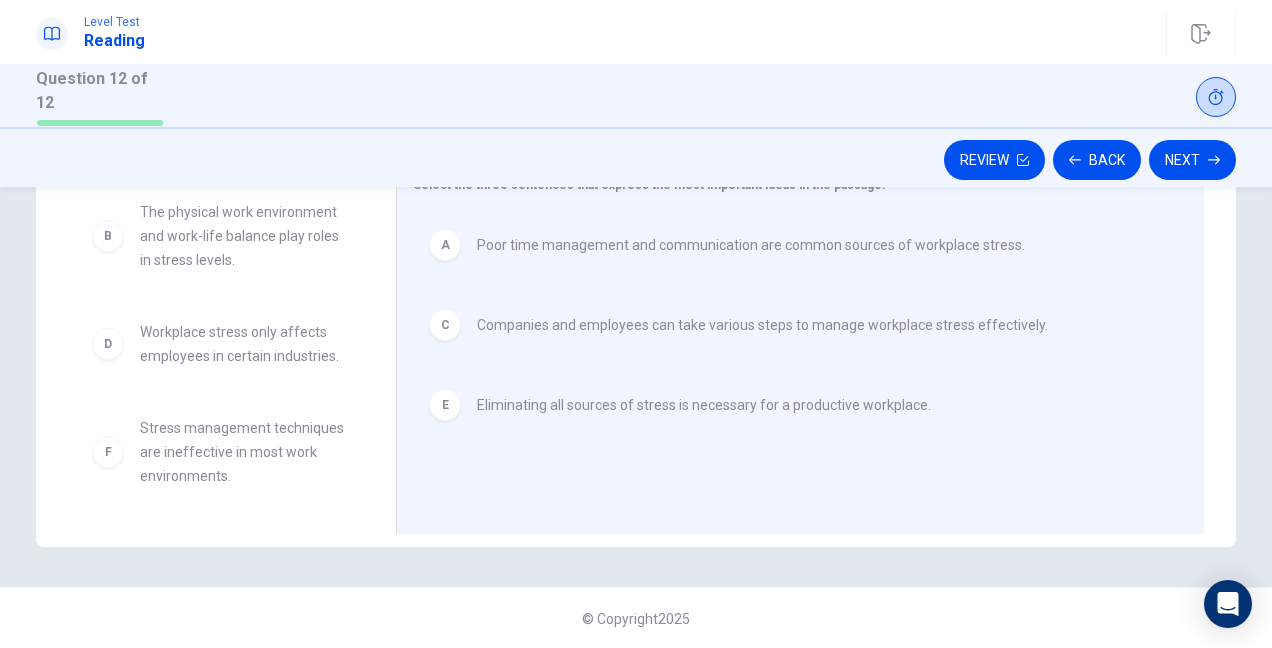 scroll, scrollTop: 0, scrollLeft: 0, axis: both 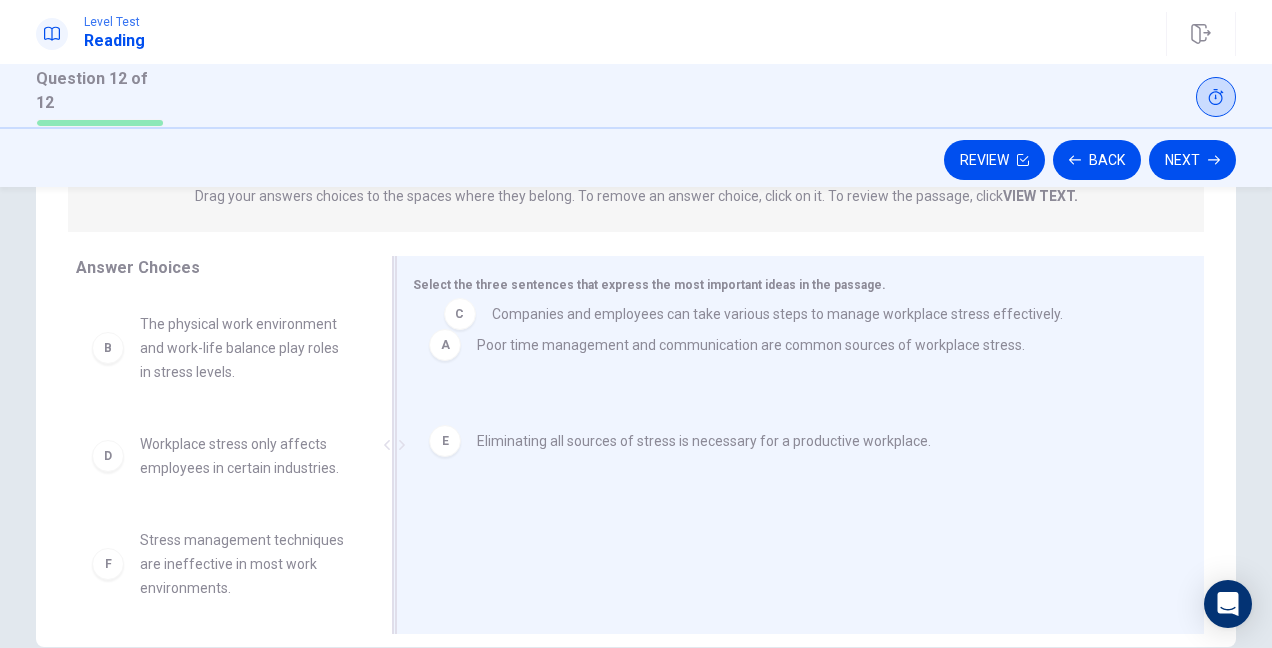 drag, startPoint x: 511, startPoint y: 426, endPoint x: 533, endPoint y: 311, distance: 117.08544 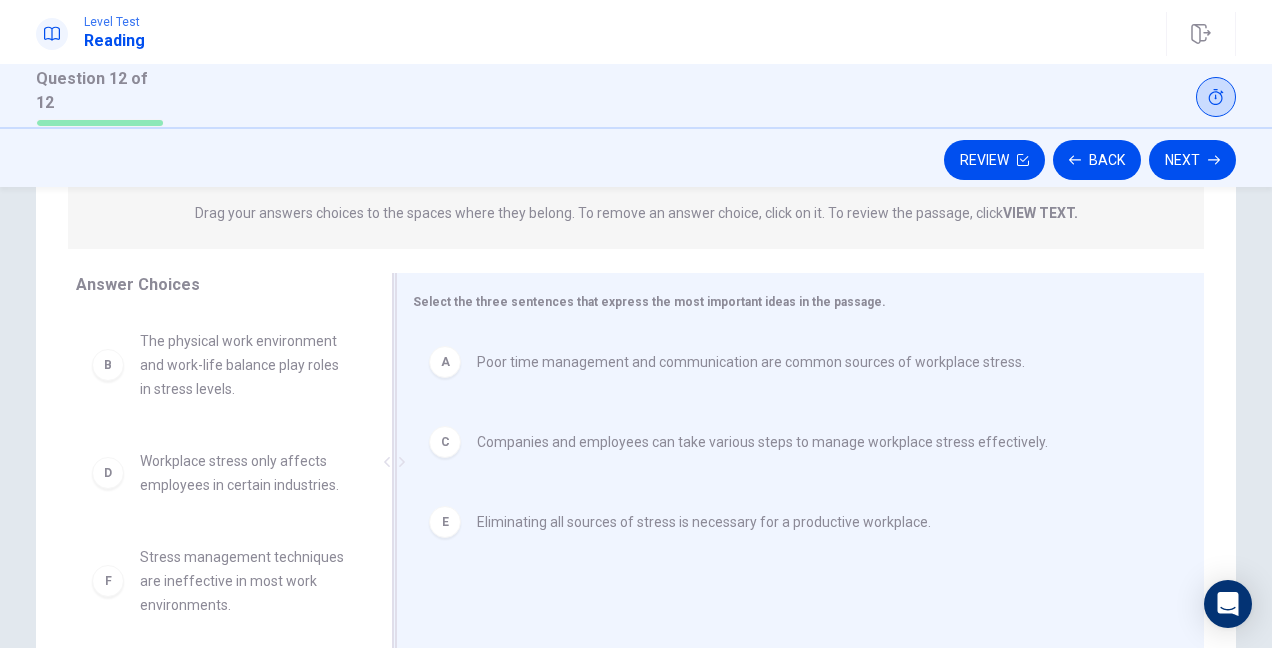 scroll, scrollTop: 300, scrollLeft: 0, axis: vertical 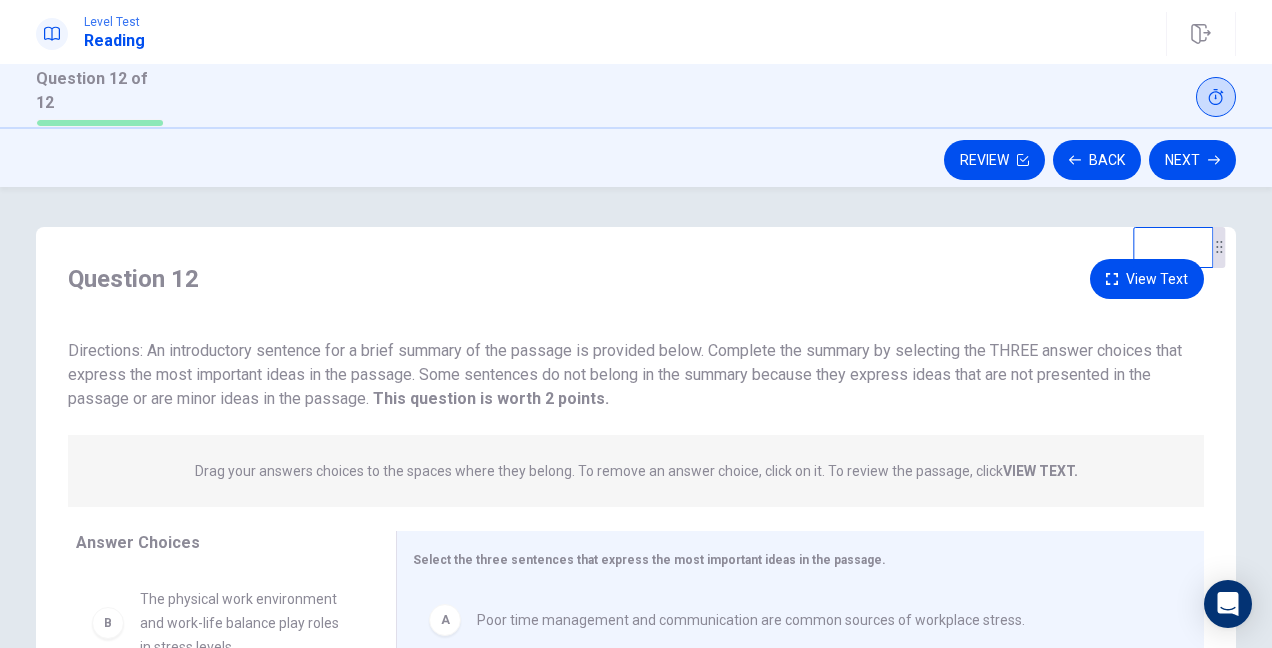 click 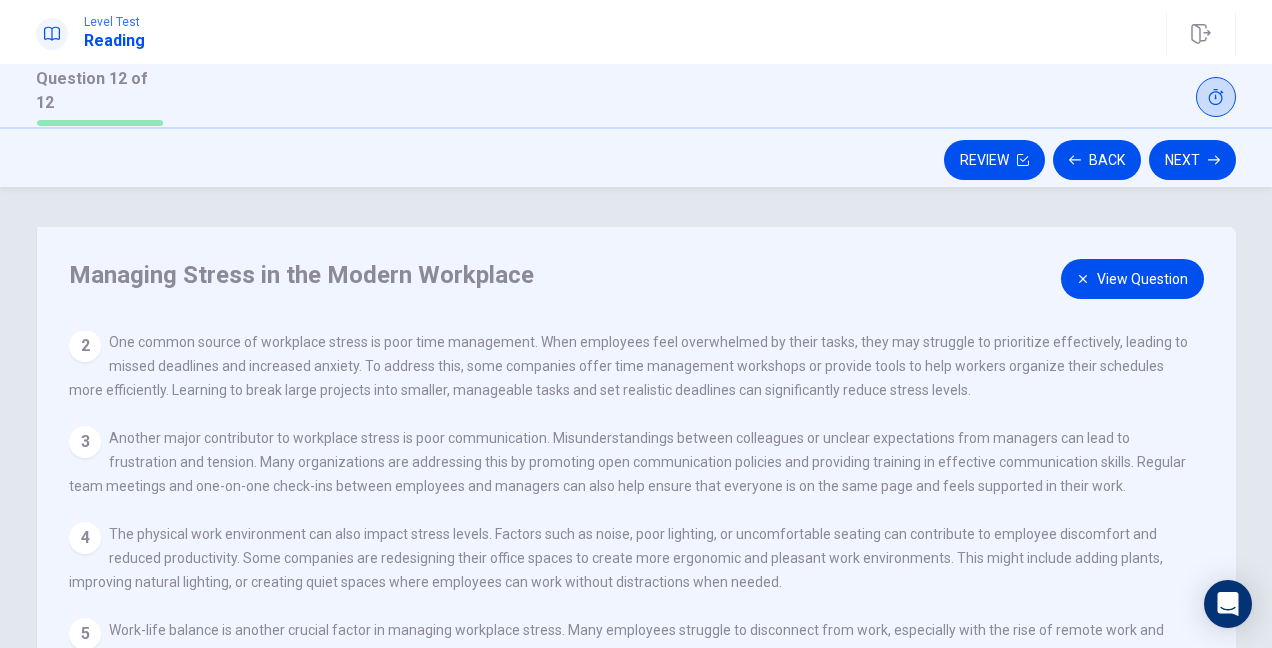 scroll, scrollTop: 110, scrollLeft: 0, axis: vertical 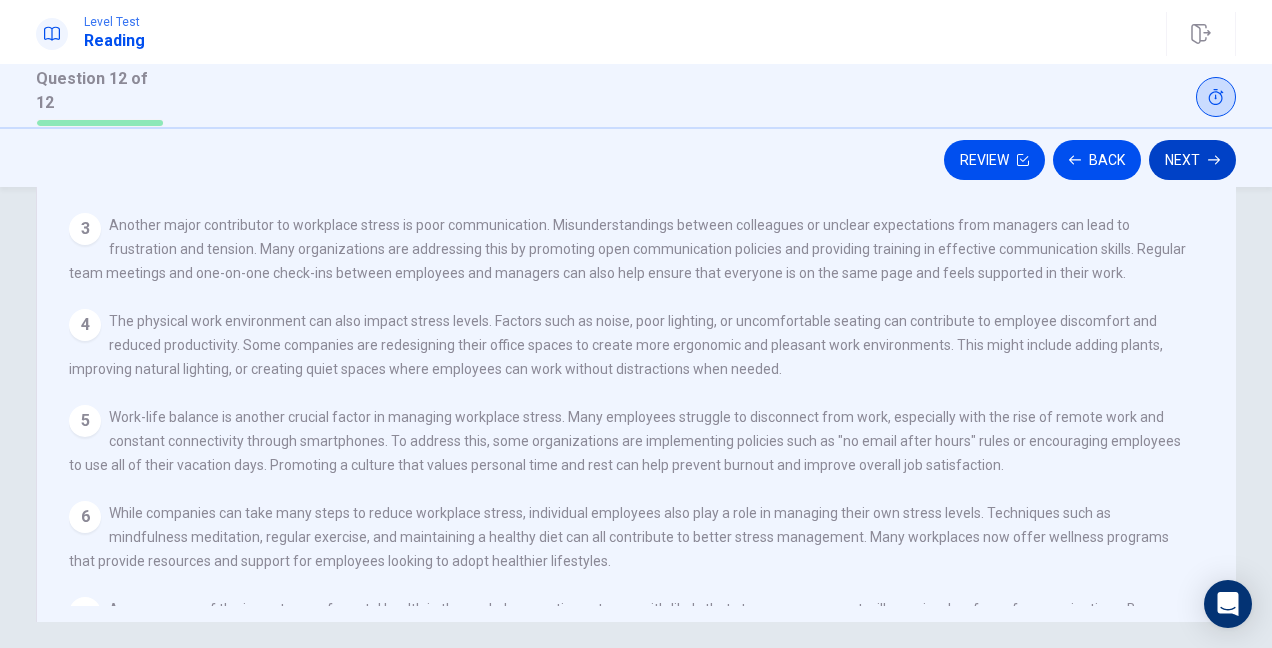 click on "Next" at bounding box center [1192, 160] 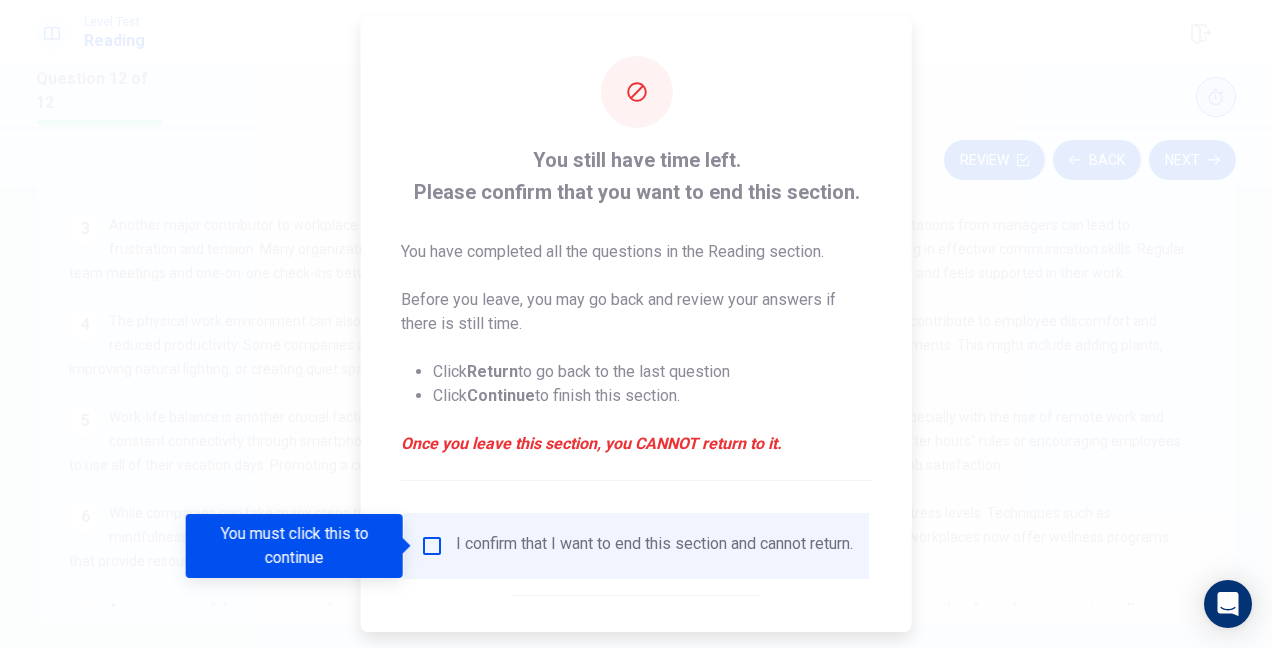 click on "You have completed all the questions in the Reading section." at bounding box center [636, 252] 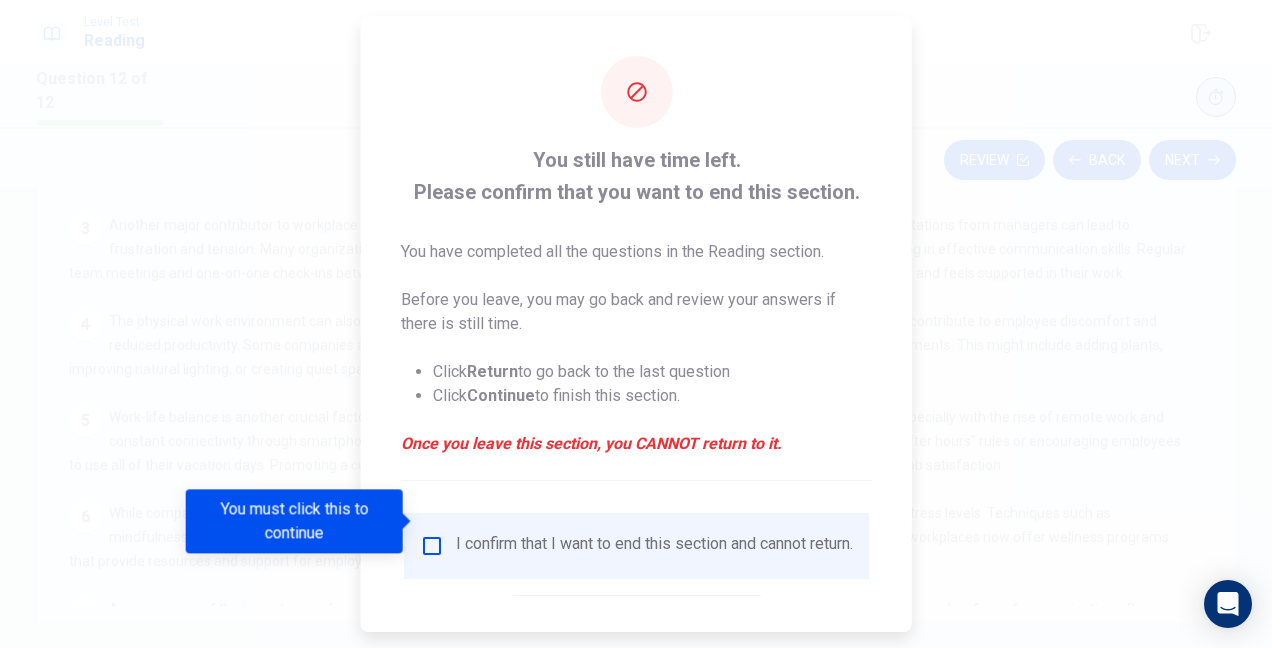 scroll, scrollTop: 98, scrollLeft: 0, axis: vertical 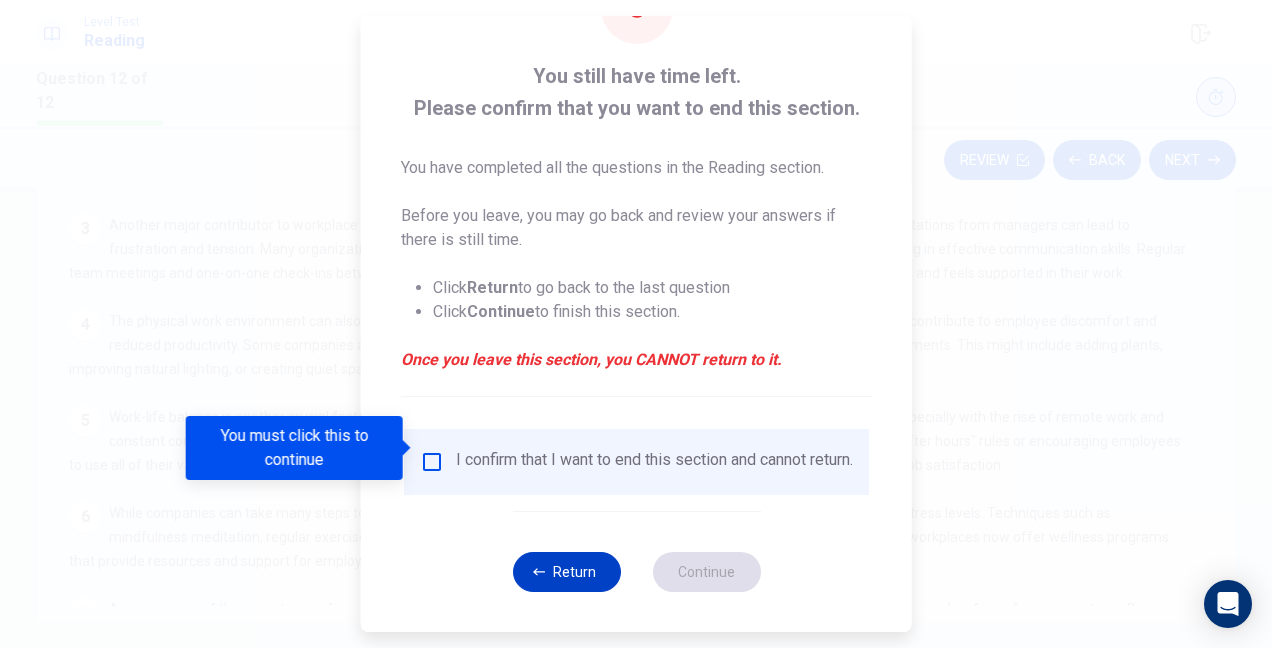 click on "Return" at bounding box center [566, 572] 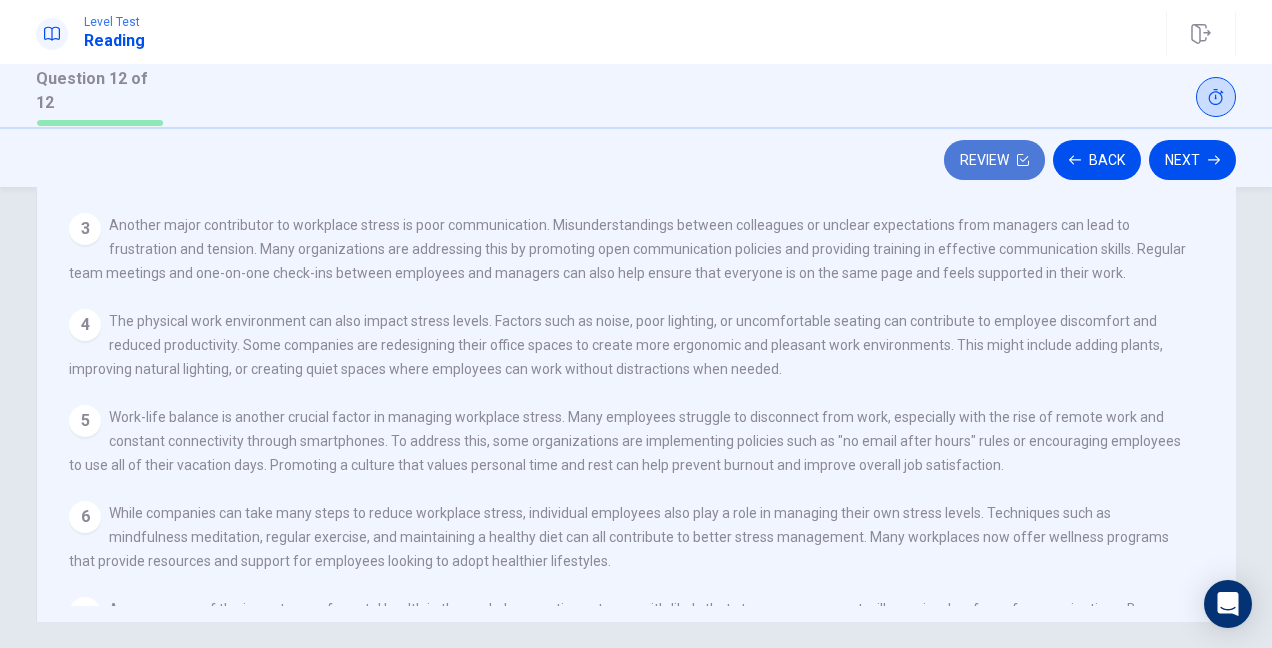 click on "Review" at bounding box center [994, 160] 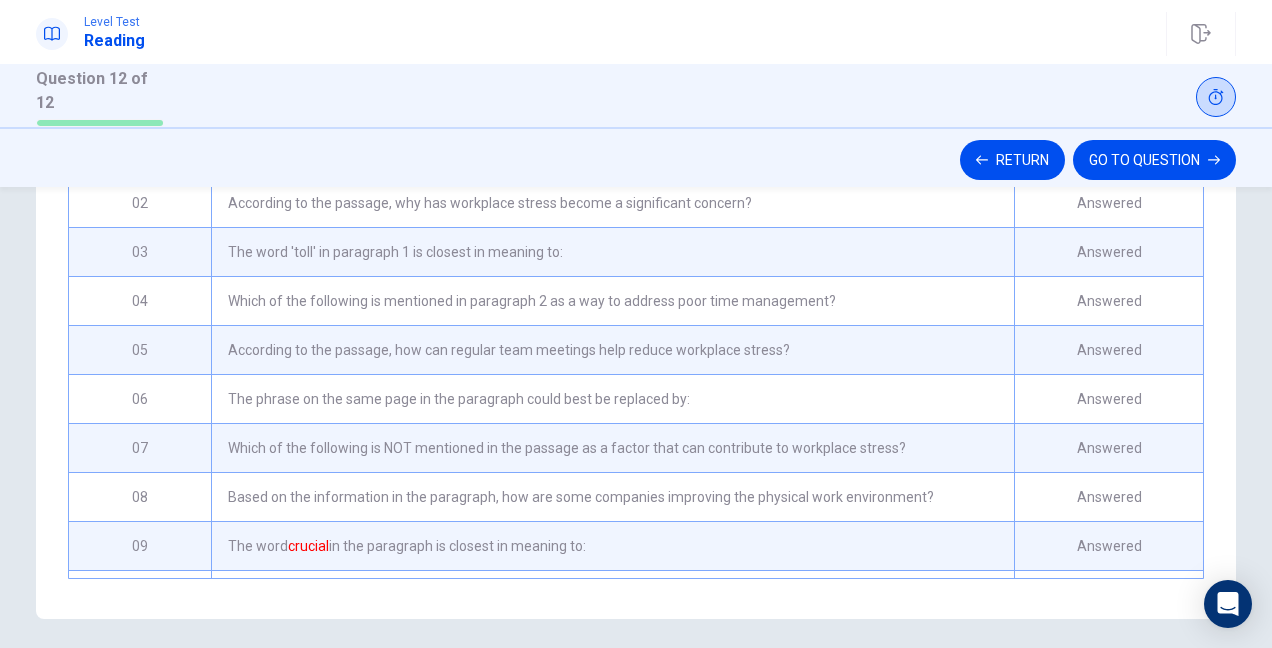scroll, scrollTop: 464, scrollLeft: 0, axis: vertical 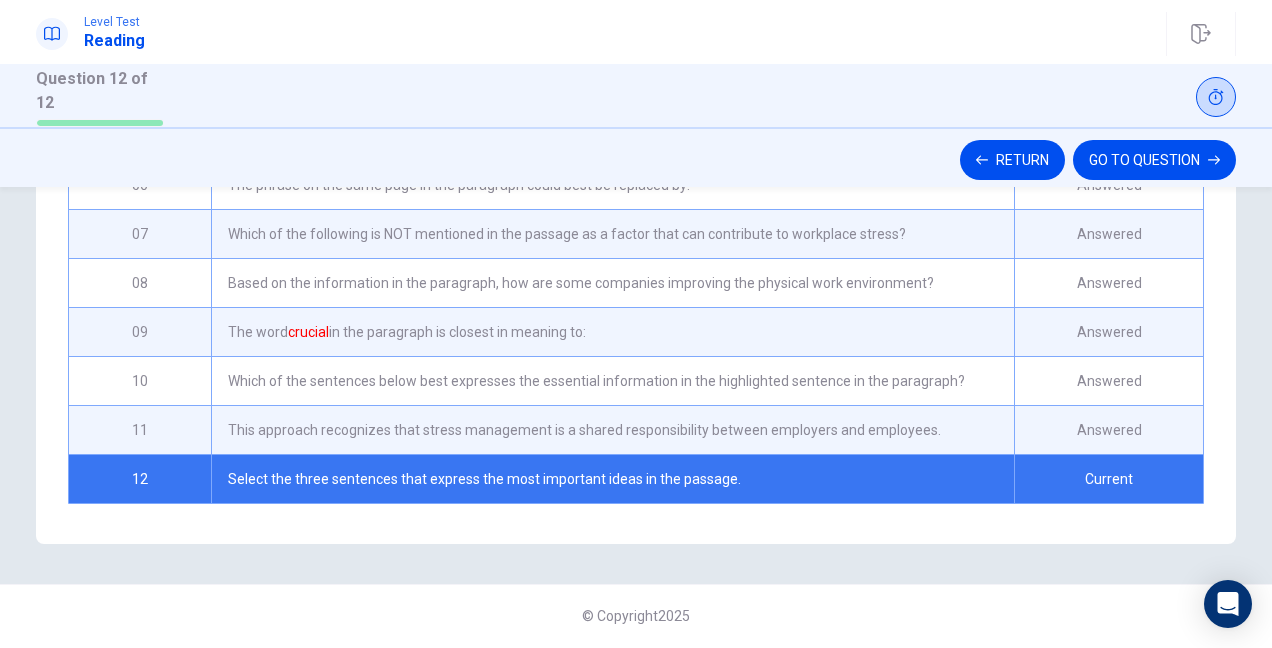 click on "Select the three sentences that express the most important ideas in the passage." at bounding box center (612, 479) 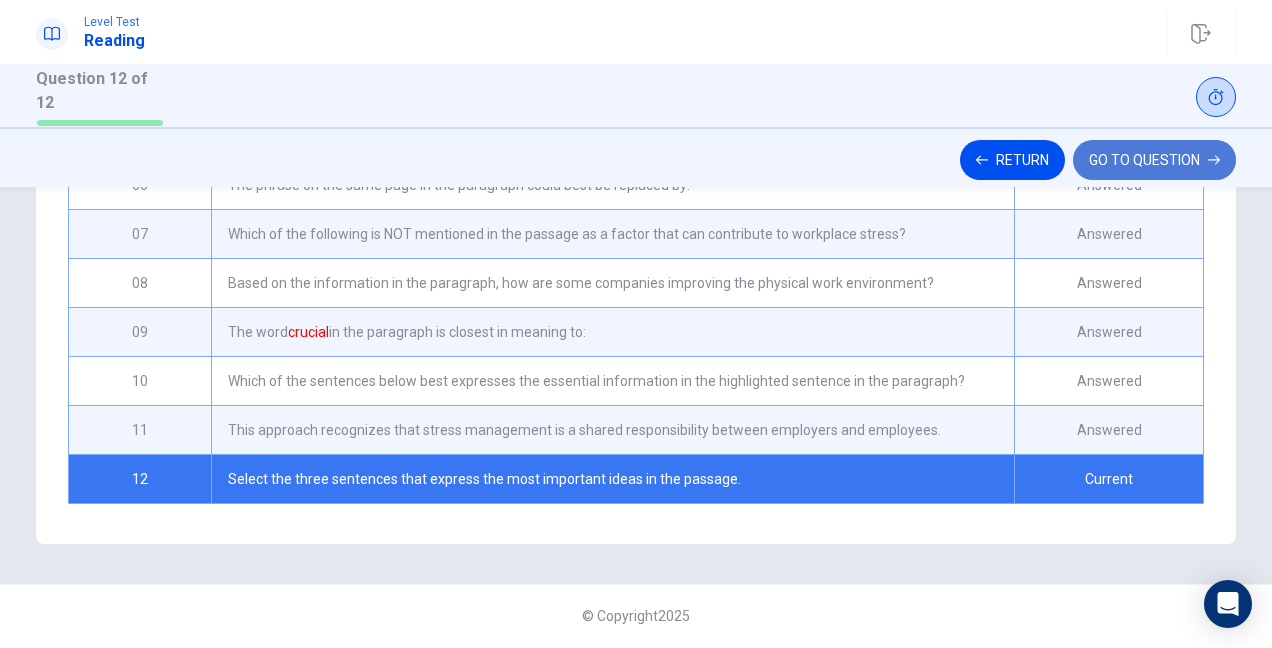 click on "GO TO QUESTION" at bounding box center (1154, 160) 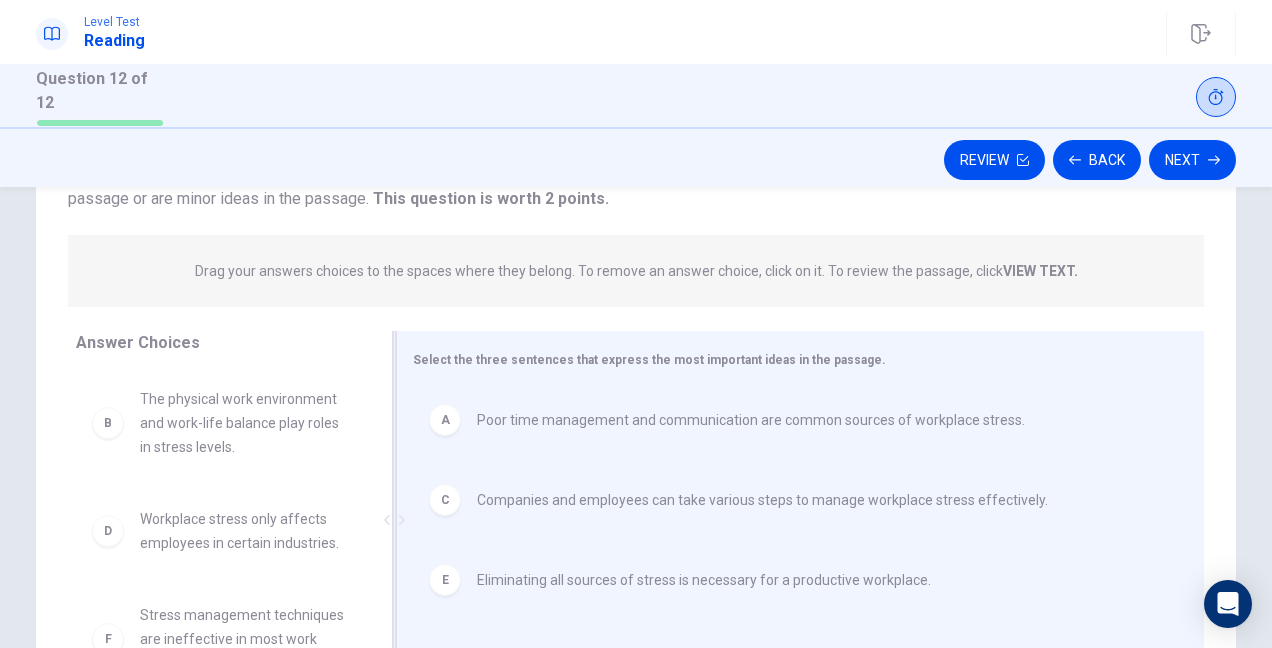 scroll, scrollTop: 300, scrollLeft: 0, axis: vertical 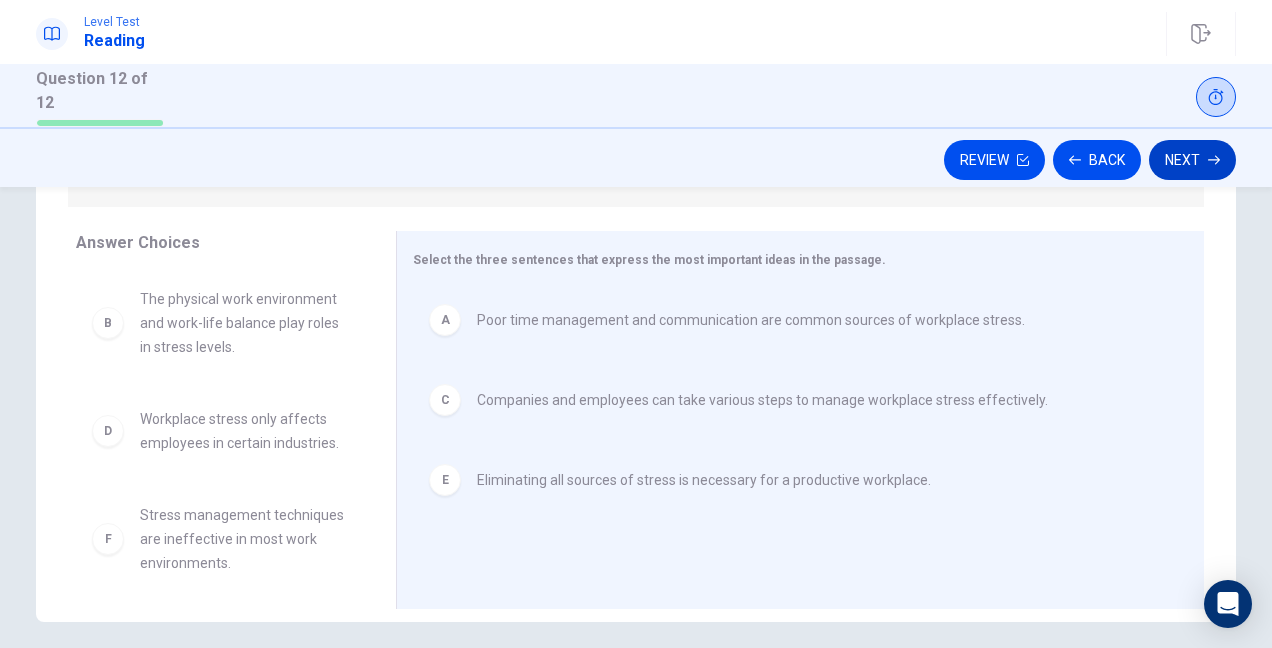 click on "Next" at bounding box center [1192, 160] 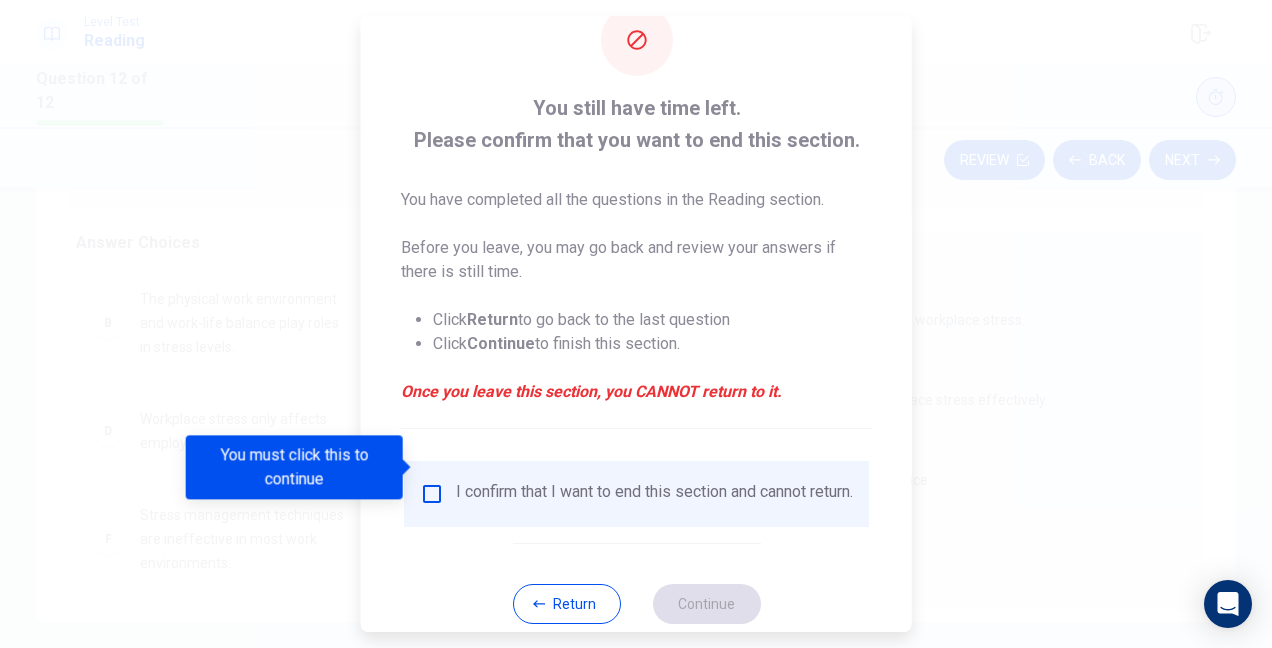 scroll, scrollTop: 98, scrollLeft: 0, axis: vertical 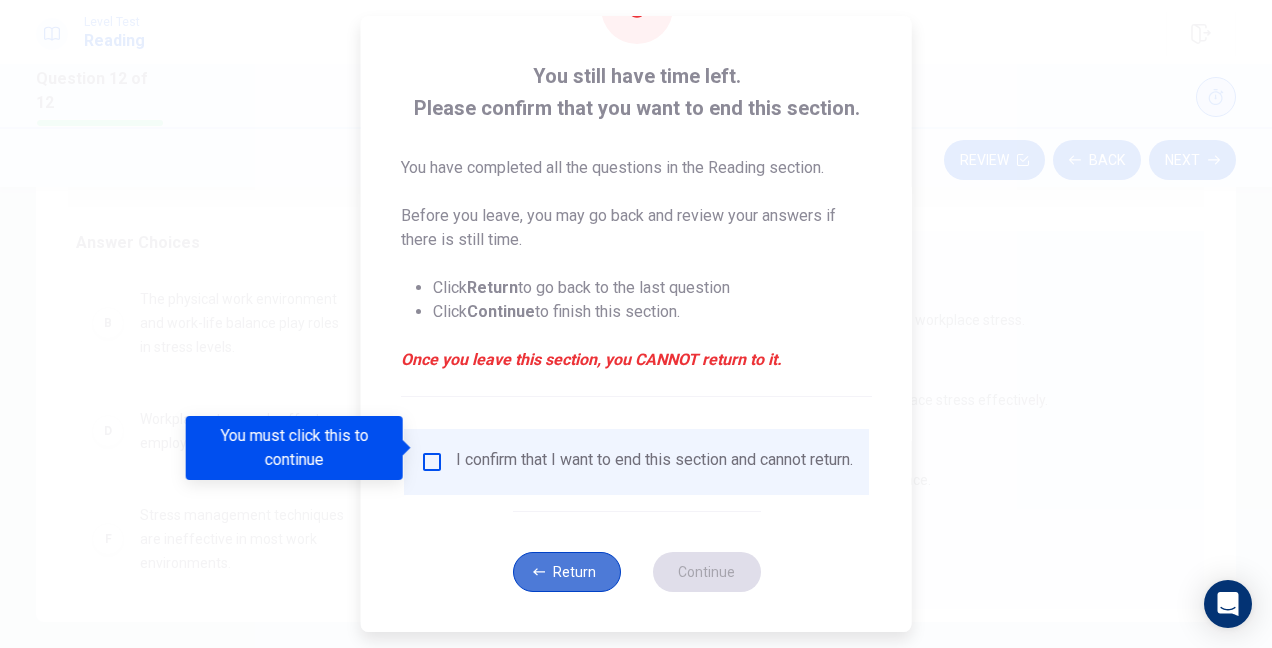 click on "Return" at bounding box center [566, 572] 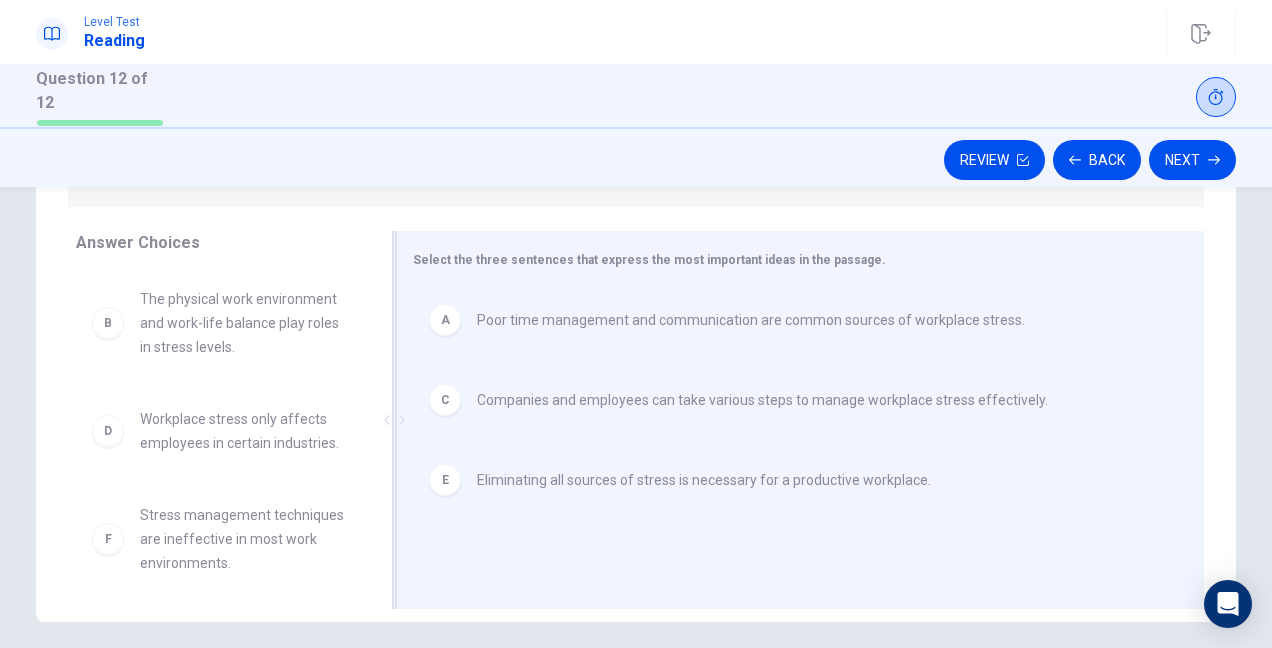 scroll, scrollTop: 375, scrollLeft: 0, axis: vertical 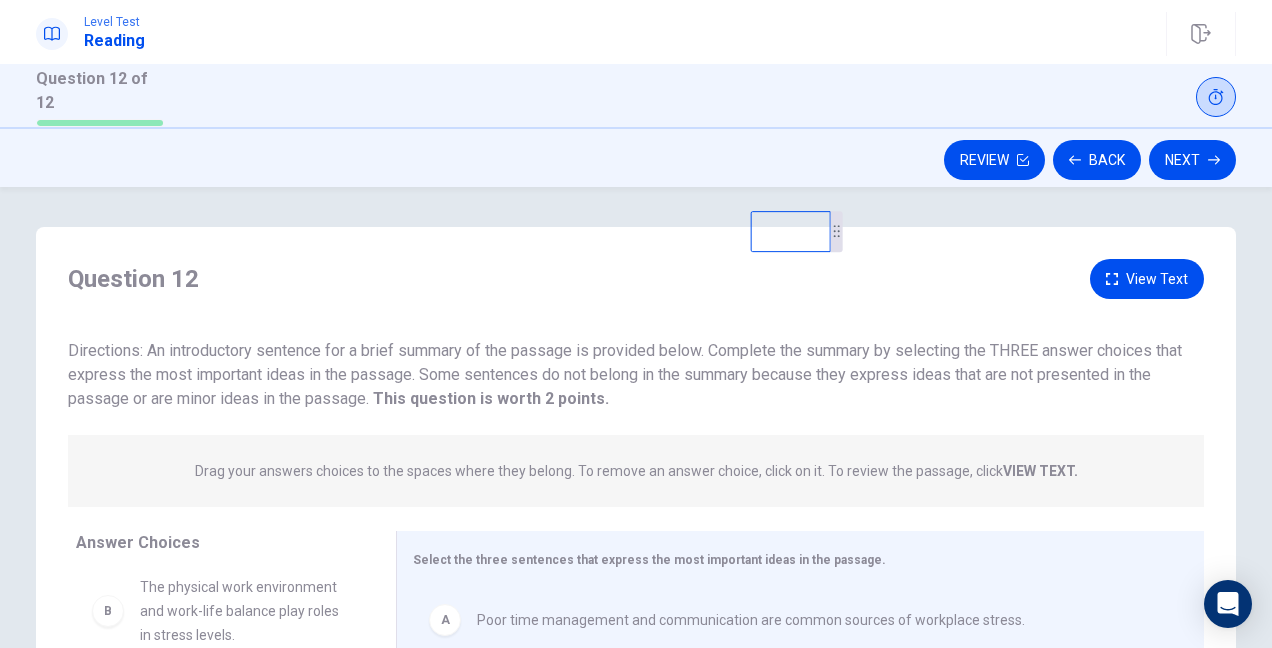 drag, startPoint x: 1136, startPoint y: 250, endPoint x: 746, endPoint y: 208, distance: 392.255 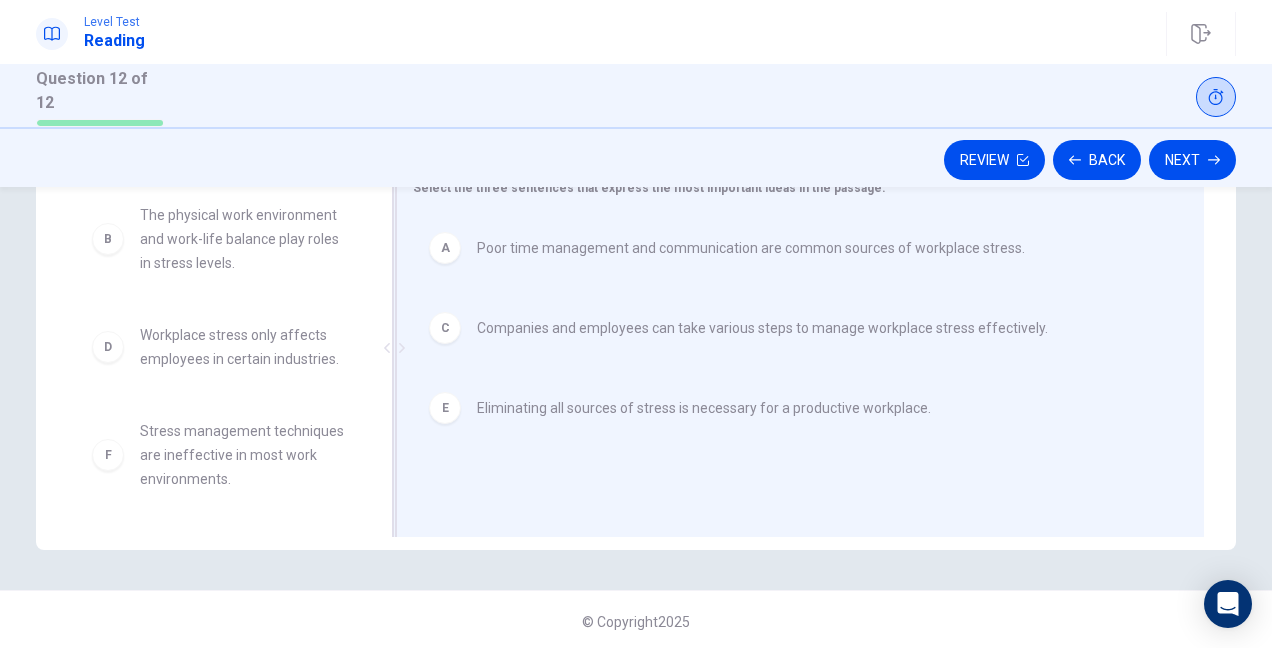 scroll, scrollTop: 375, scrollLeft: 0, axis: vertical 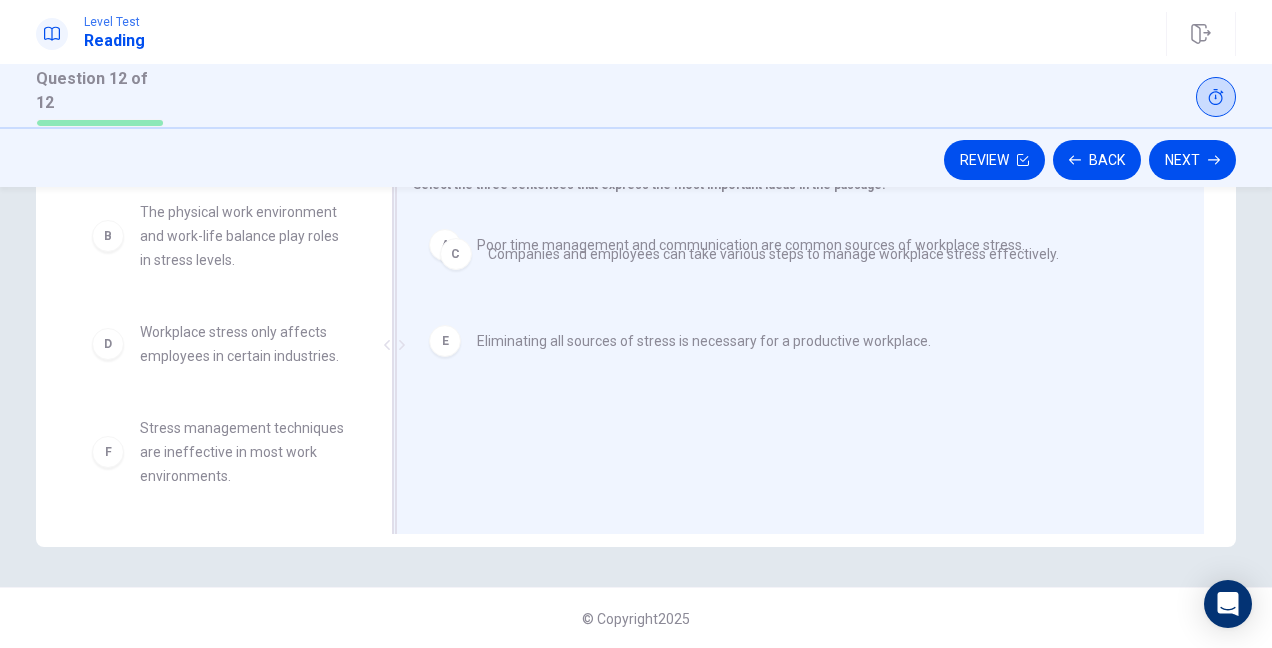 drag, startPoint x: 589, startPoint y: 327, endPoint x: 606, endPoint y: 243, distance: 85.70297 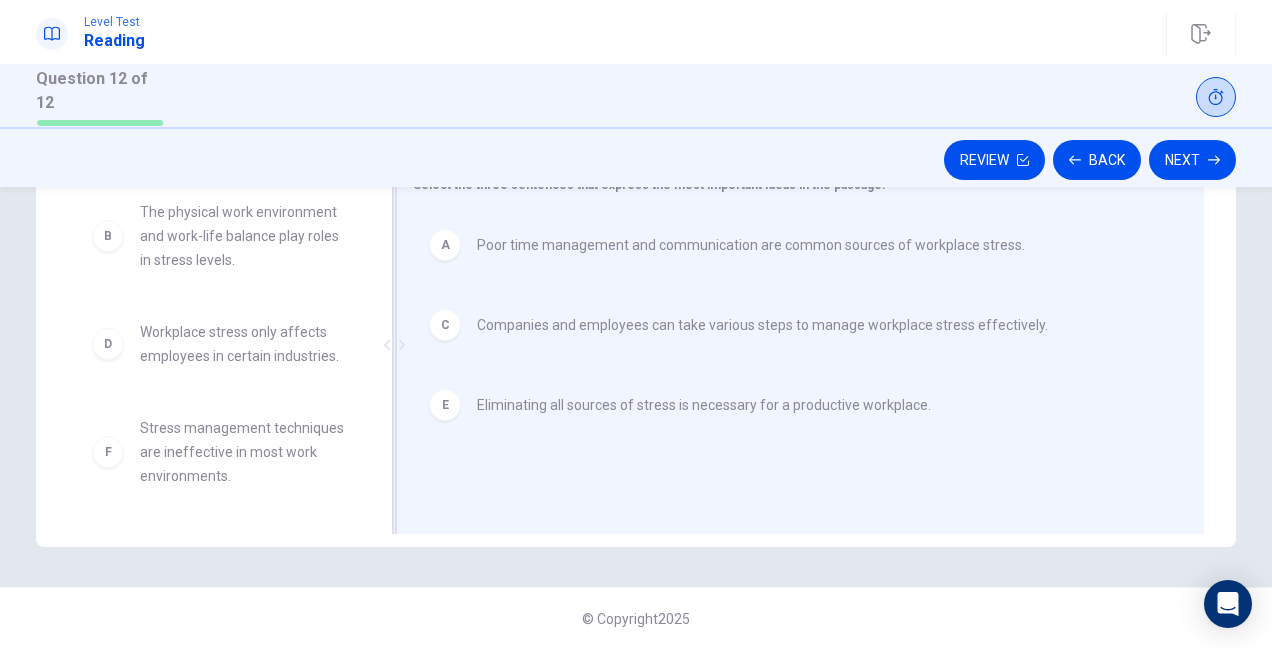 click on "A" at bounding box center (445, 245) 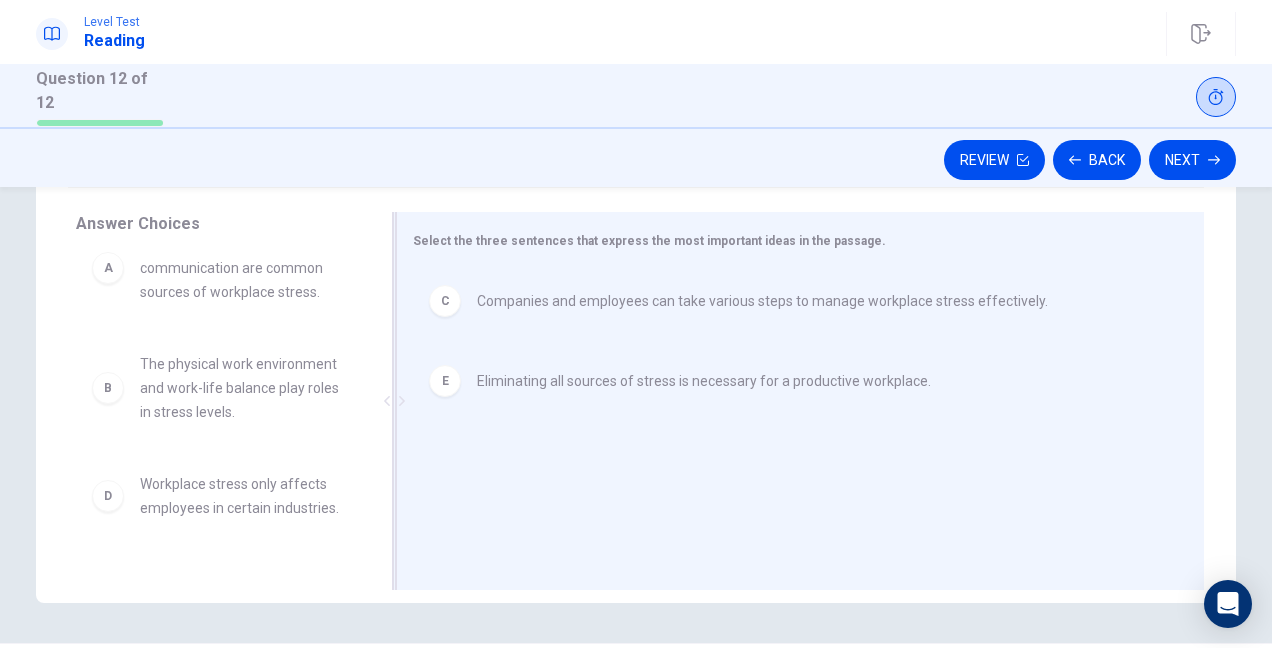scroll, scrollTop: 275, scrollLeft: 0, axis: vertical 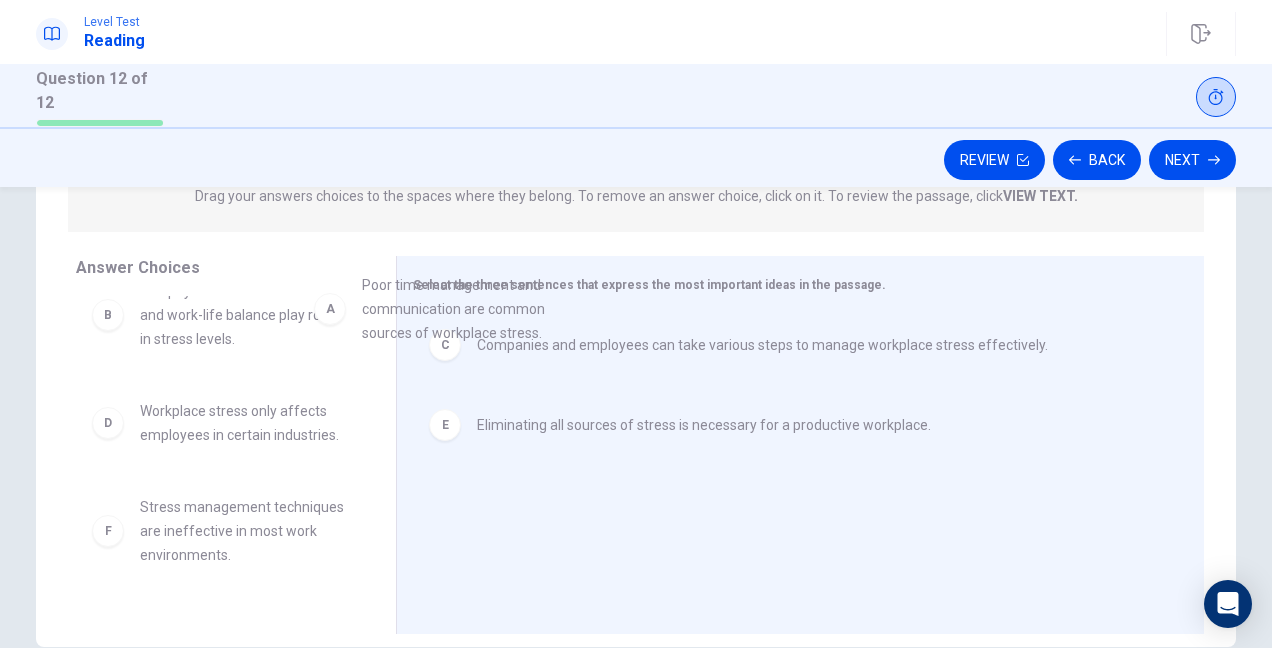 drag, startPoint x: 217, startPoint y: 315, endPoint x: 520, endPoint y: 316, distance: 303.00165 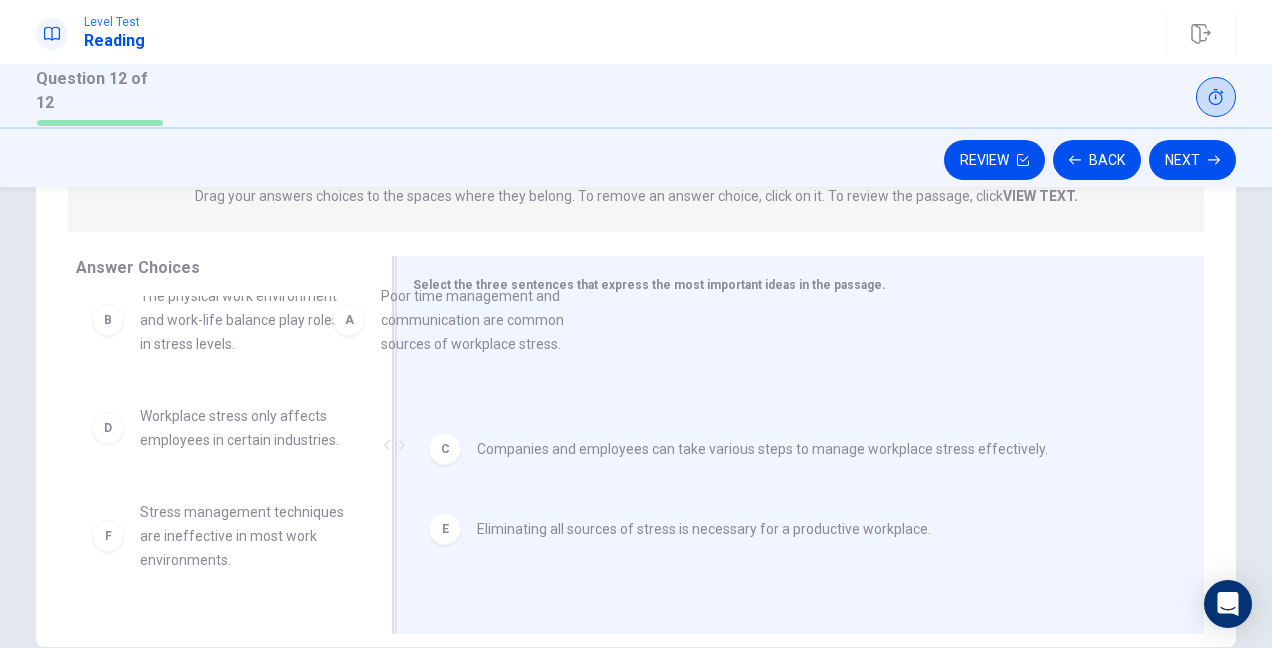 scroll, scrollTop: 28, scrollLeft: 0, axis: vertical 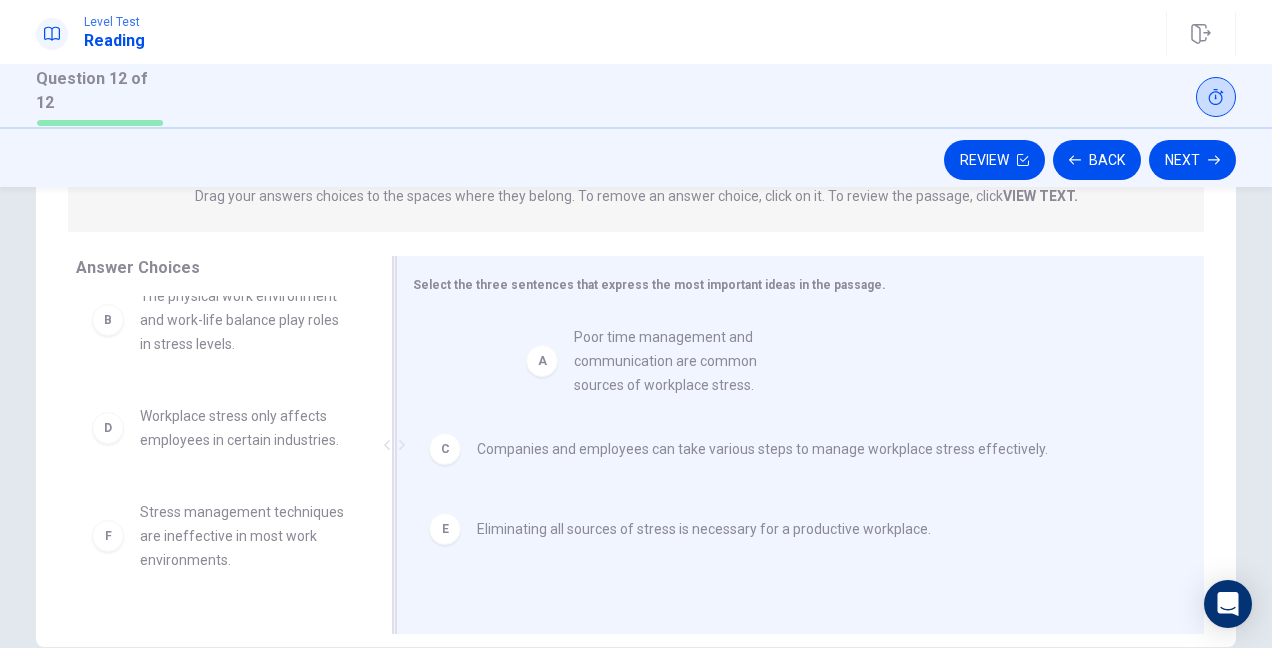 drag, startPoint x: 209, startPoint y: 343, endPoint x: 662, endPoint y: 392, distance: 455.6424 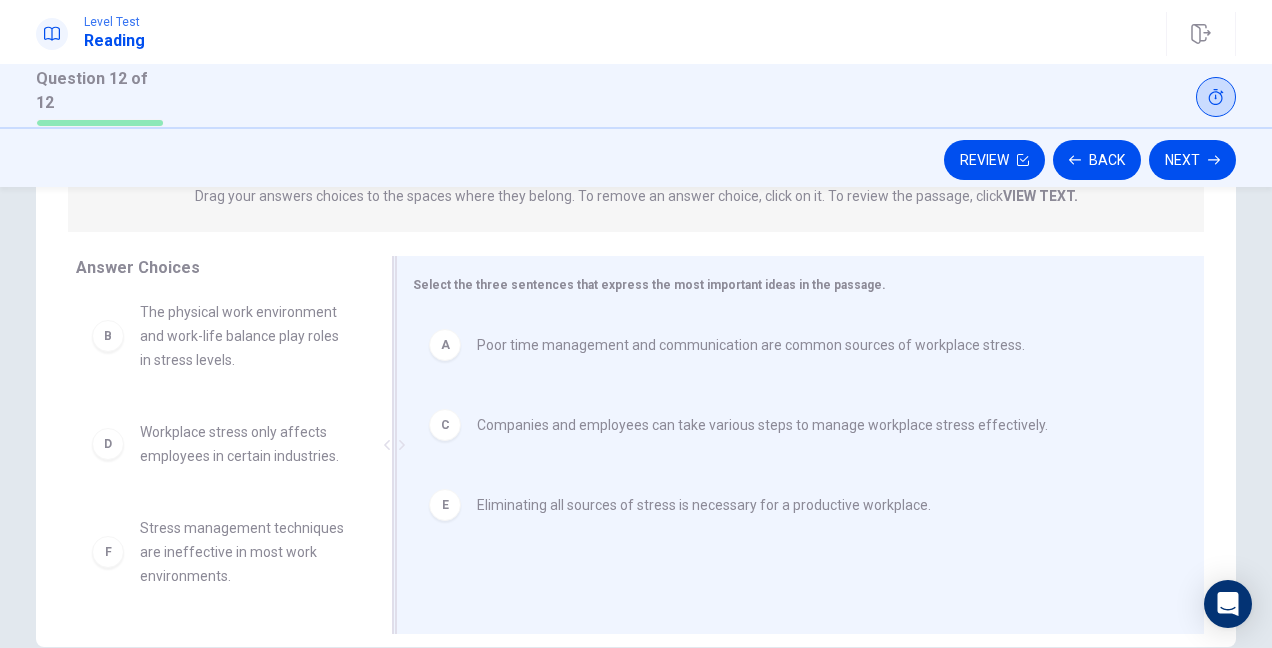 scroll, scrollTop: 375, scrollLeft: 0, axis: vertical 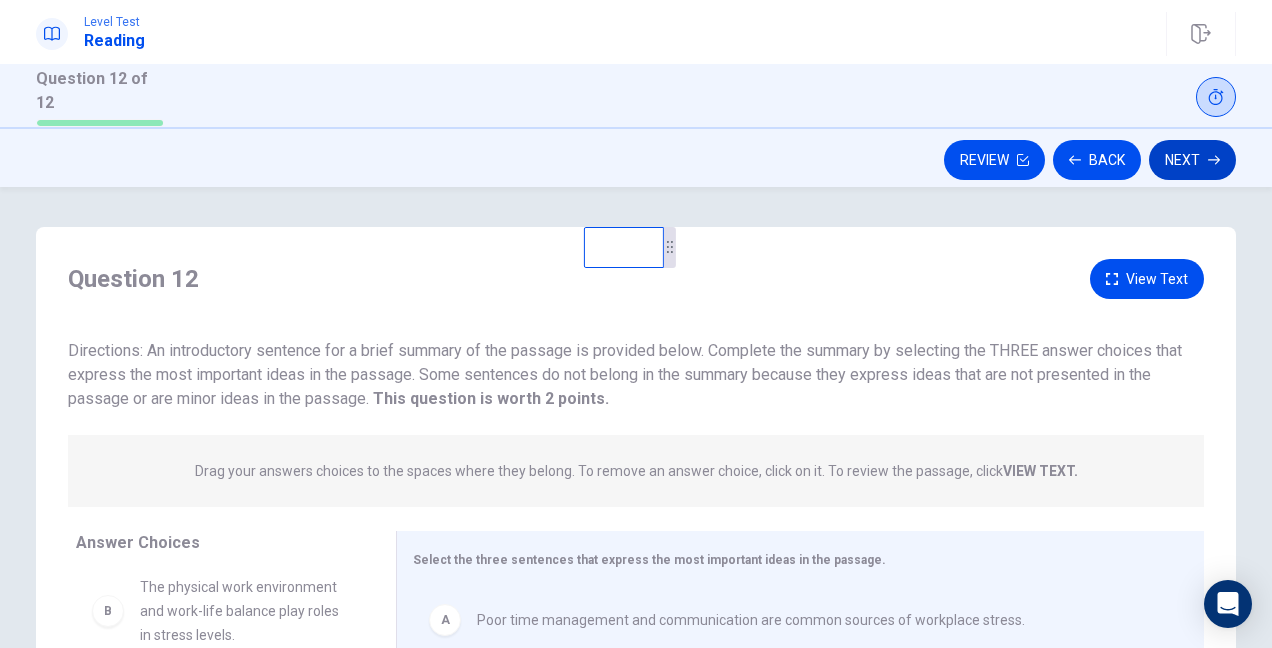 click on "Next" at bounding box center (1192, 160) 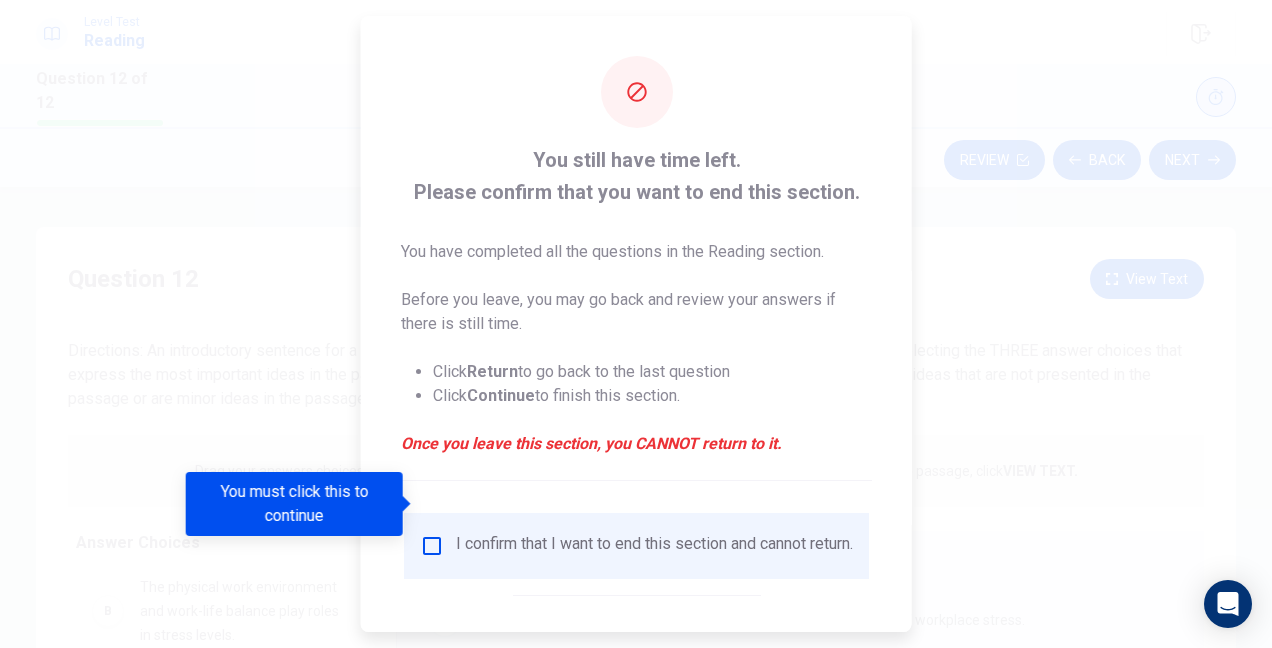 scroll, scrollTop: 98, scrollLeft: 0, axis: vertical 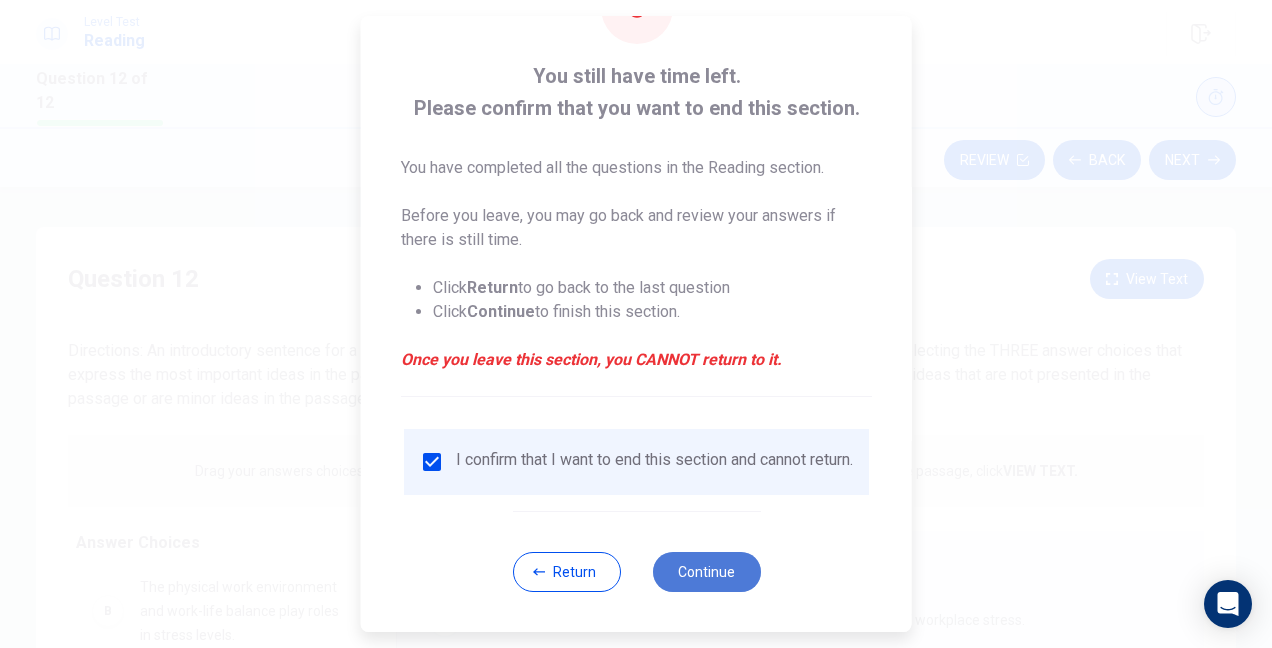 click on "Continue" at bounding box center [706, 572] 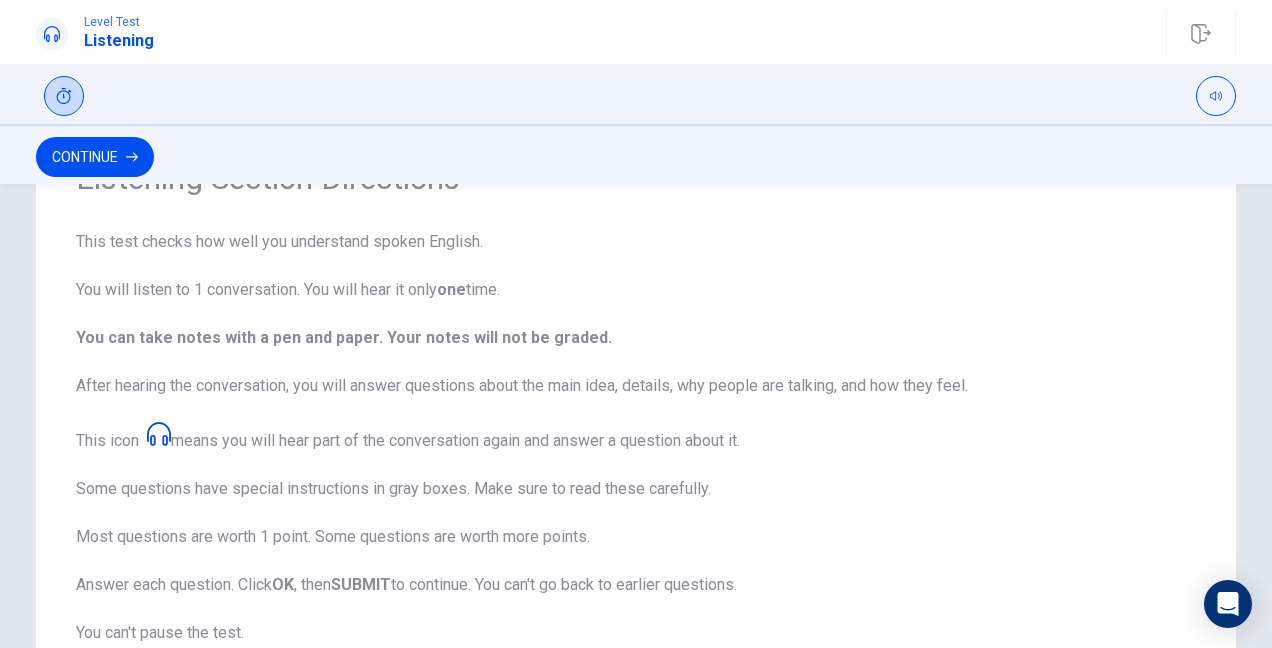 scroll, scrollTop: 0, scrollLeft: 0, axis: both 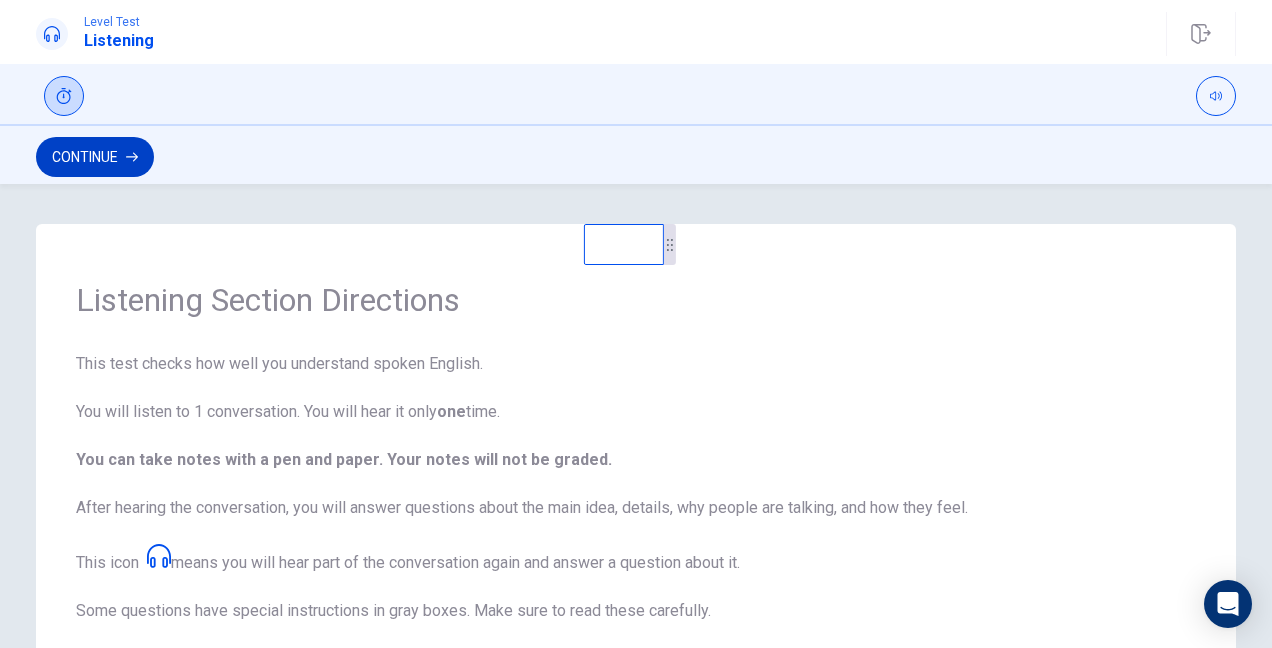 click on "Continue" at bounding box center [95, 157] 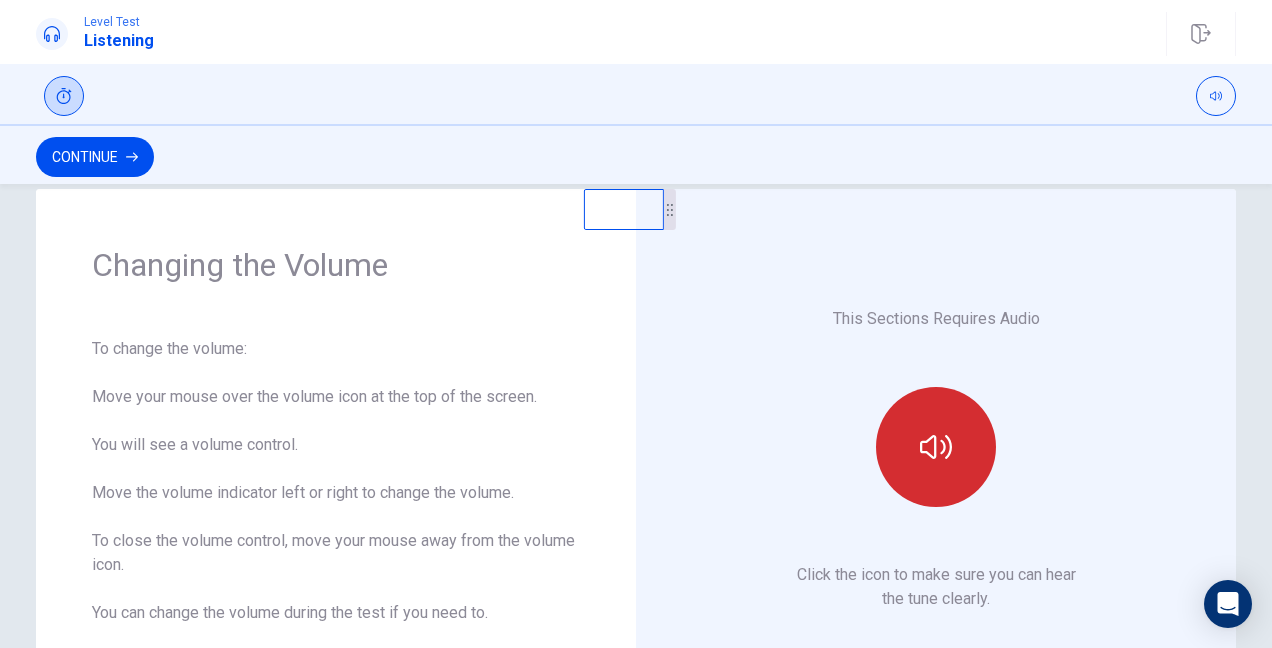 scroll, scrollTop: 0, scrollLeft: 0, axis: both 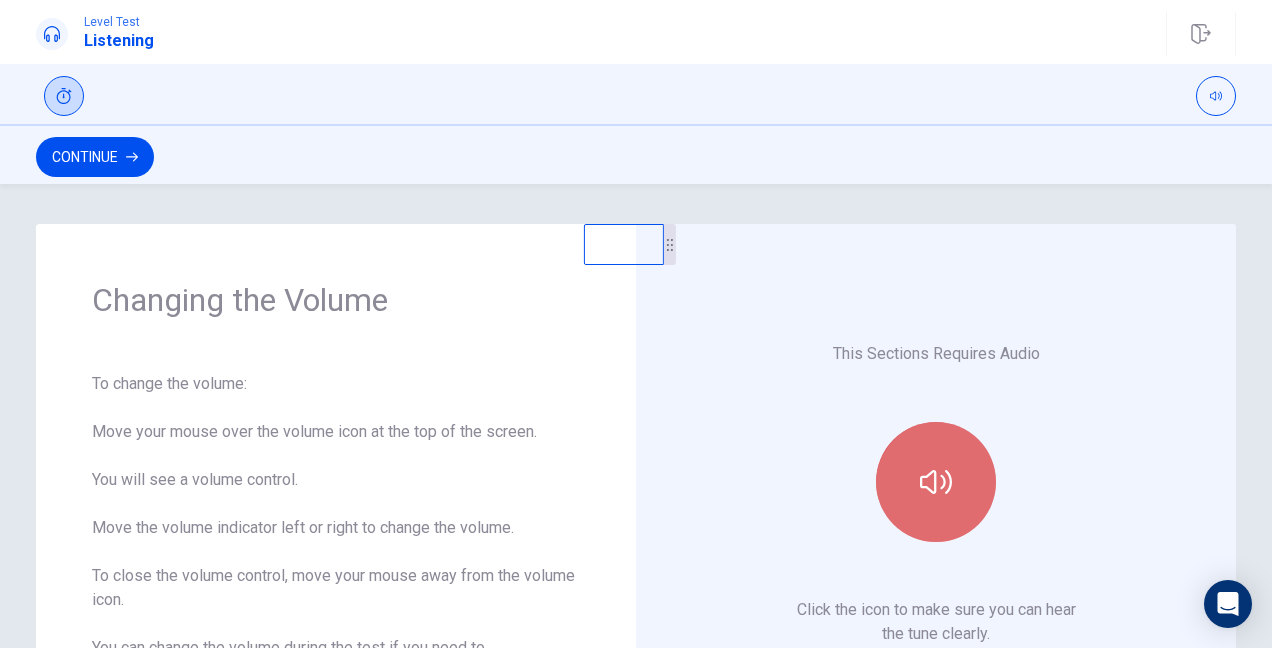 click at bounding box center [936, 482] 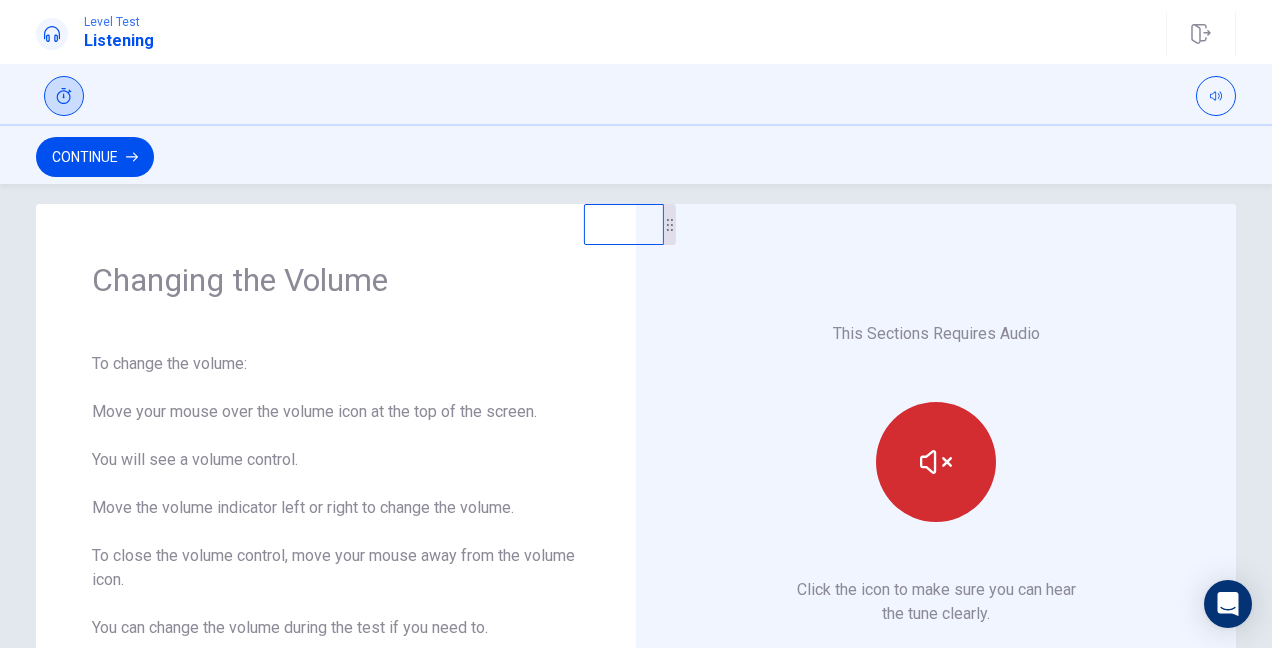 scroll, scrollTop: 0, scrollLeft: 0, axis: both 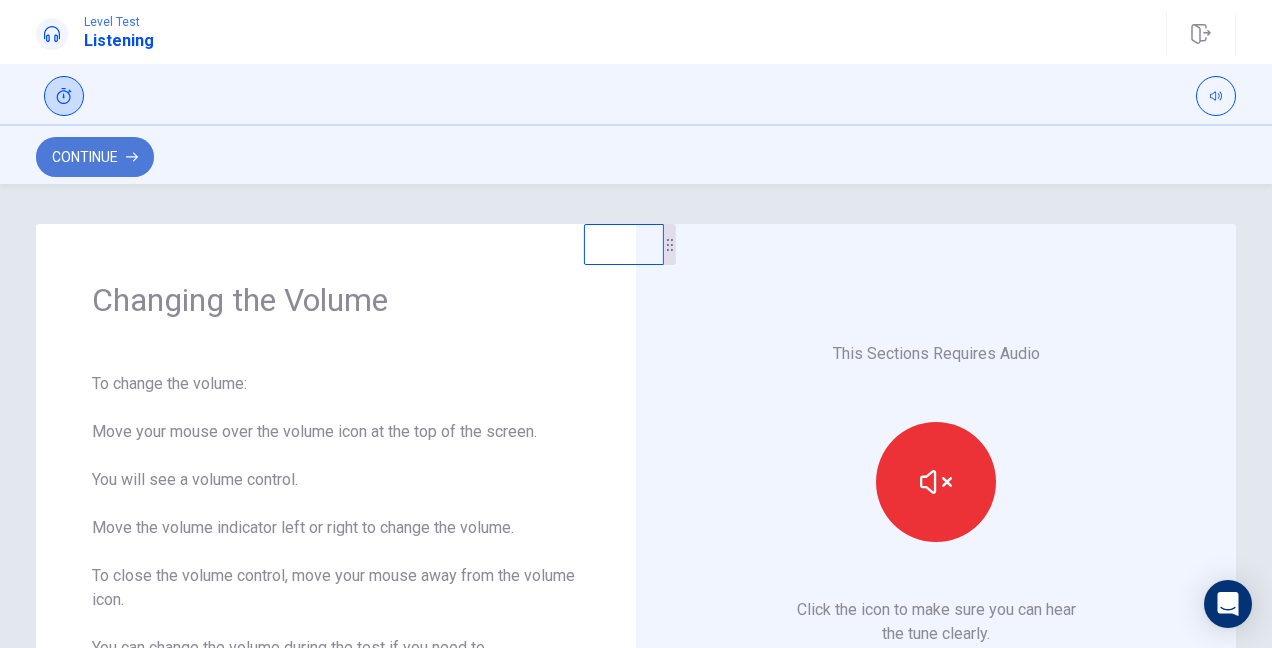 click on "Continue" at bounding box center [95, 157] 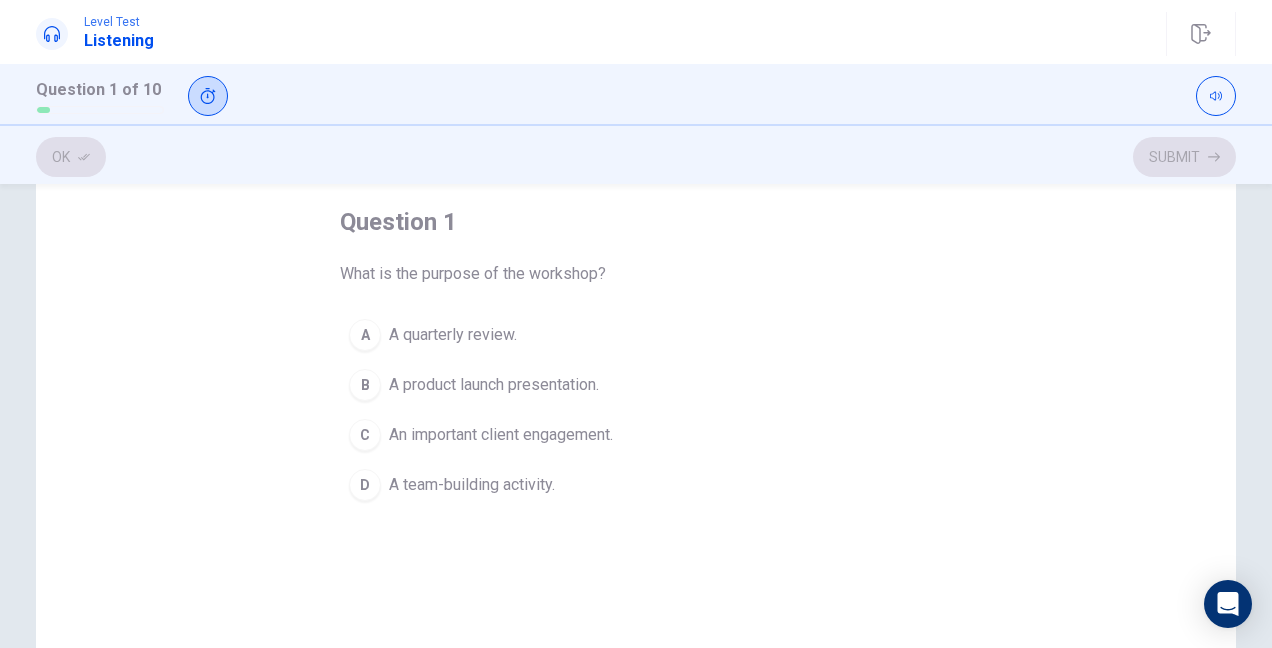 scroll, scrollTop: 100, scrollLeft: 0, axis: vertical 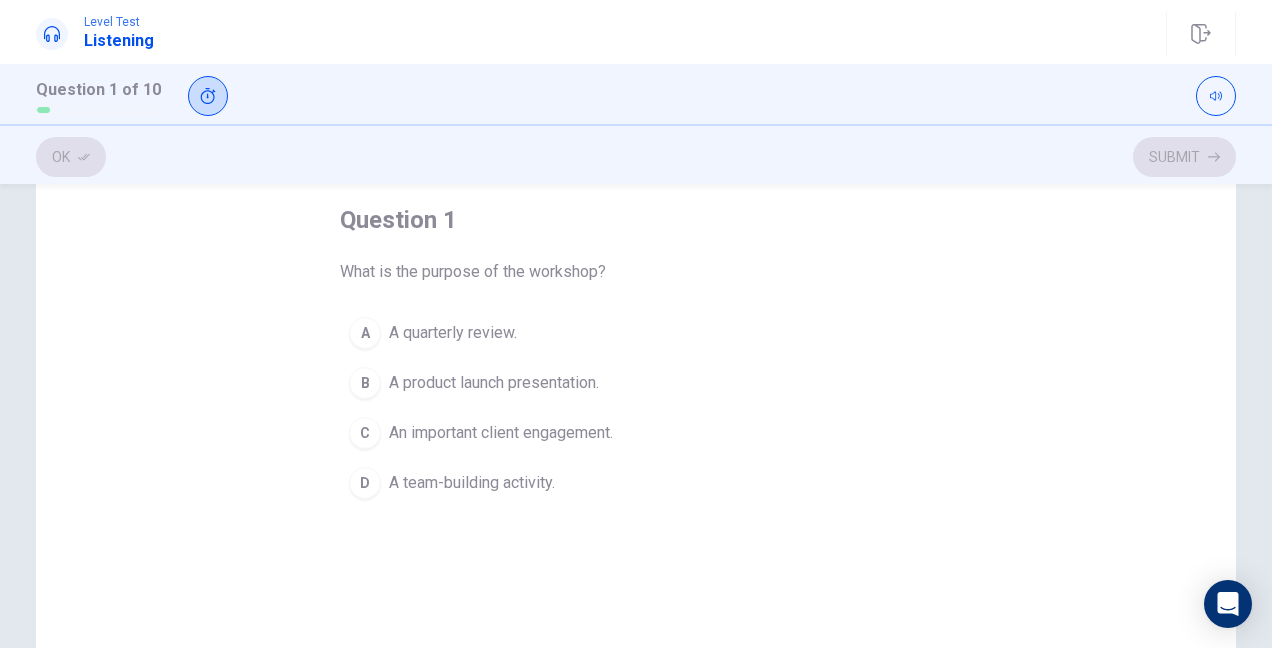 click on "A" at bounding box center [365, 333] 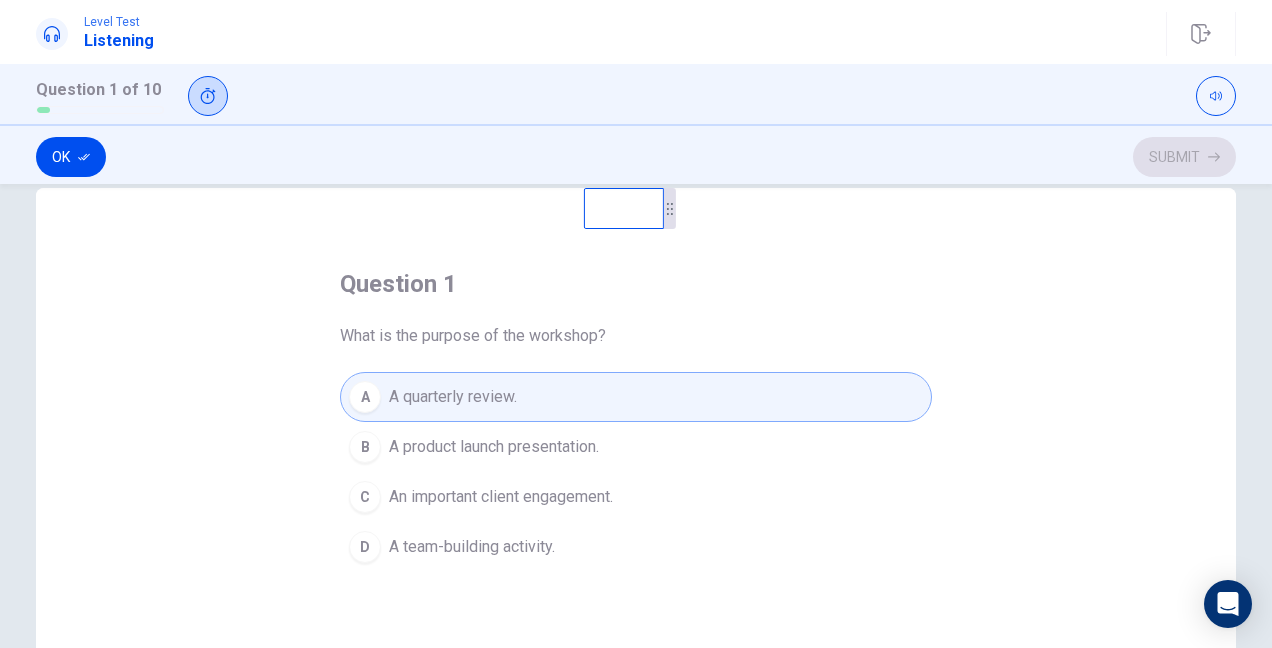 scroll, scrollTop: 0, scrollLeft: 0, axis: both 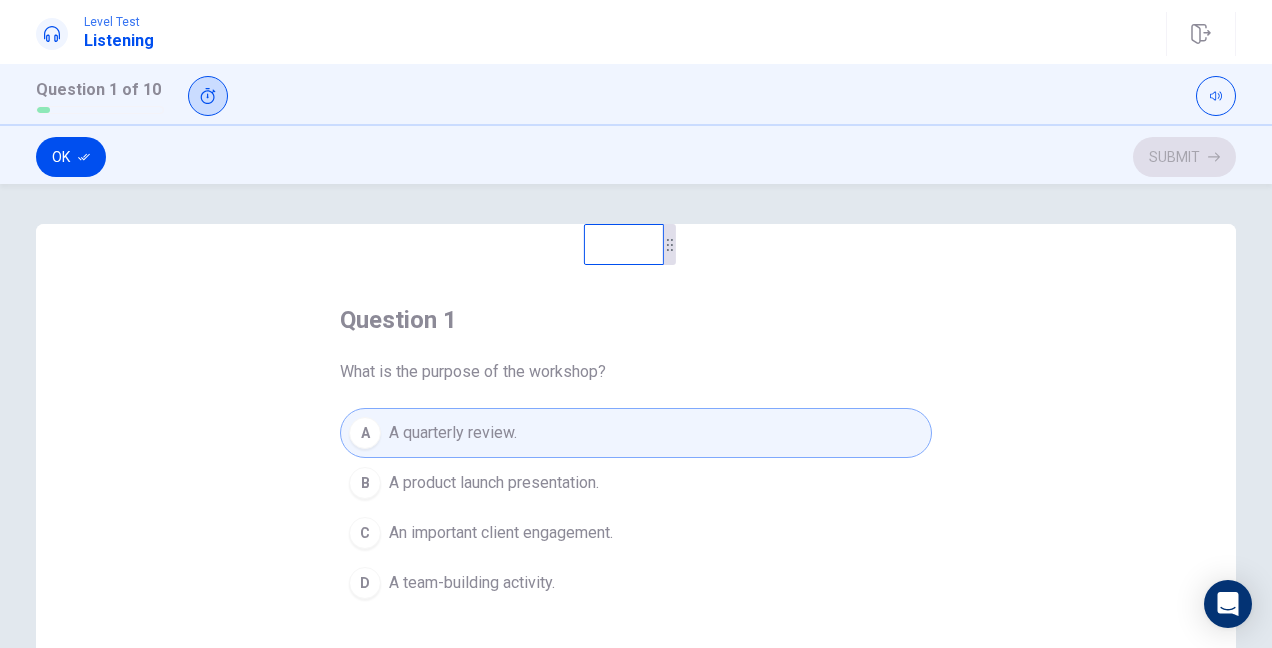 click on "A A quarterly review." at bounding box center (636, 433) 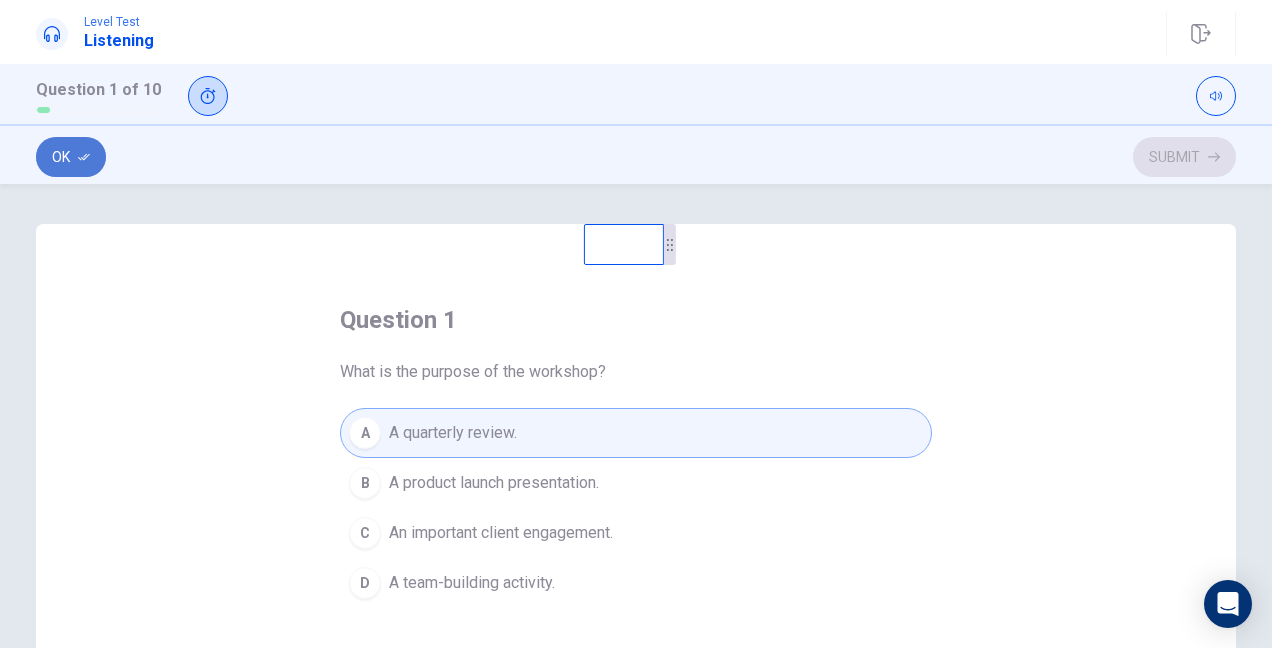 click 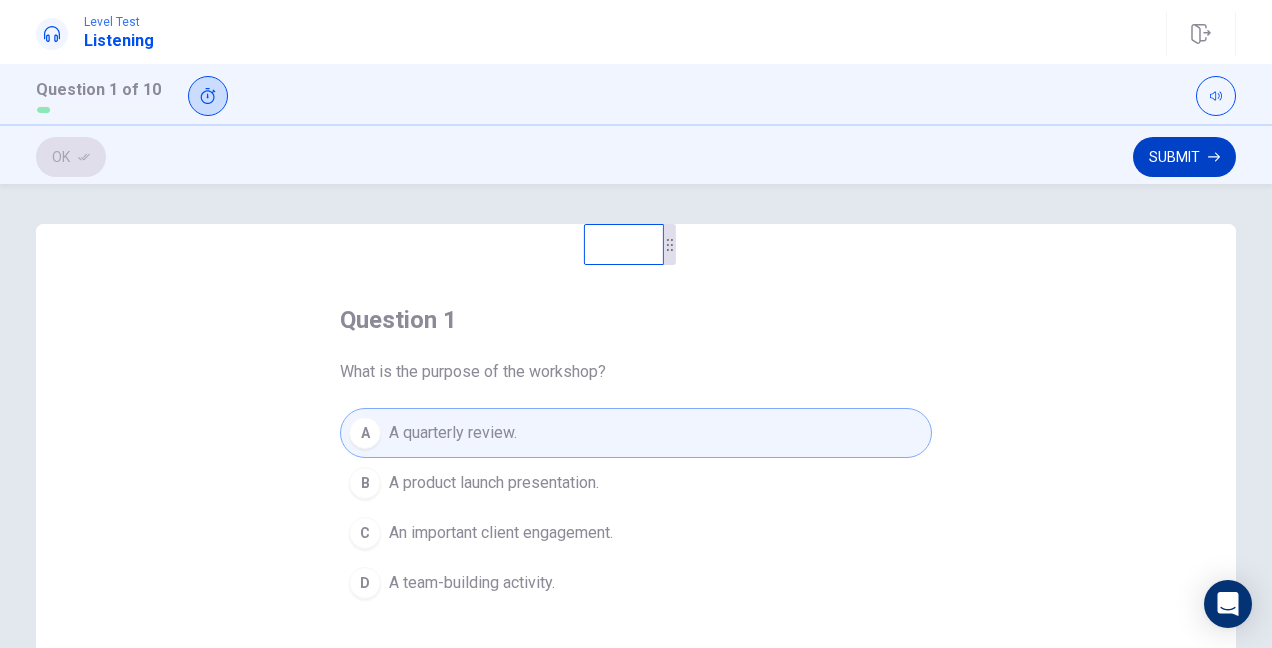 click on "Submit" at bounding box center [1184, 157] 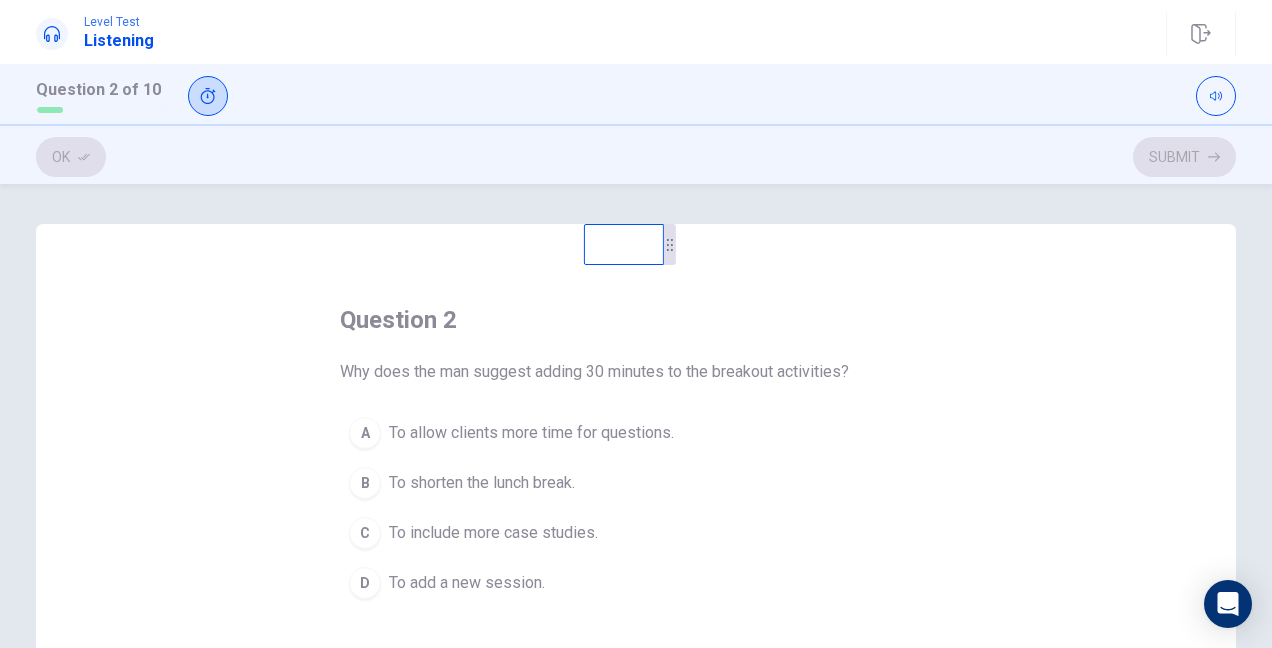 click on "To allow clients more time for questions." at bounding box center [531, 433] 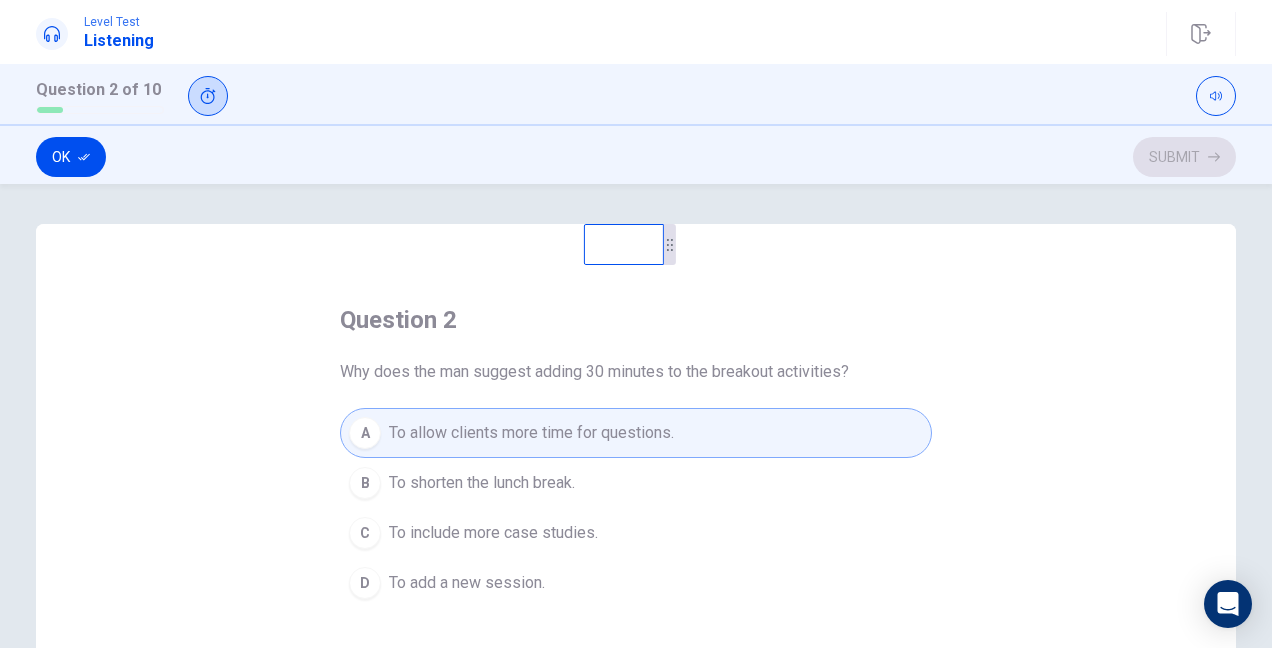 scroll, scrollTop: 100, scrollLeft: 0, axis: vertical 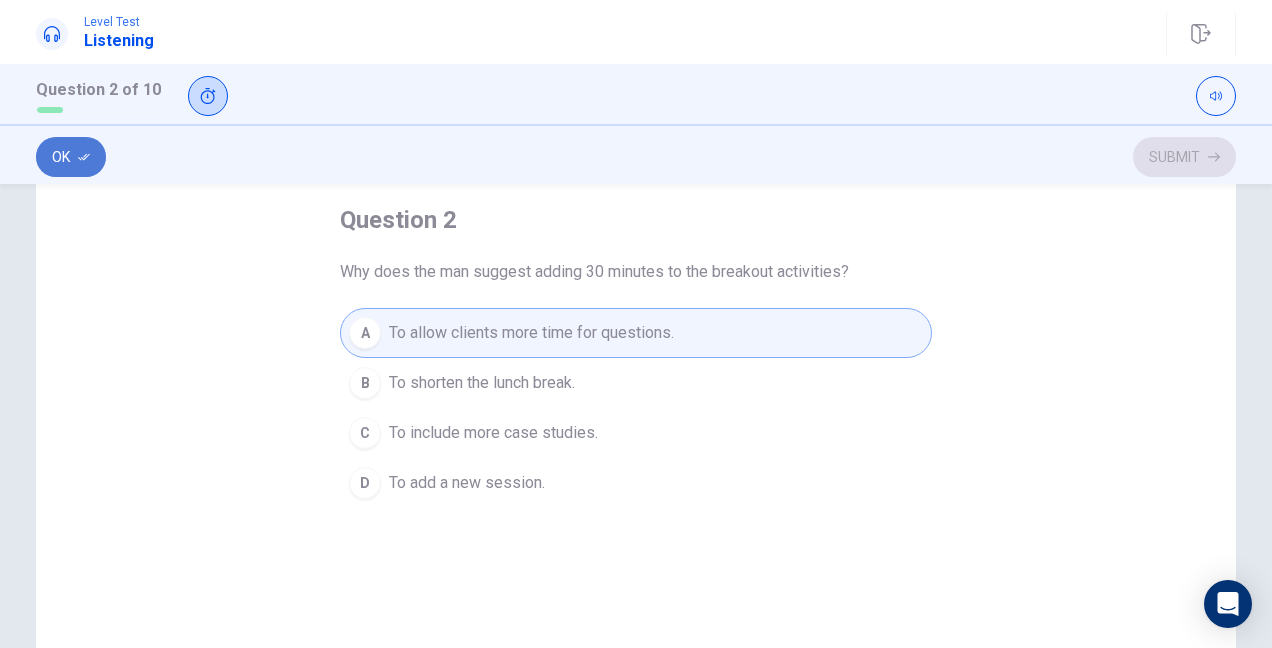 click on "Ok" at bounding box center (71, 157) 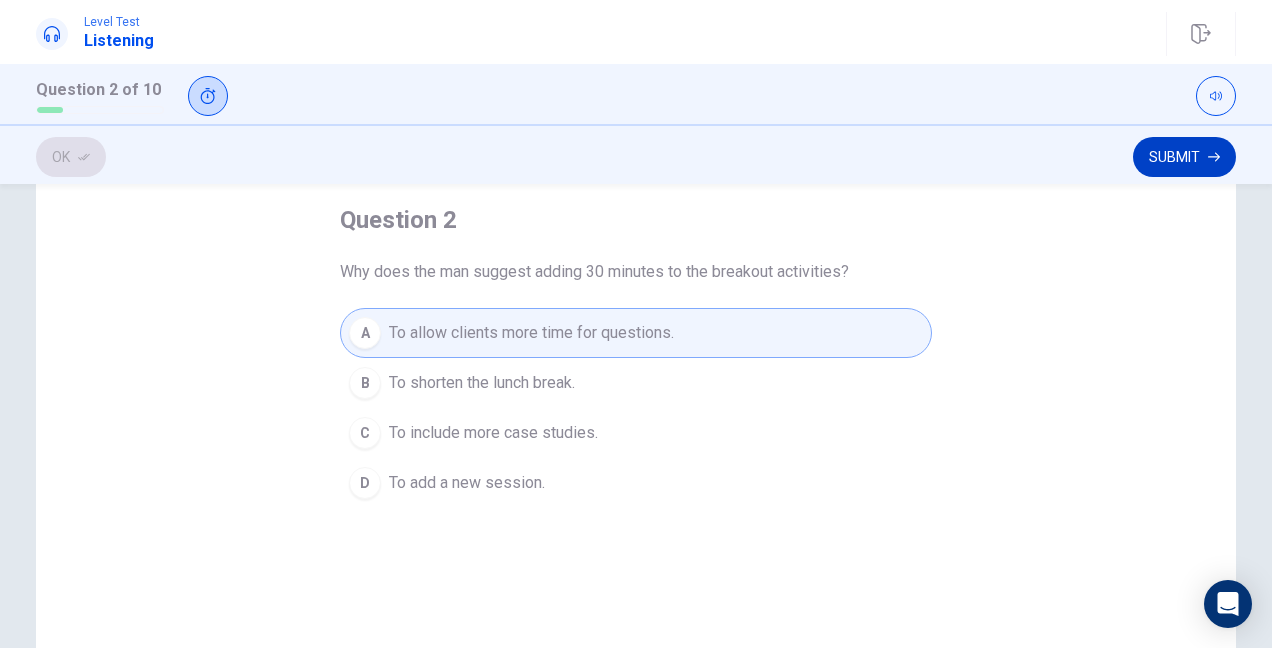 click on "Submit" at bounding box center [1184, 157] 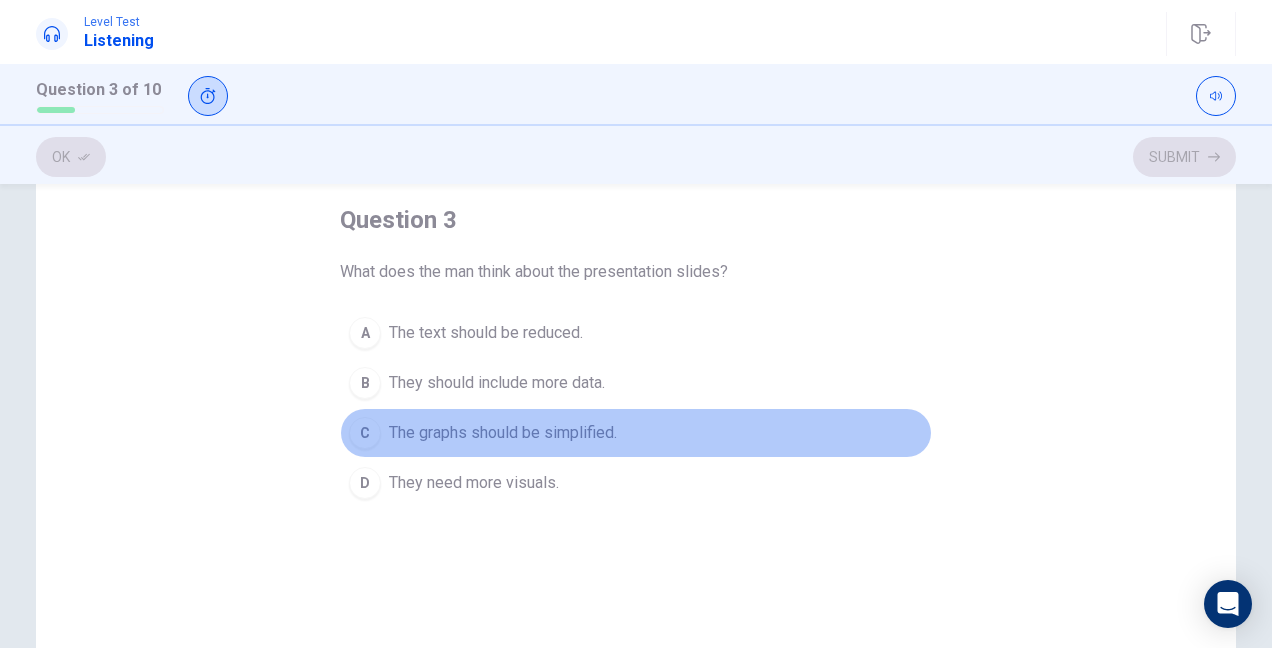 click on "The graphs should be simplified." at bounding box center [503, 433] 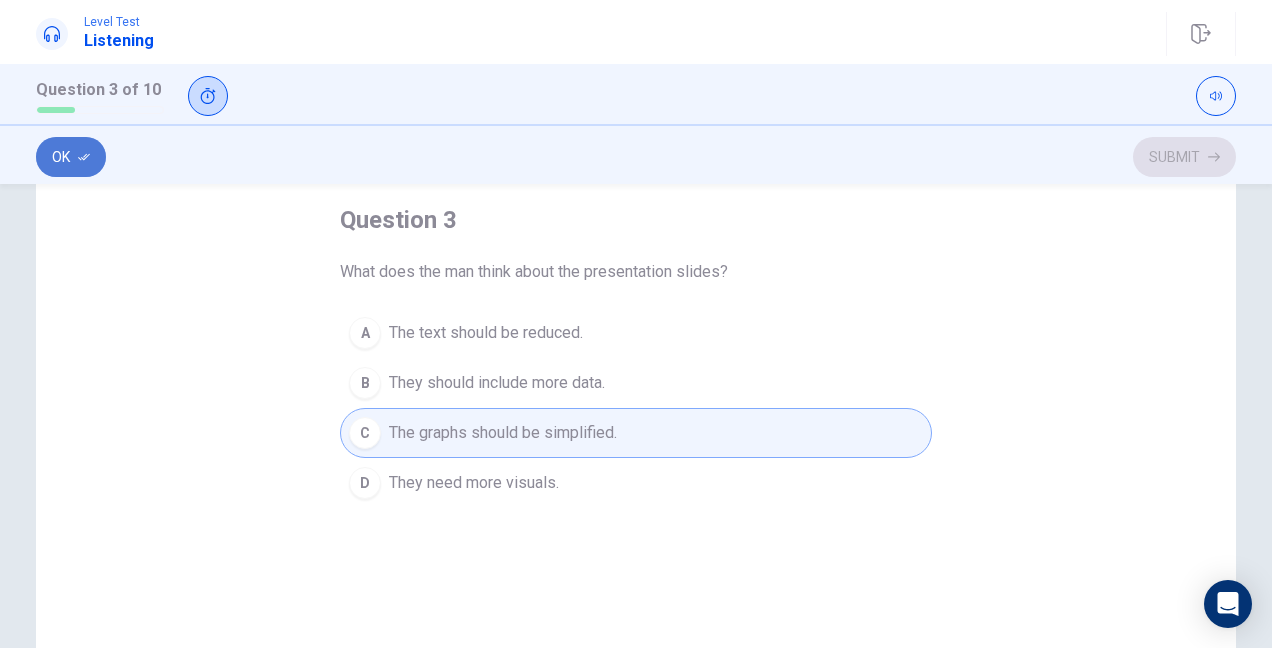 click on "Ok" at bounding box center [71, 157] 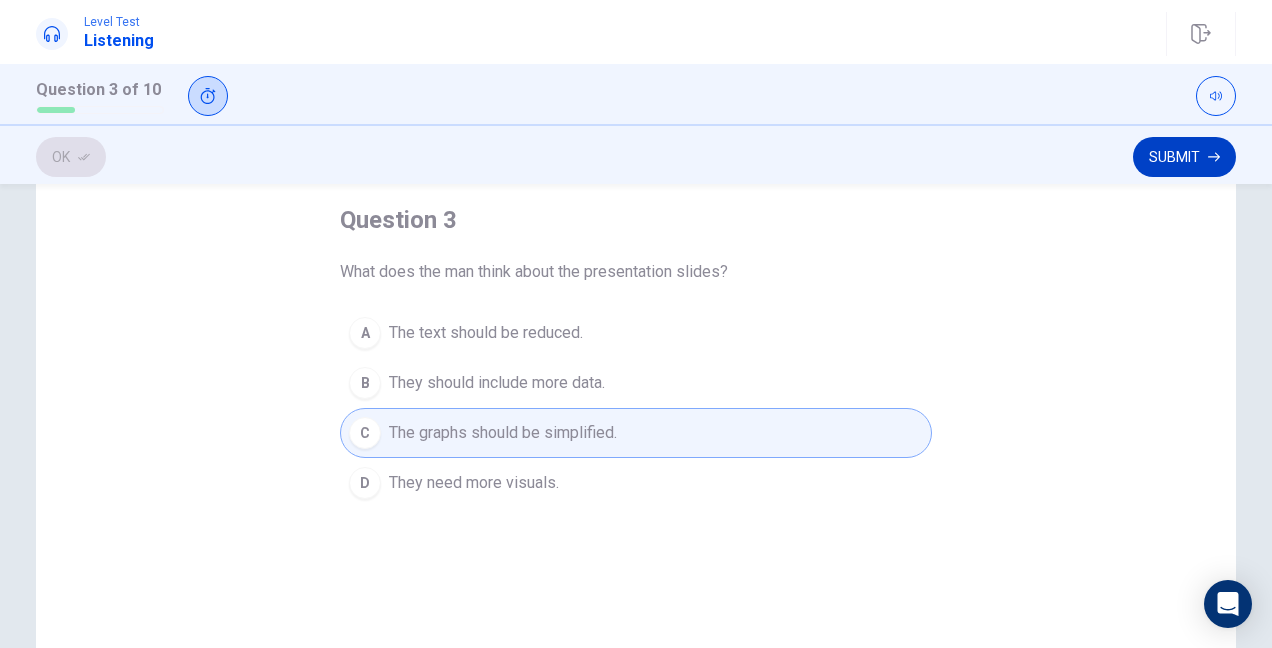 click on "Submit" at bounding box center [1184, 157] 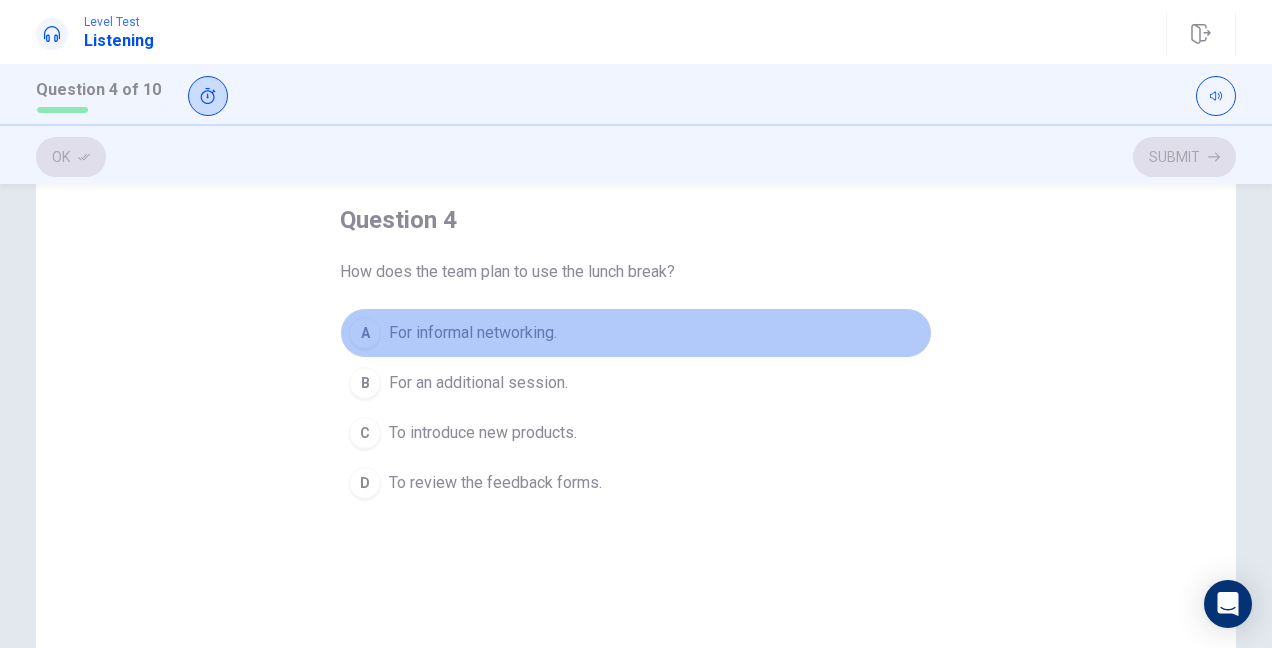 click on "For informal networking." at bounding box center [473, 333] 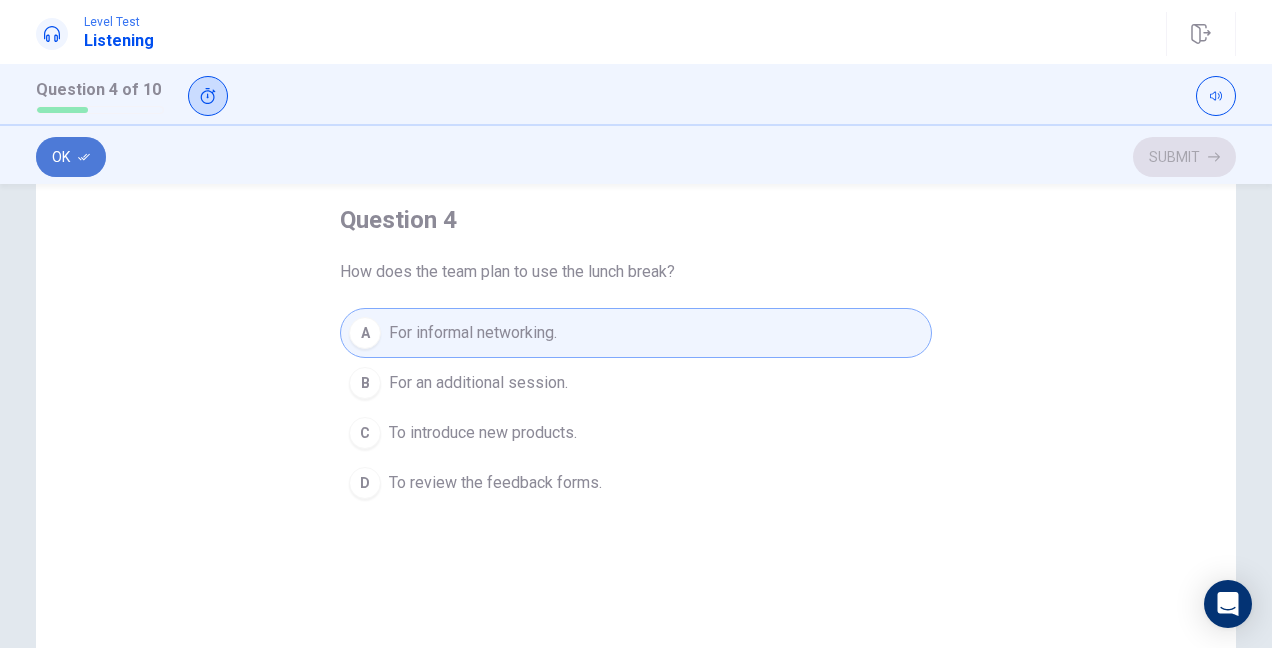 click on "Ok" at bounding box center [71, 157] 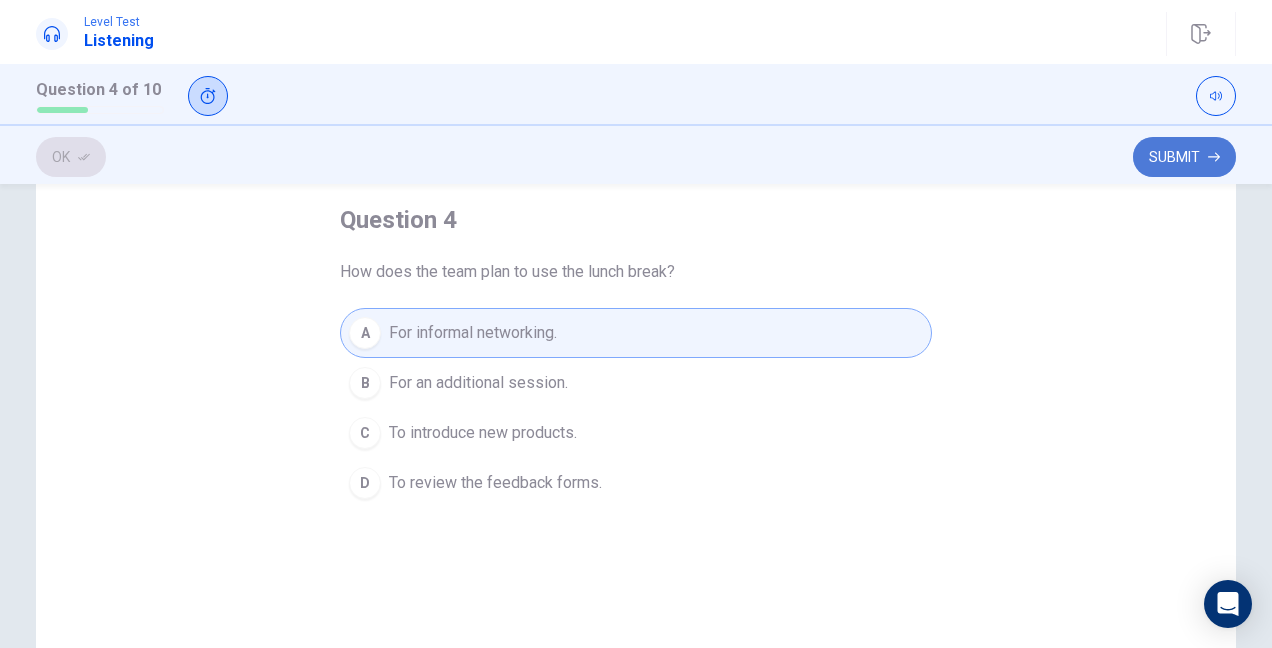 click on "Submit" at bounding box center (1184, 157) 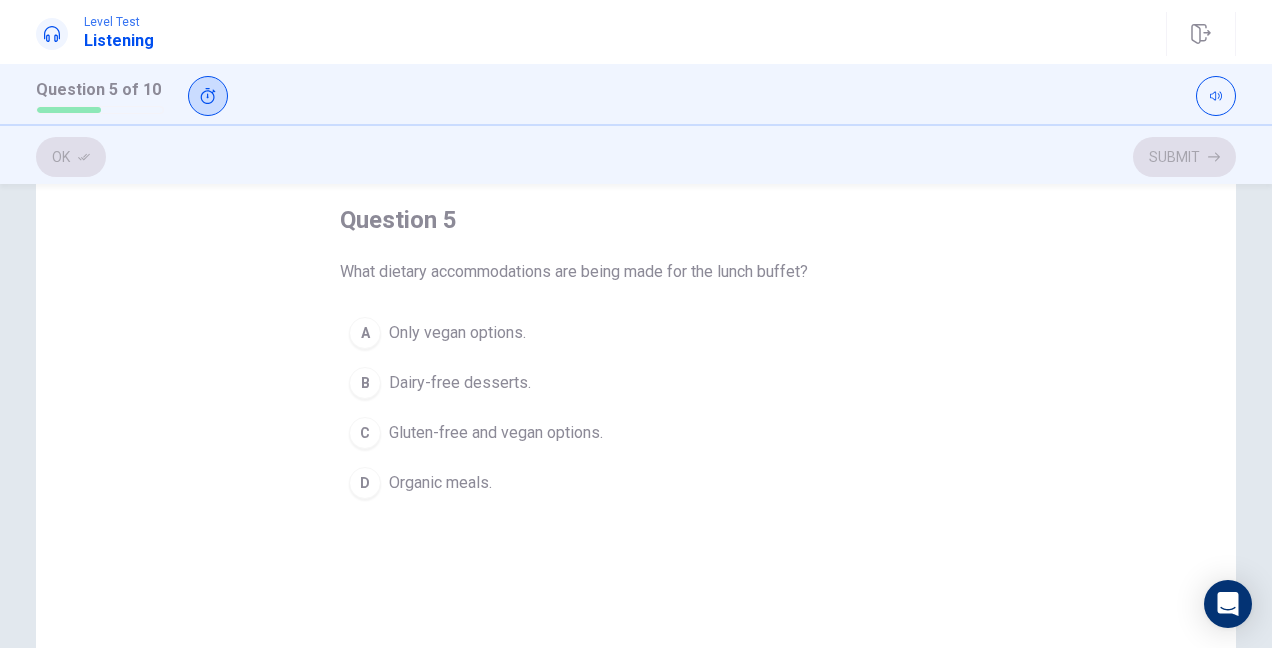 click on "Gluten-free and vegan options." at bounding box center (496, 433) 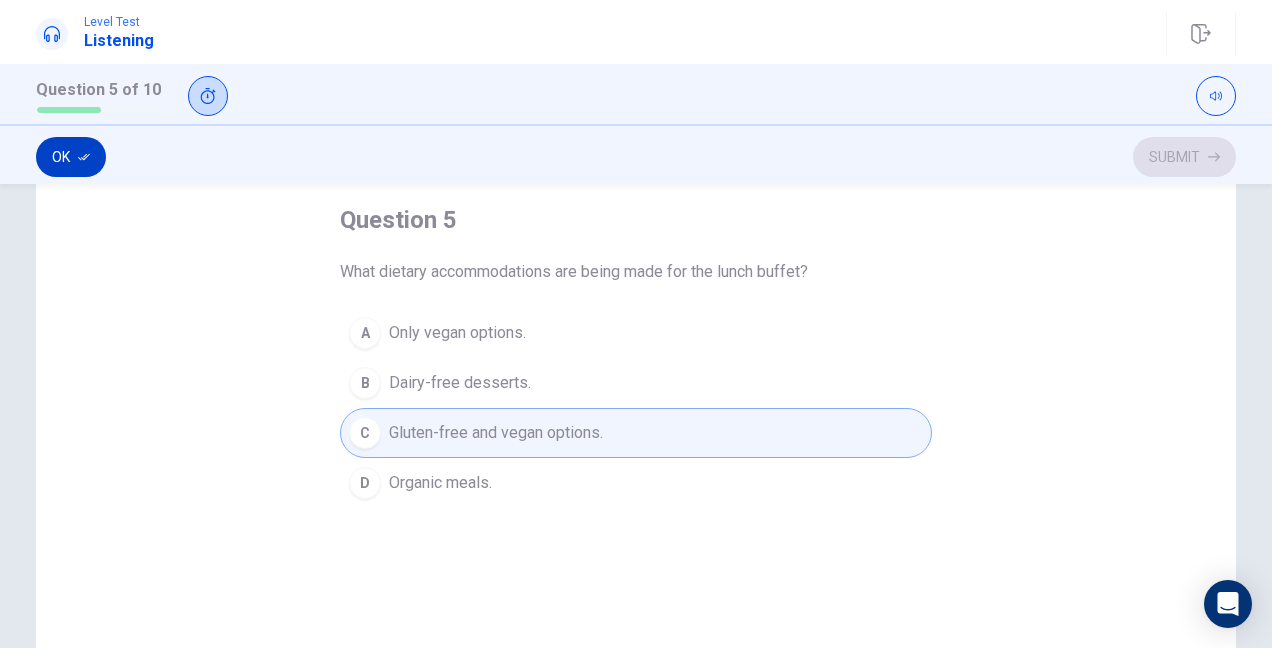 click on "Ok" at bounding box center [71, 157] 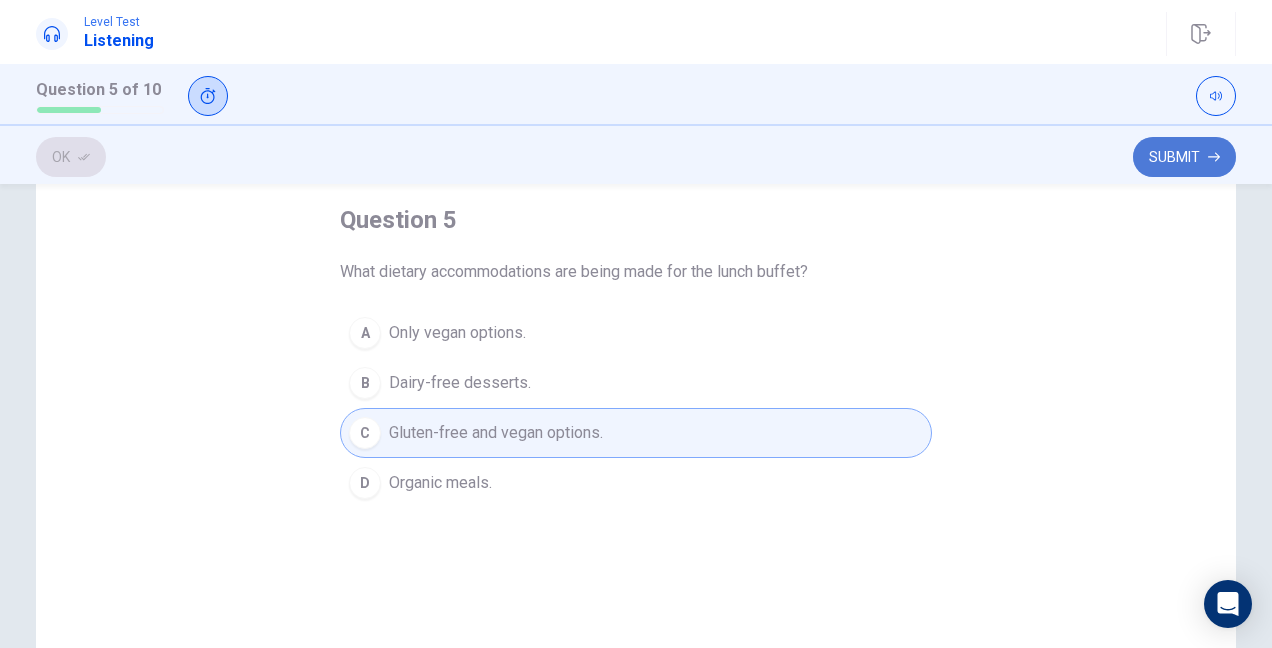 click on "Submit" at bounding box center [1184, 157] 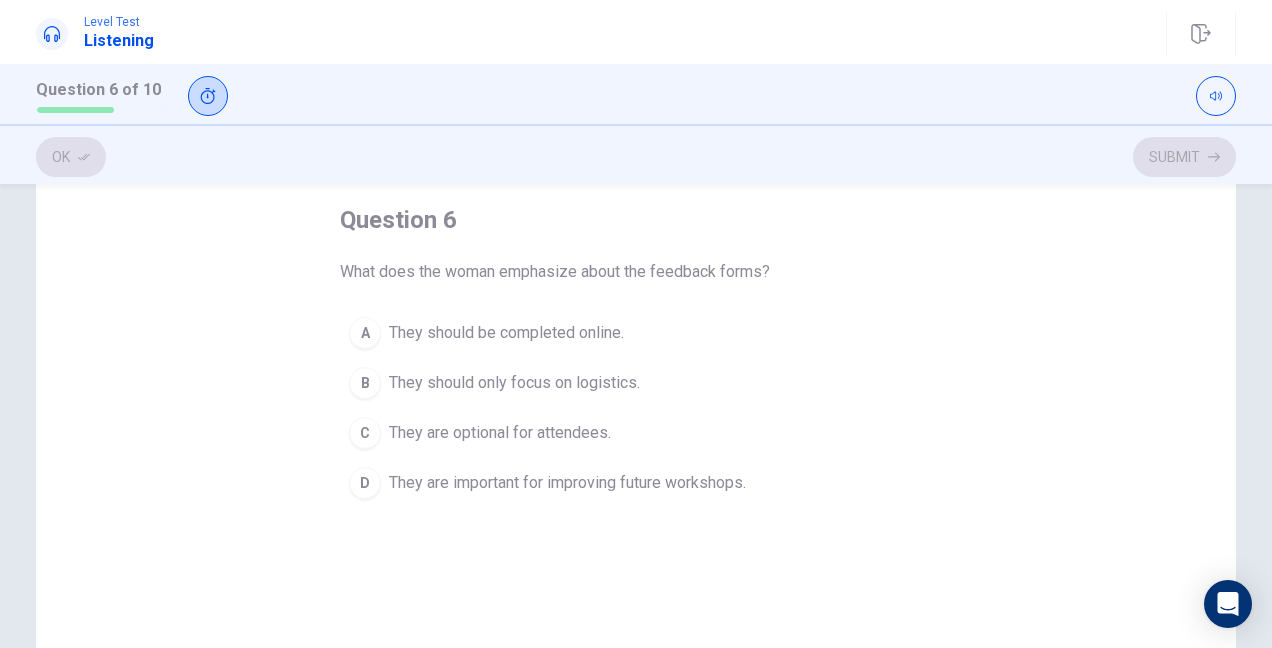 click on "They are important for improving future workshops." at bounding box center (567, 483) 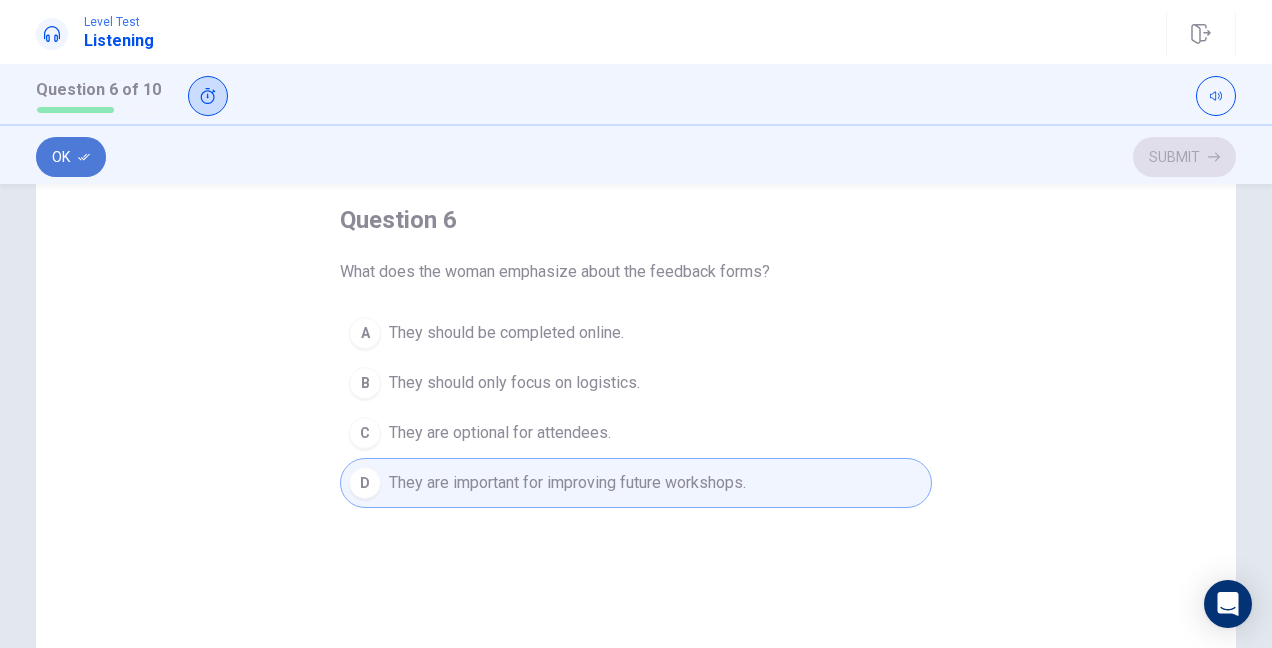 click on "Ok" at bounding box center (71, 157) 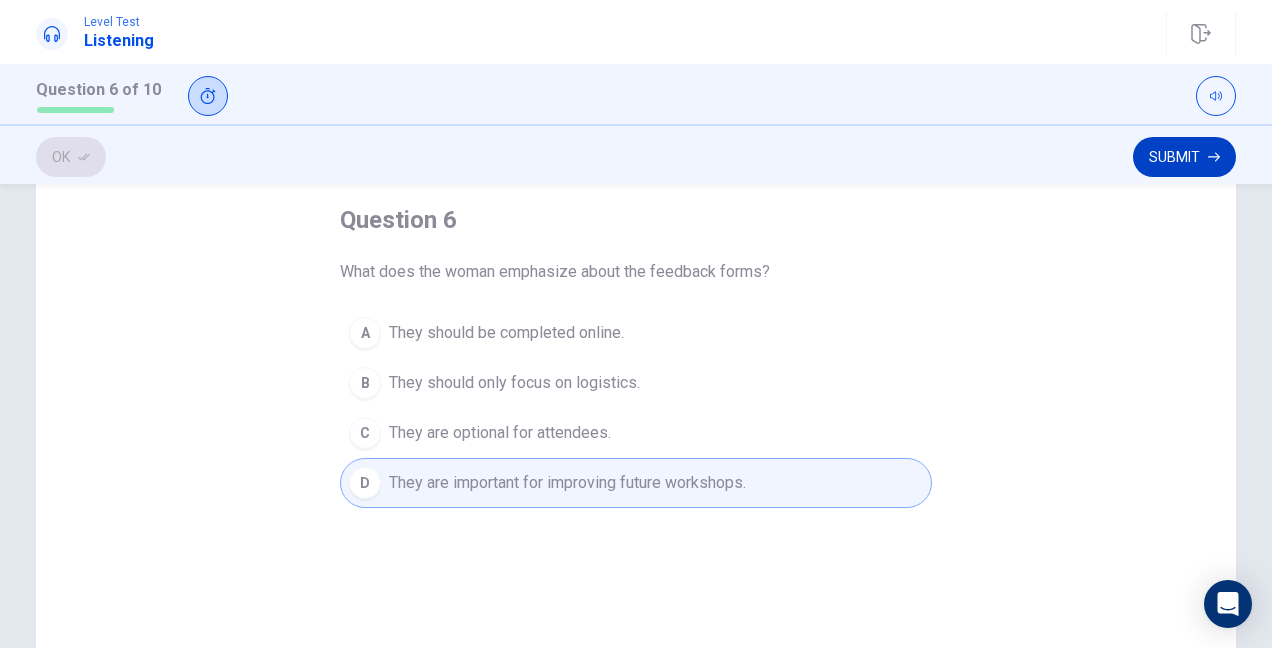 click on "Submit" at bounding box center (1184, 157) 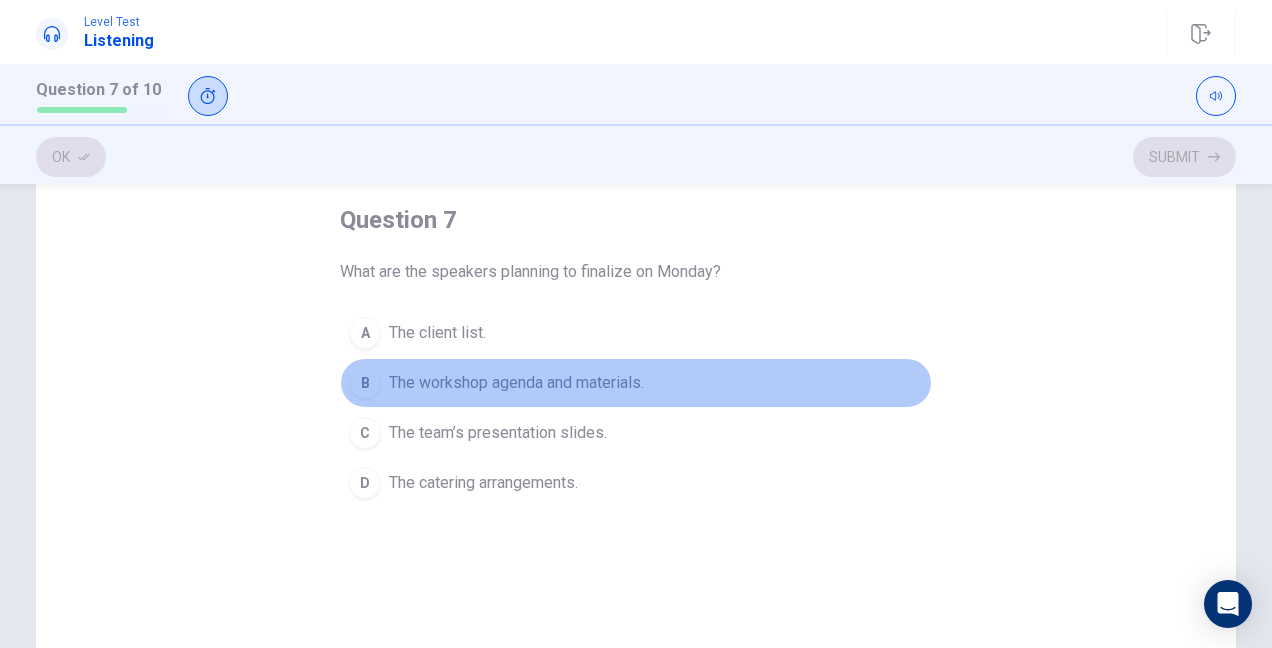click on "The workshop agenda and materials." at bounding box center (516, 383) 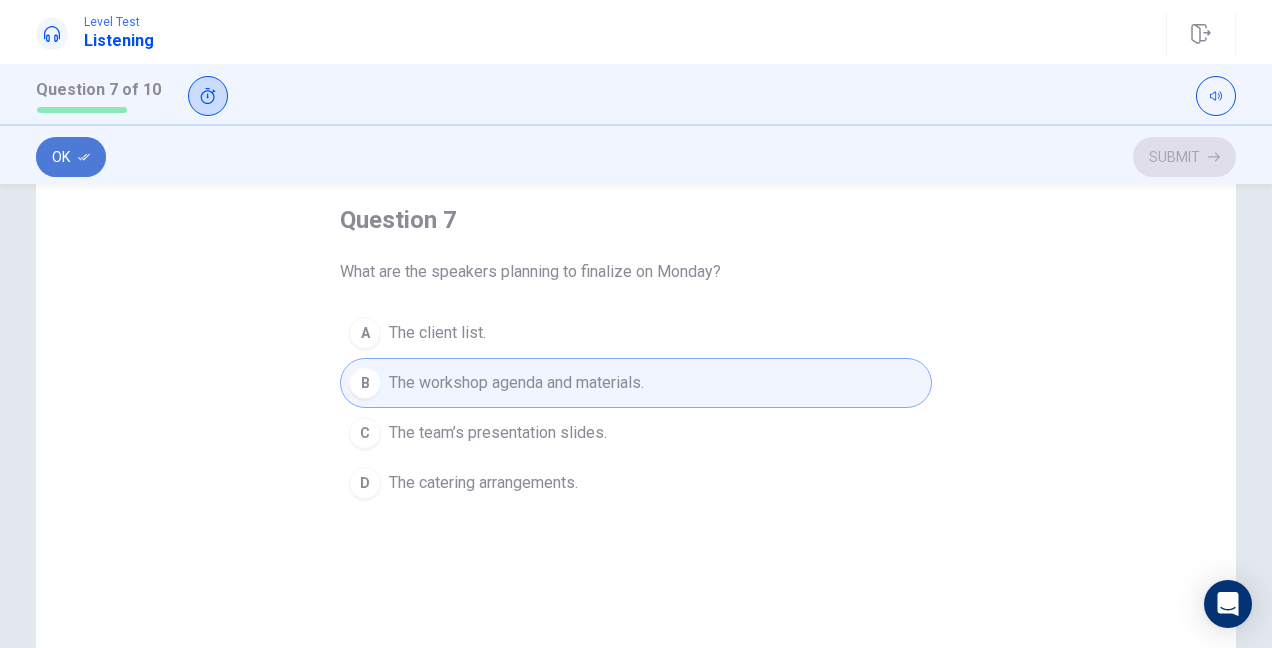 click on "Ok" at bounding box center [71, 157] 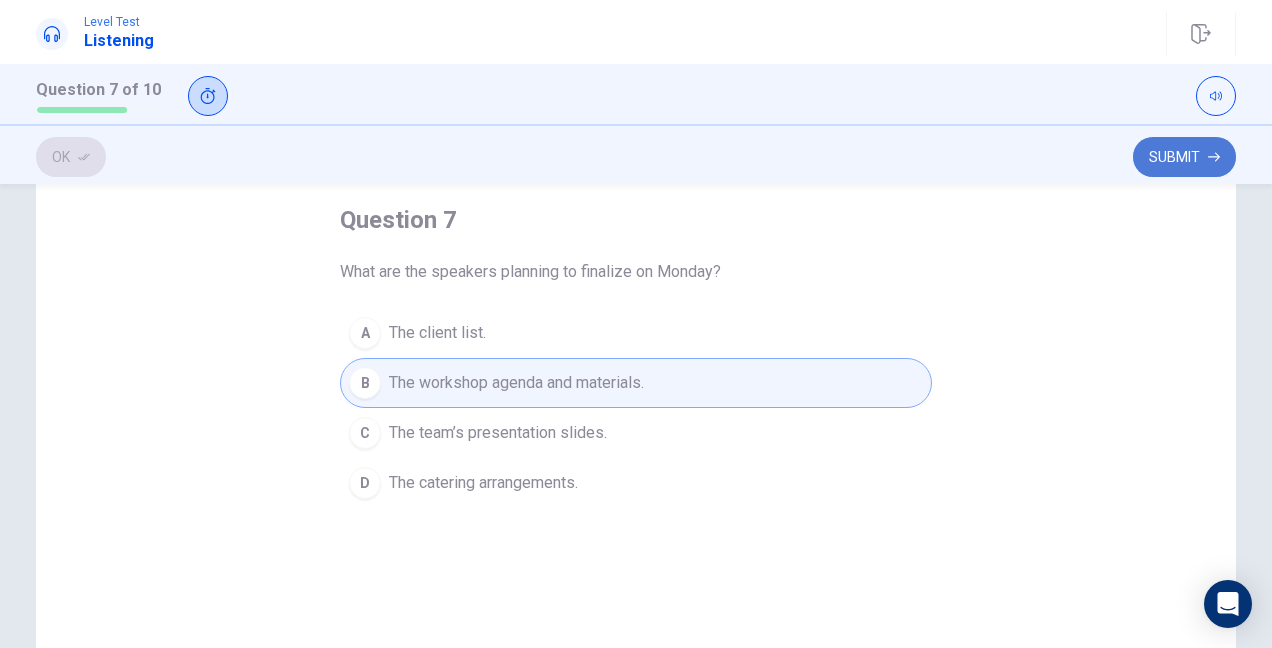 click on "Submit" at bounding box center [1184, 157] 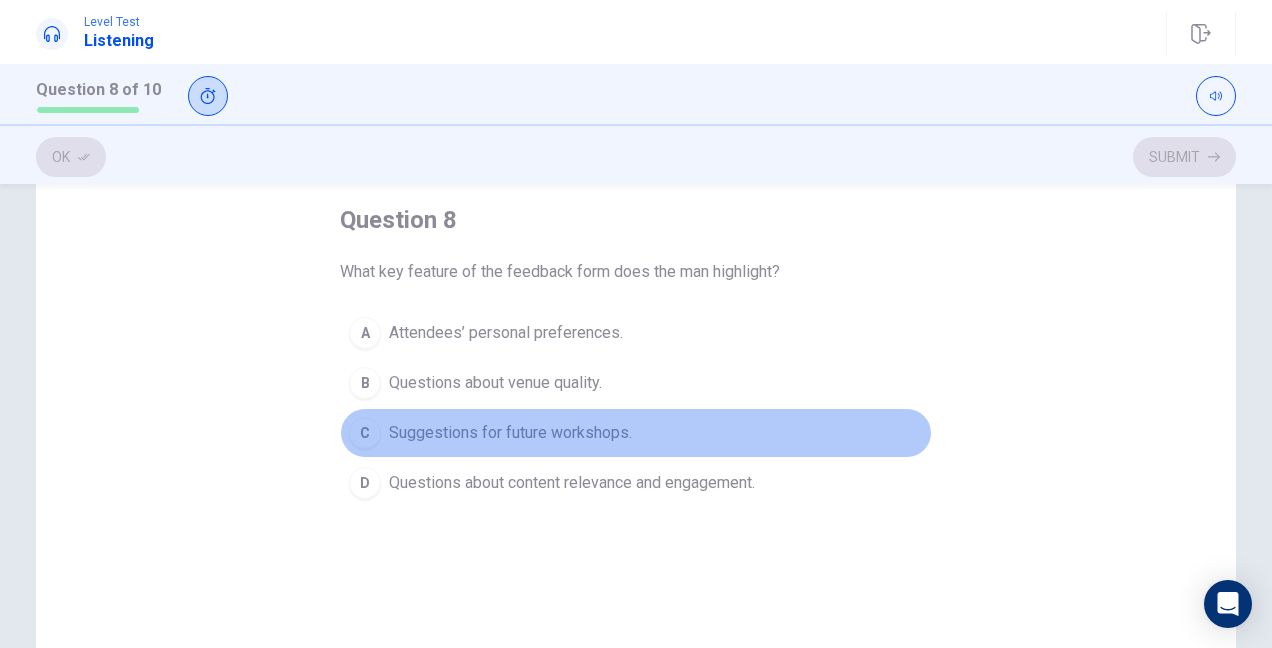 click on "Suggestions for future workshops." at bounding box center [510, 433] 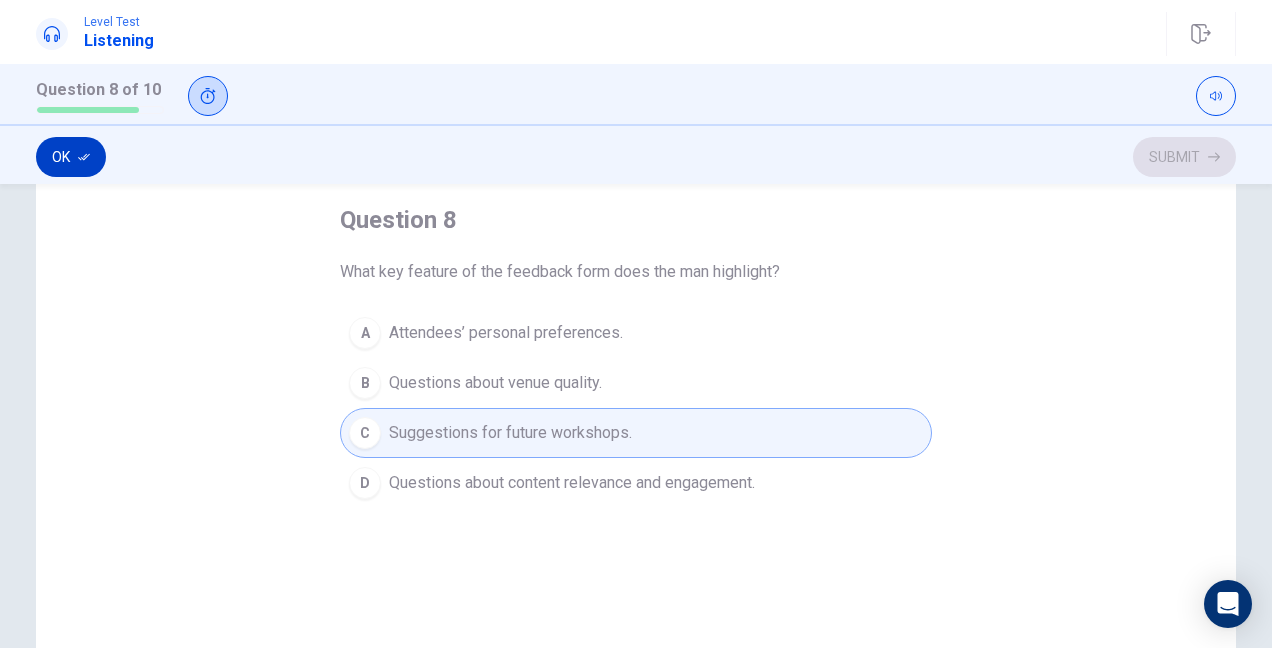 click on "Ok" at bounding box center [71, 157] 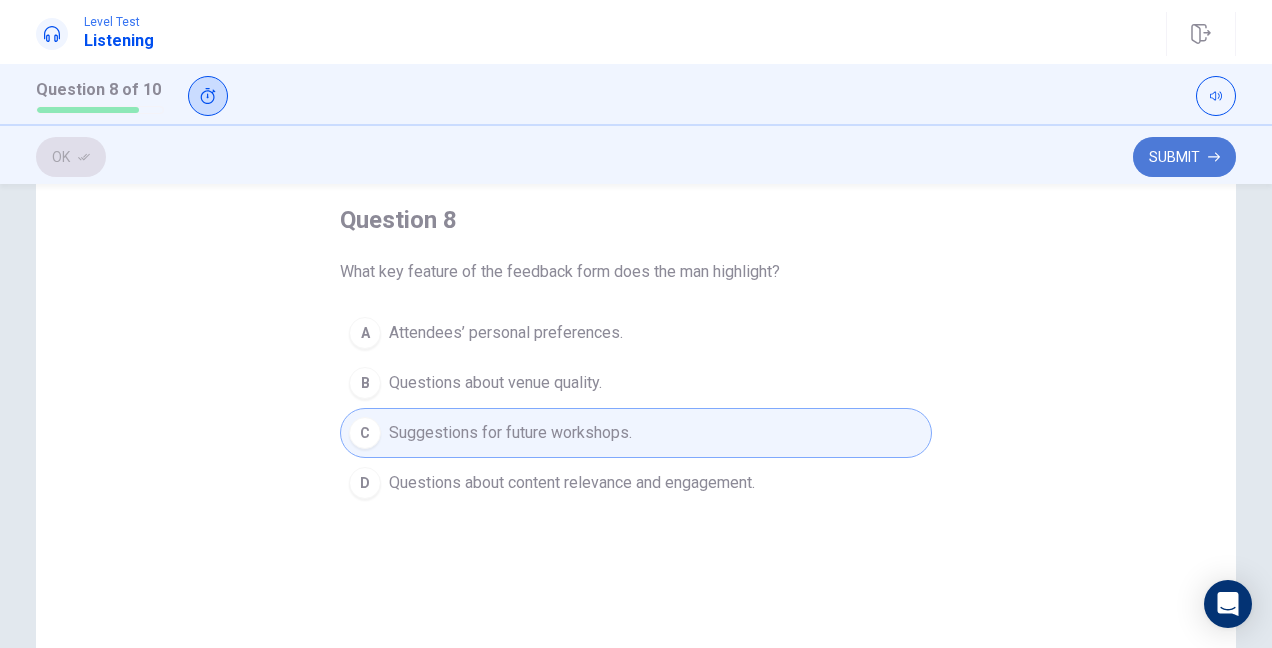 click on "Submit" at bounding box center [1184, 157] 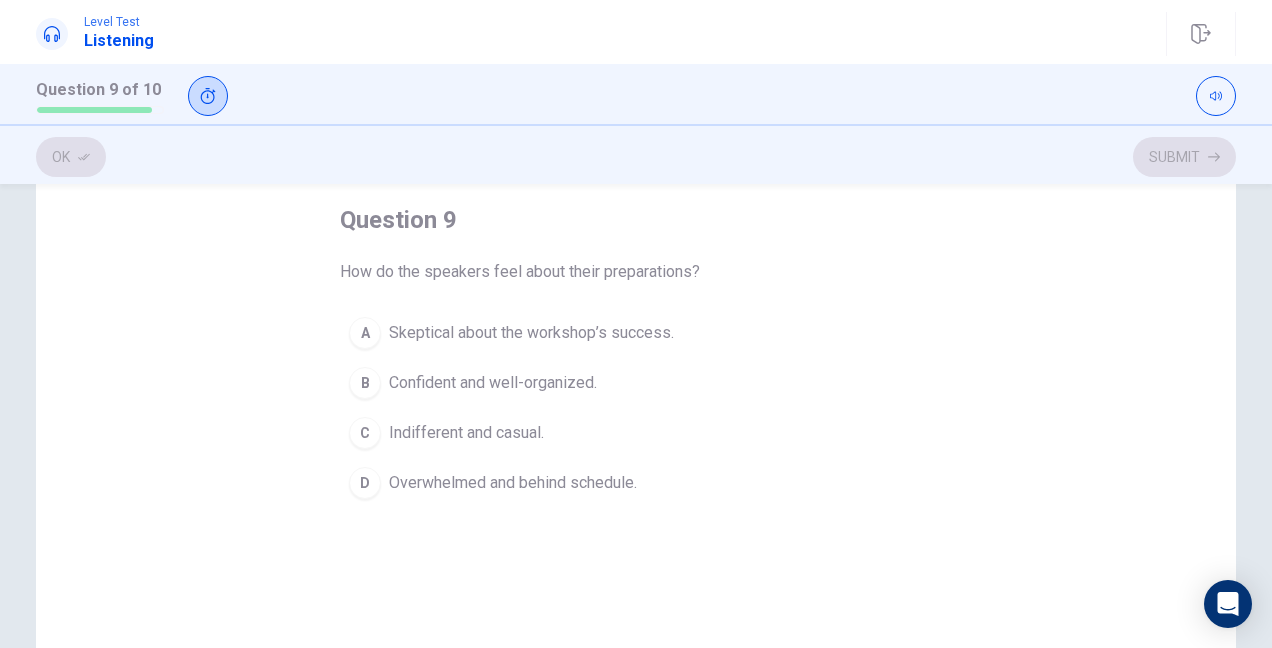 click on "Confident and well-organized." at bounding box center (493, 383) 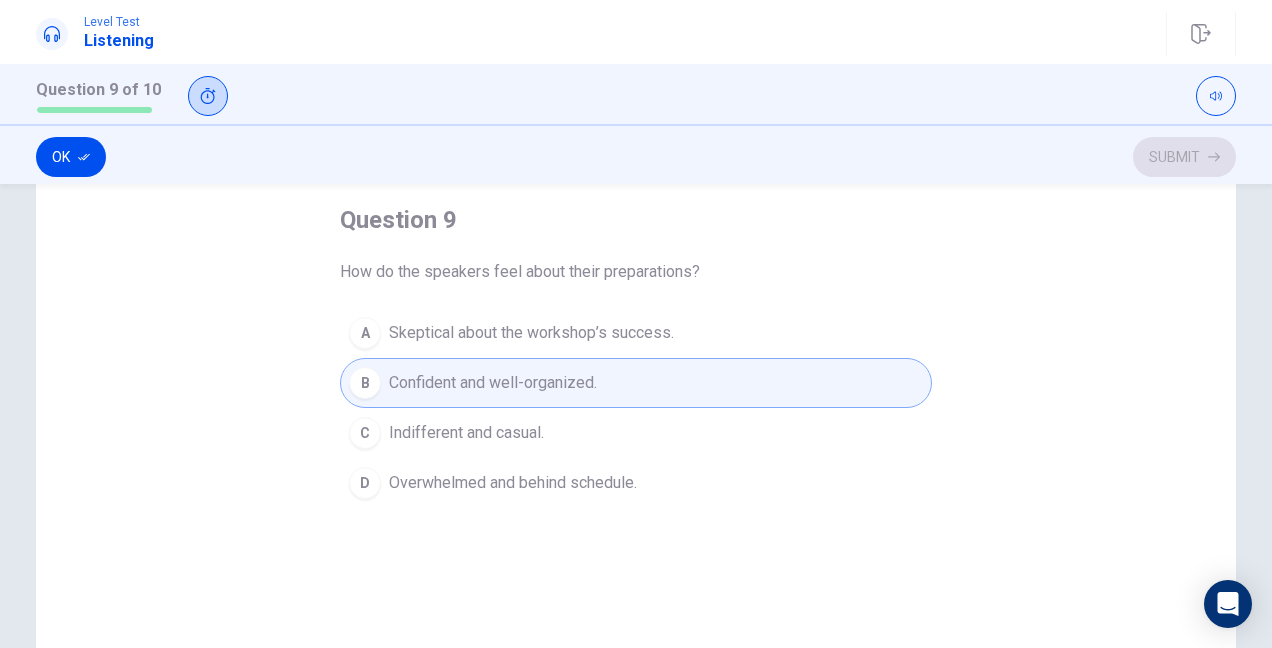 click 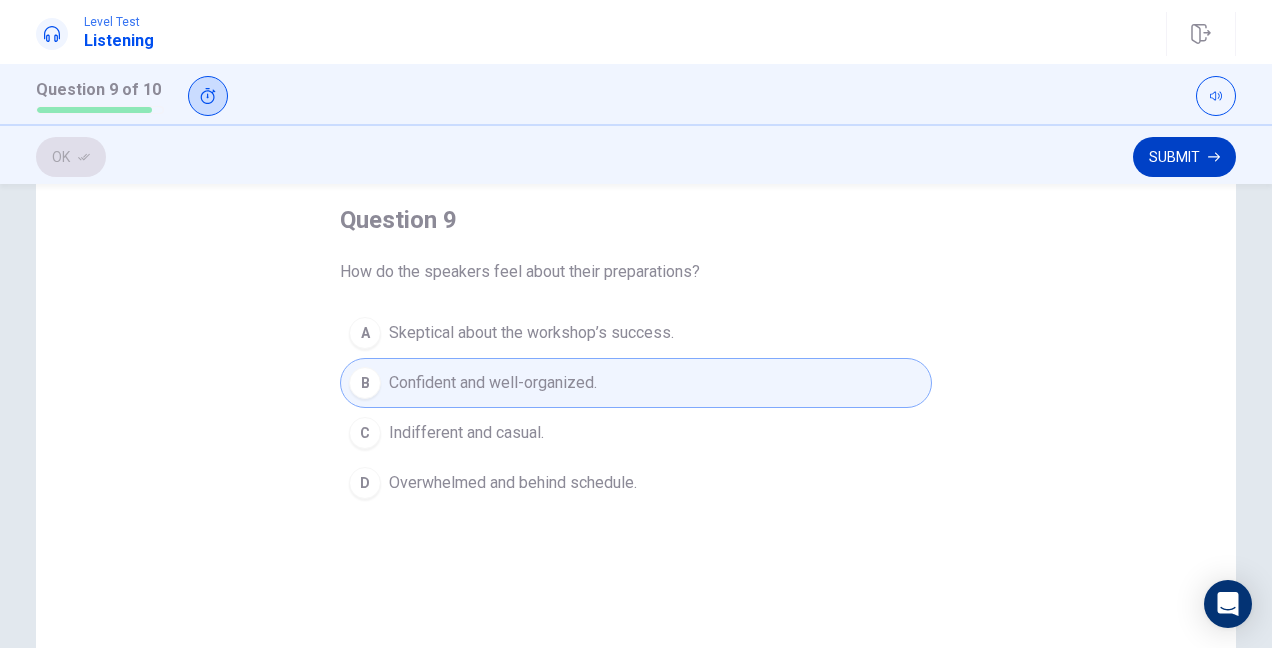 click on "Submit" at bounding box center (1184, 157) 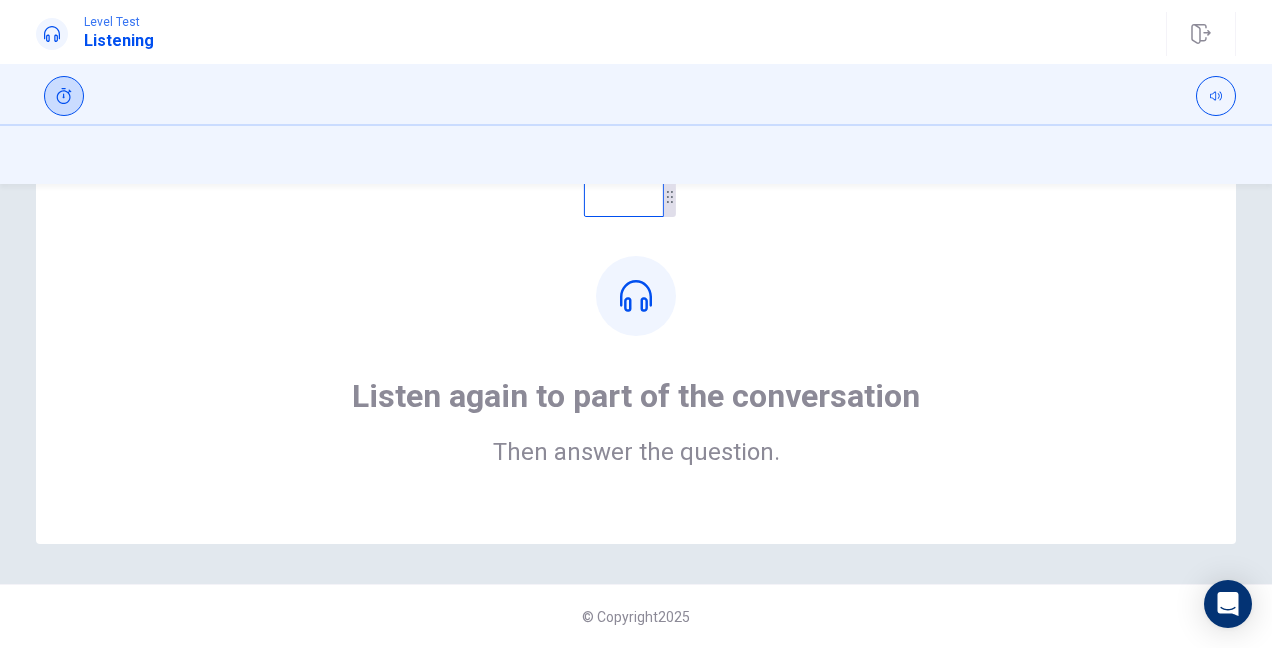 scroll, scrollTop: 0, scrollLeft: 0, axis: both 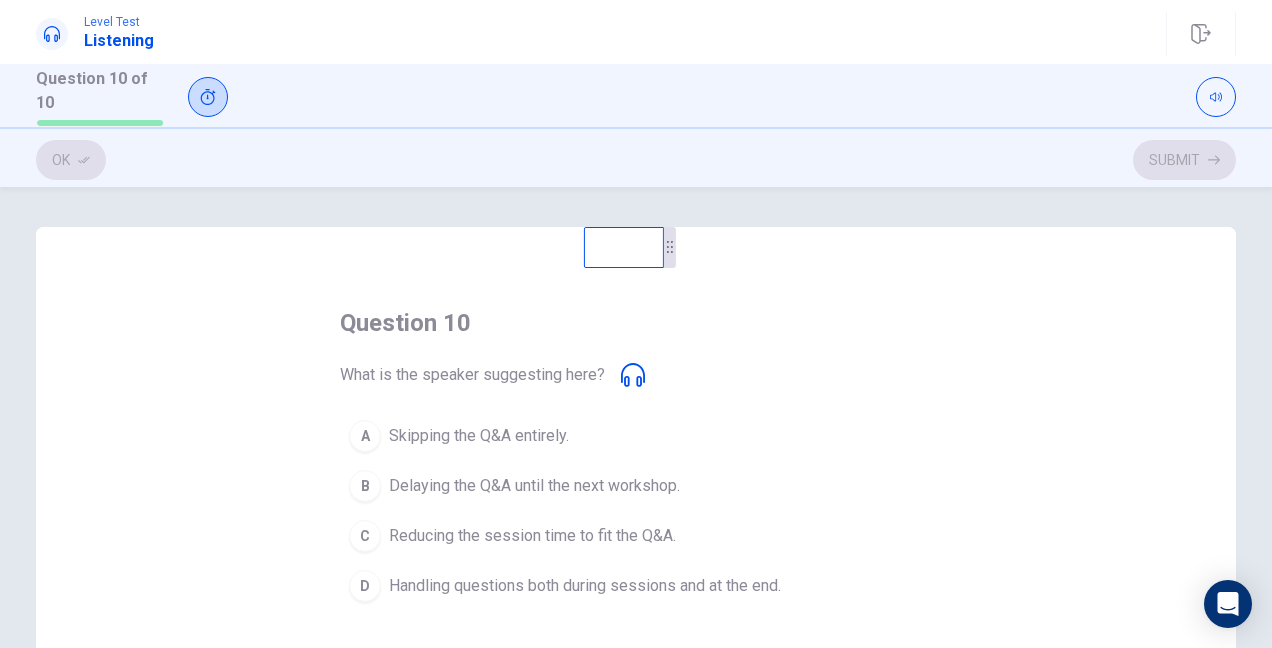 click on "Handling questions both during sessions and at the end." at bounding box center (585, 586) 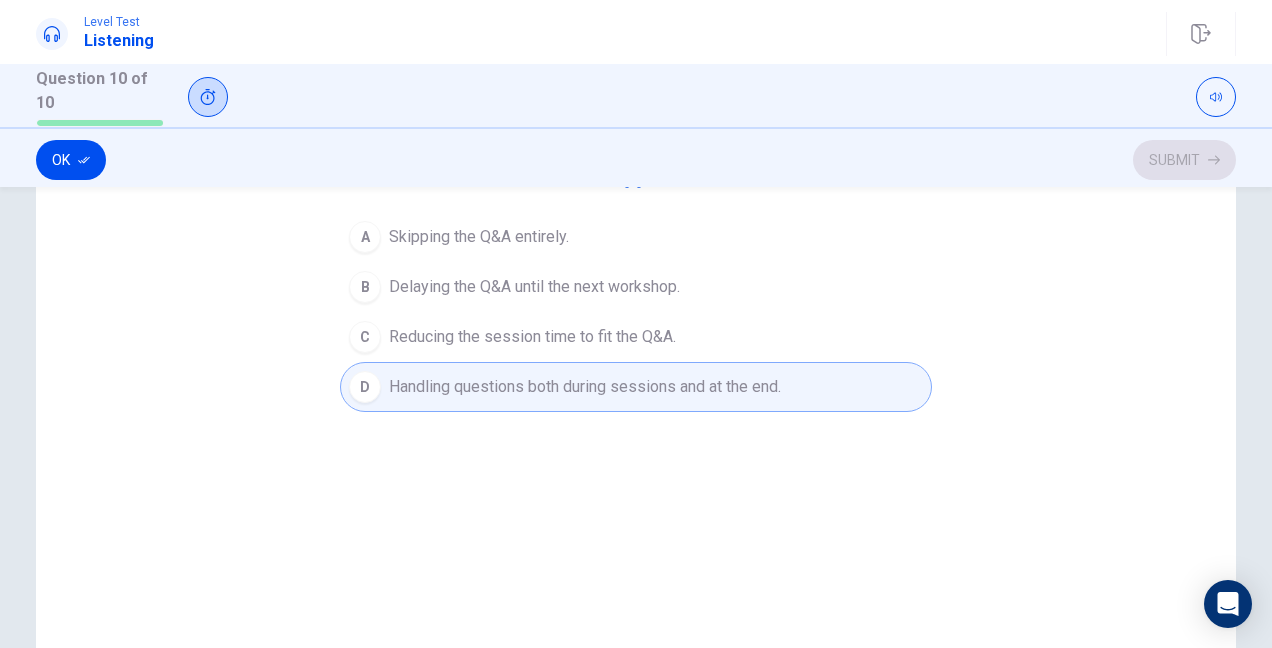 scroll, scrollTop: 200, scrollLeft: 0, axis: vertical 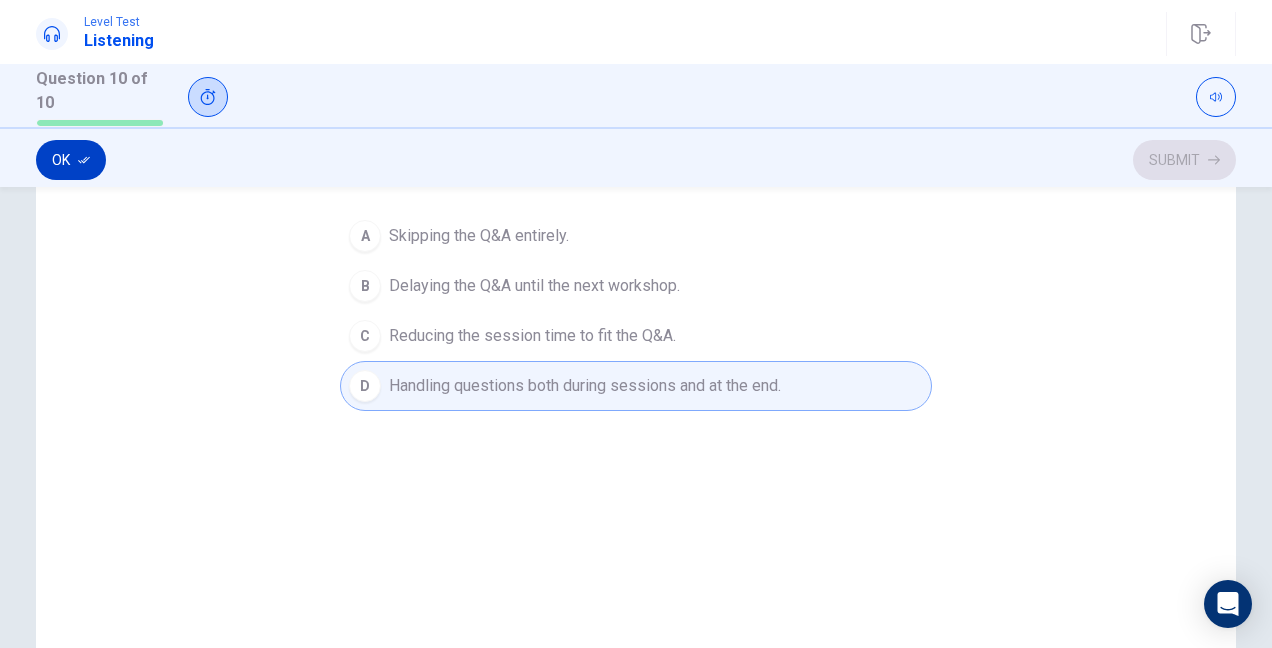 click 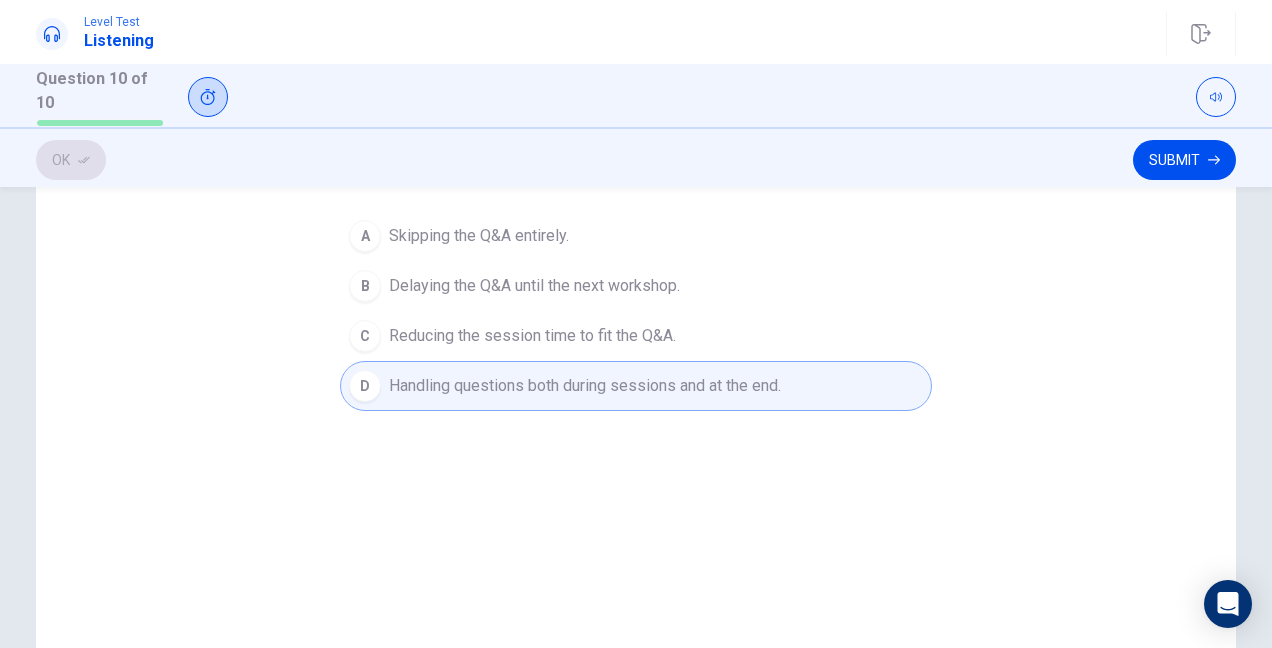 scroll, scrollTop: 0, scrollLeft: 0, axis: both 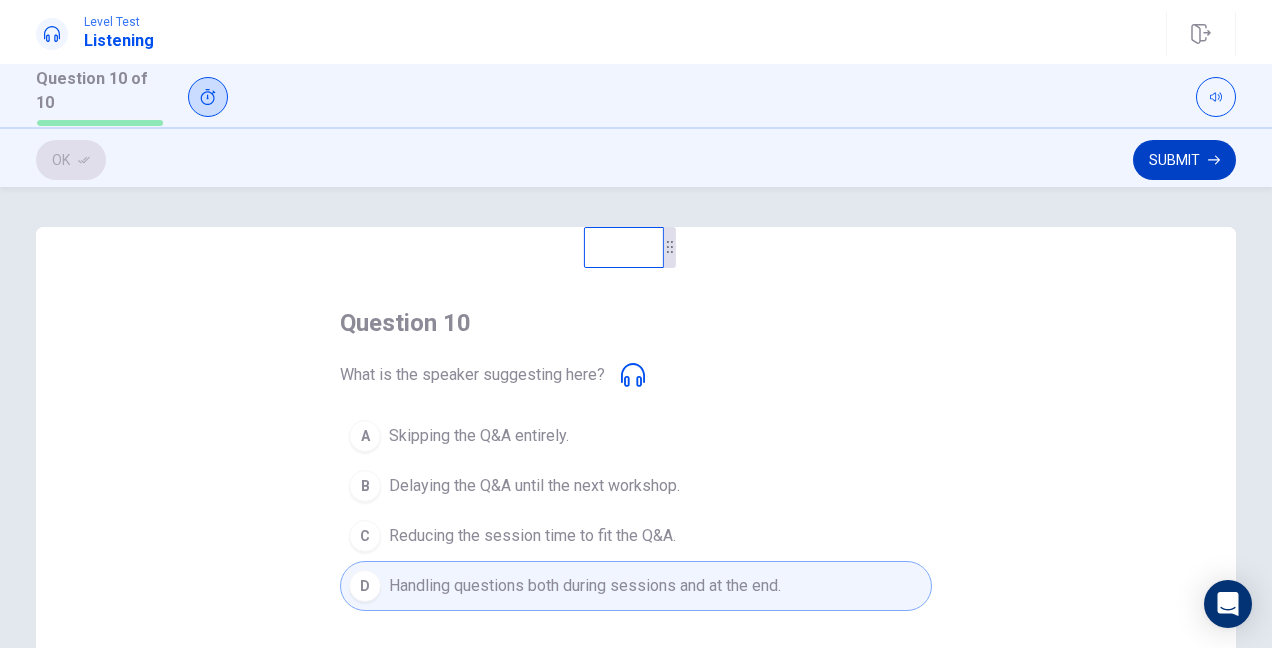 click on "Submit" at bounding box center (1184, 160) 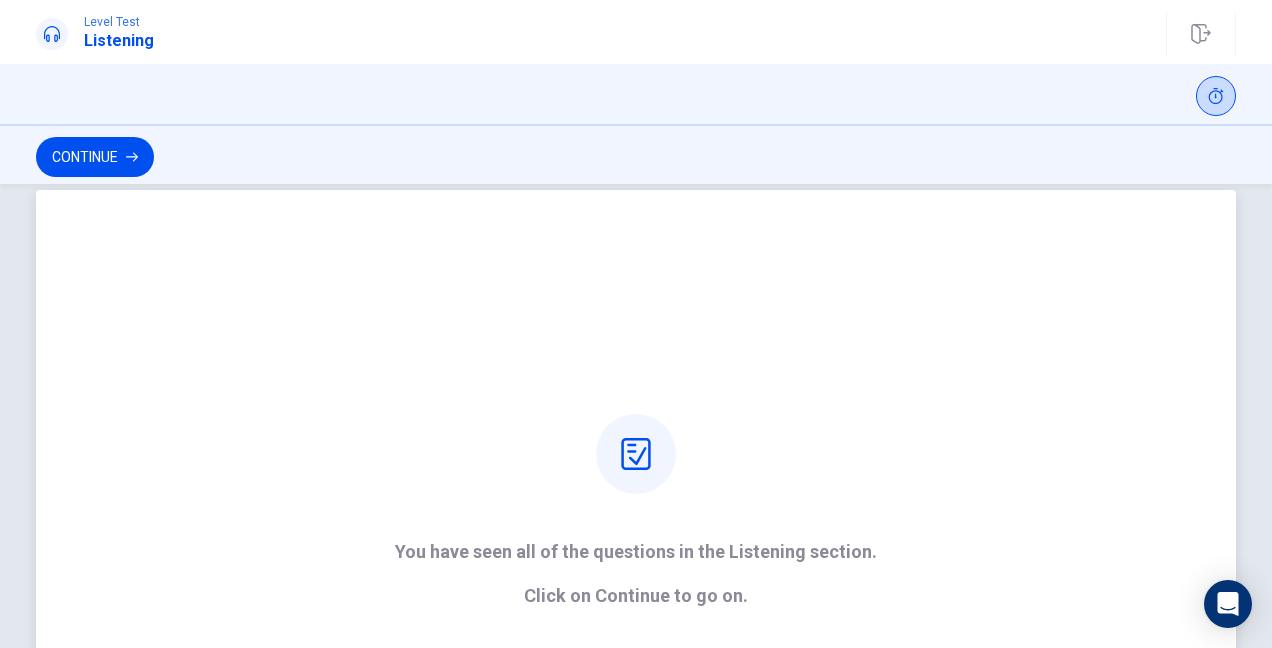 scroll, scrollTop: 20, scrollLeft: 0, axis: vertical 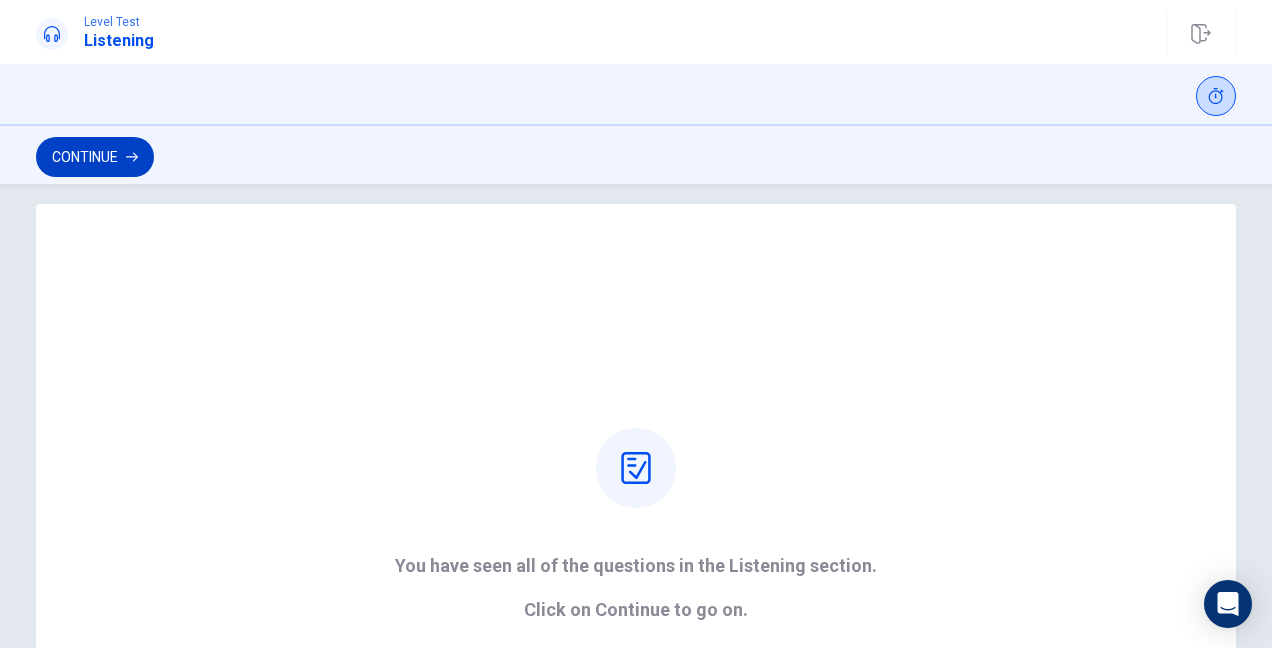 click on "Continue" at bounding box center (95, 157) 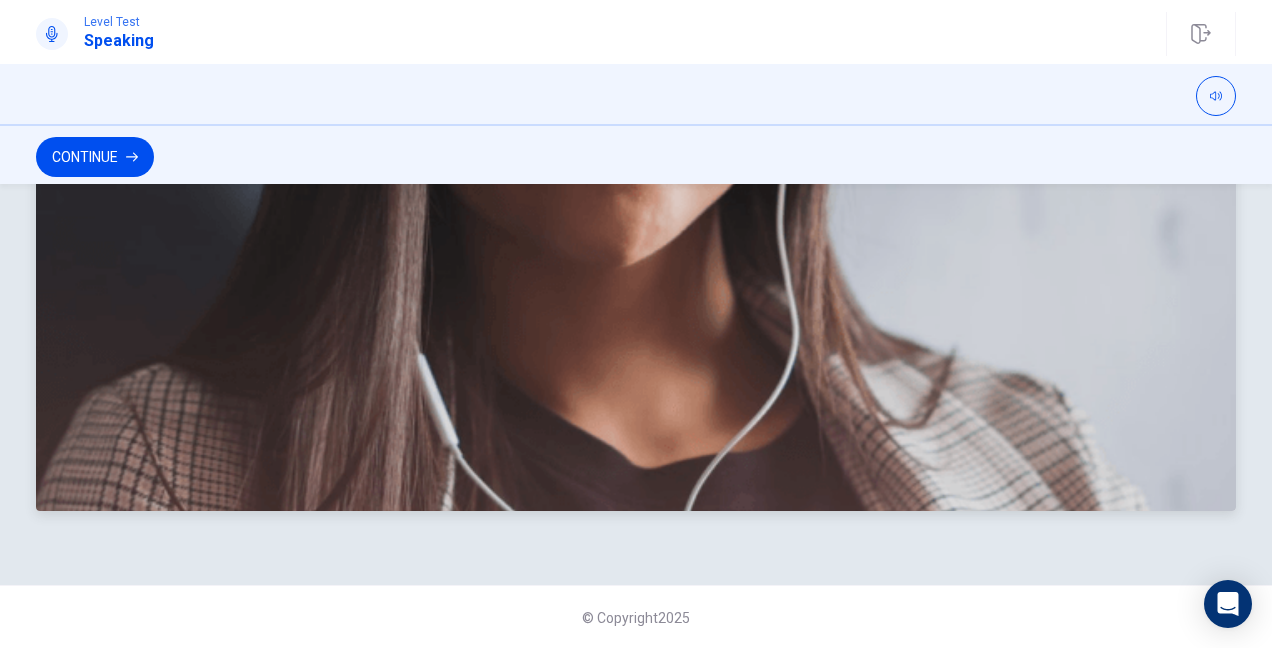 scroll, scrollTop: 636, scrollLeft: 0, axis: vertical 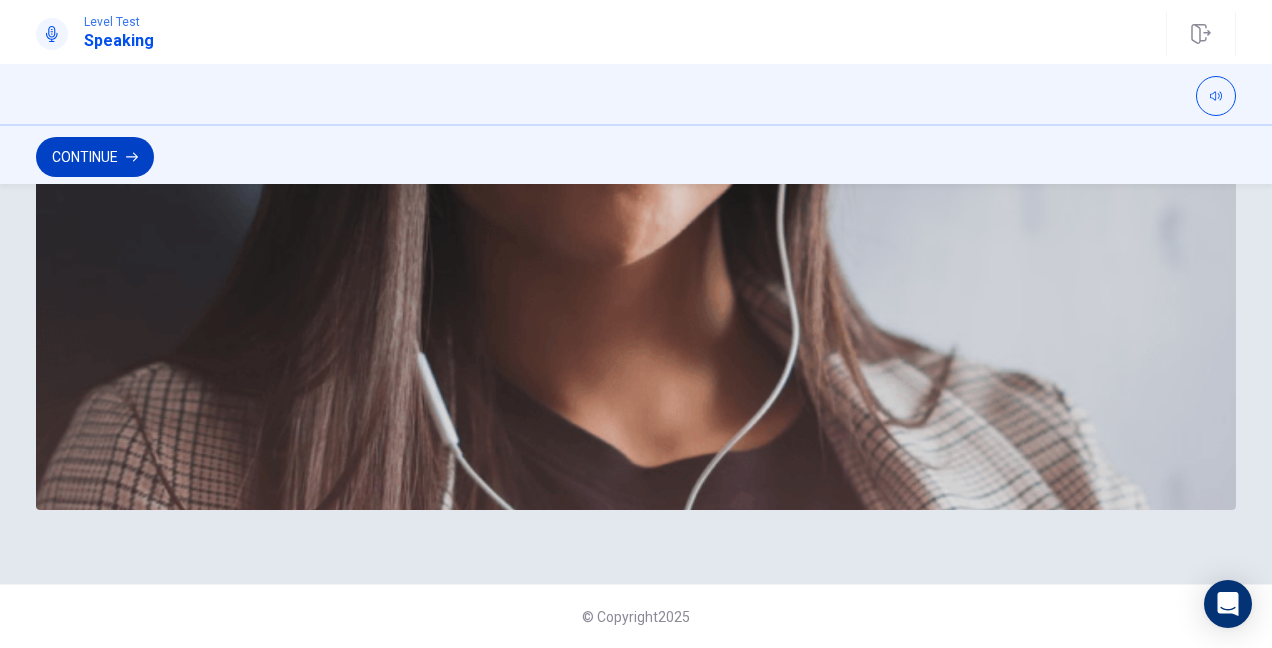click on "Continue" at bounding box center (95, 157) 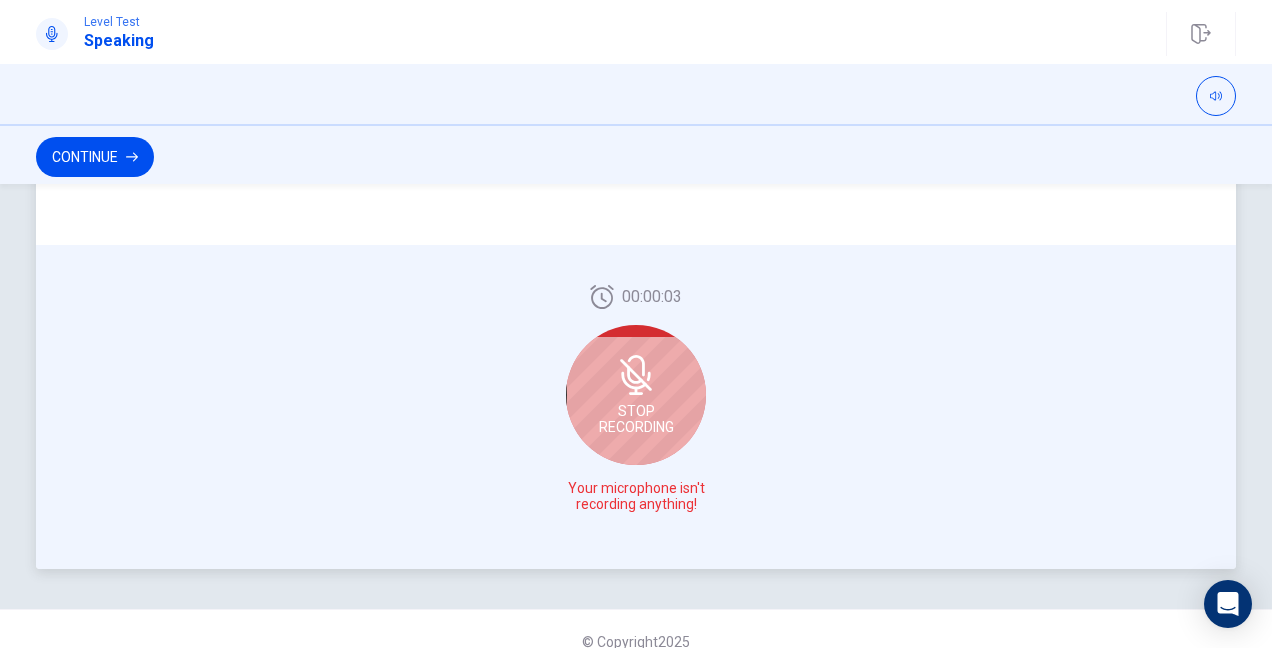 scroll, scrollTop: 552, scrollLeft: 0, axis: vertical 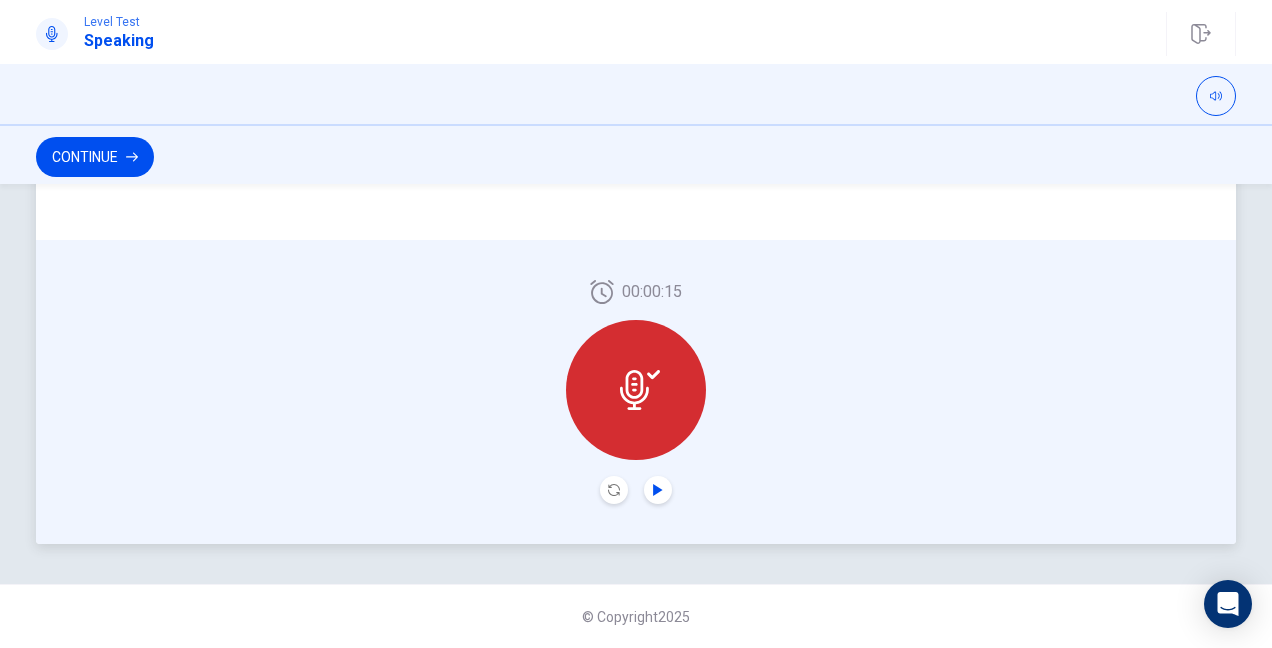 click 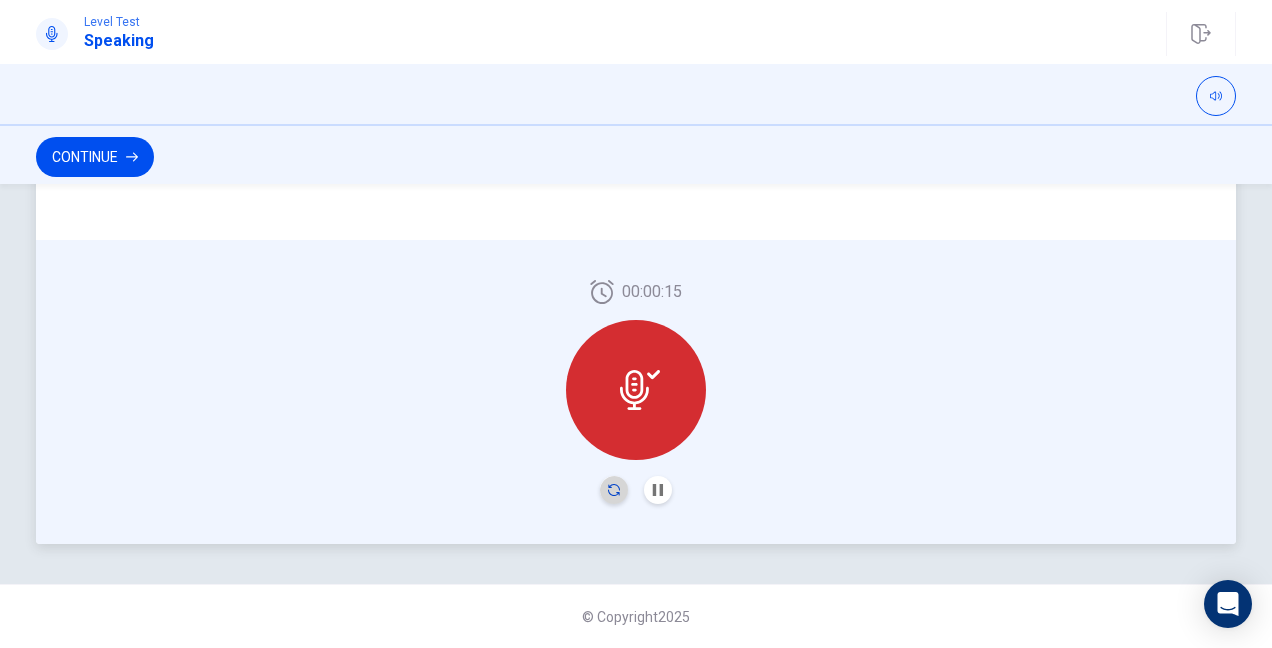 click 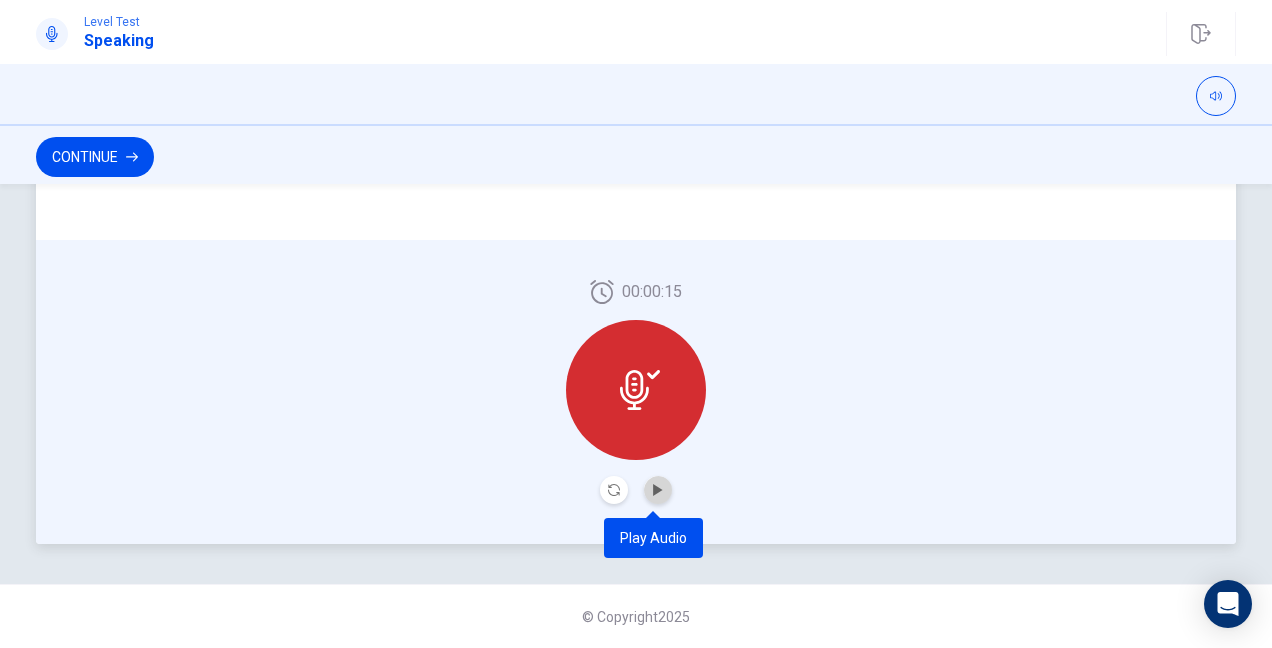 click at bounding box center (658, 490) 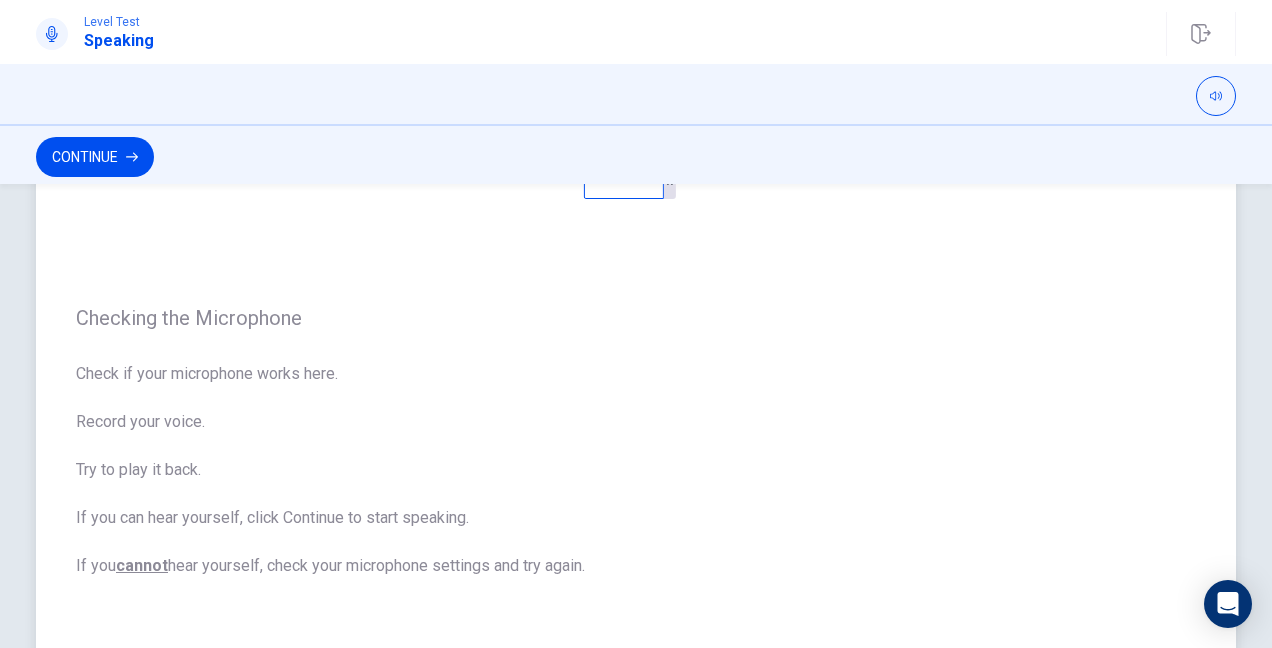scroll, scrollTop: 0, scrollLeft: 0, axis: both 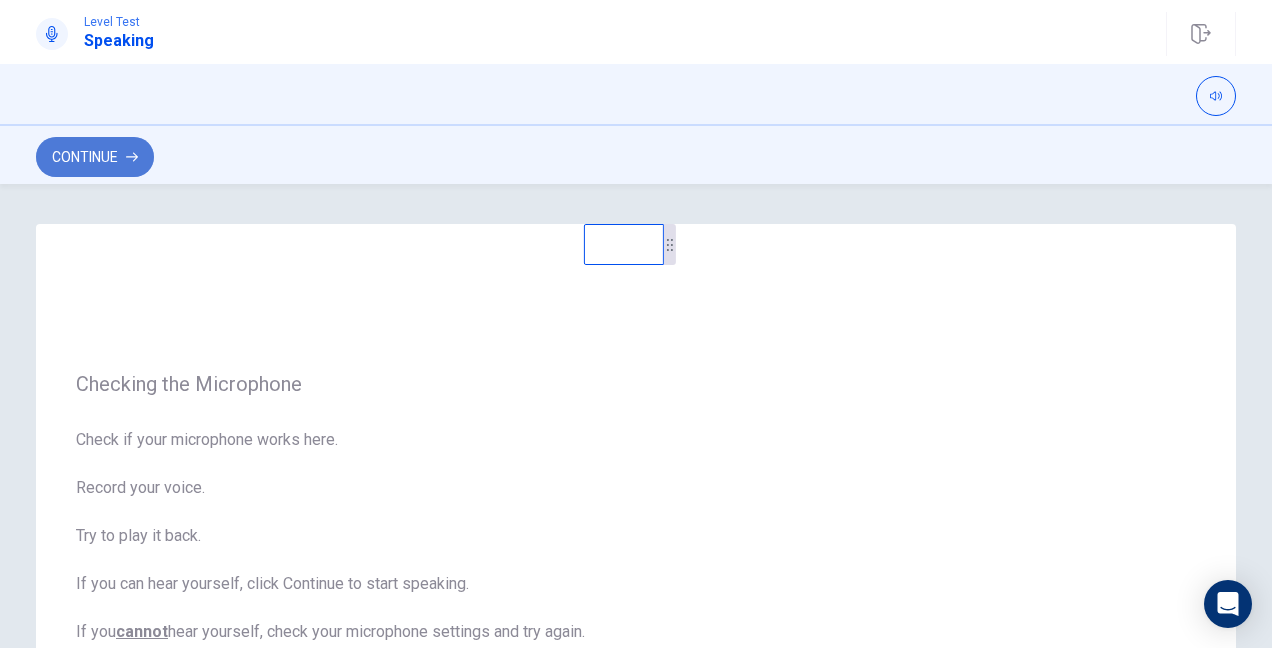 click 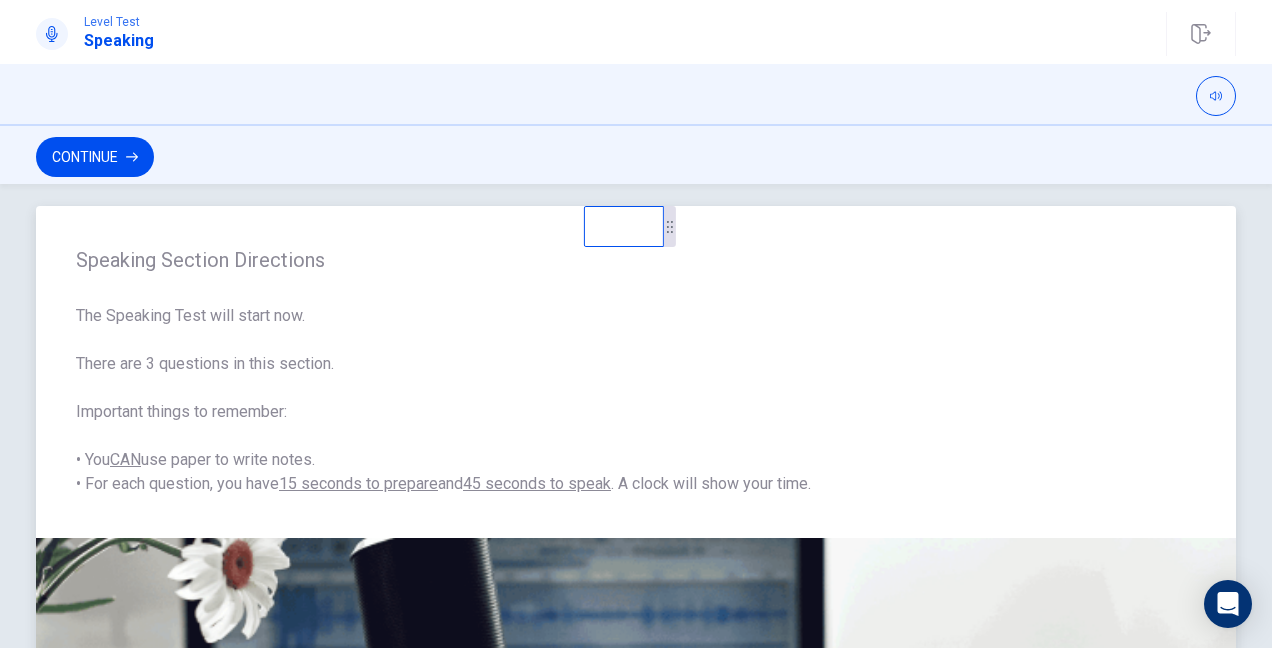 scroll, scrollTop: 0, scrollLeft: 0, axis: both 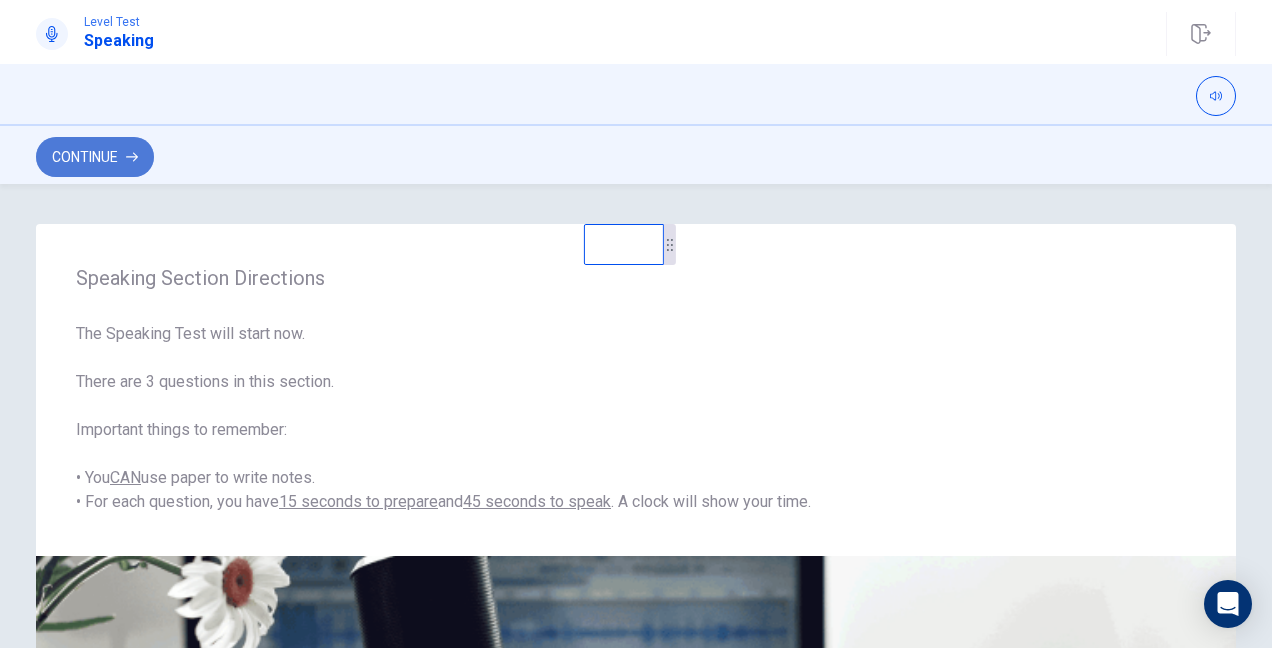 click on "Continue" at bounding box center [95, 157] 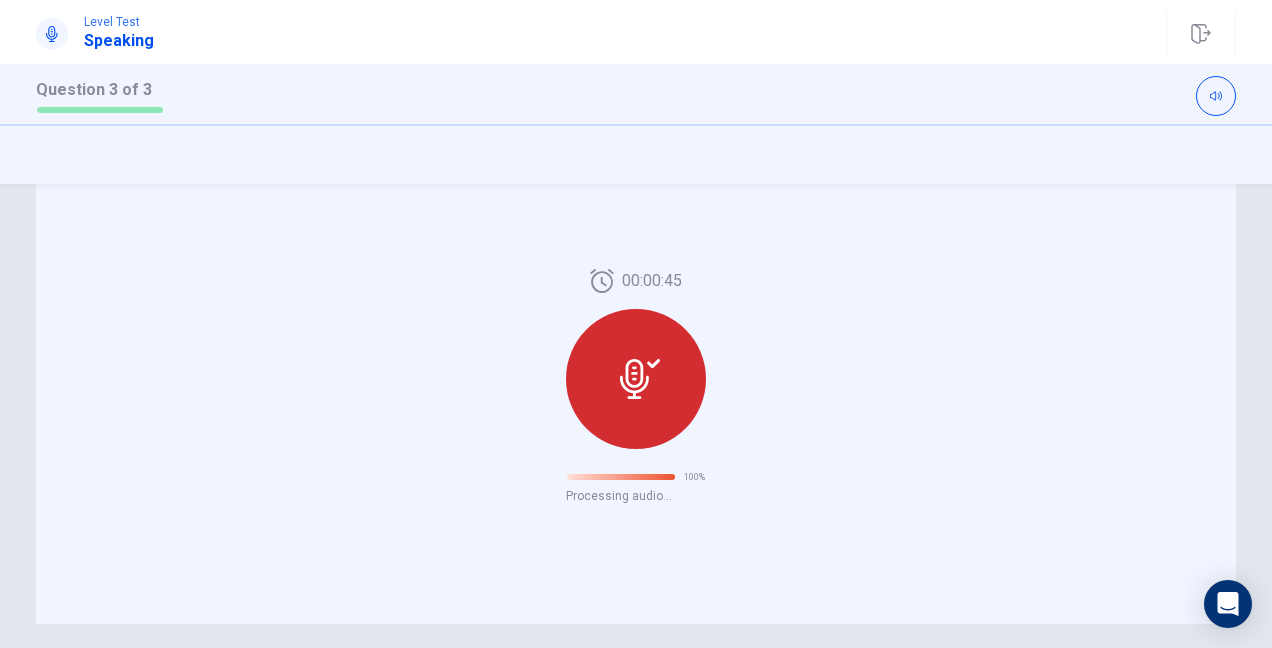 scroll, scrollTop: 200, scrollLeft: 0, axis: vertical 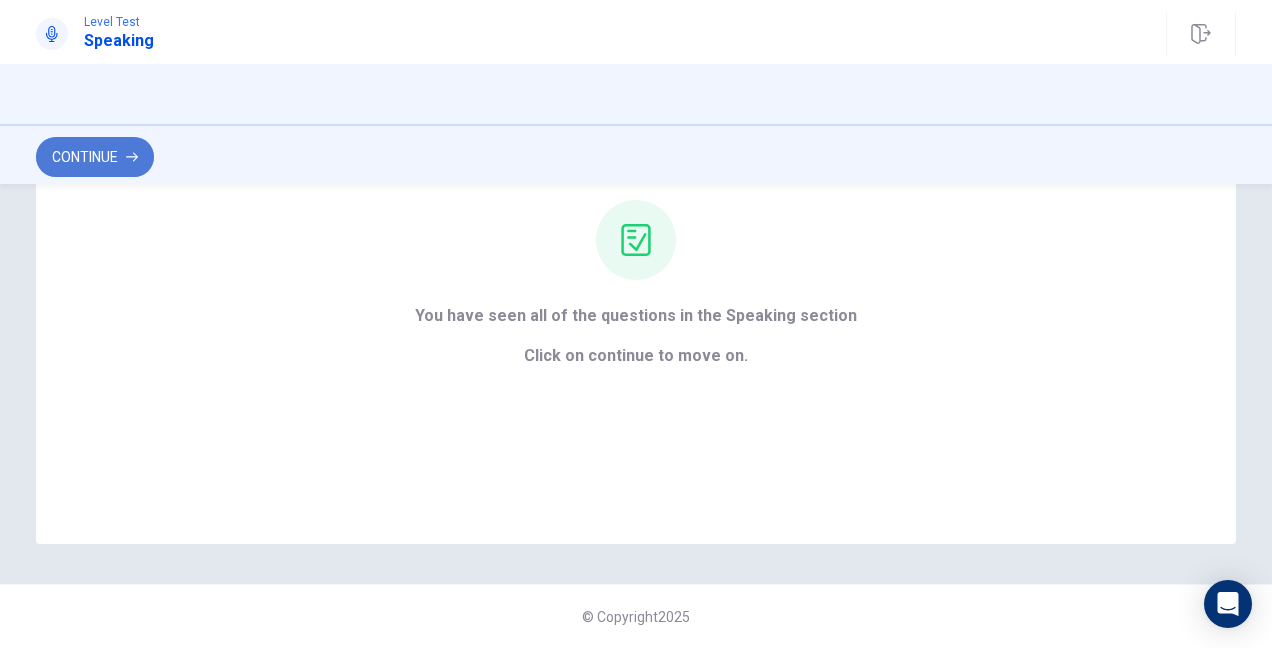 click on "Continue" at bounding box center (95, 157) 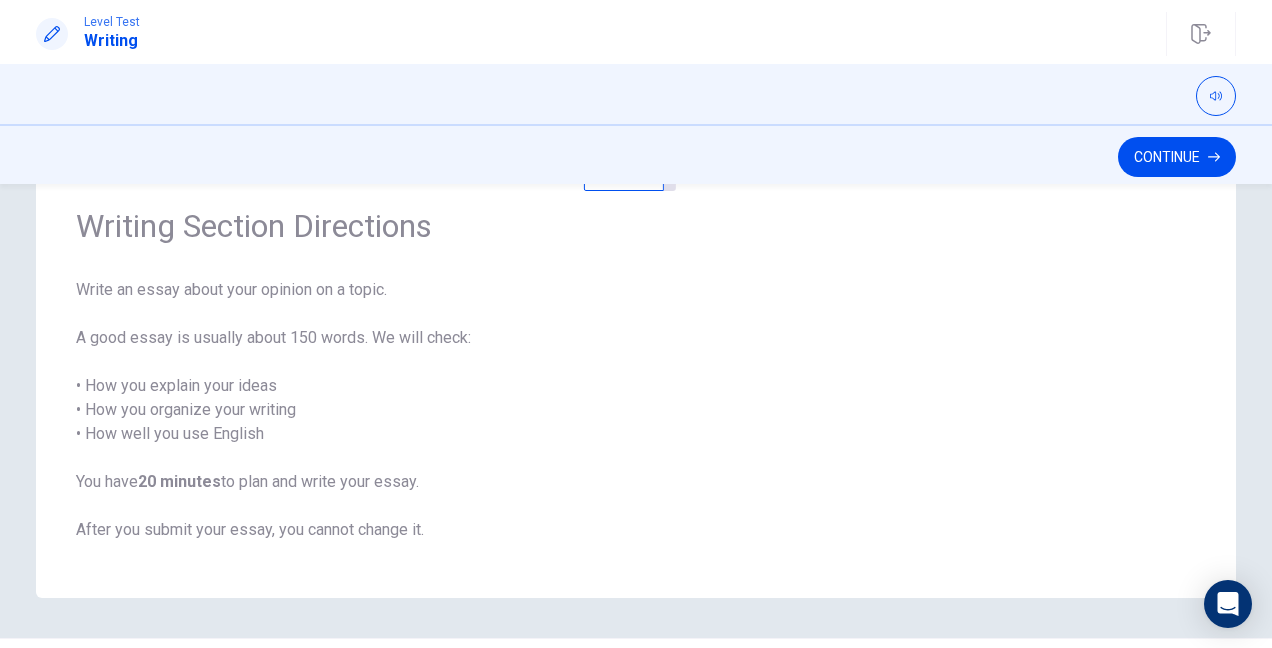 scroll, scrollTop: 0, scrollLeft: 0, axis: both 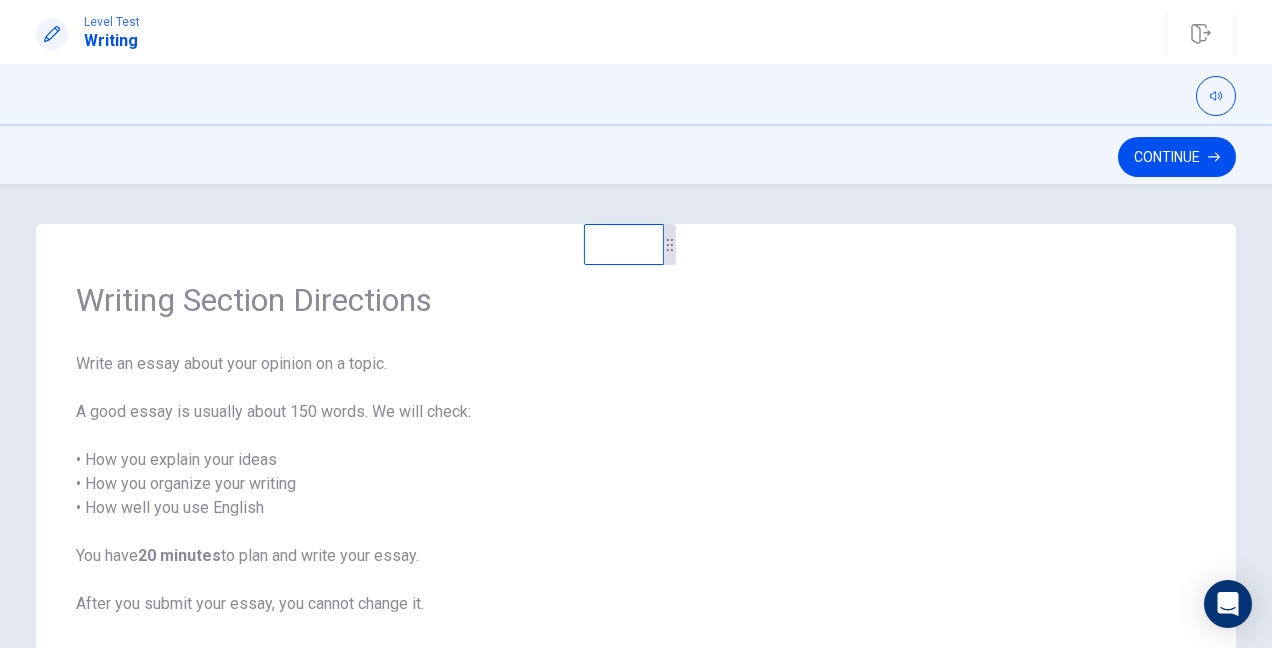 click at bounding box center [636, 94] 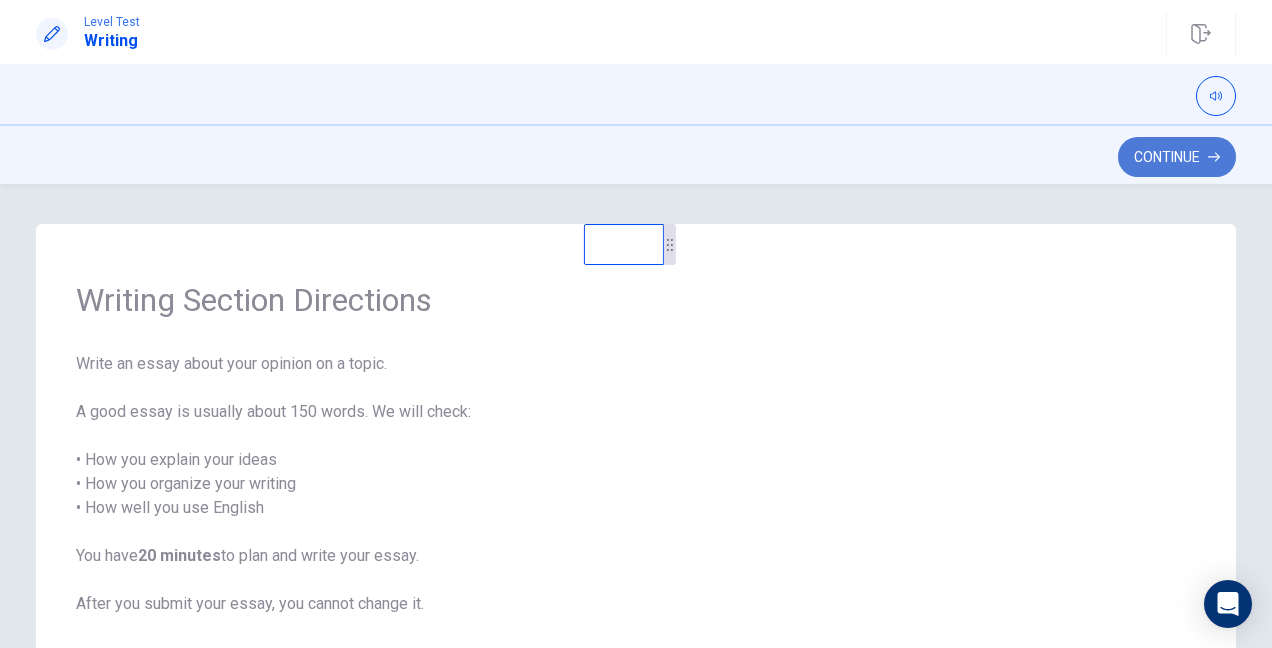 click on "Continue" at bounding box center [1177, 157] 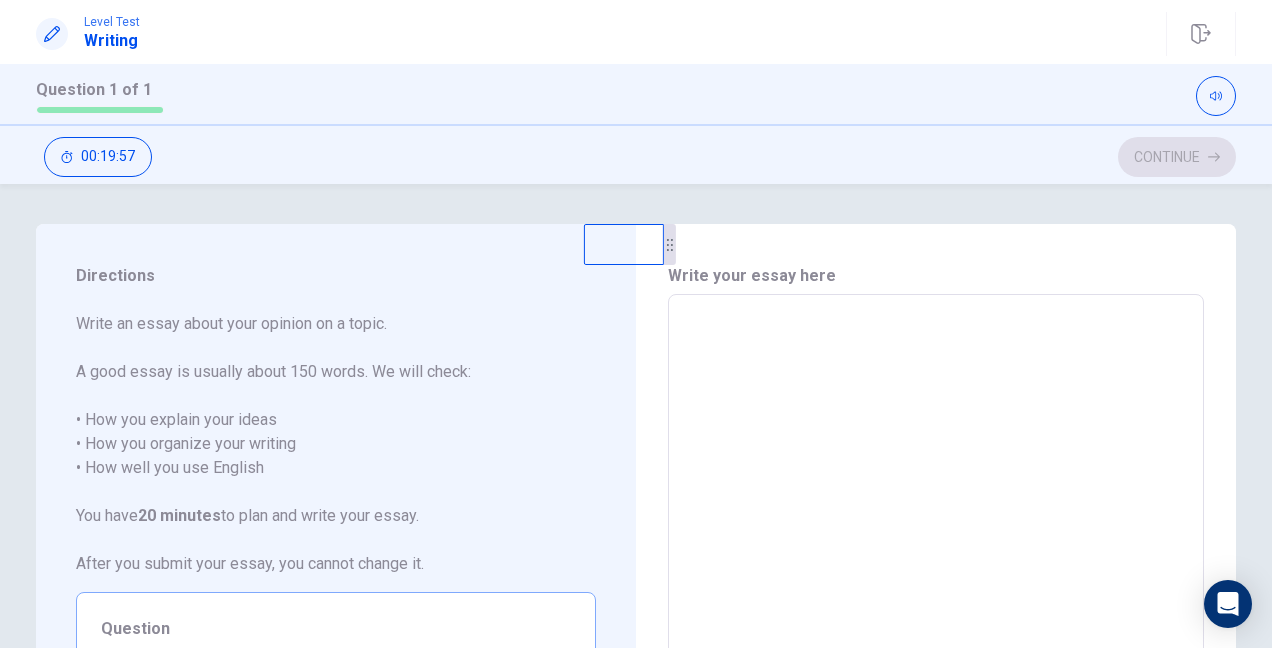 click at bounding box center [936, 571] 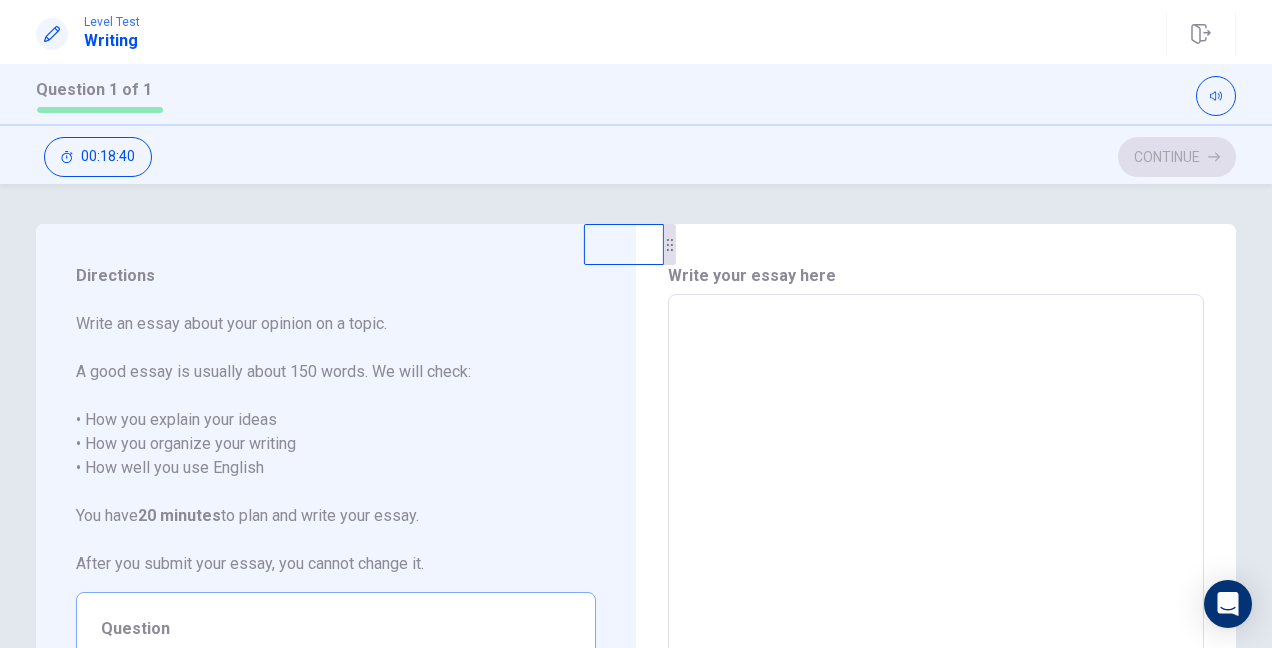 scroll, scrollTop: 0, scrollLeft: 0, axis: both 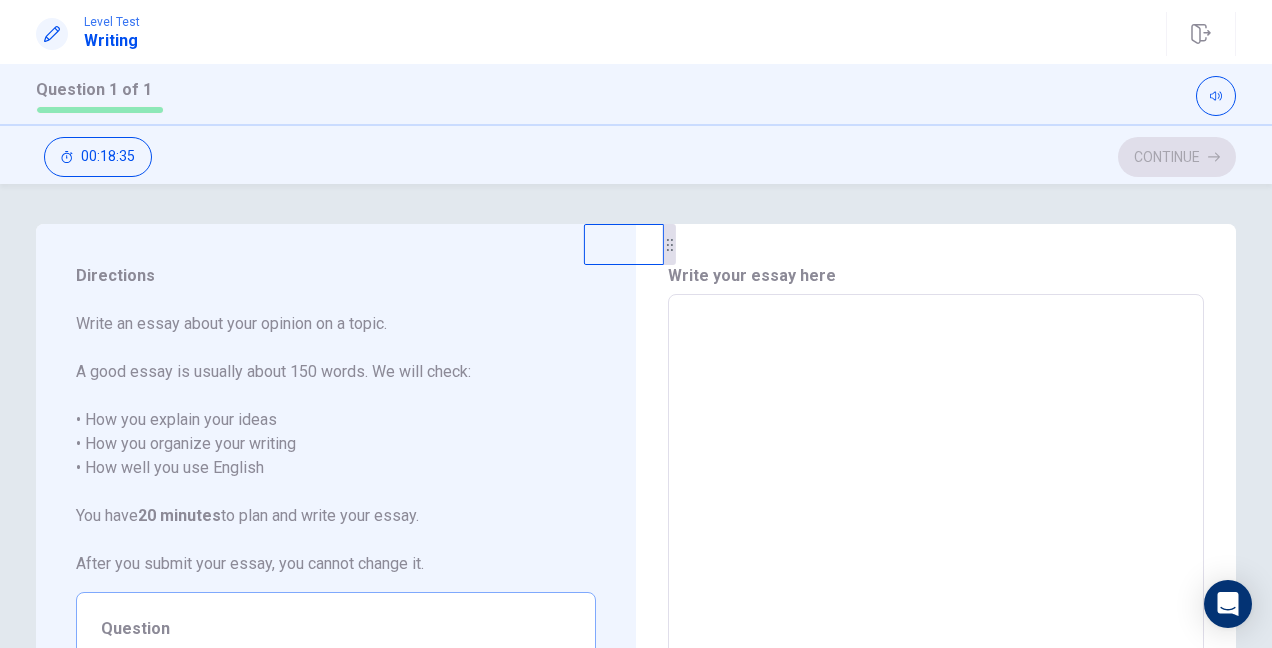 type on "*" 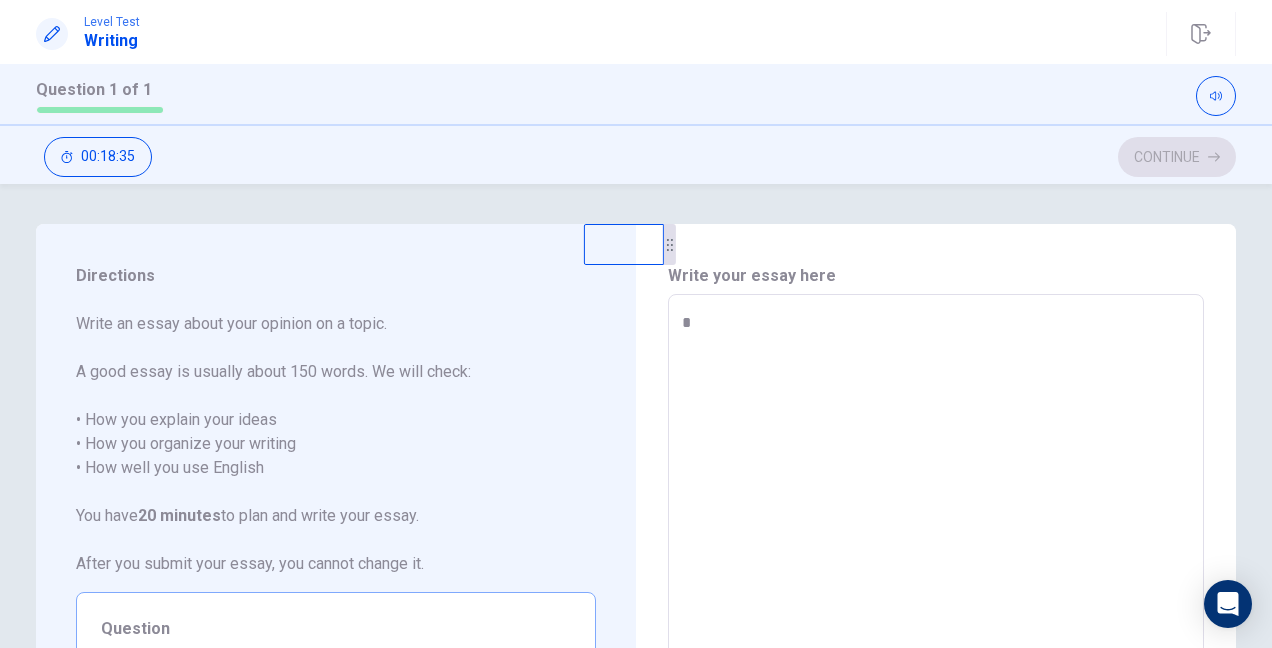 type on "*" 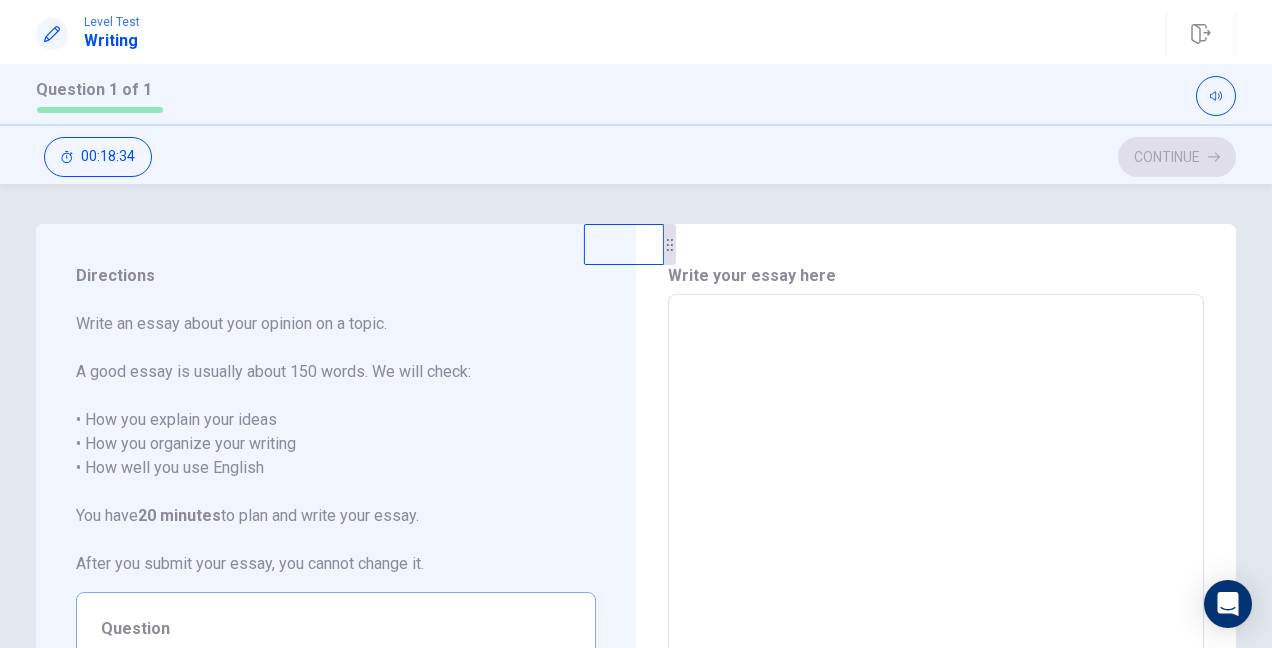 type on "*" 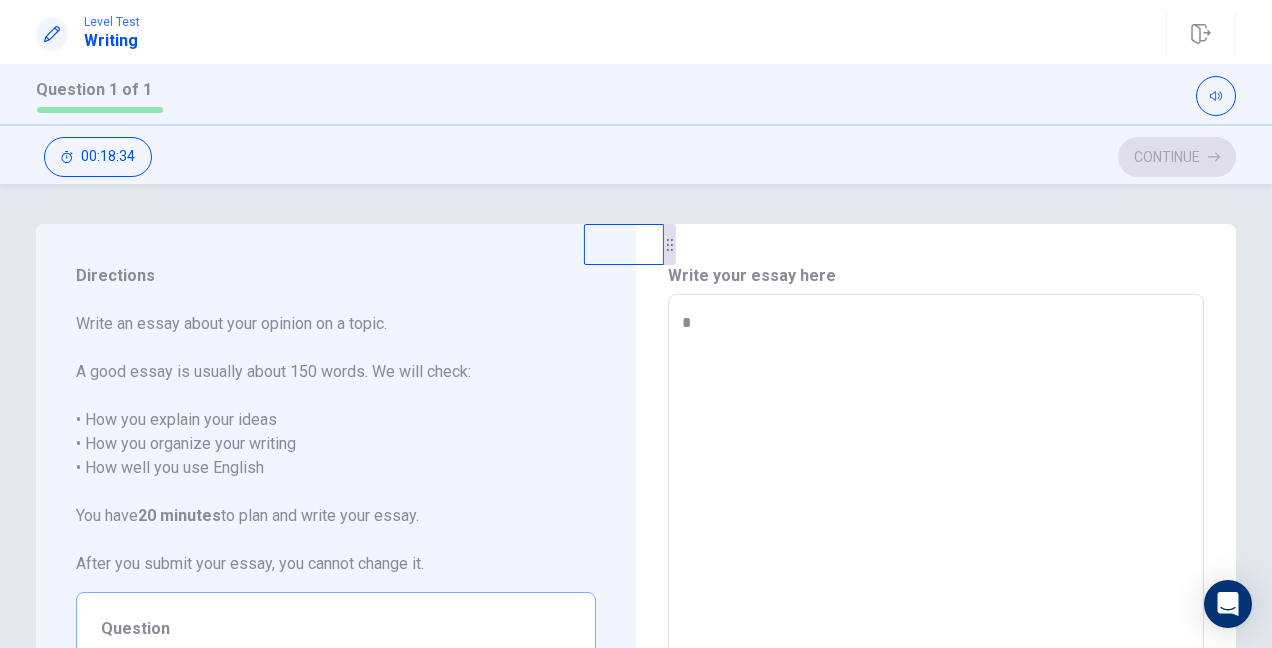 type on "*" 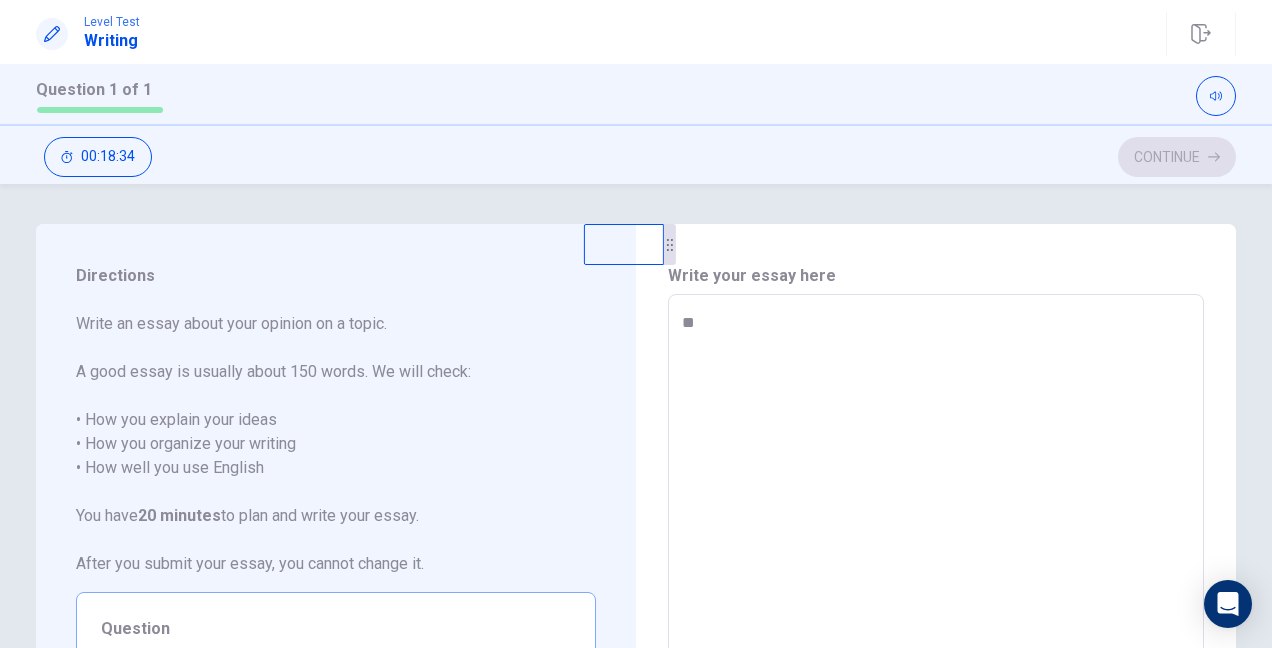 type on "*" 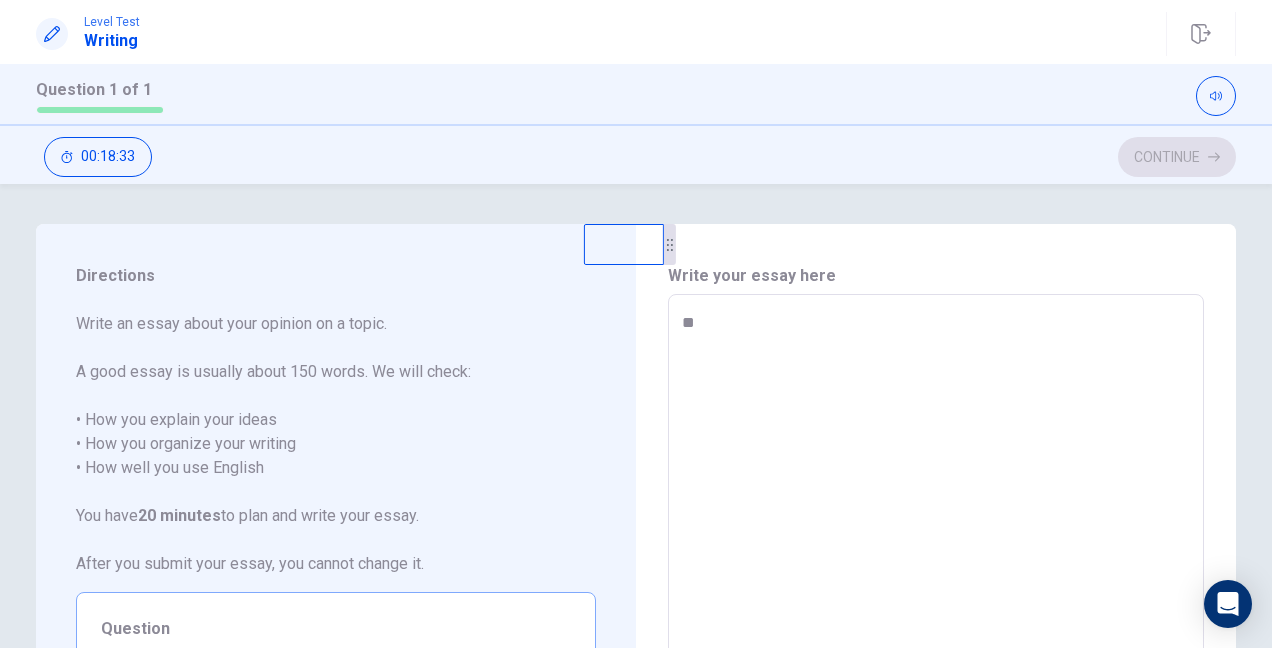 type on "***" 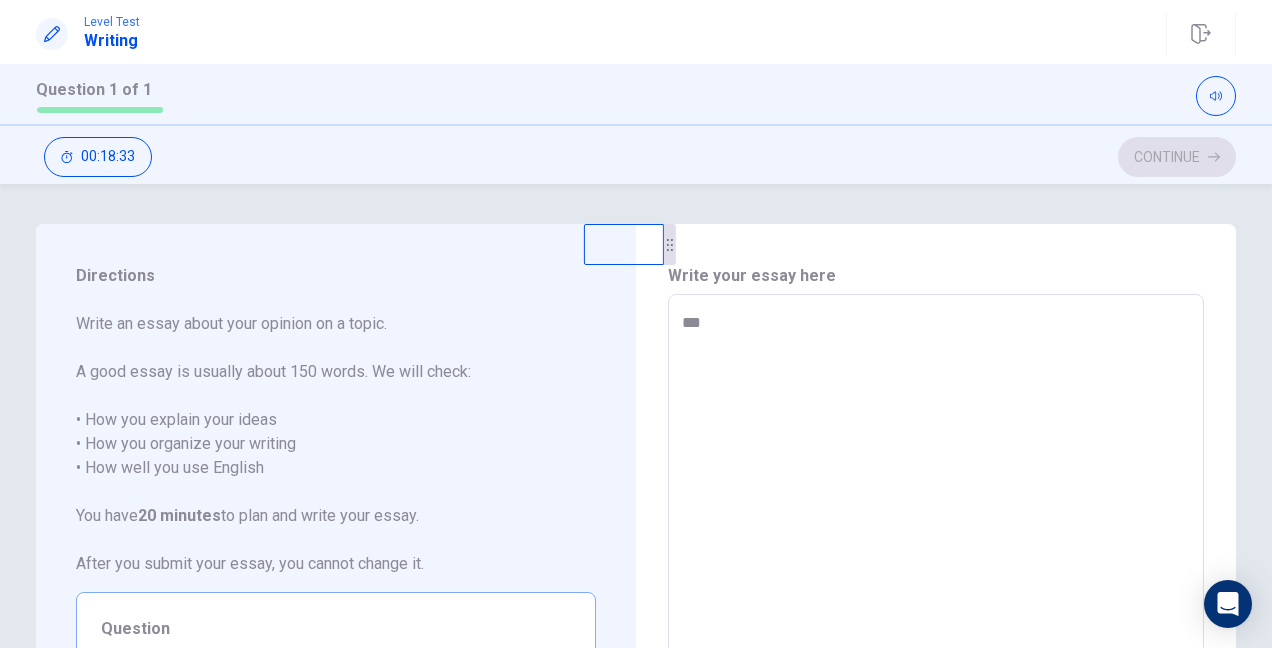 type on "*" 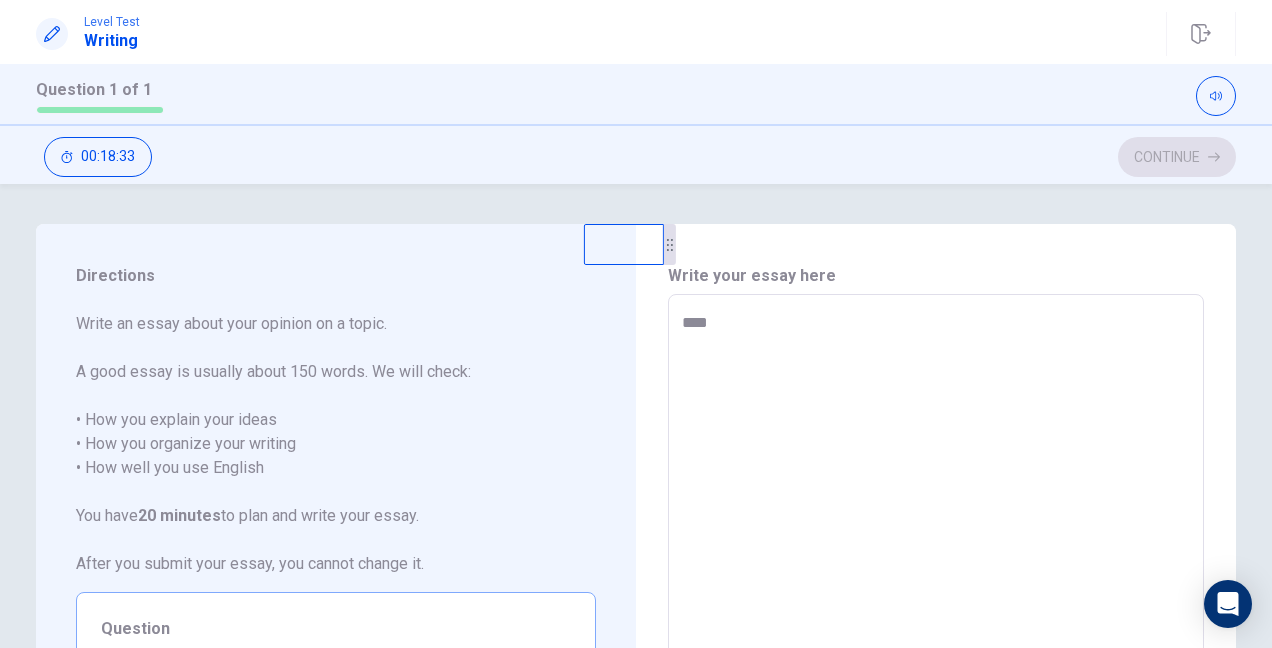 type on "*" 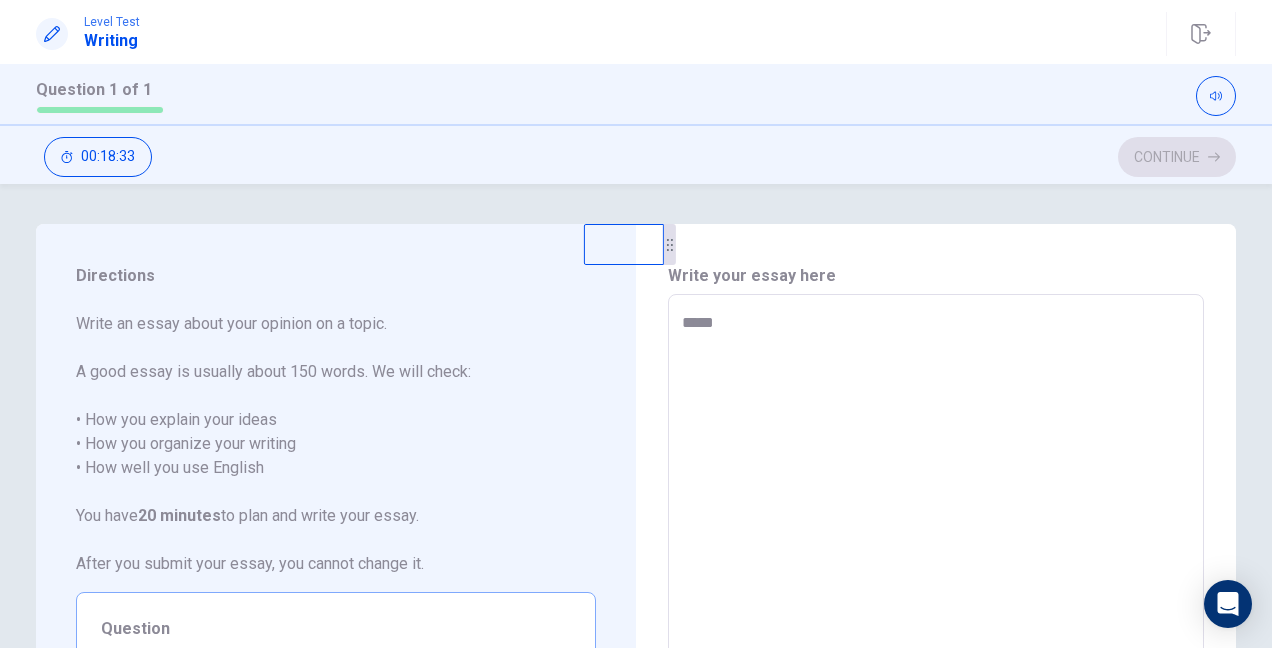 type on "*" 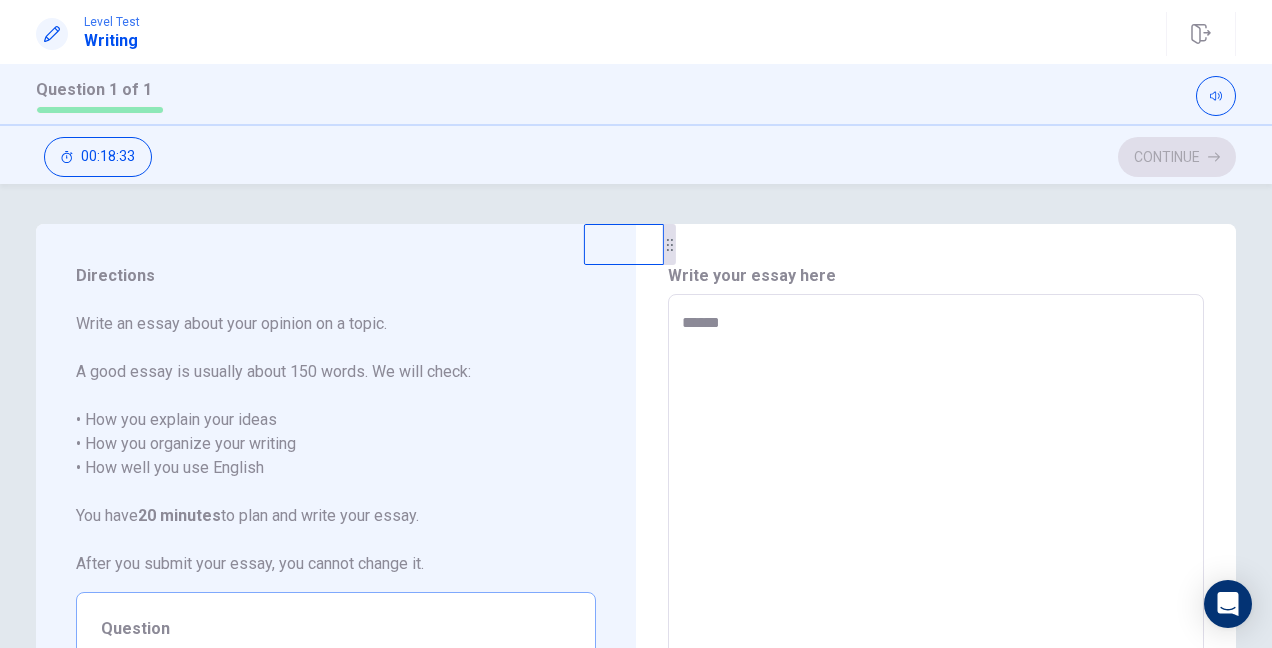 type on "*" 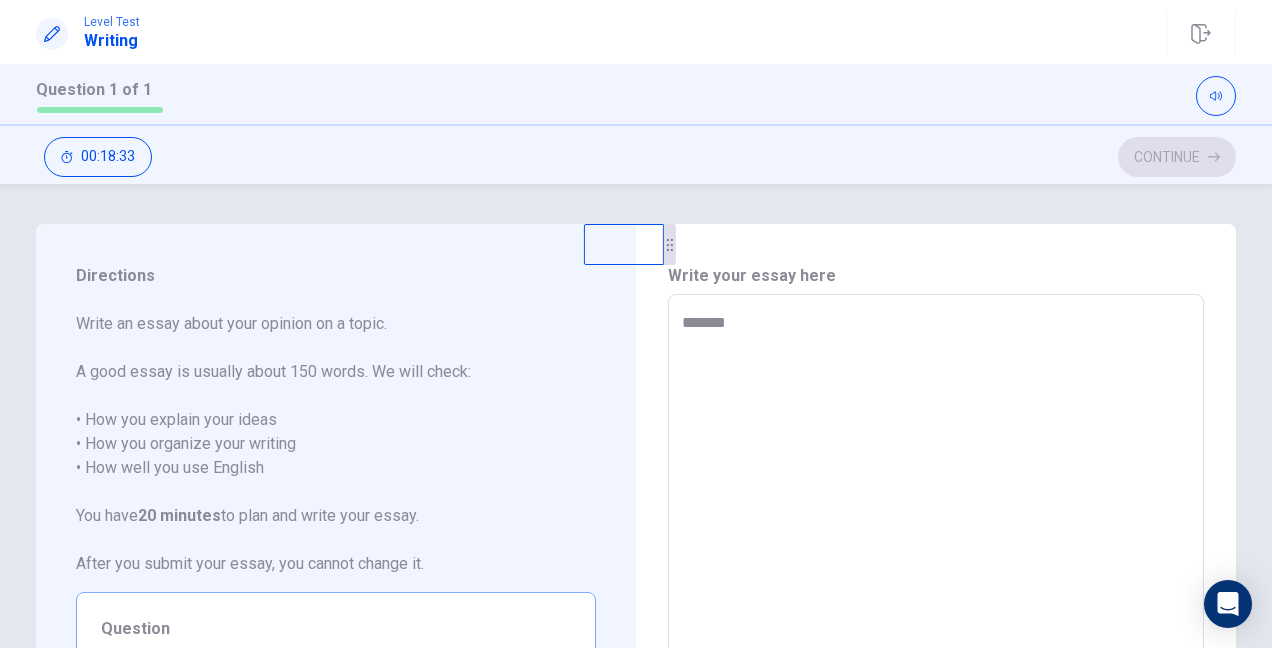 type on "*" 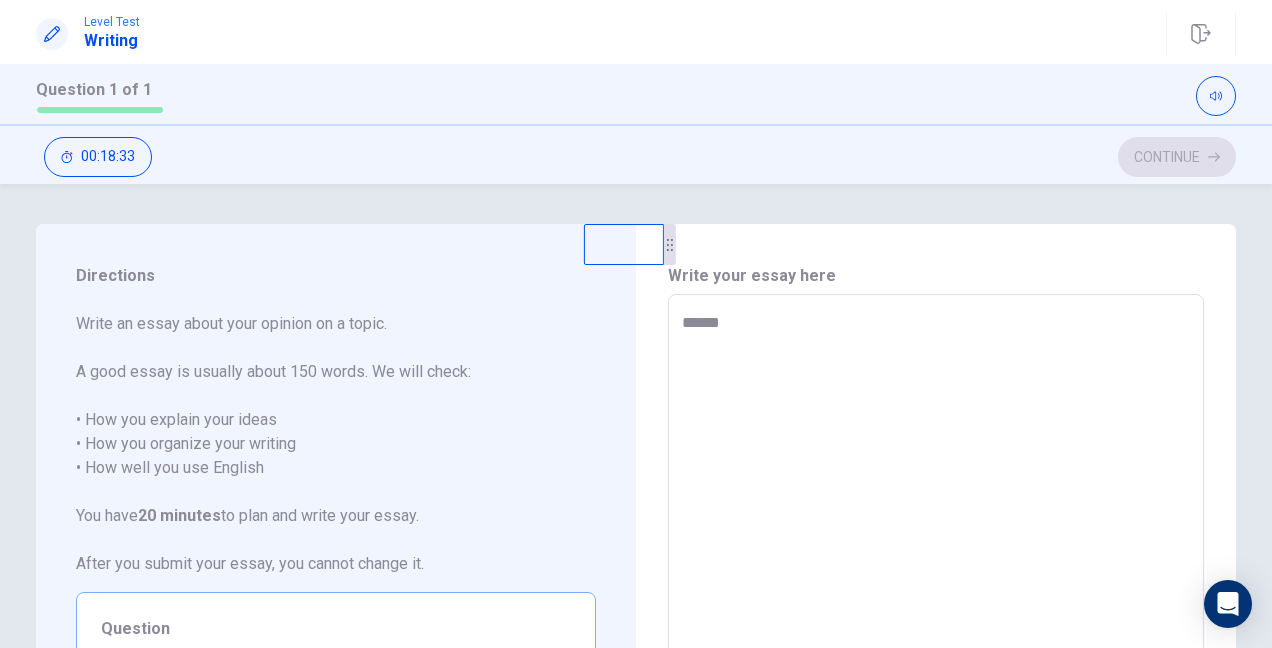 type on "*" 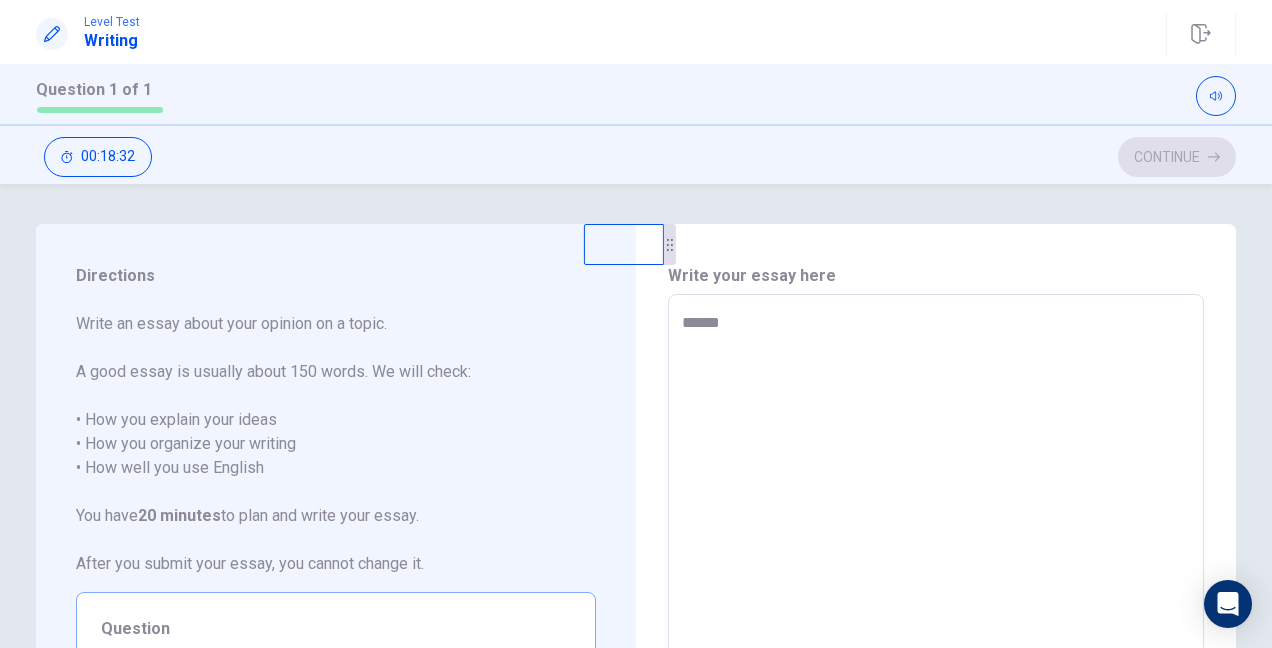 type on "****" 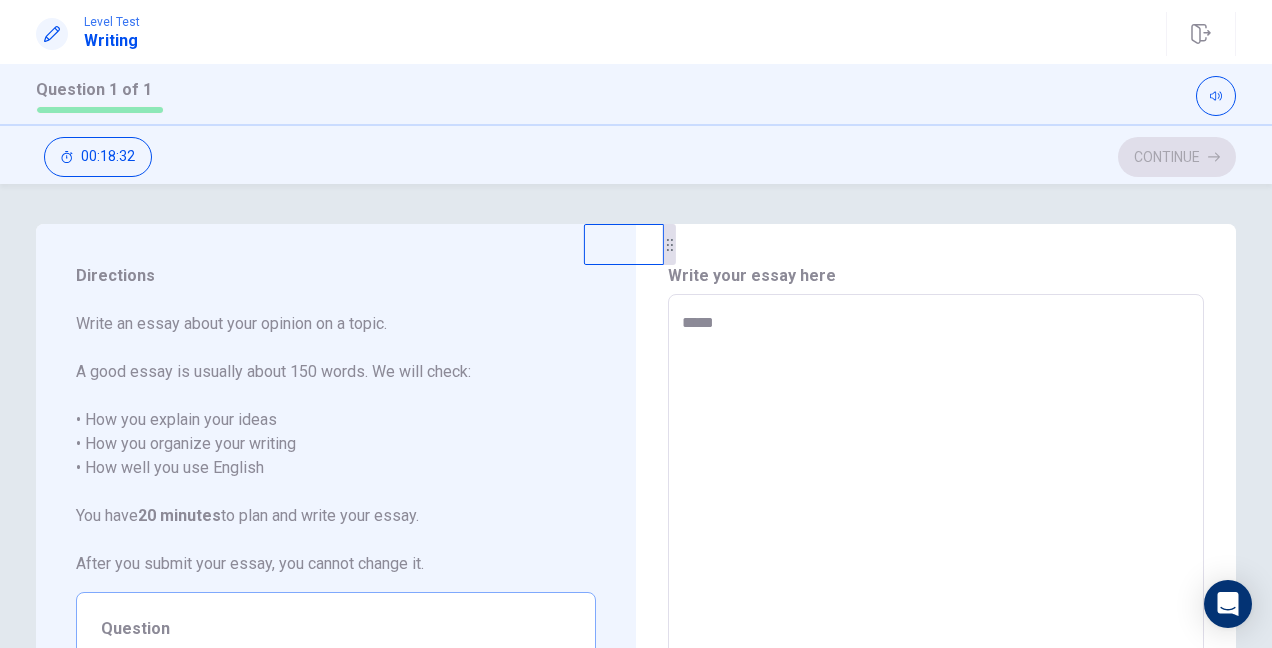 type on "*" 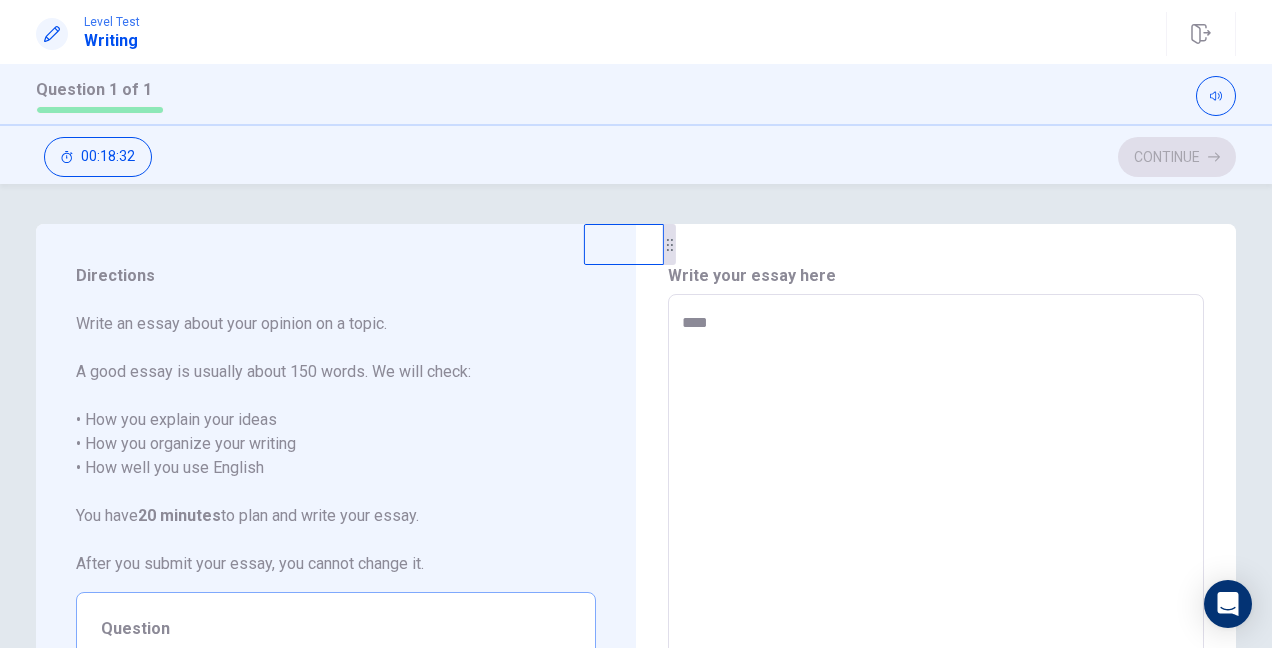 type on "*" 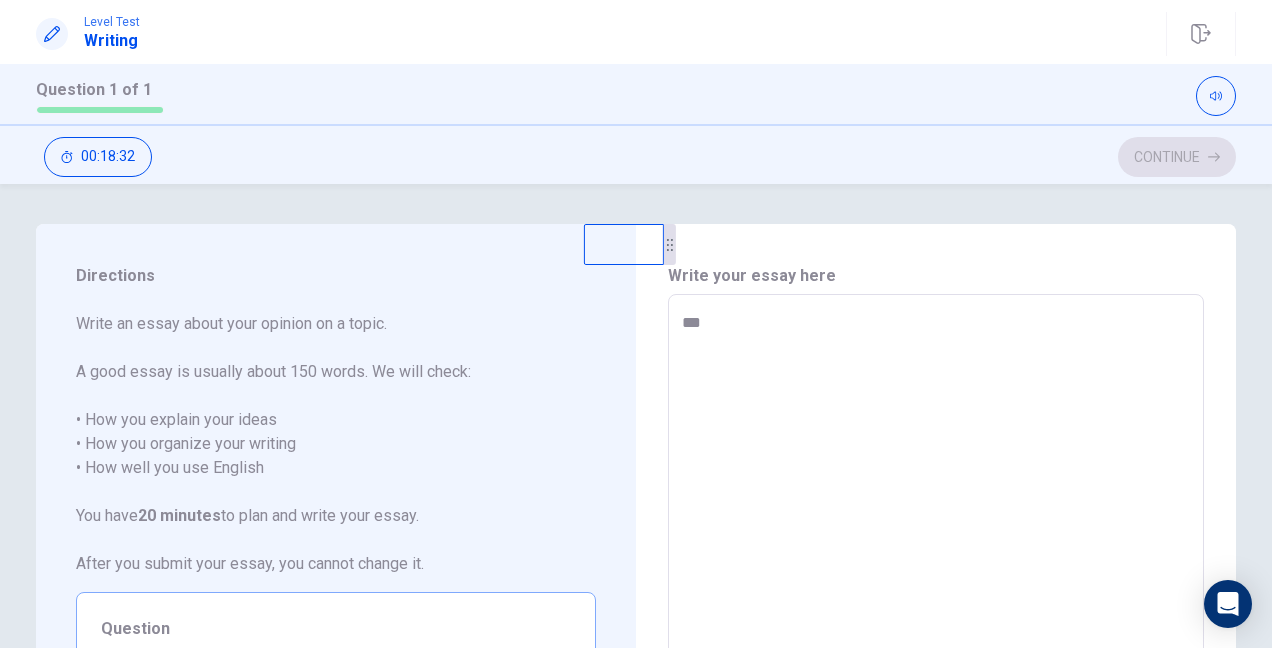 type on "*" 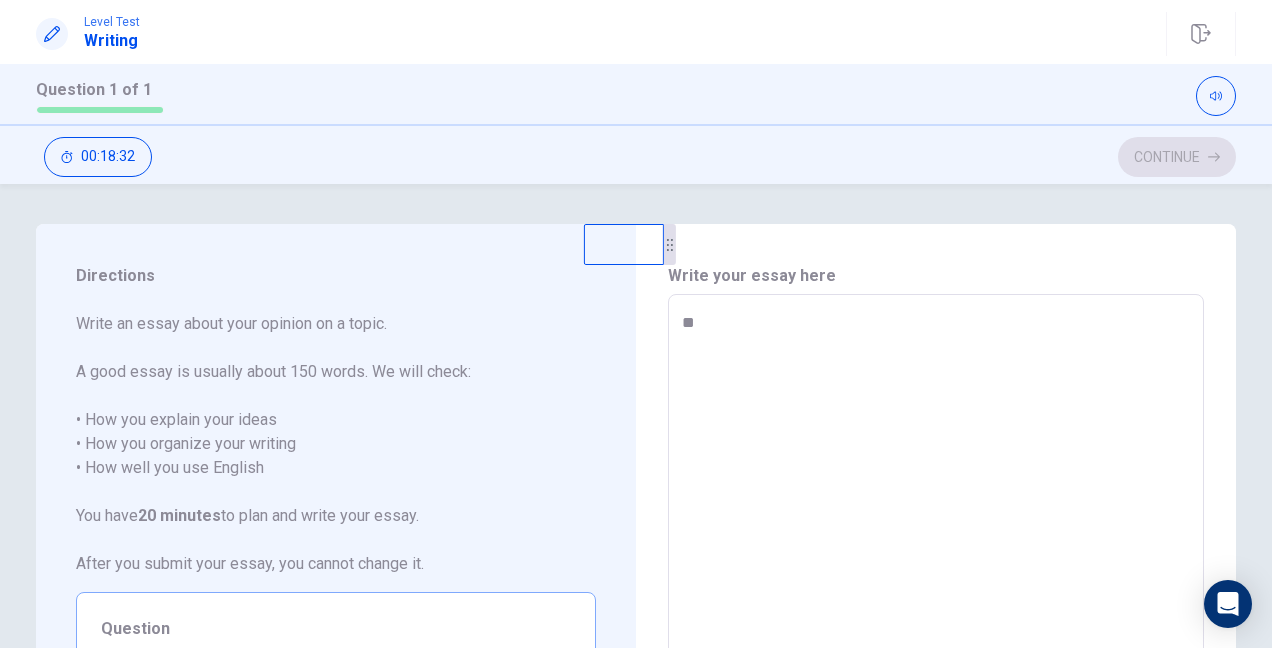 type on "*" 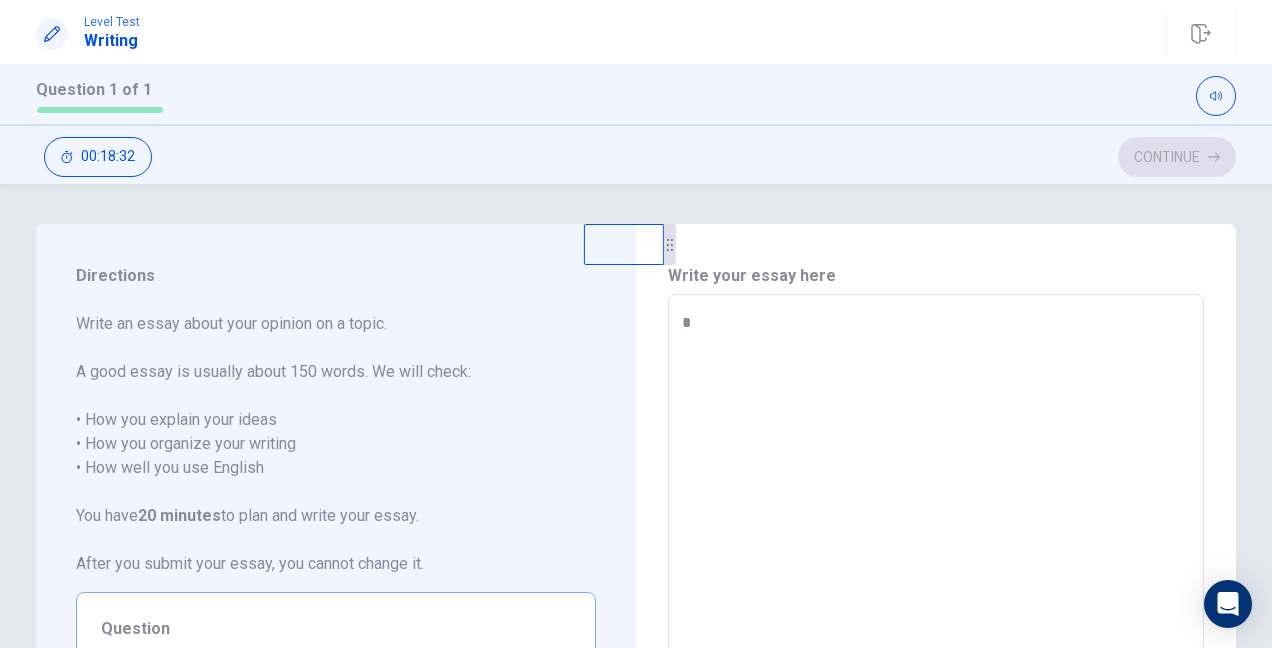 type on "*" 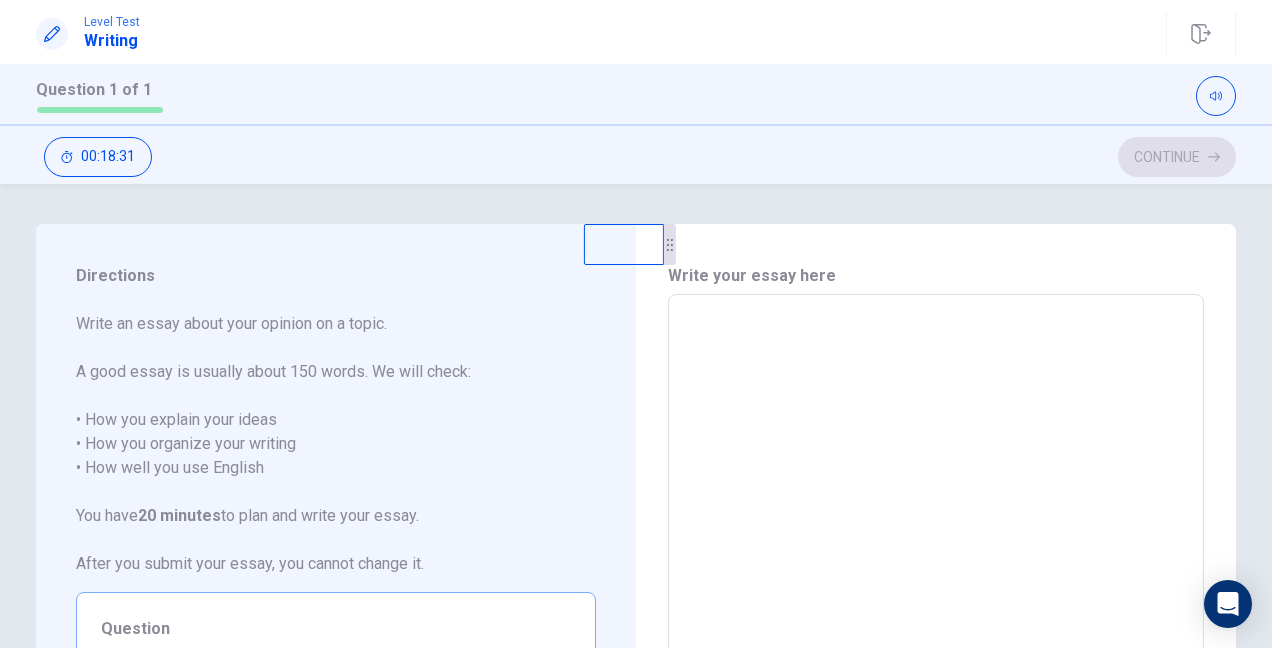 type on "*" 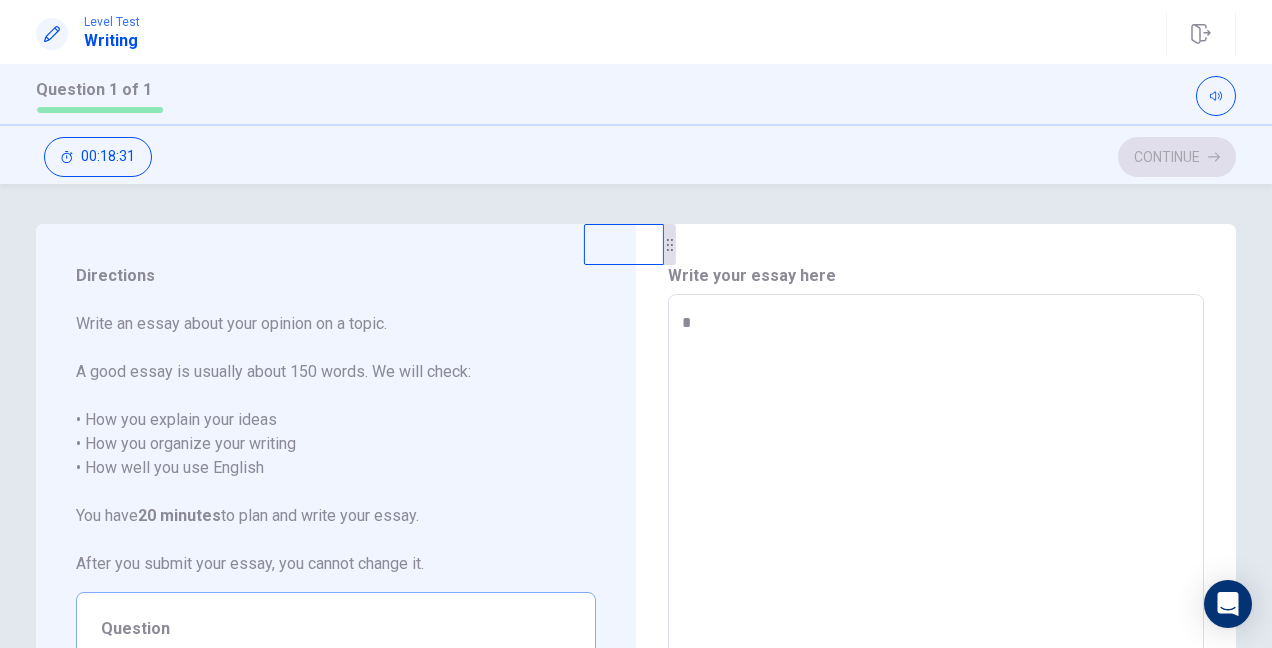 type on "*" 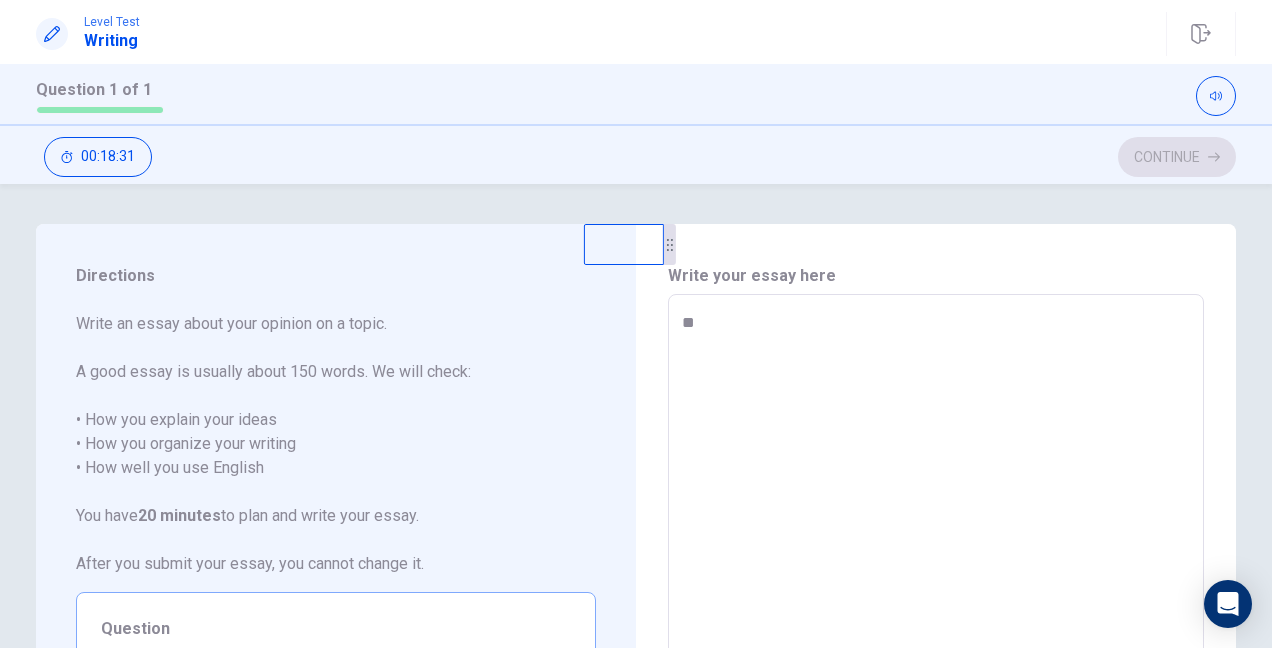 type on "*" 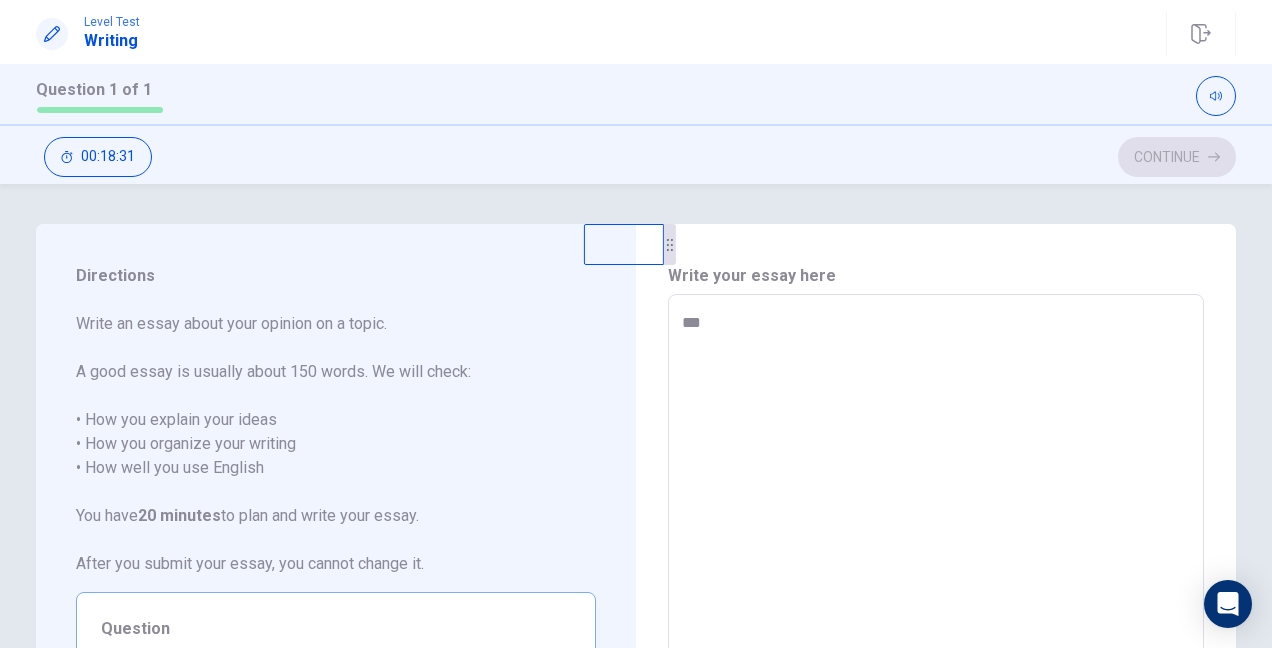 type on "*" 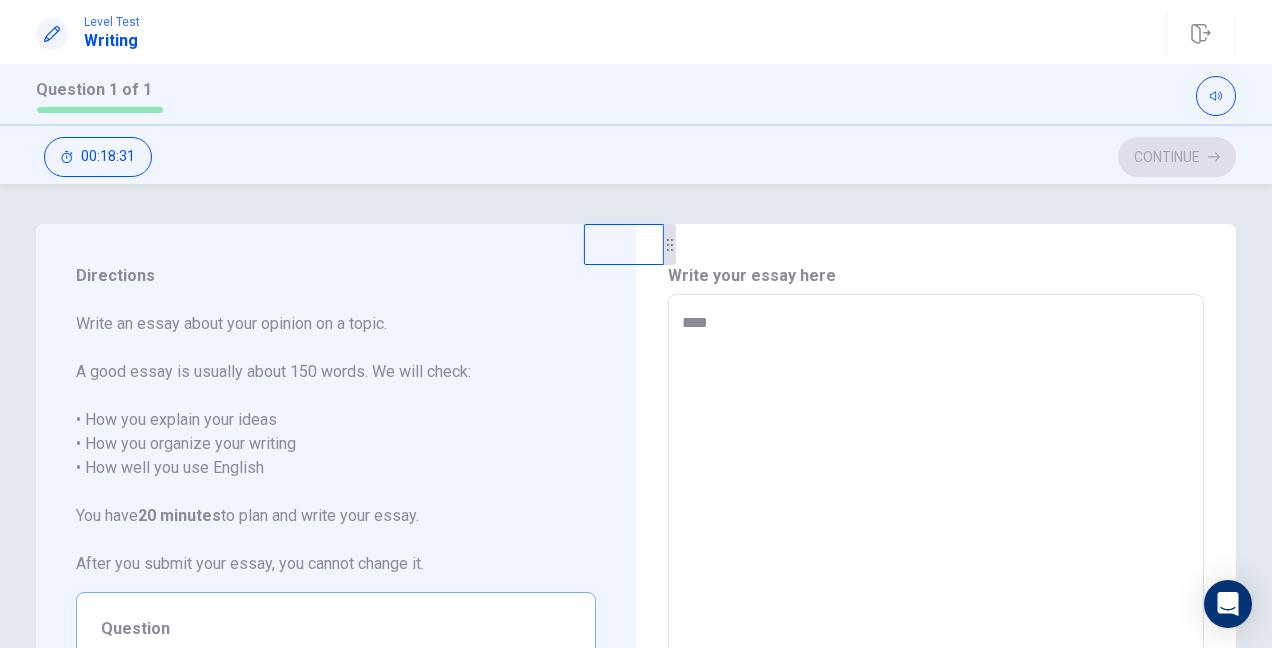 type on "*" 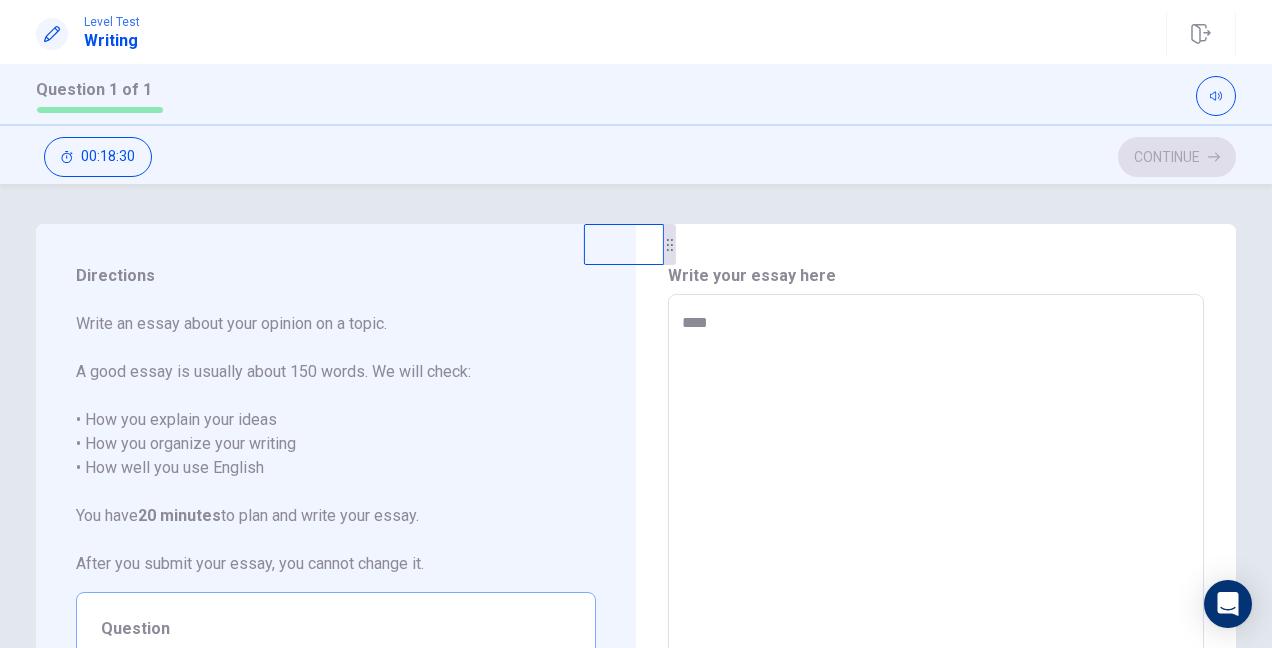 type on "****" 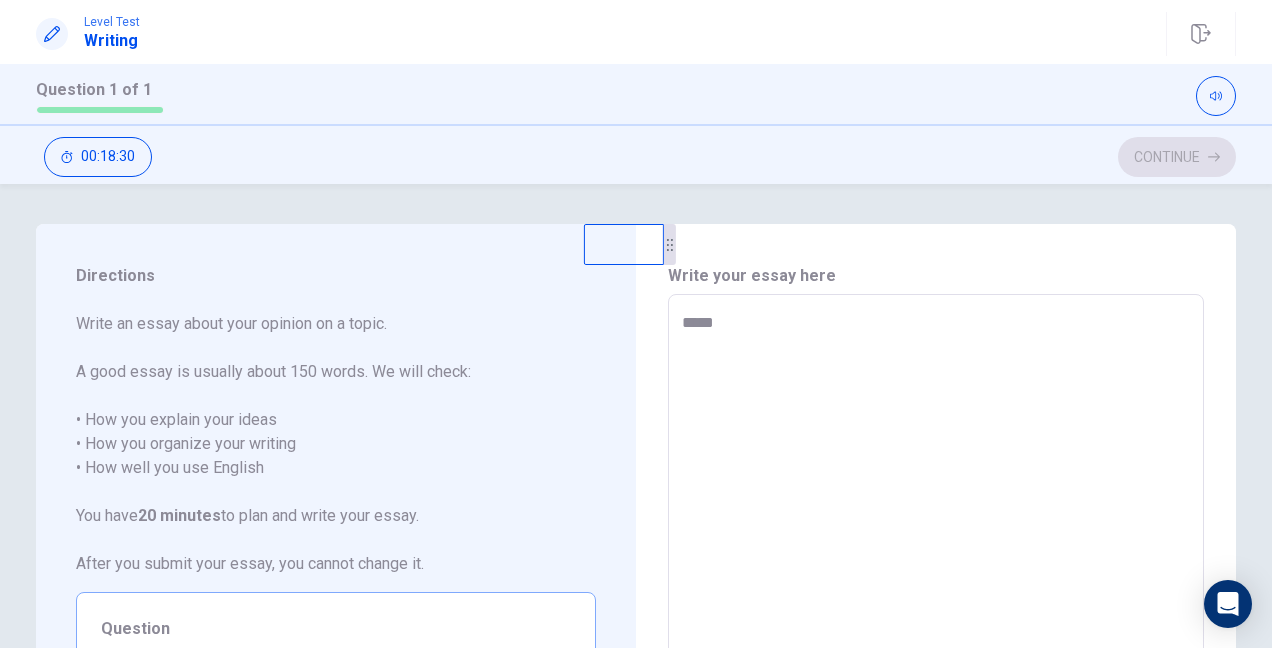 type on "*" 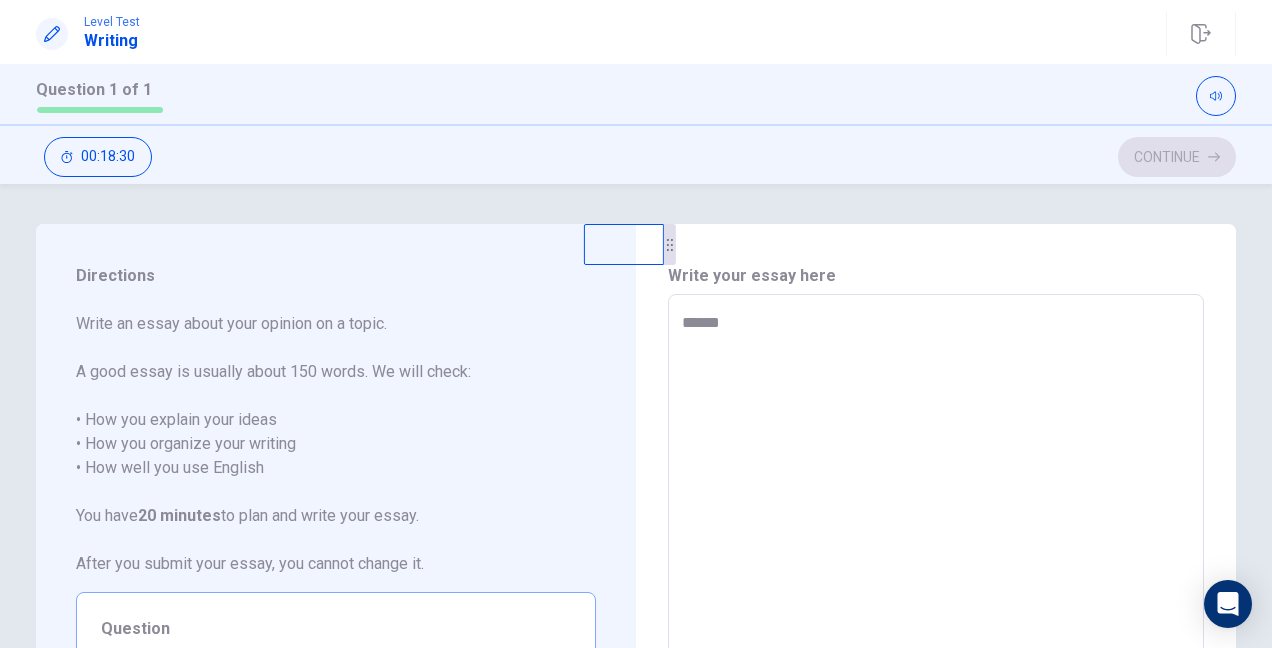 type on "*" 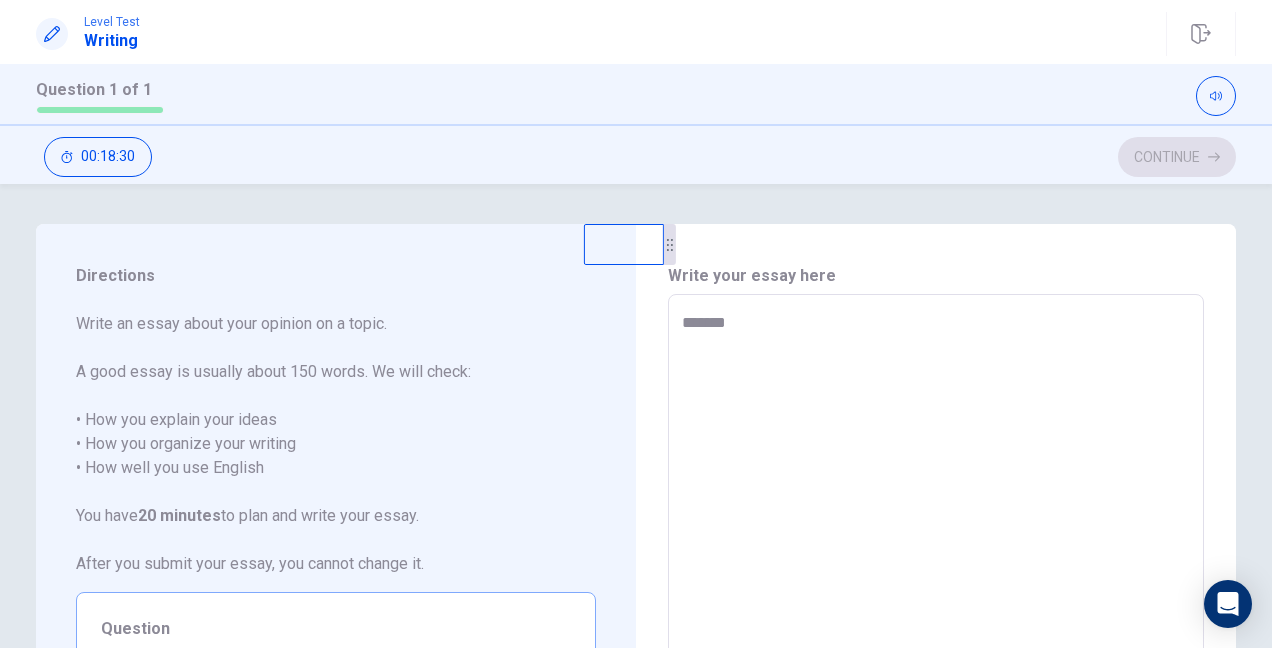 type on "*" 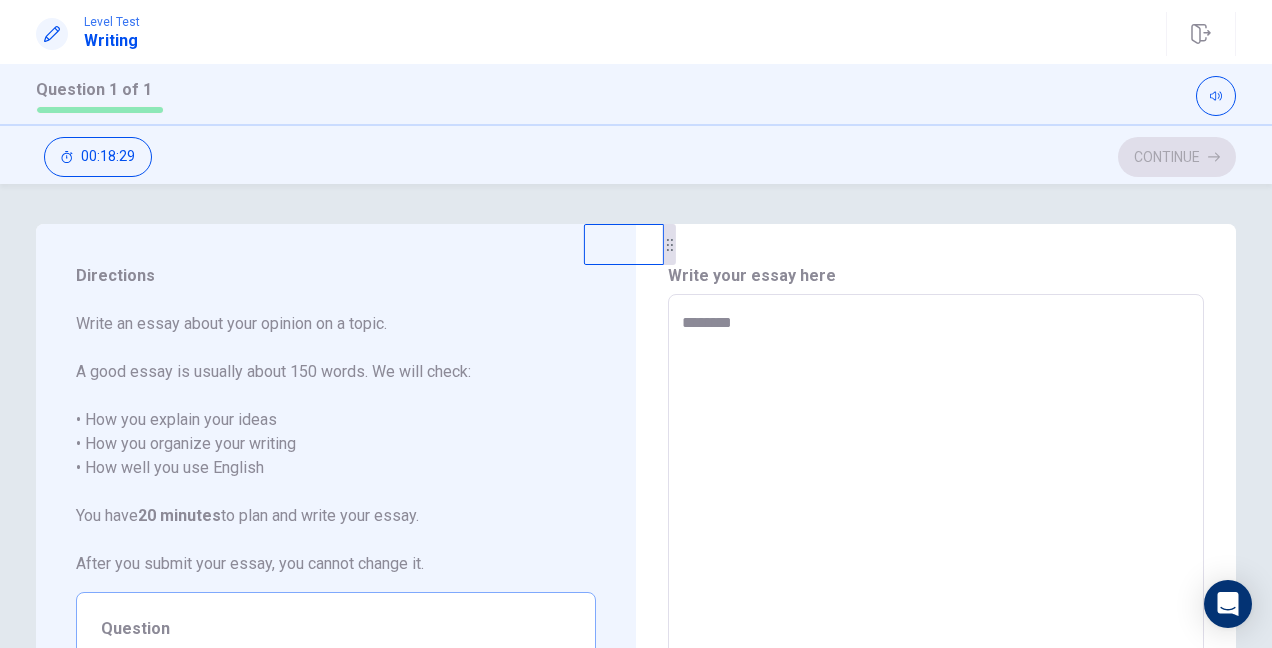 type on "*" 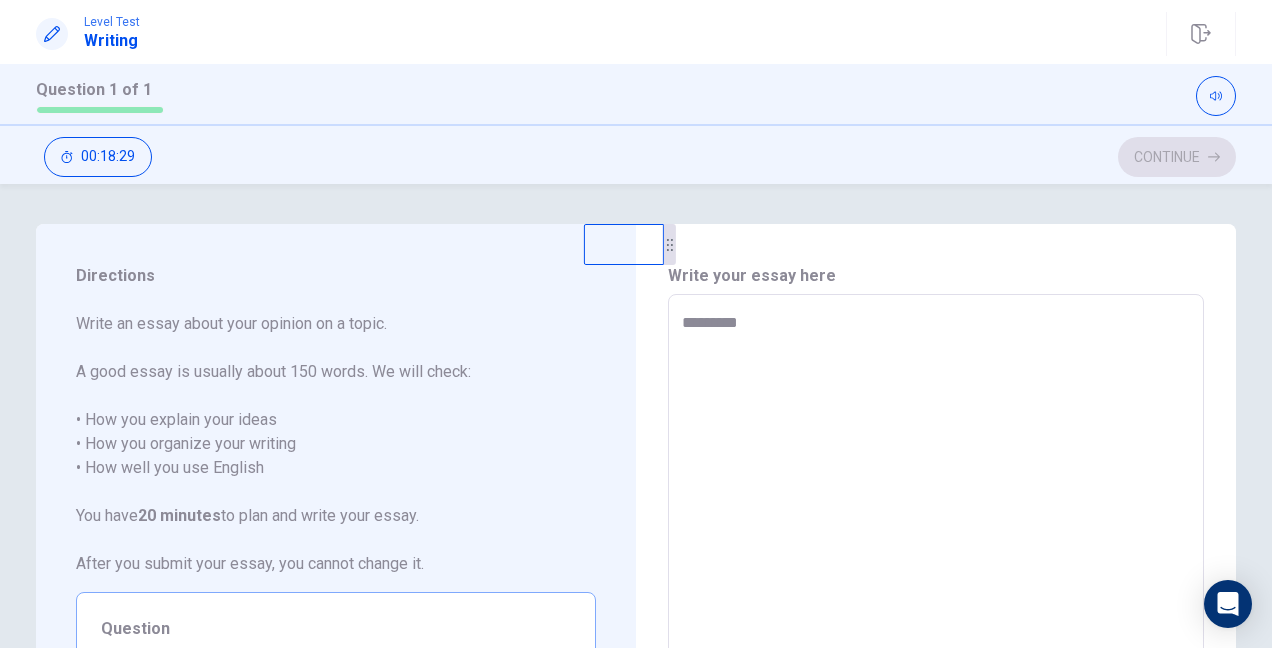 type on "*" 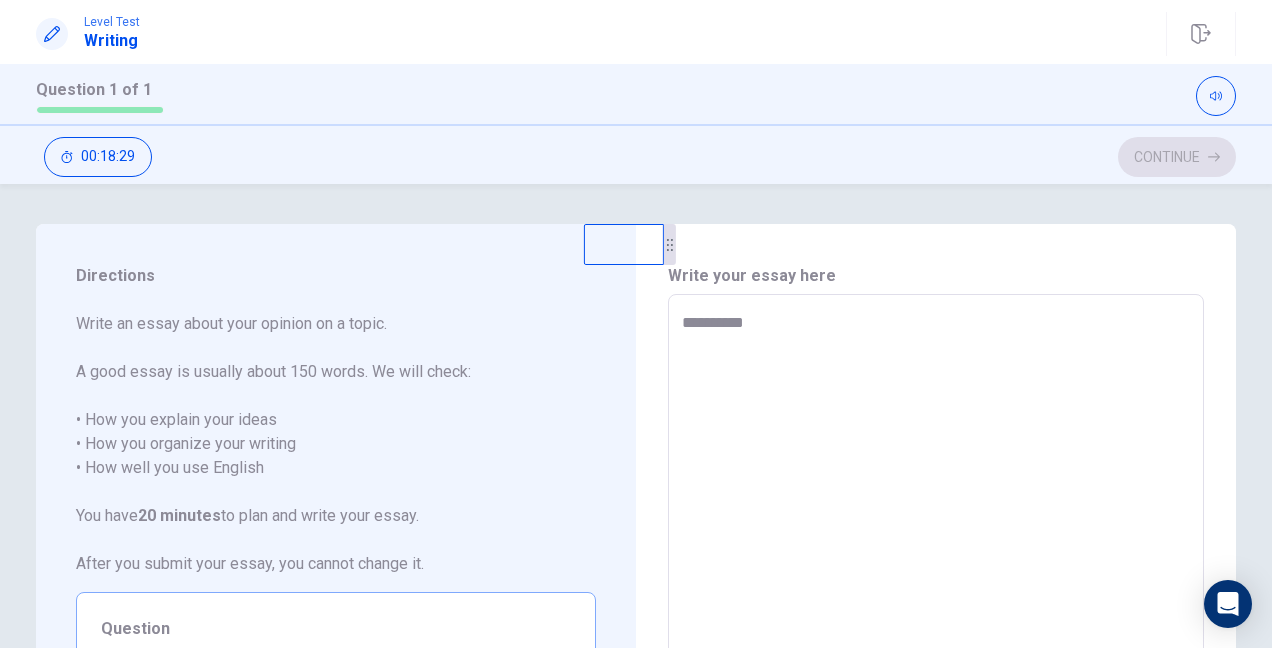 type on "*" 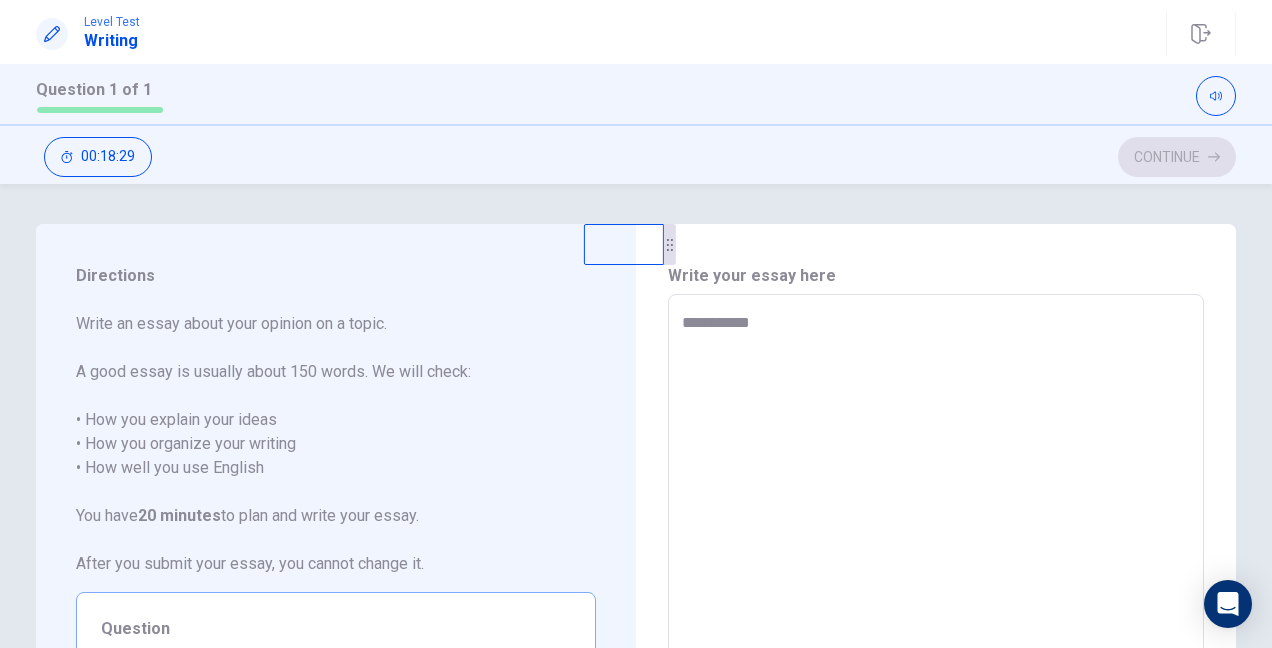 type on "*" 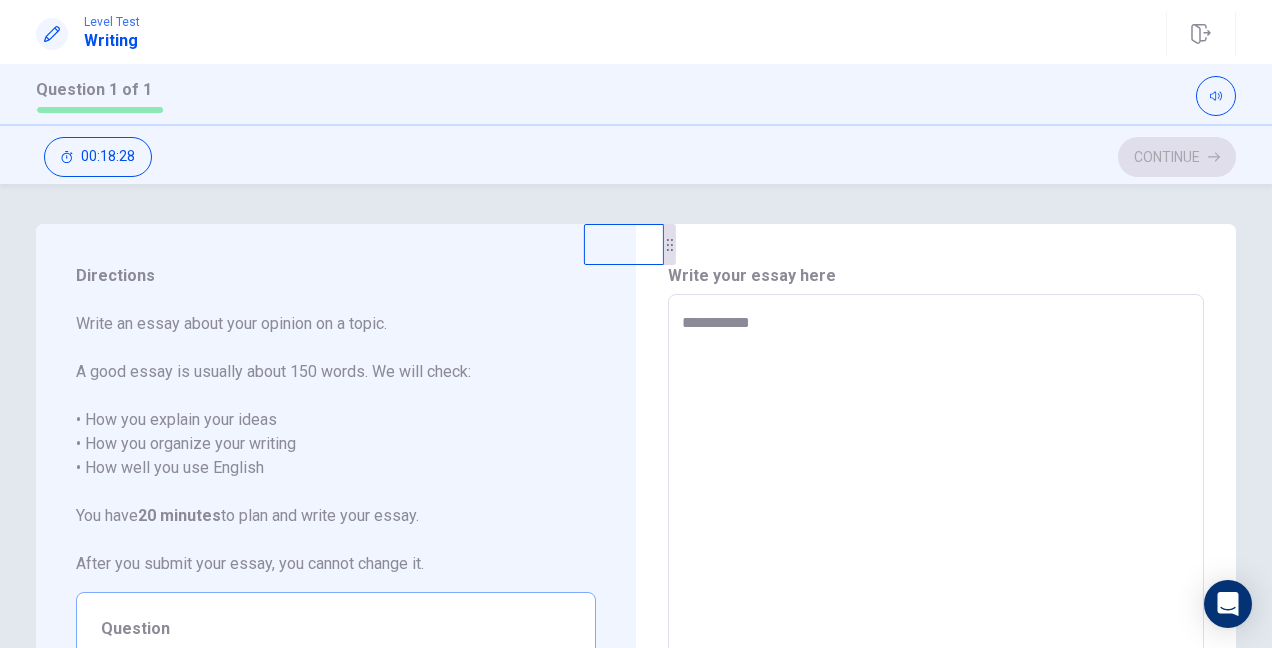 type on "**********" 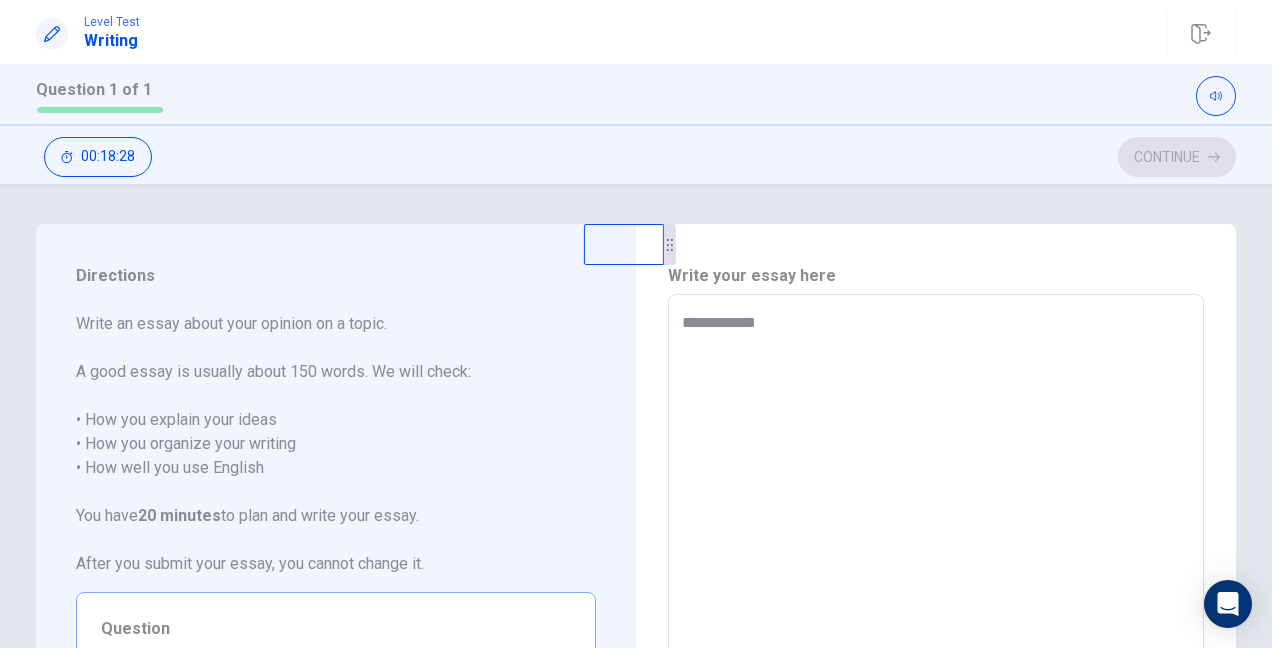type on "*" 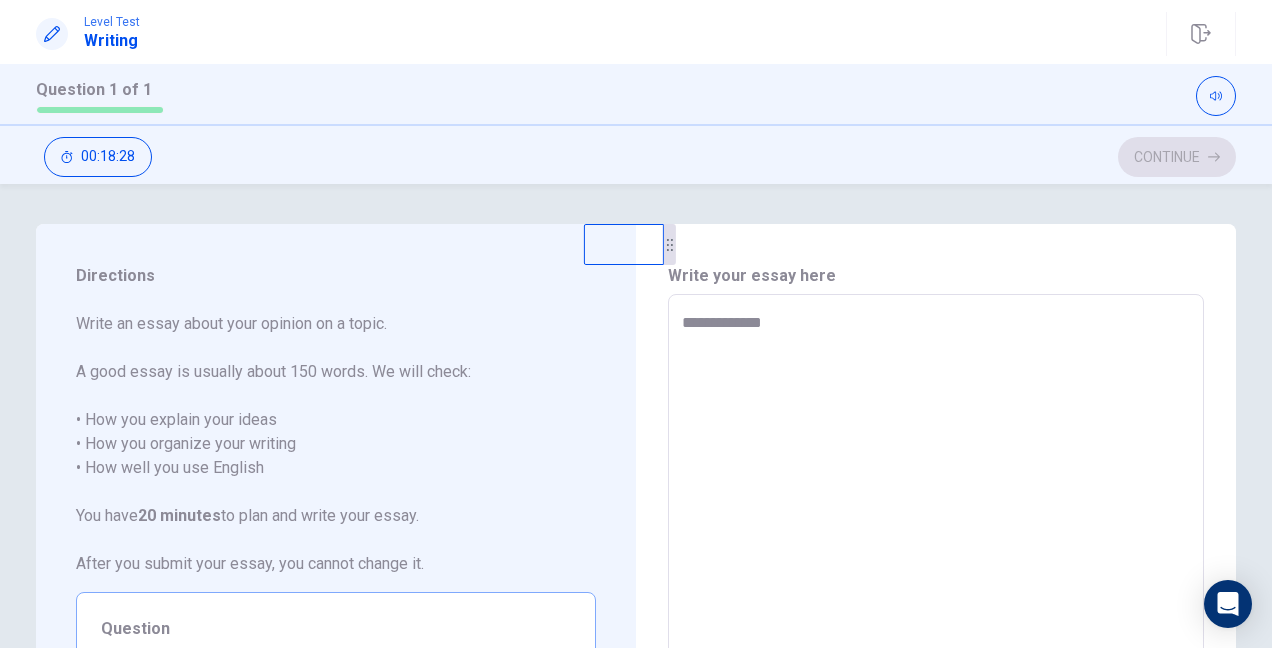type on "*" 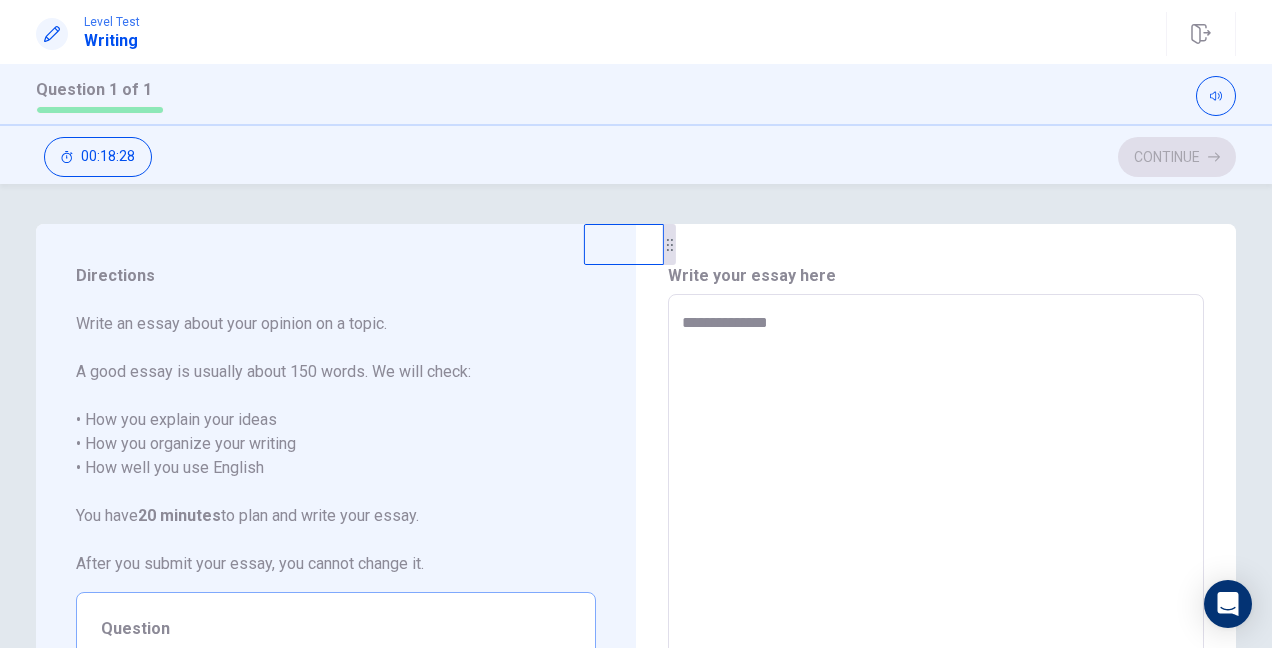 type on "*" 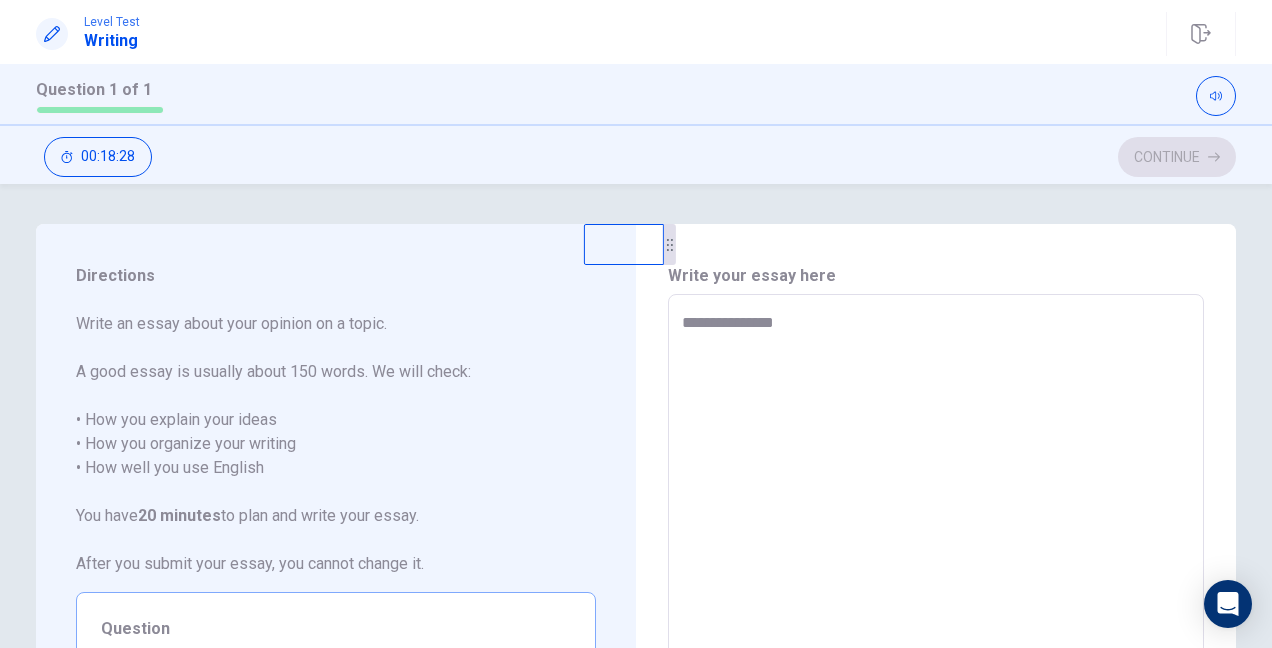 type on "*" 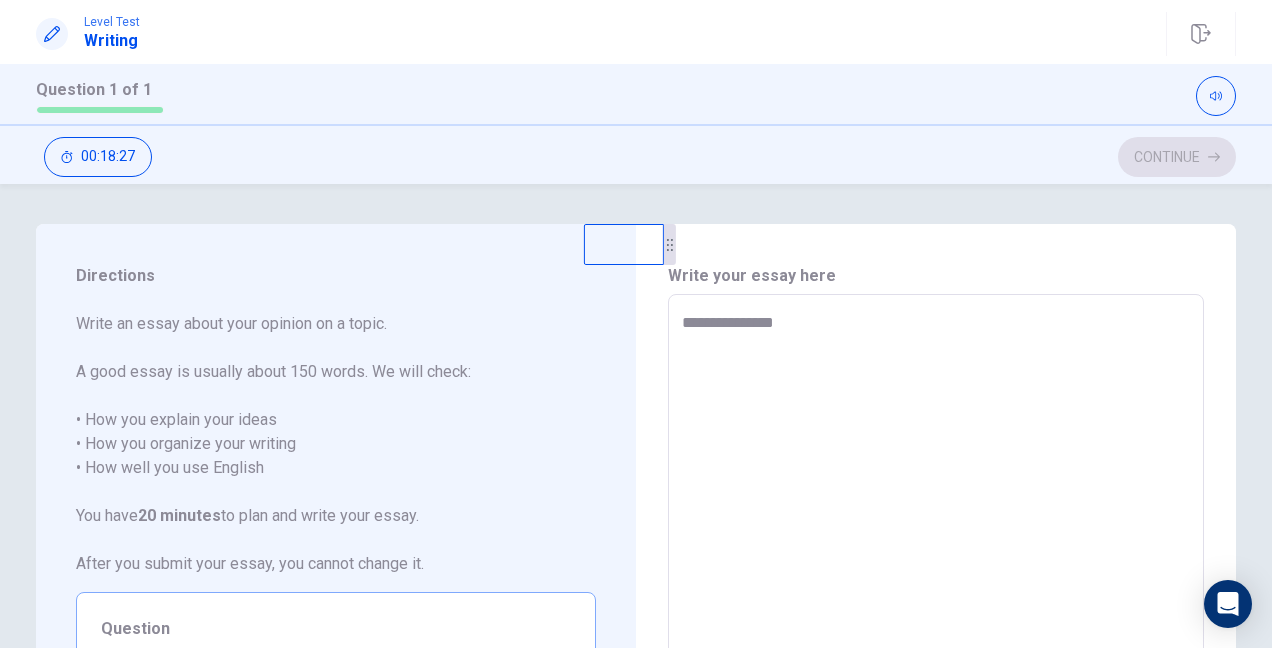 type on "**********" 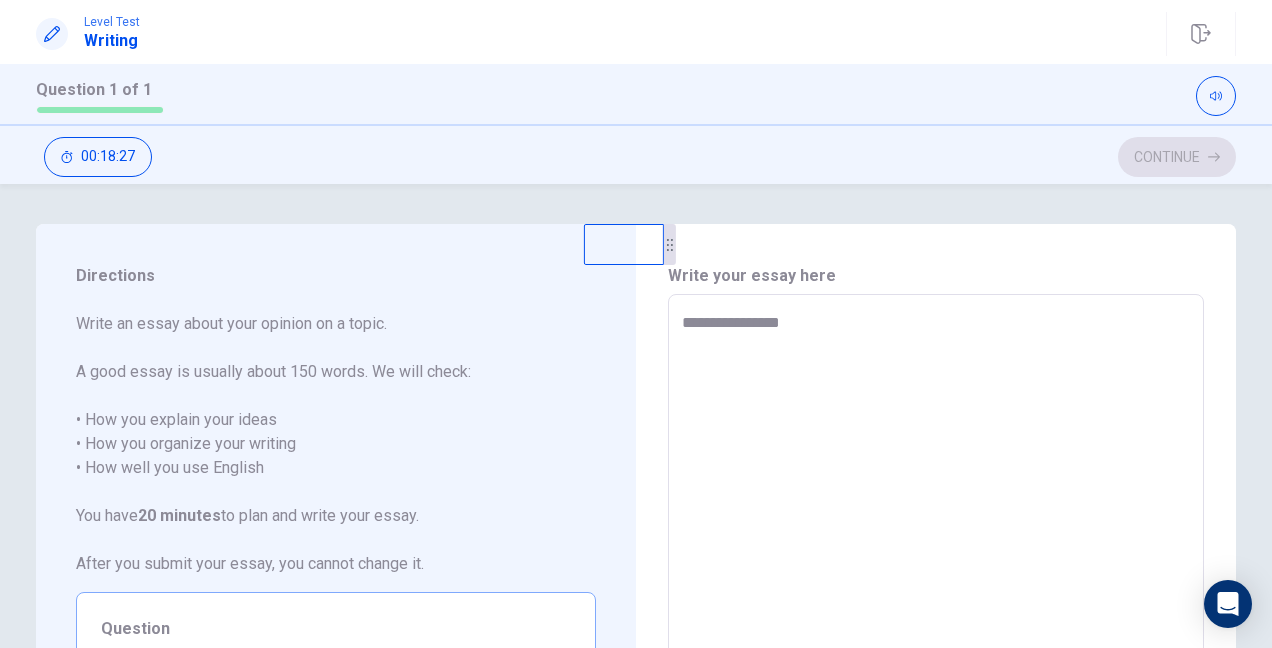 type on "*" 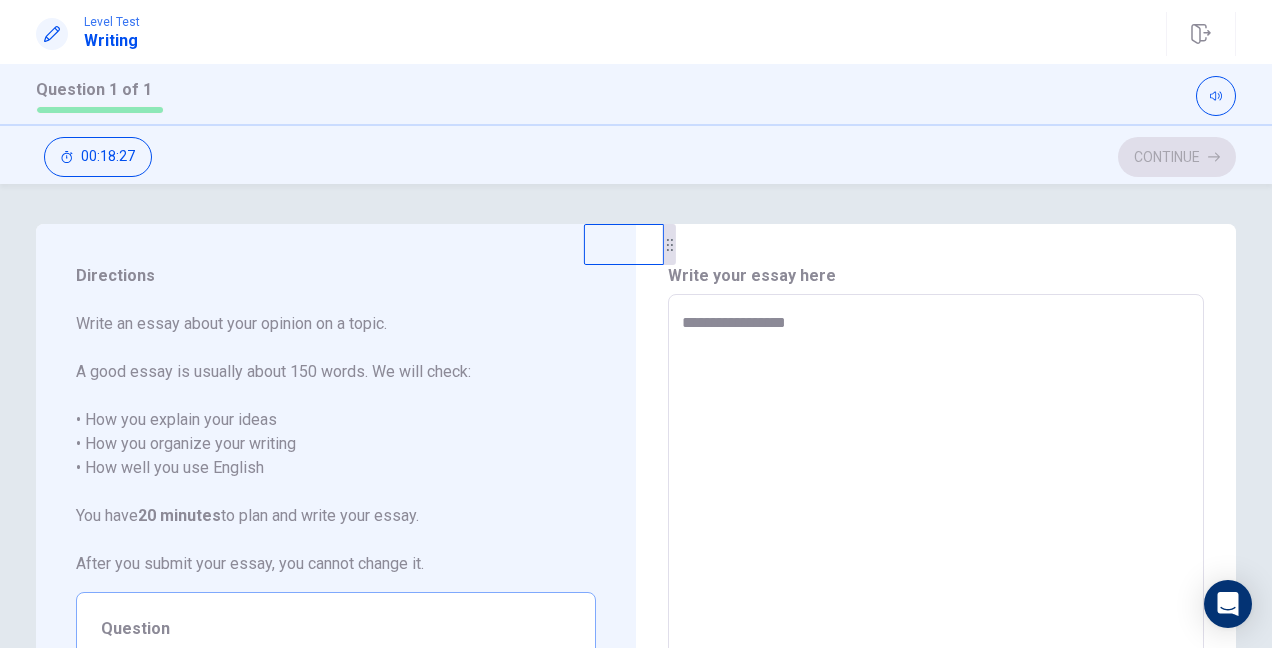 type on "*" 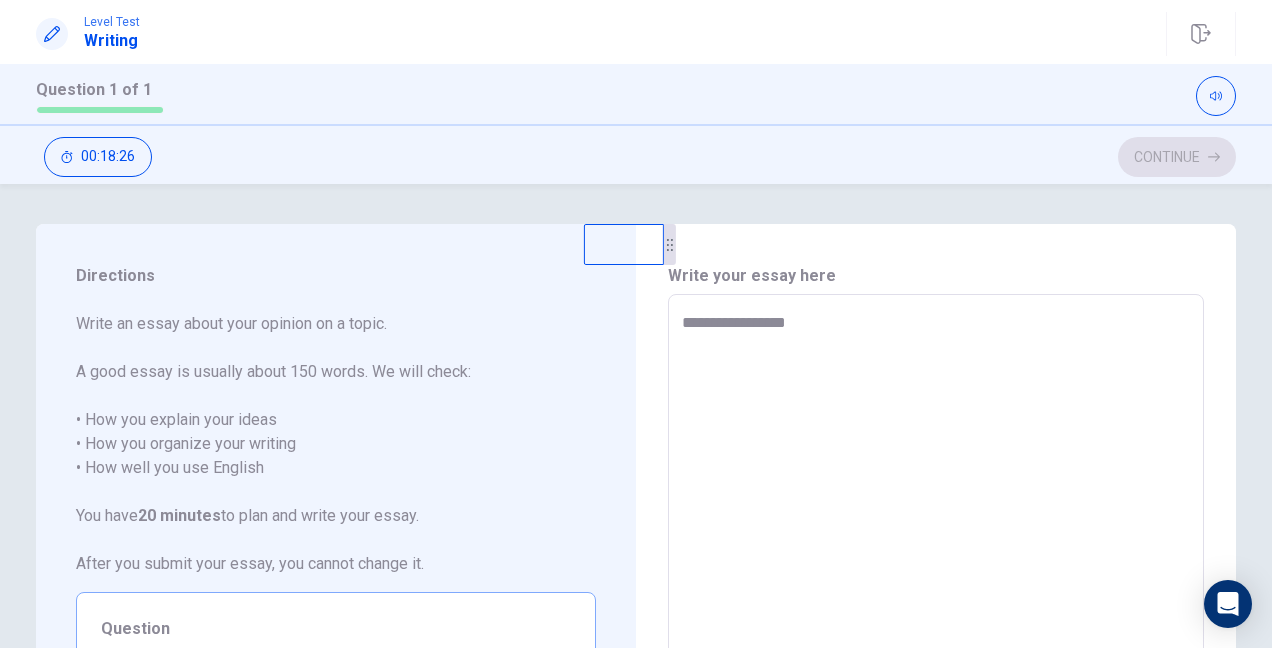 type on "**********" 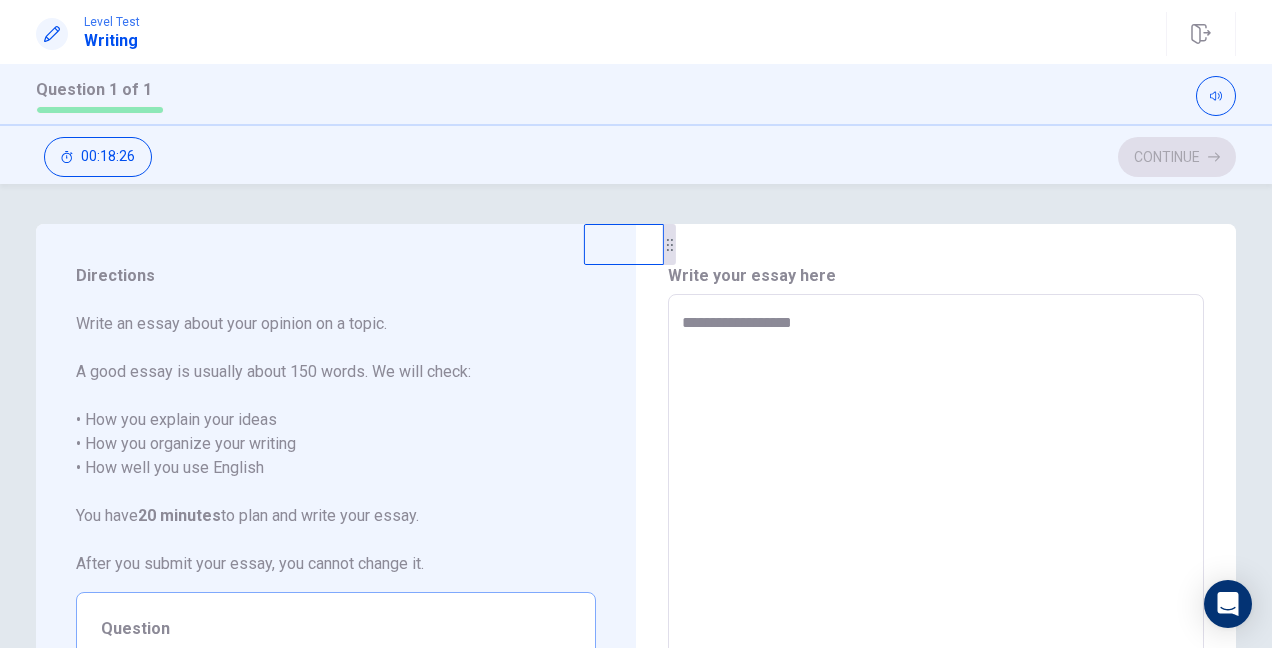 type on "*" 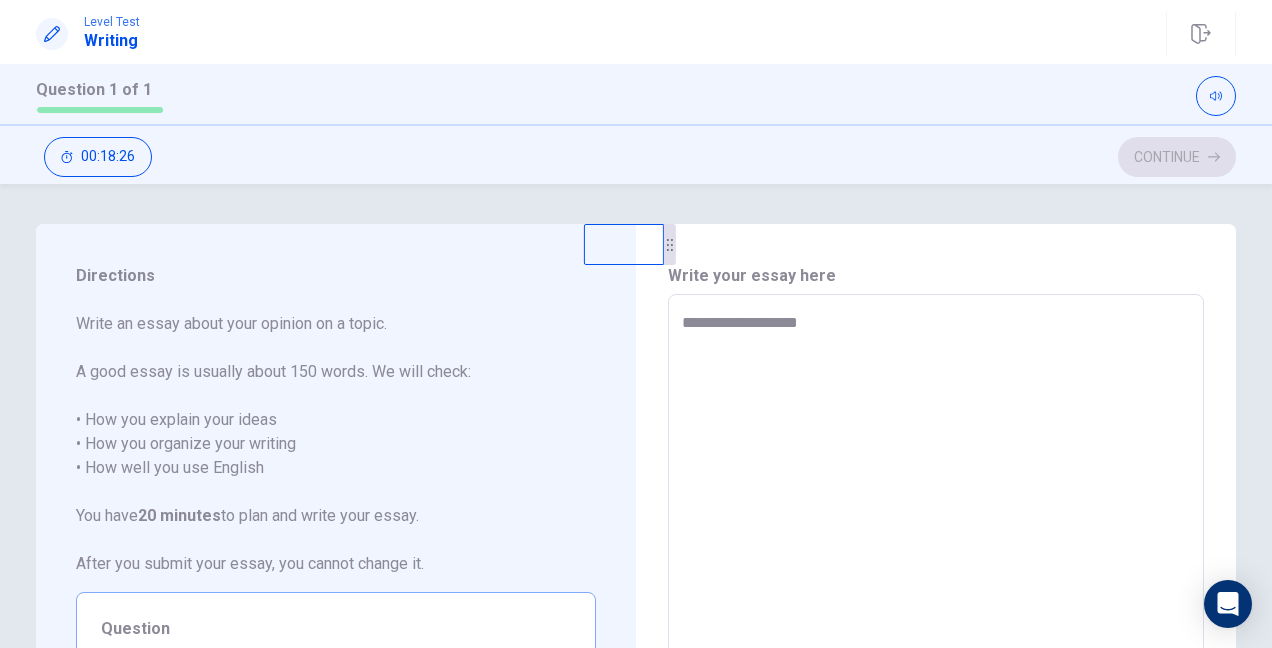 type on "*" 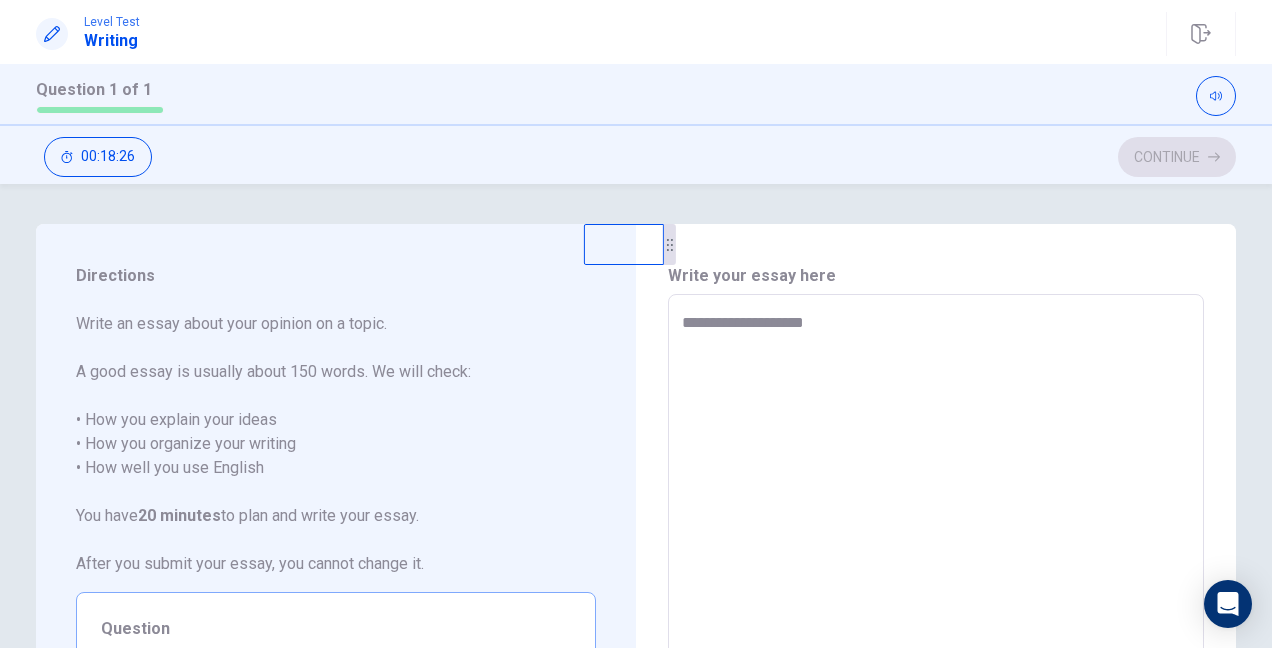 type on "*" 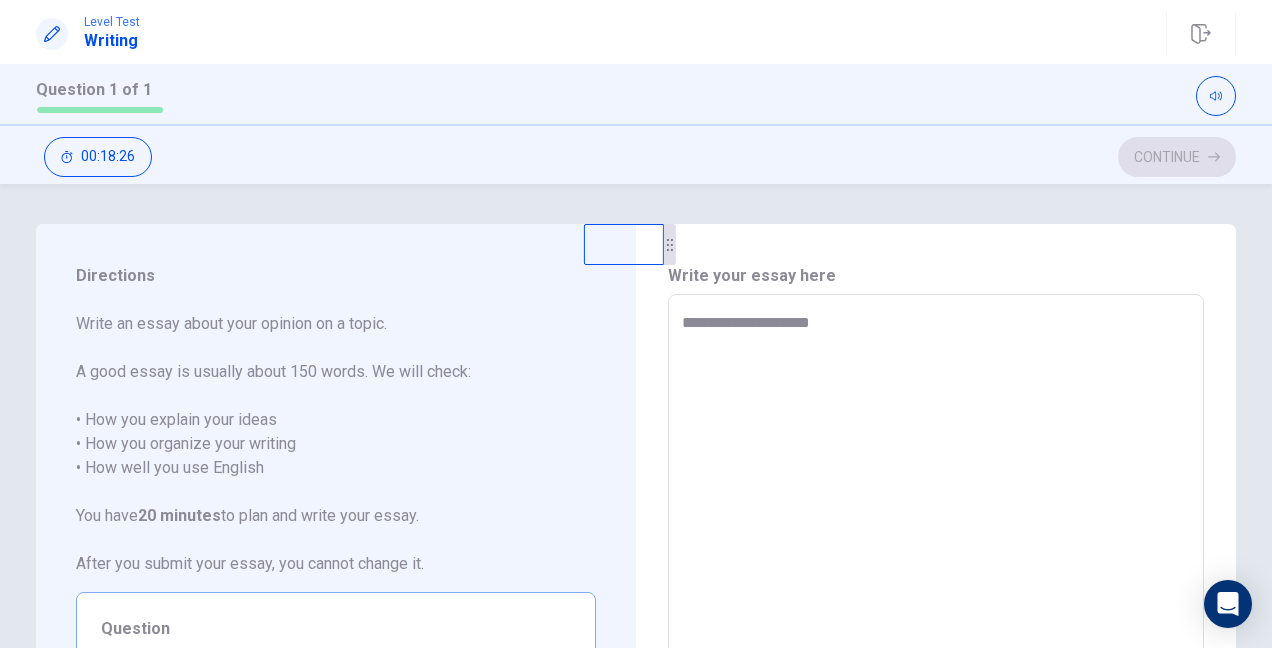 type on "*" 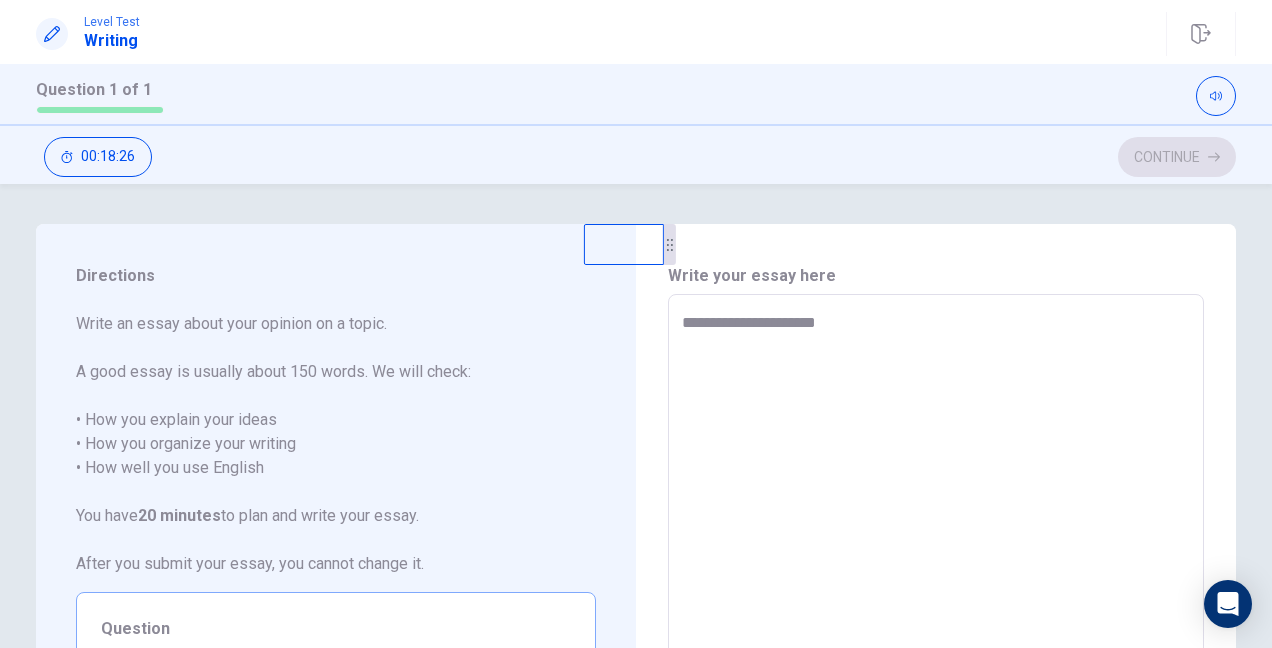 type on "*" 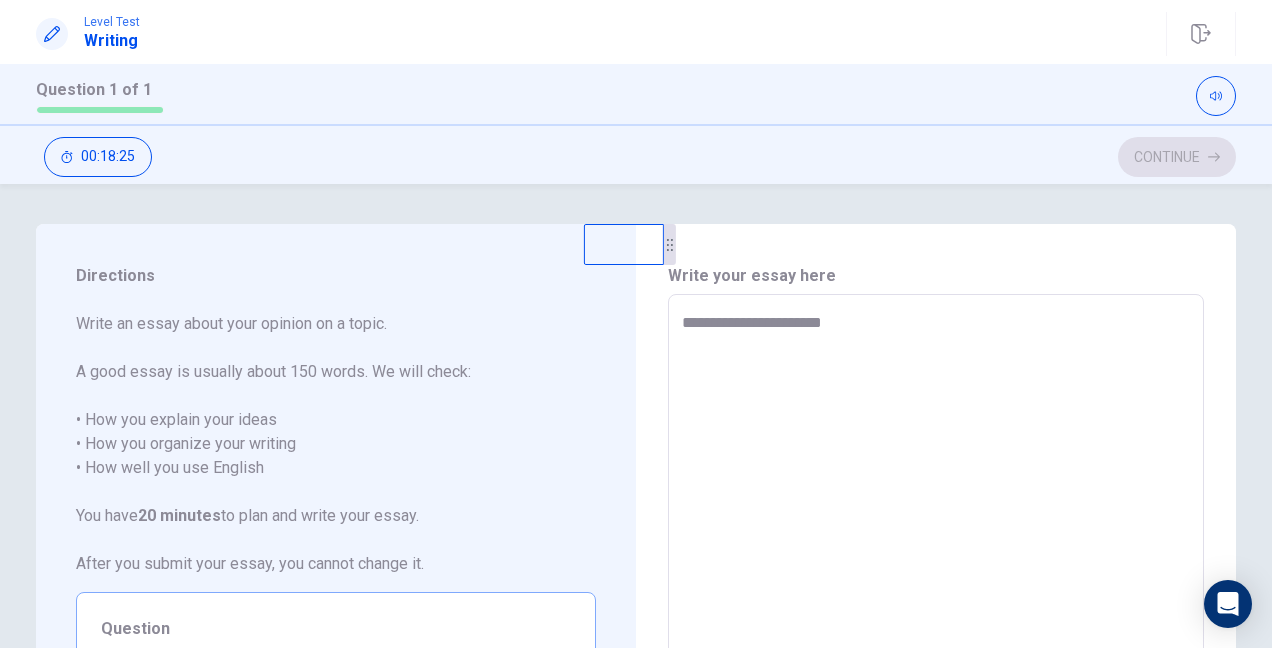 type on "**********" 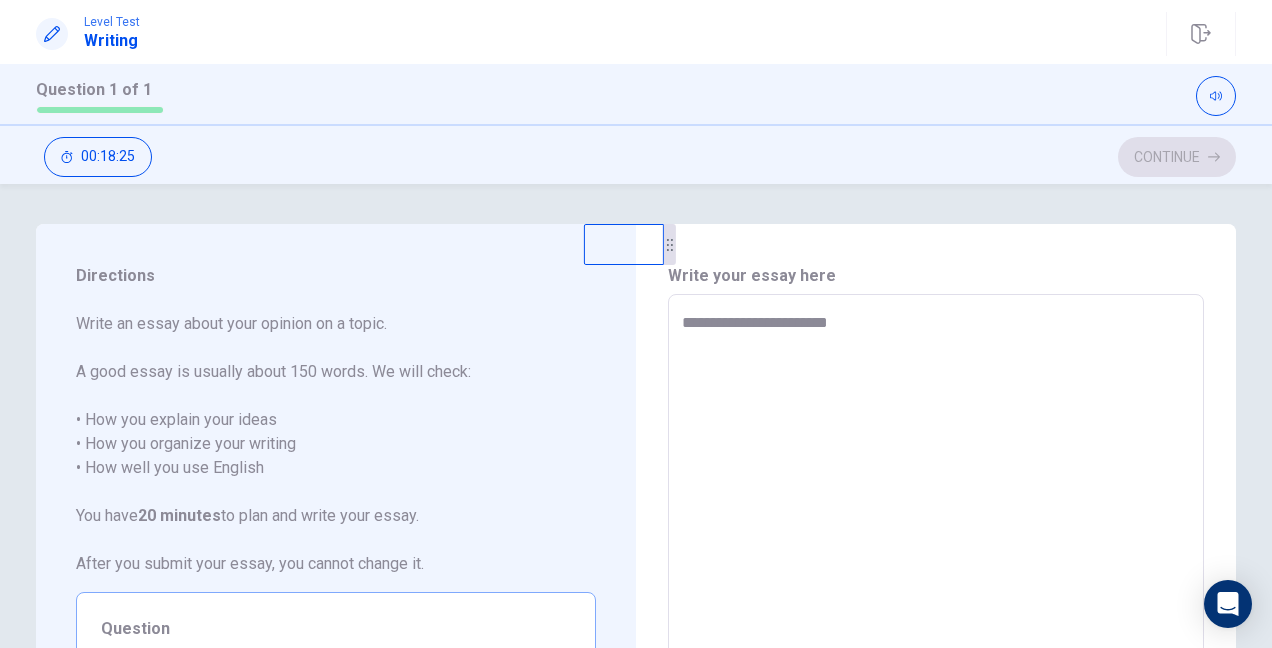 type on "*" 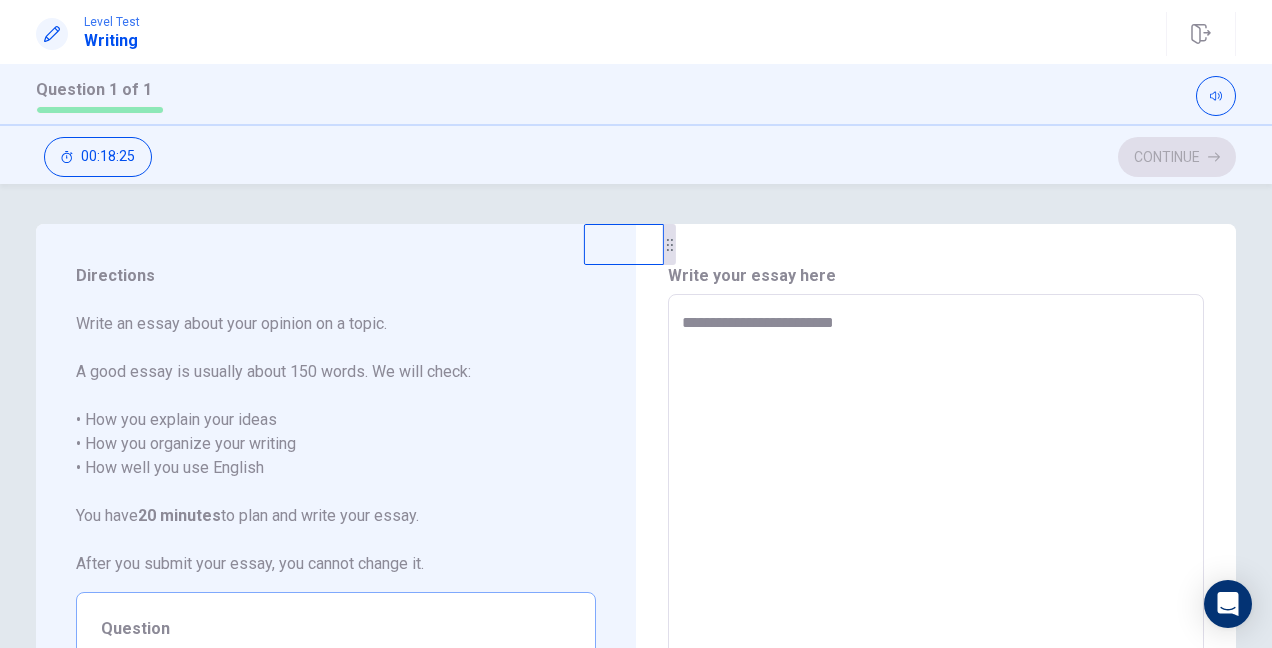 type on "*" 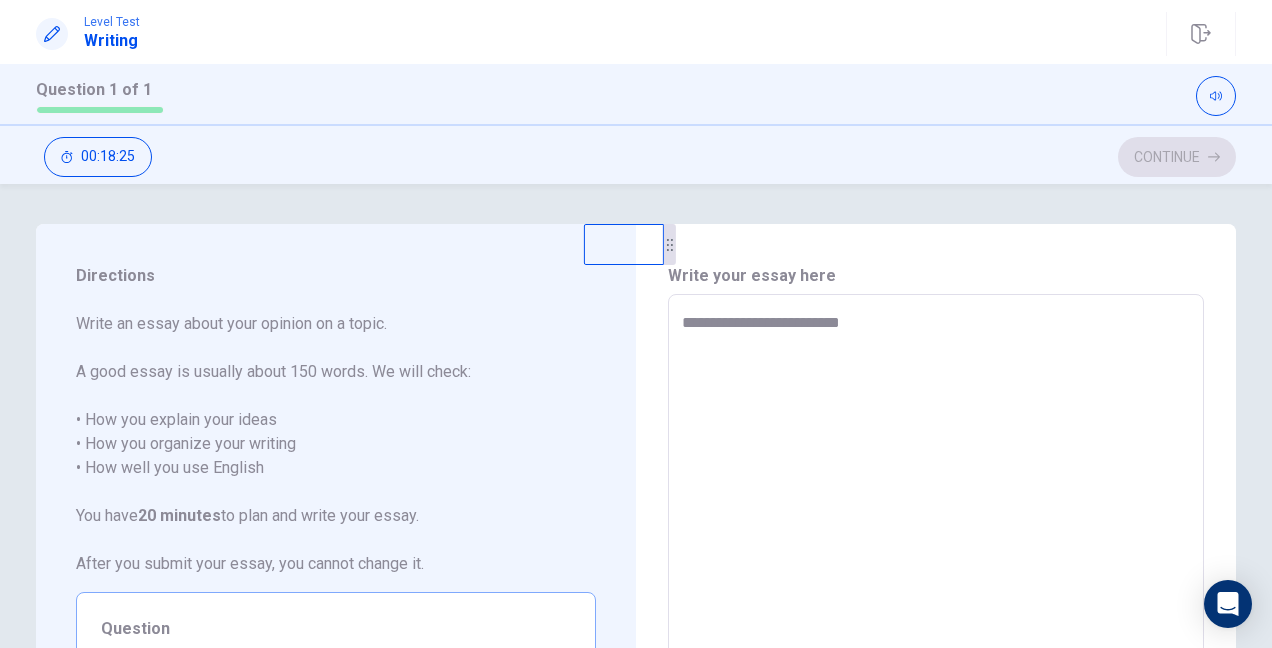 type on "*" 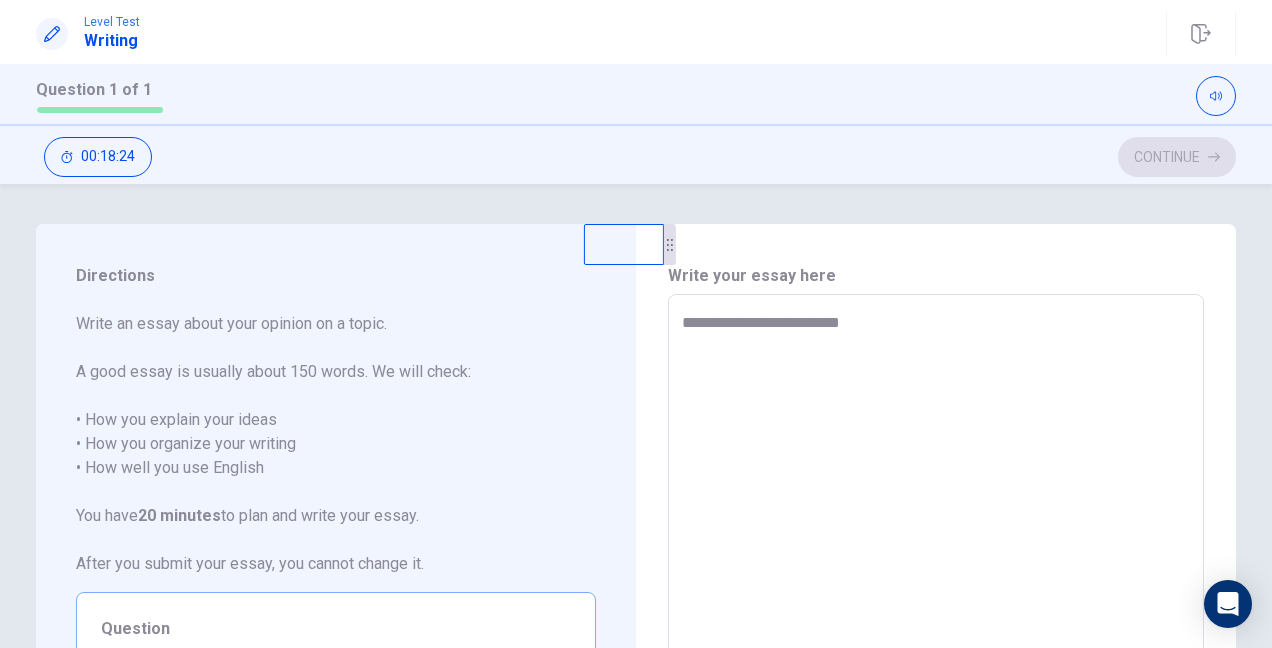 type on "**********" 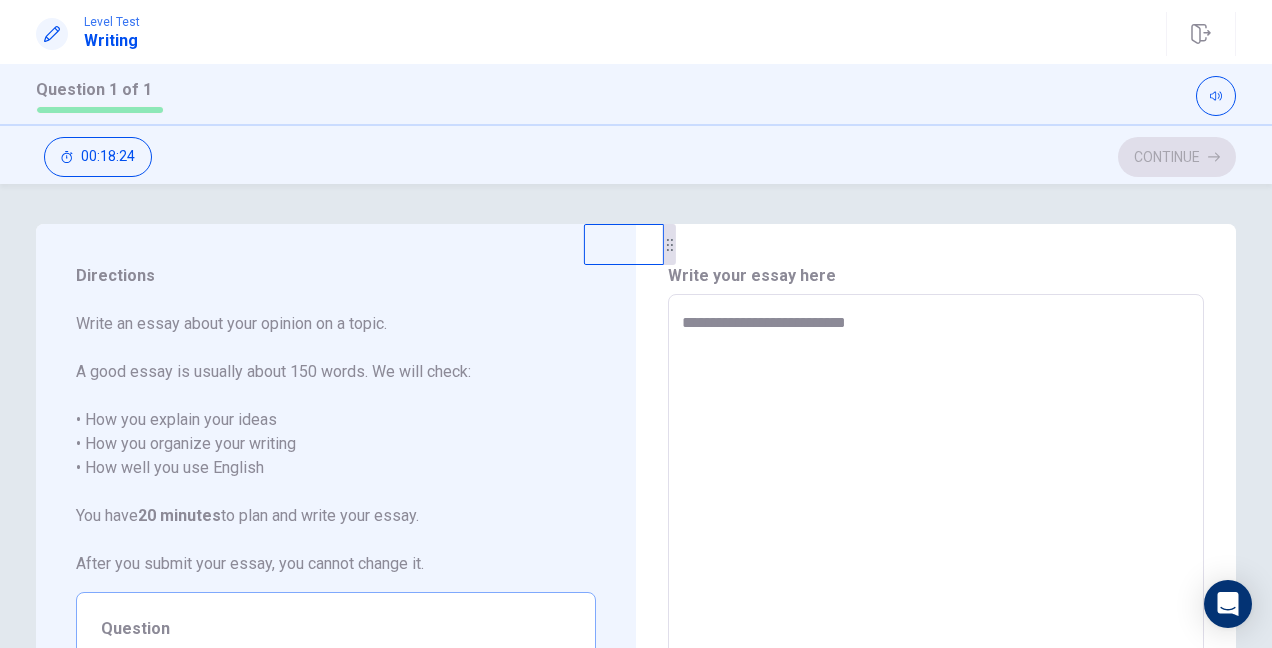 type on "*" 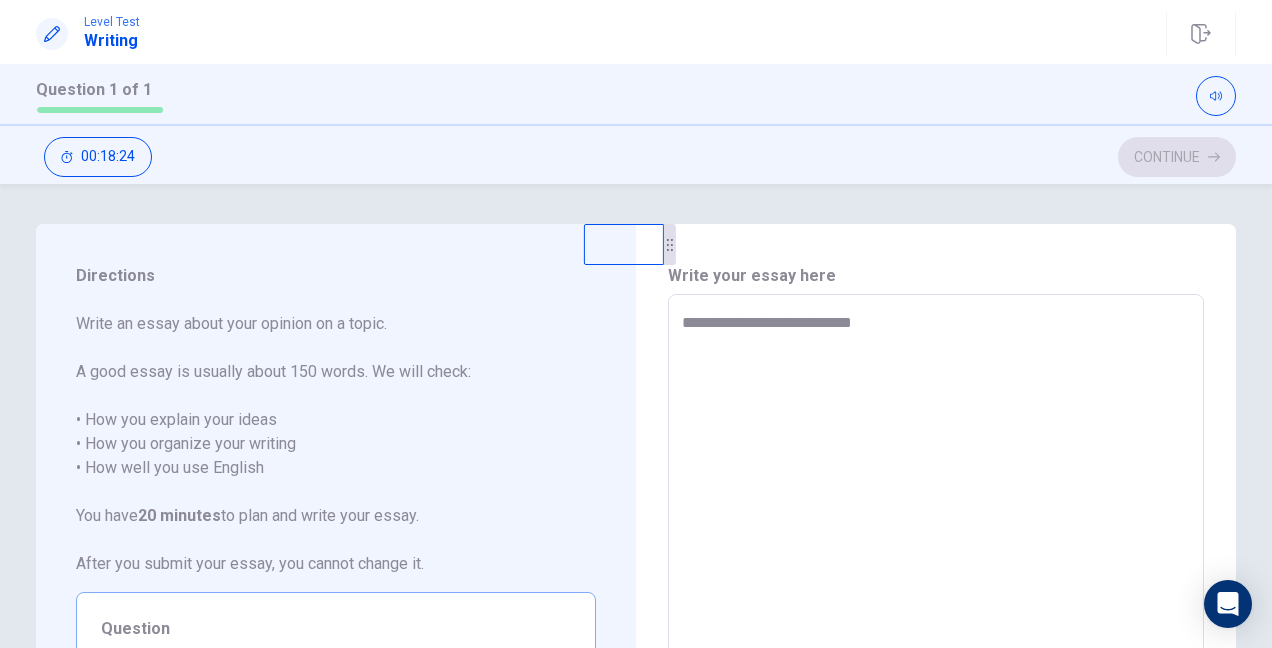type on "*" 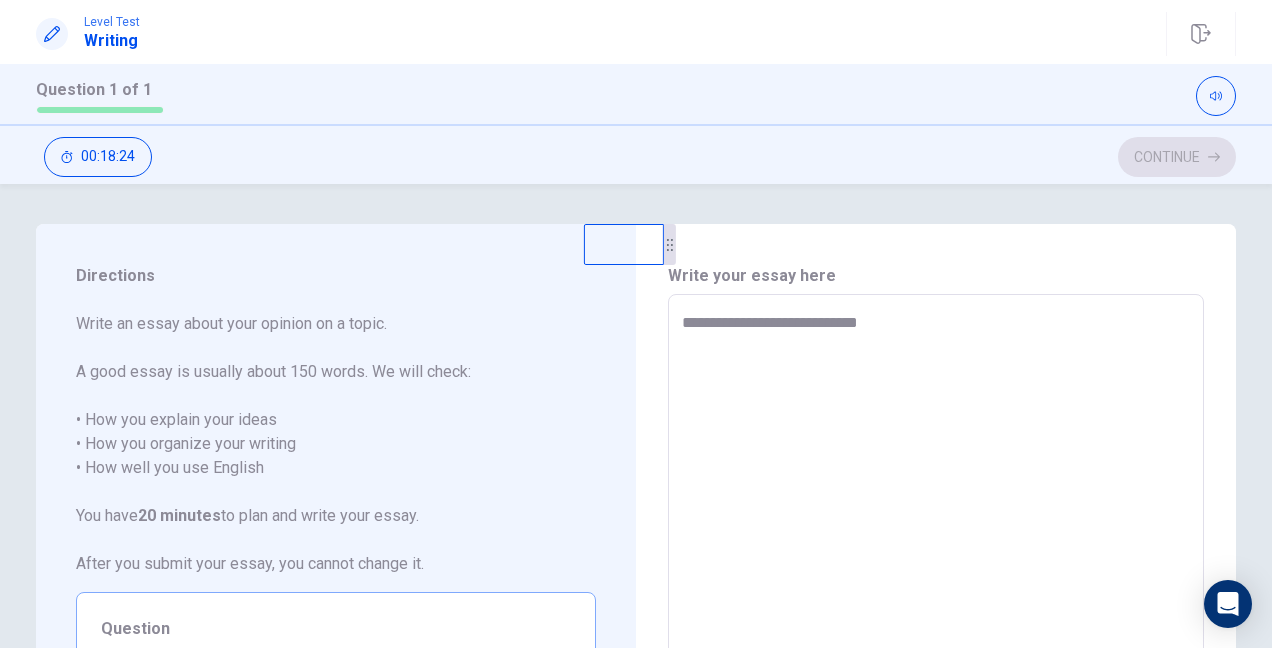 type on "*" 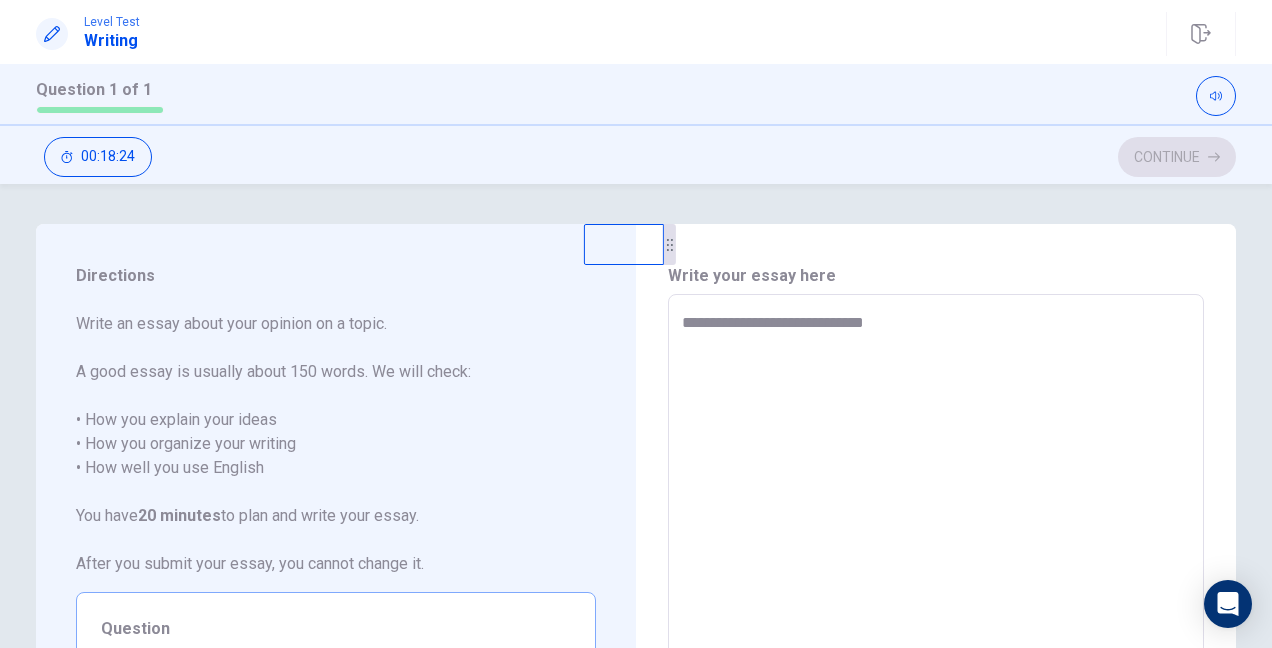 type on "*" 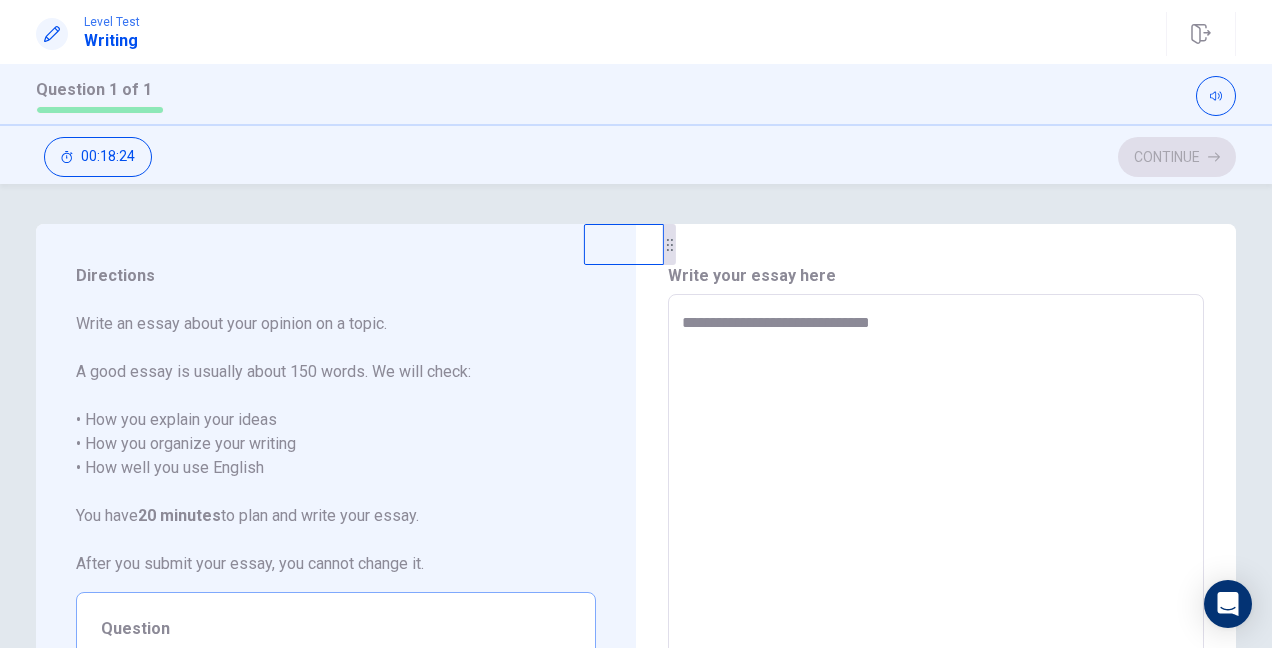 type on "*" 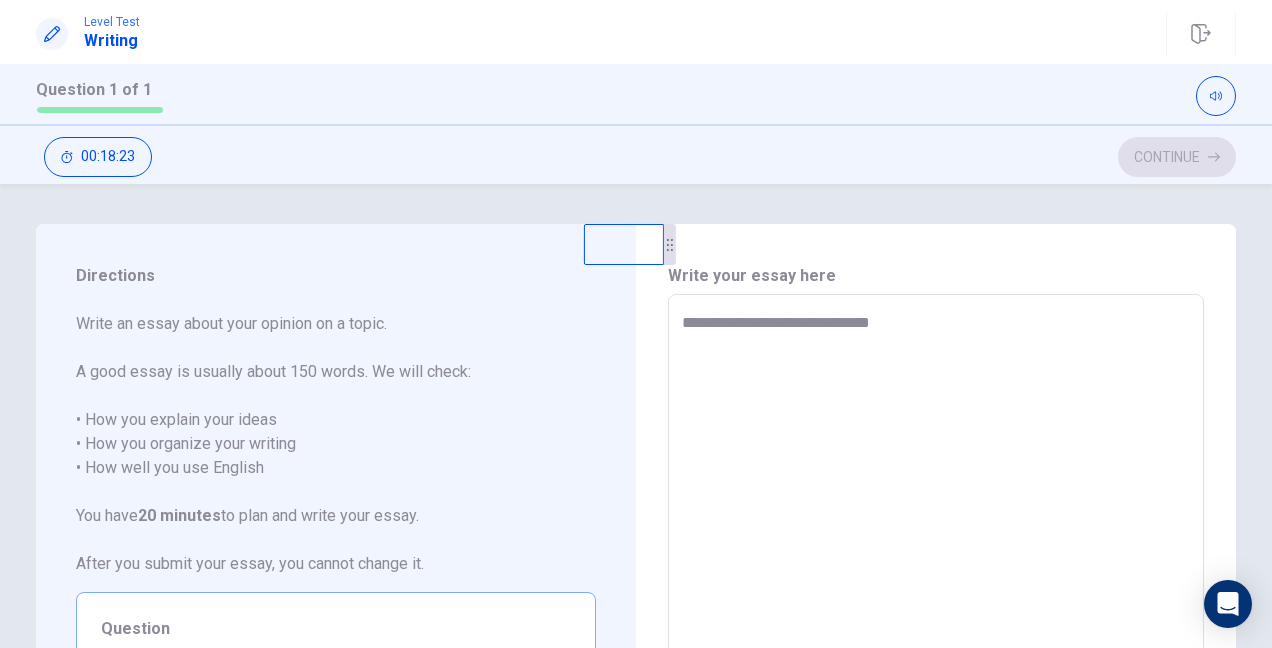 type on "**********" 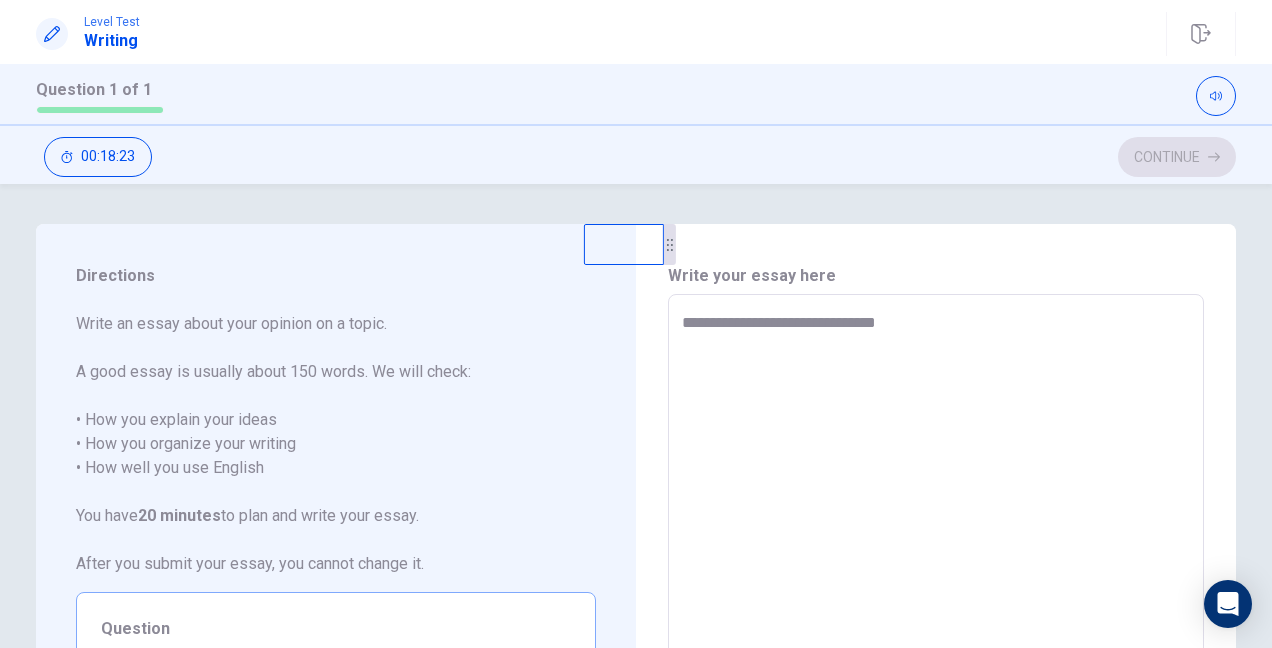 type on "*" 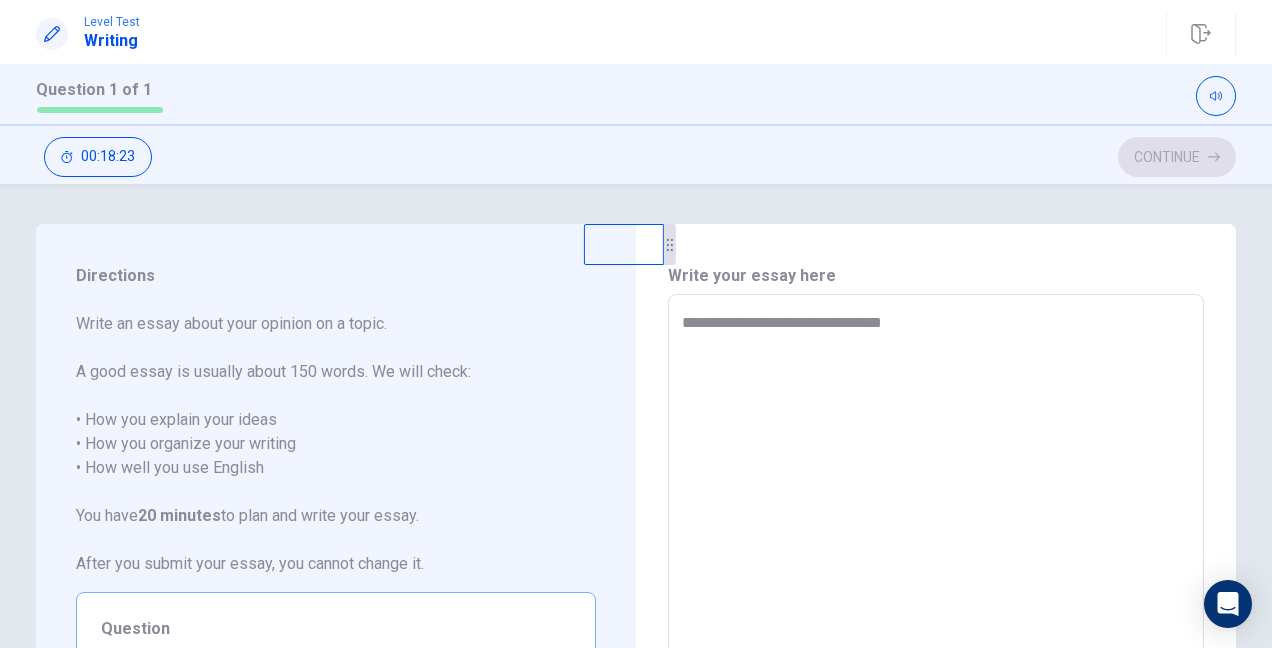type on "*" 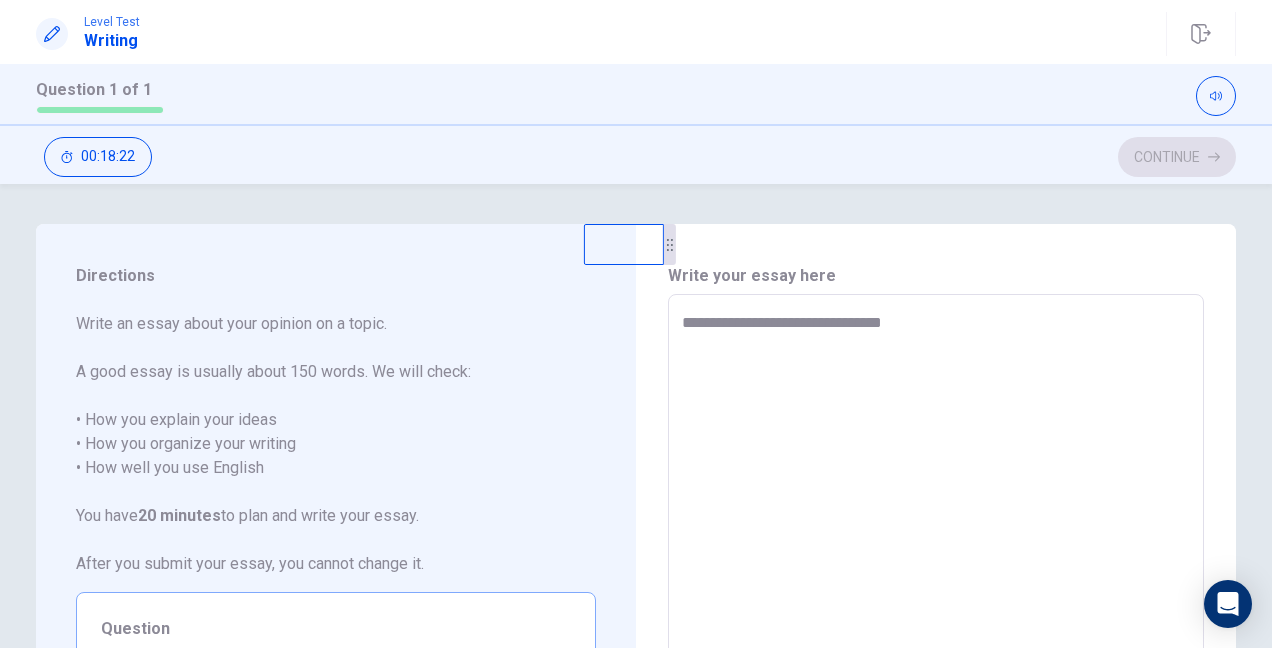 type on "**********" 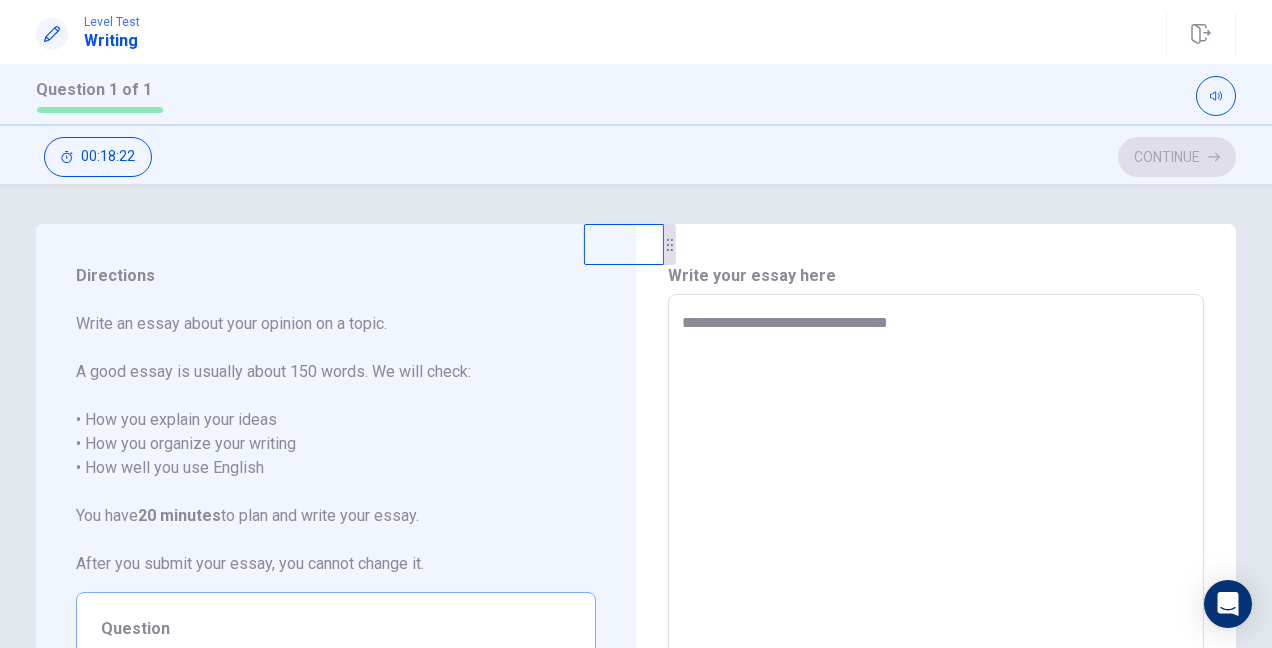 type on "*" 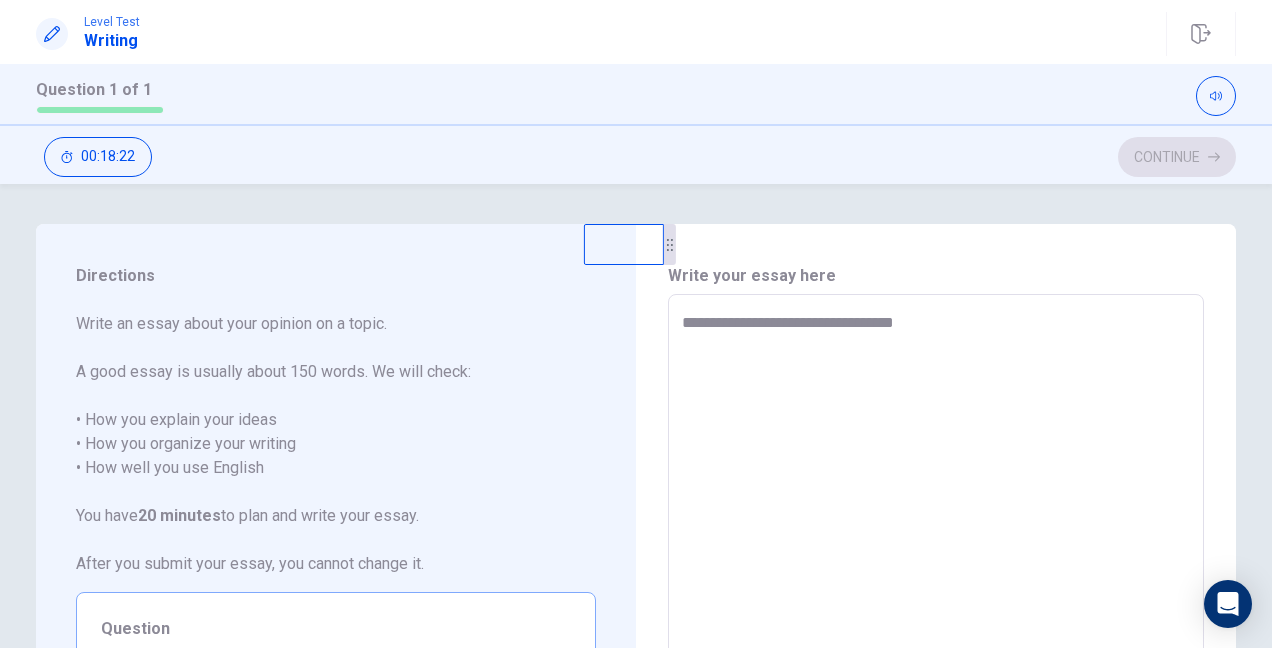 type on "*" 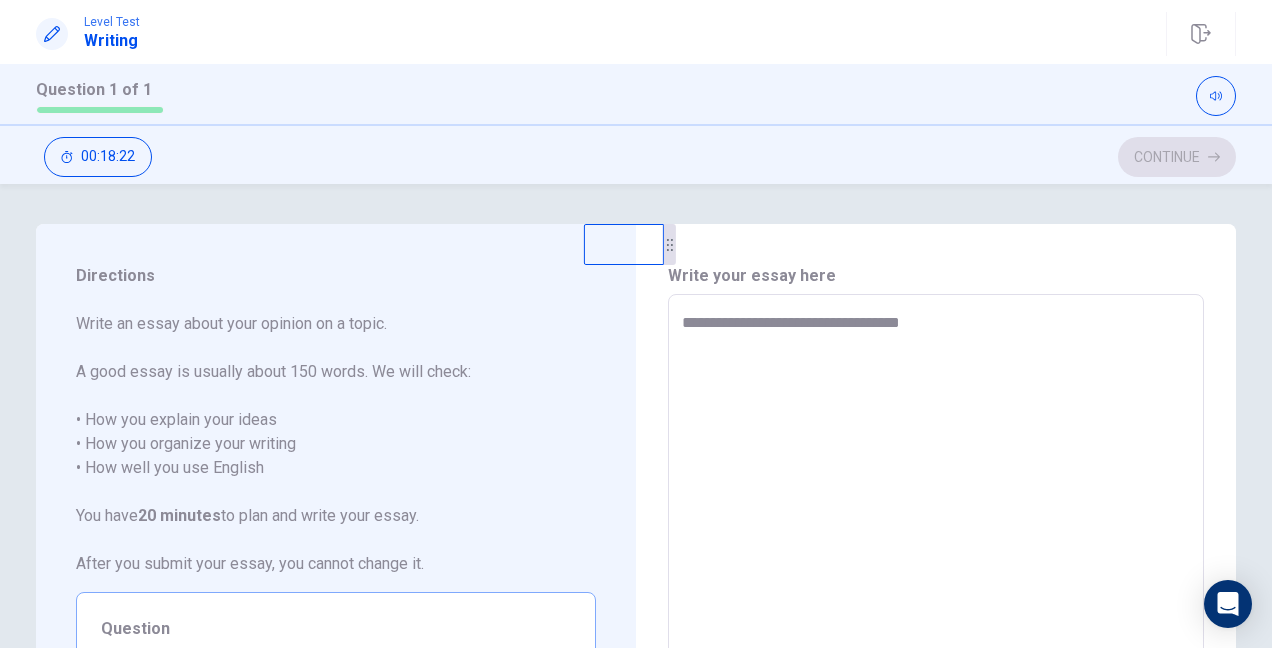 type on "*" 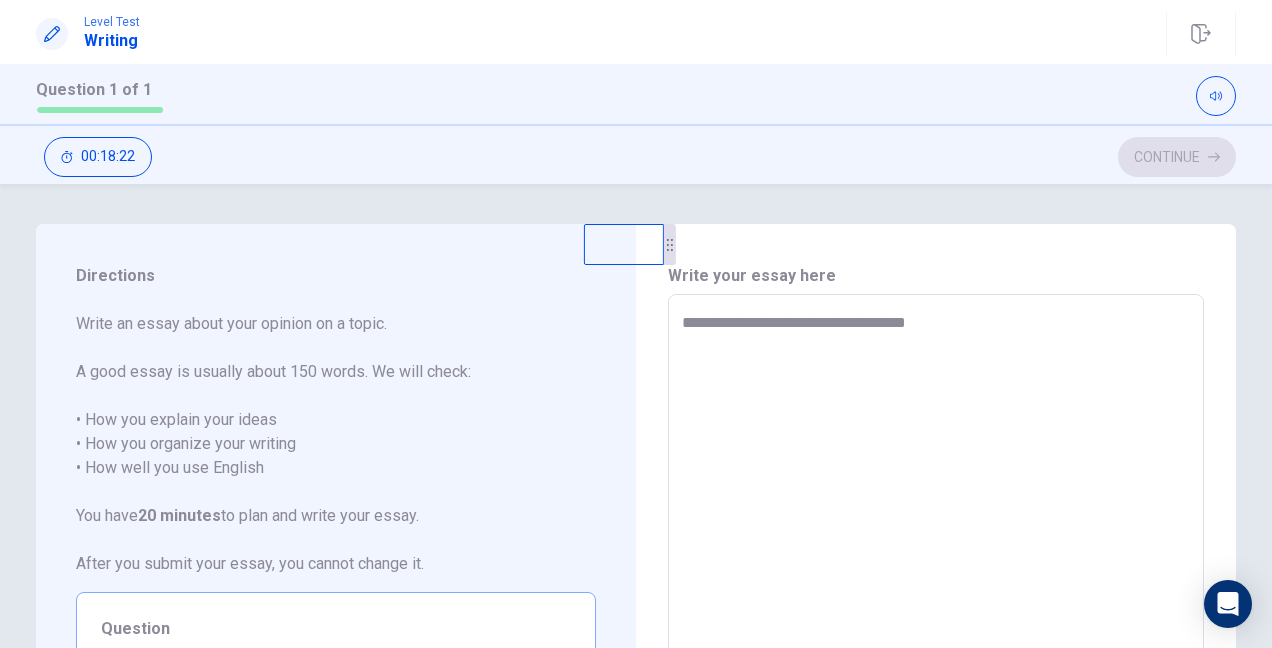 type on "*" 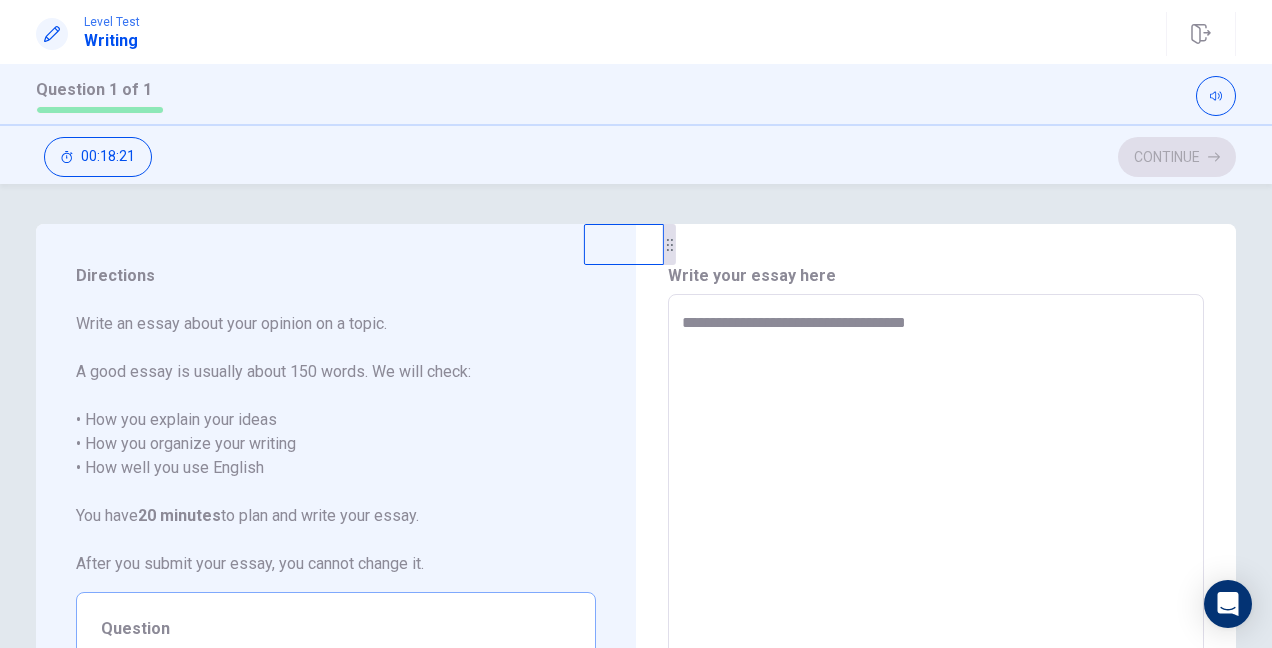type on "**********" 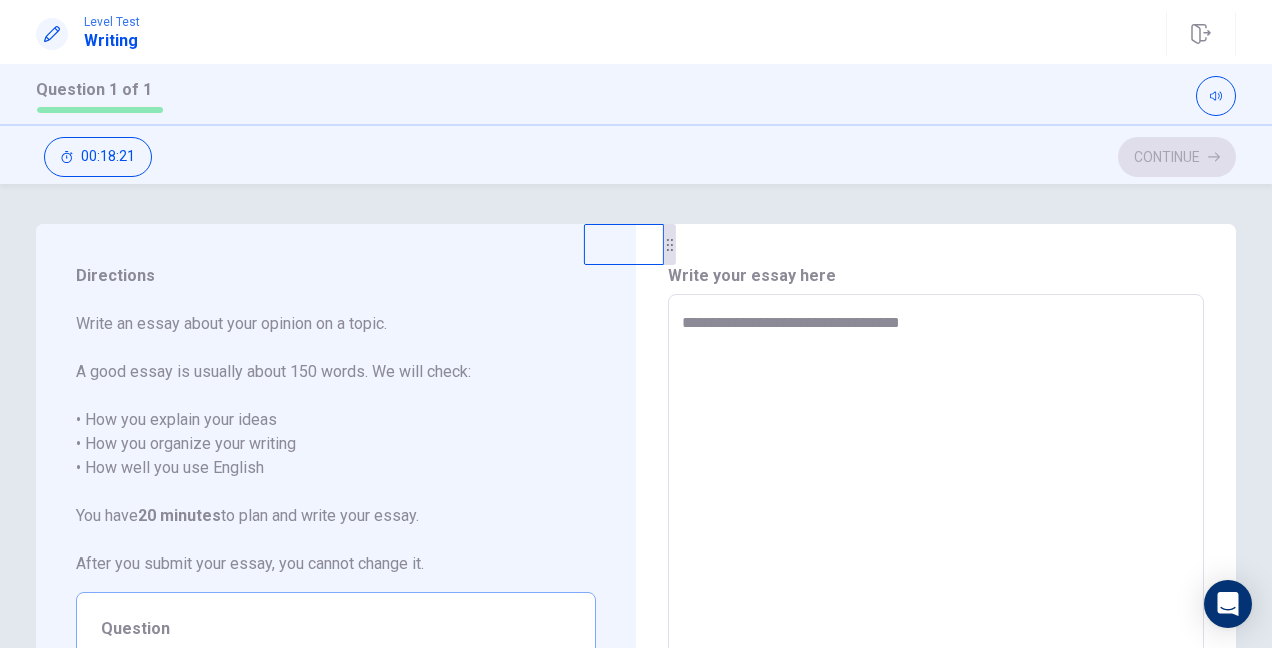 type on "*" 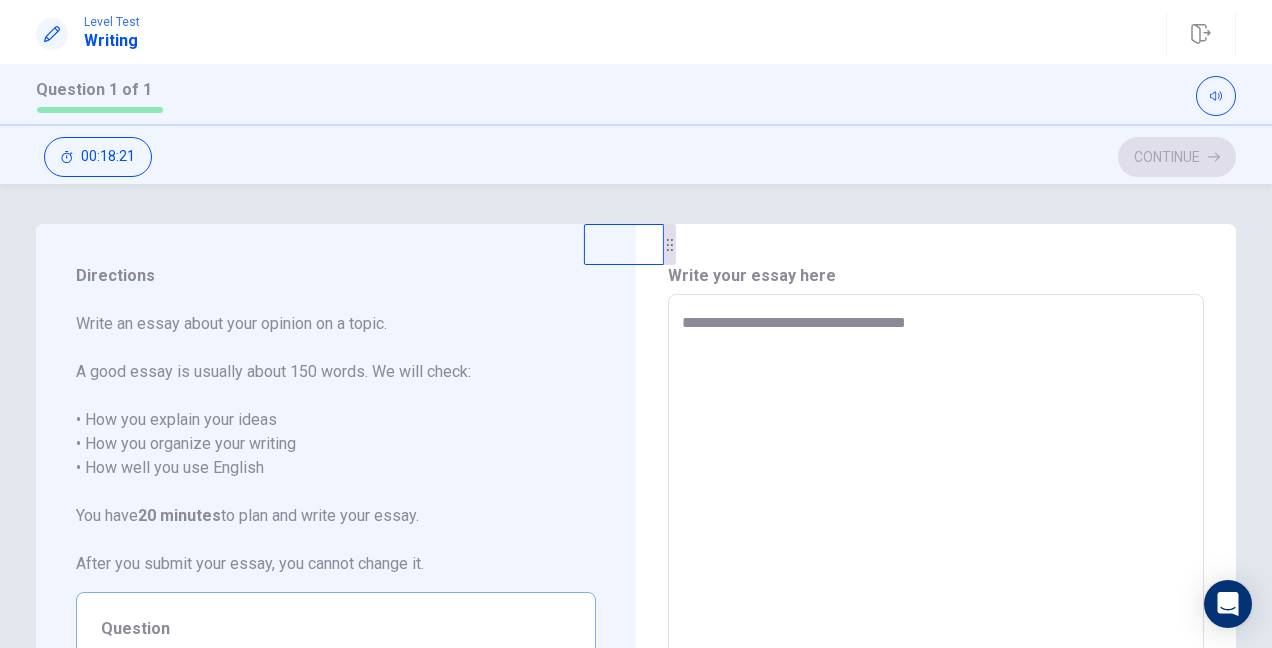 type on "*" 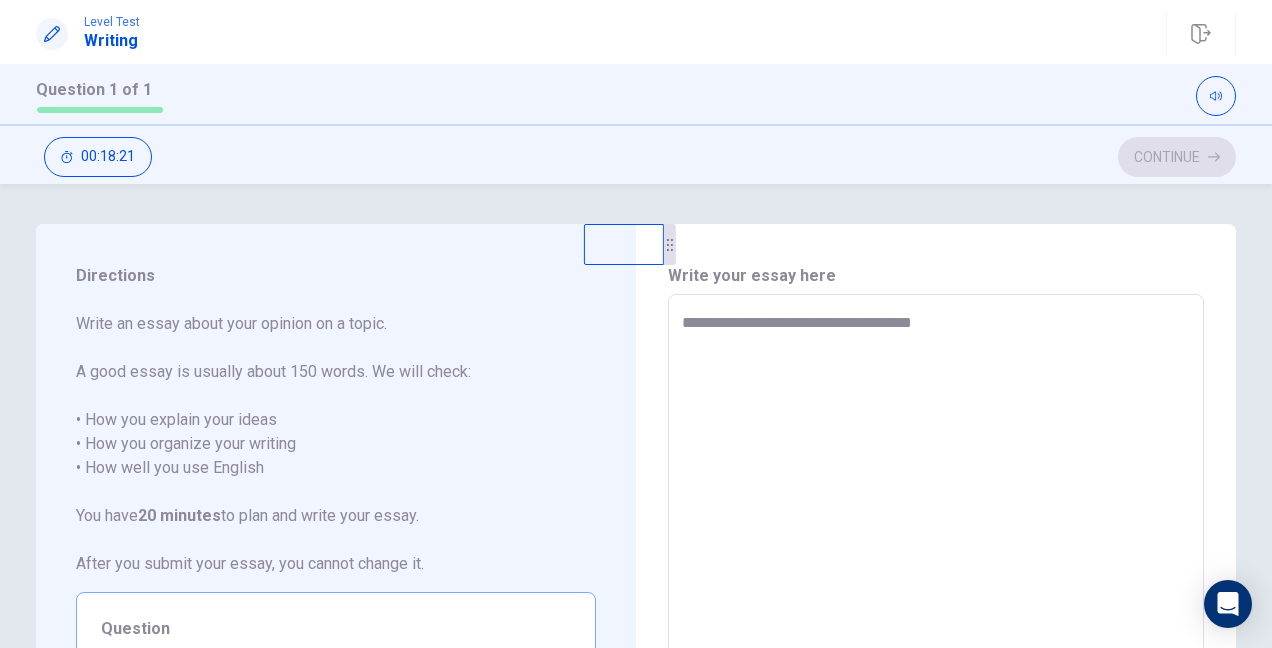 type on "*" 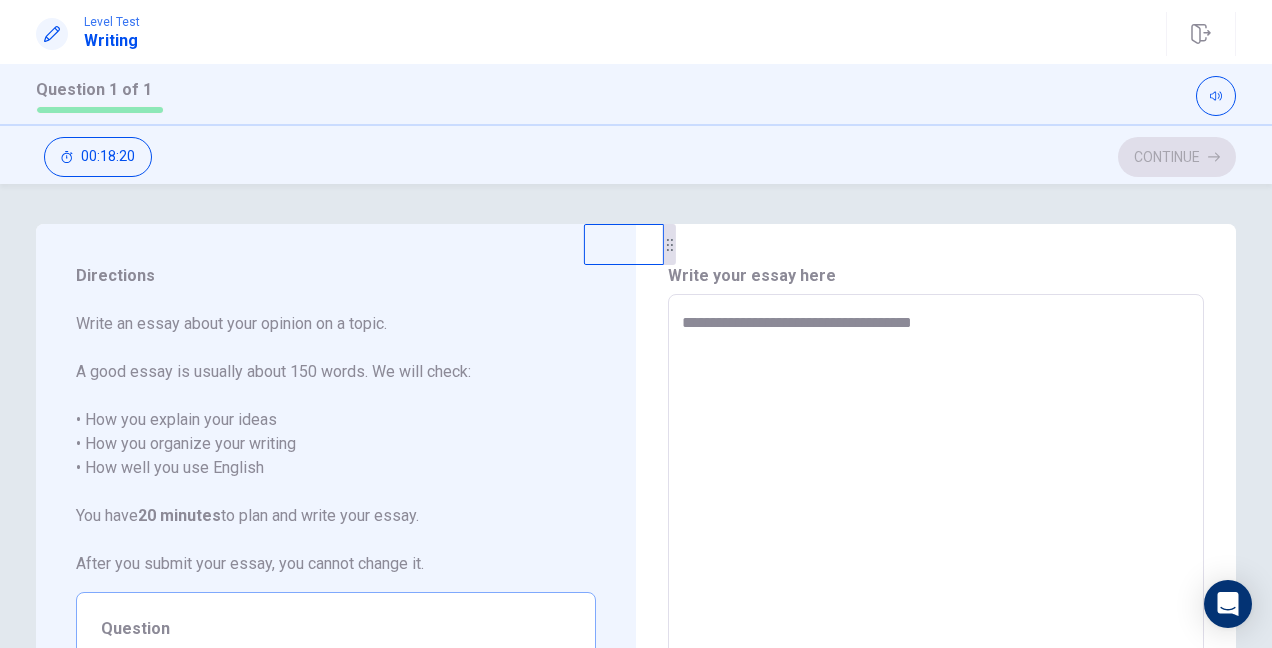 type on "**********" 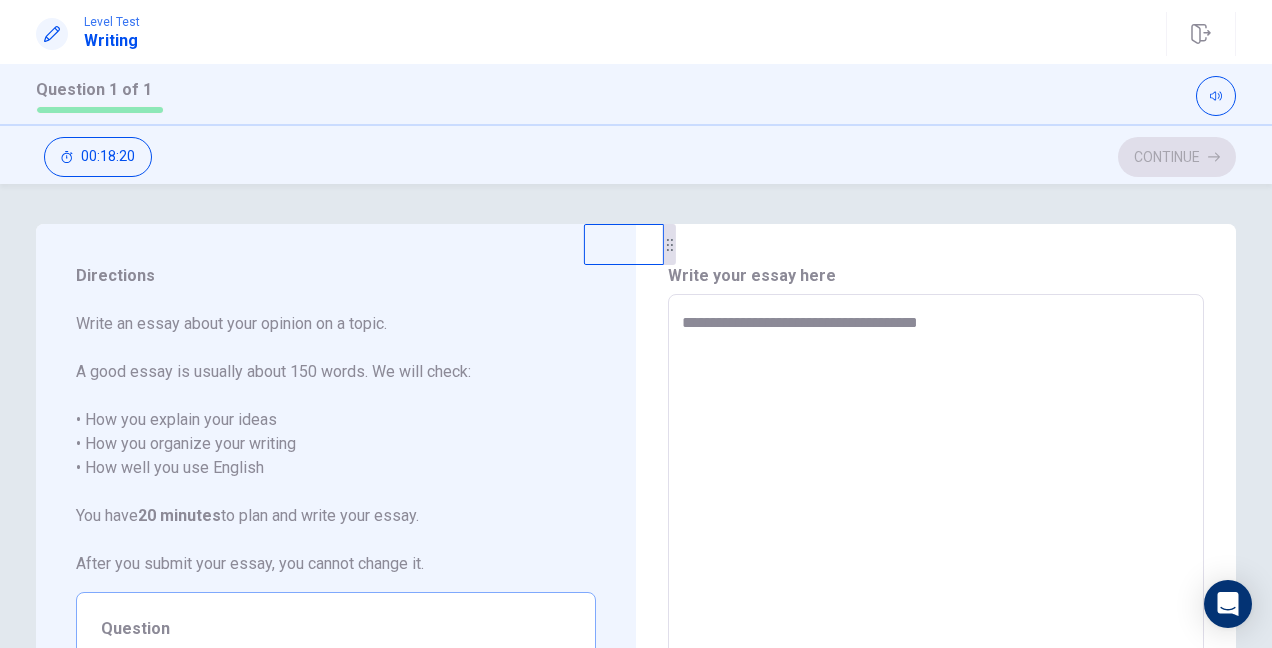 type on "*" 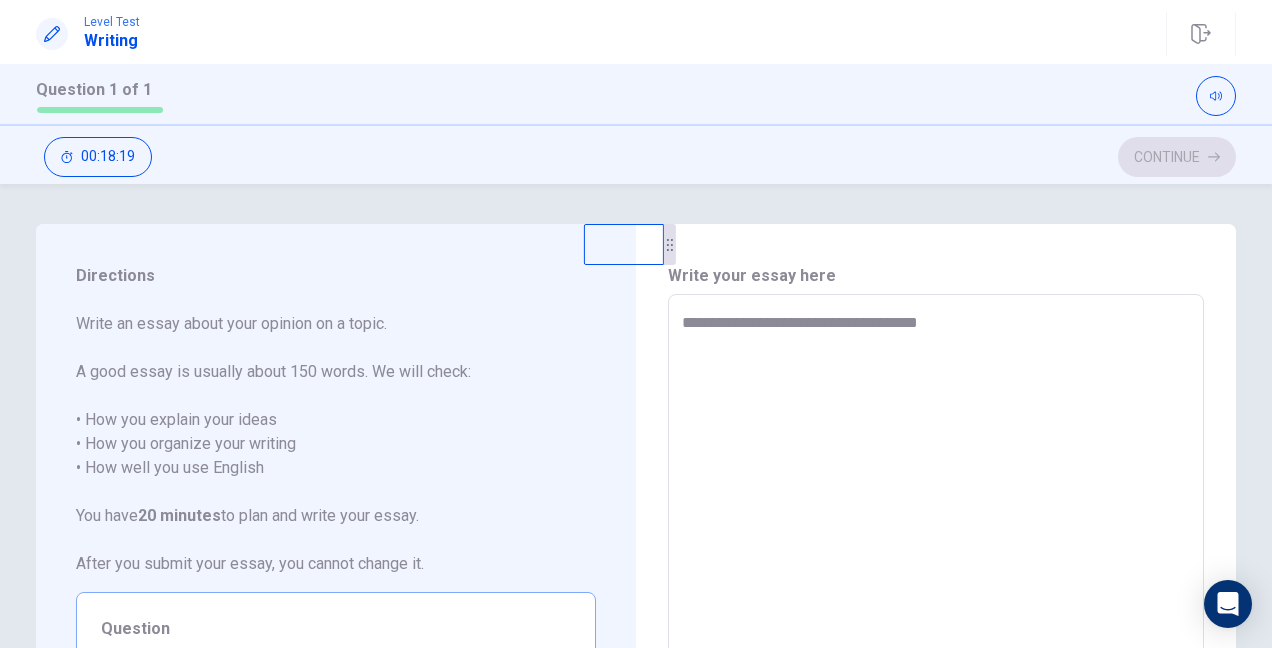 type on "**********" 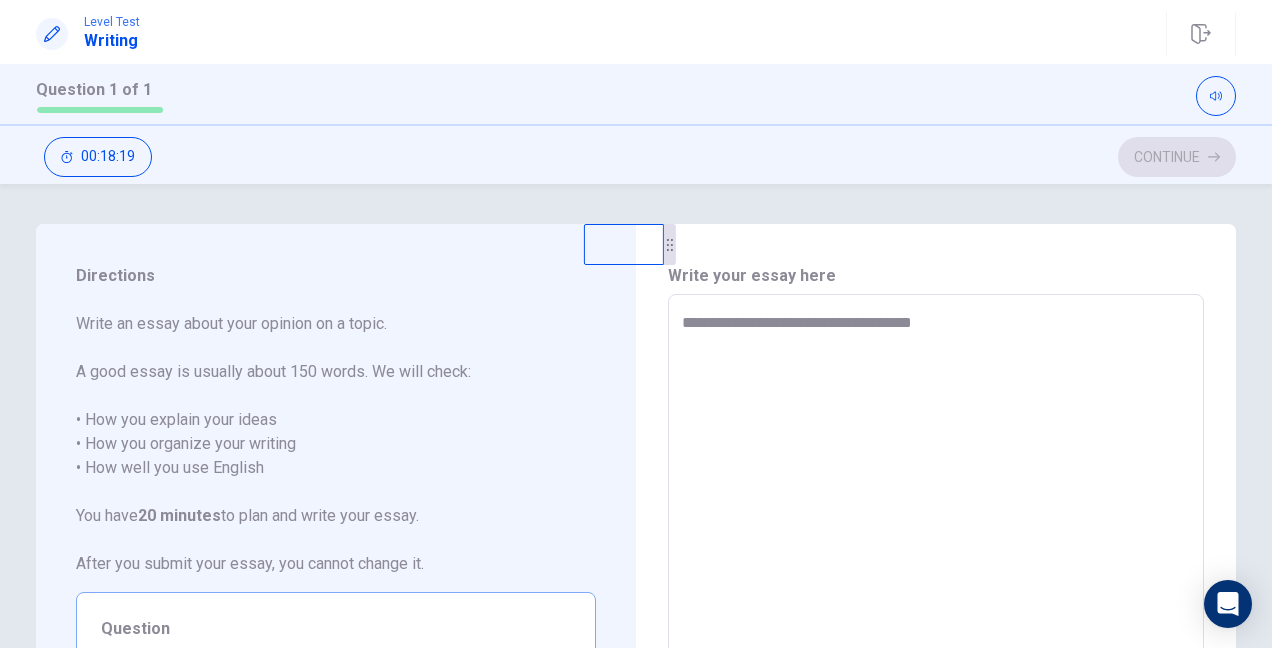 type on "*" 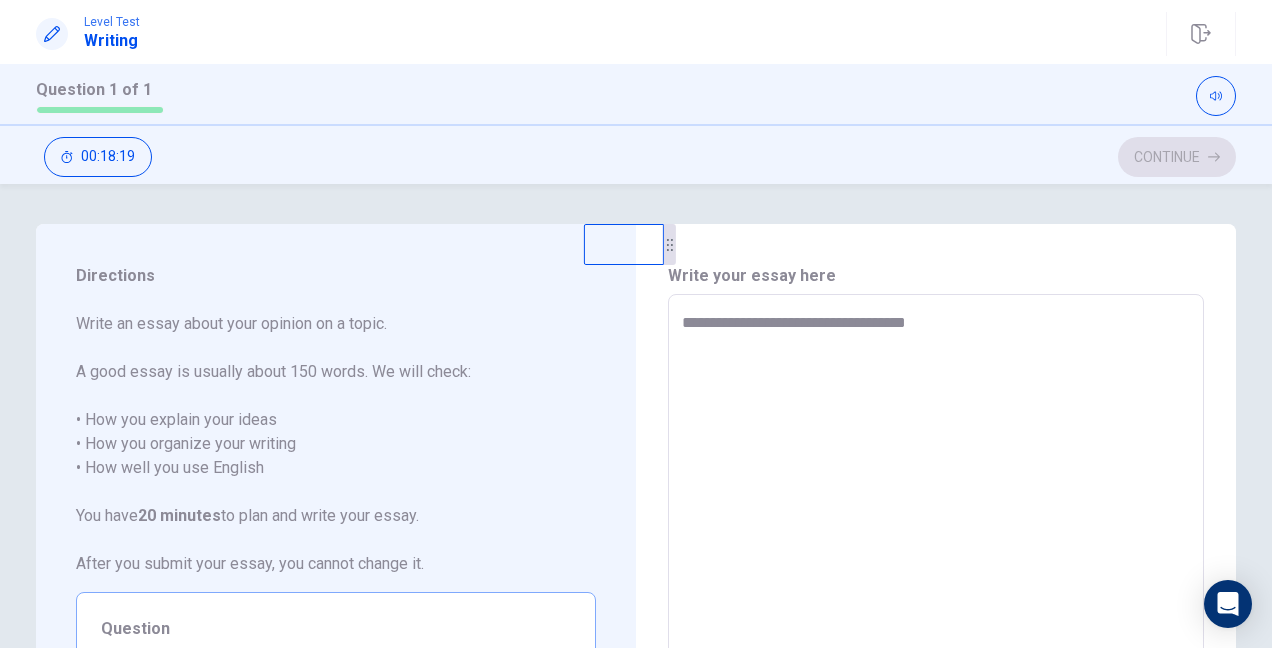type on "*" 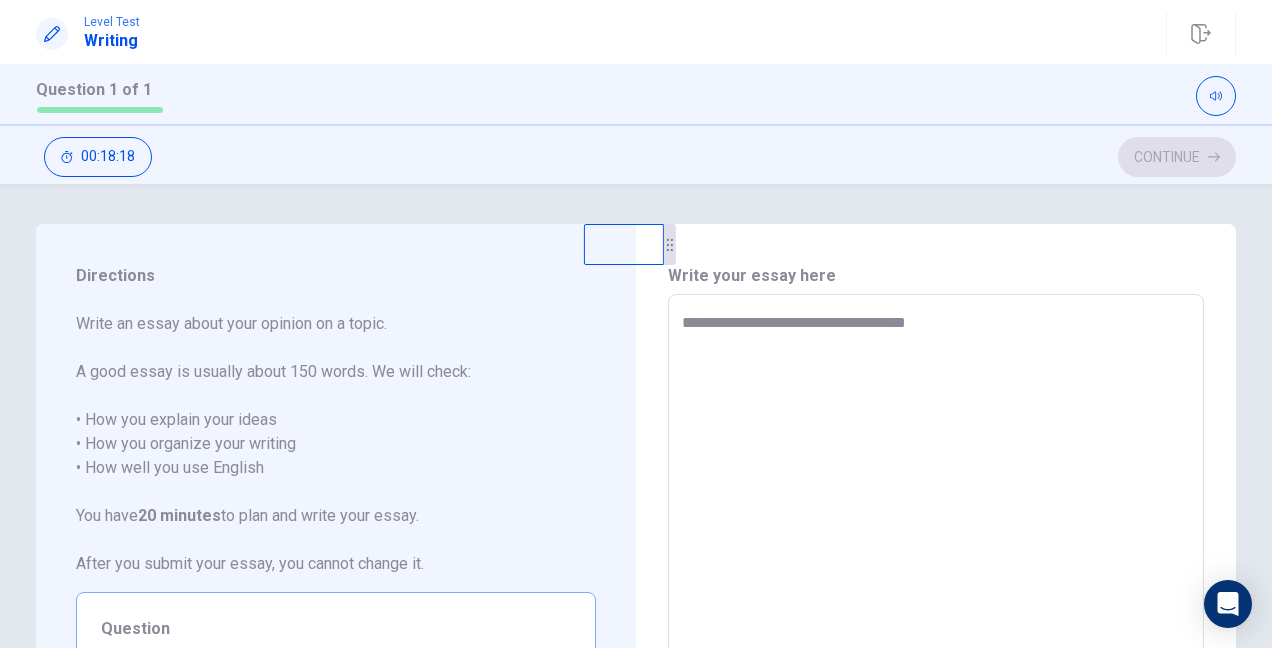 type on "**********" 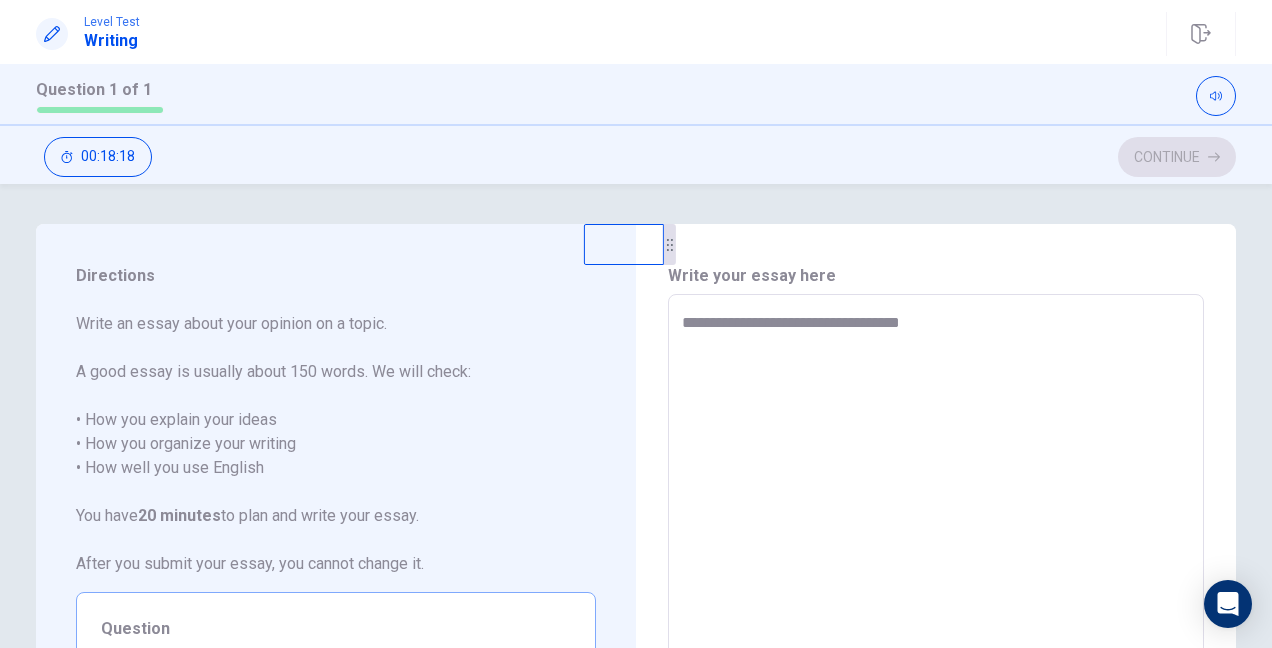 type on "*" 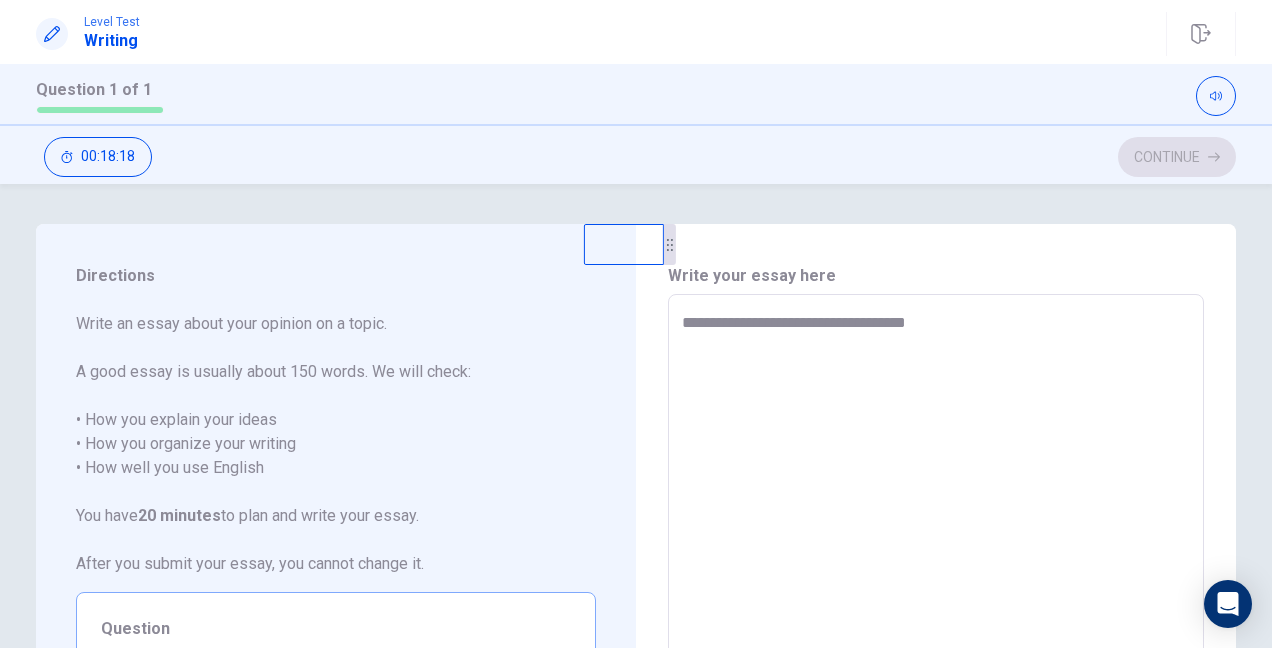 type on "*" 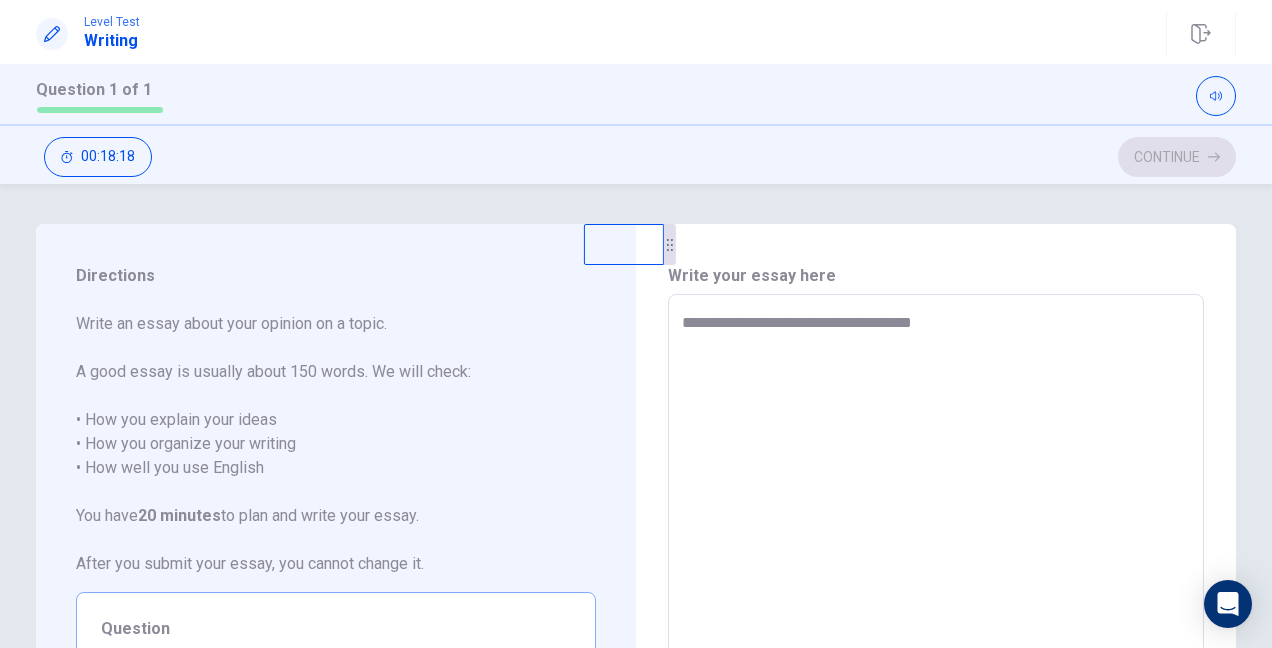 type on "*" 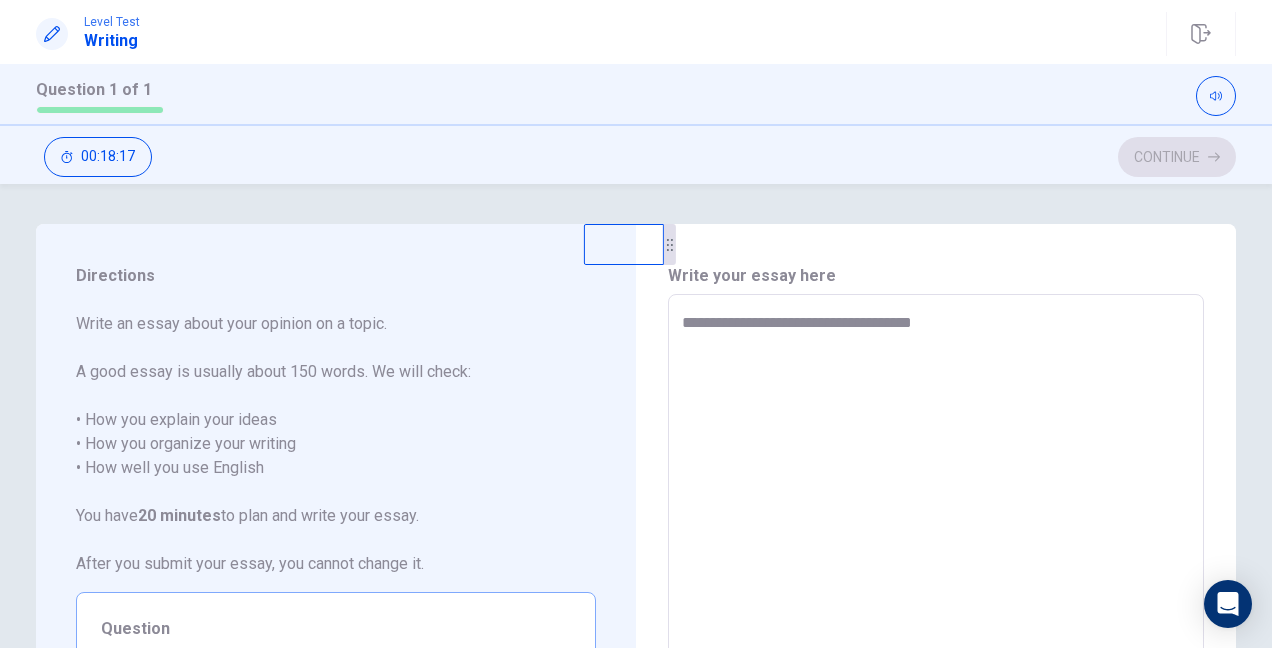 type on "**********" 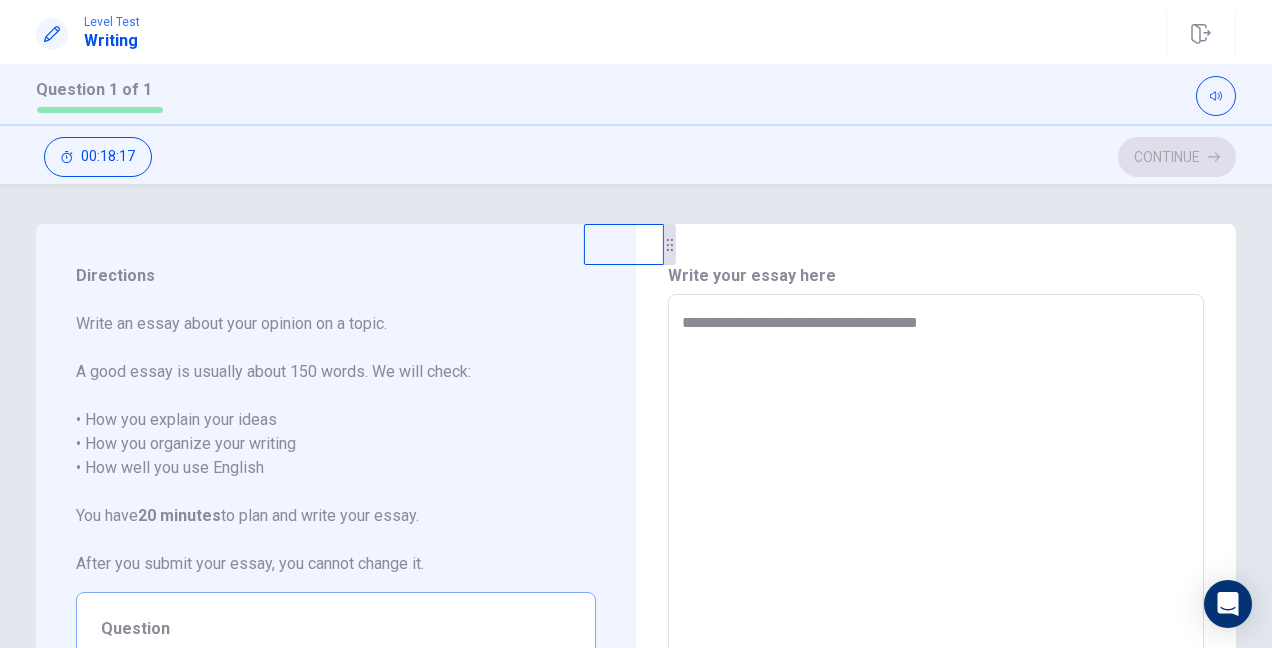 type on "*" 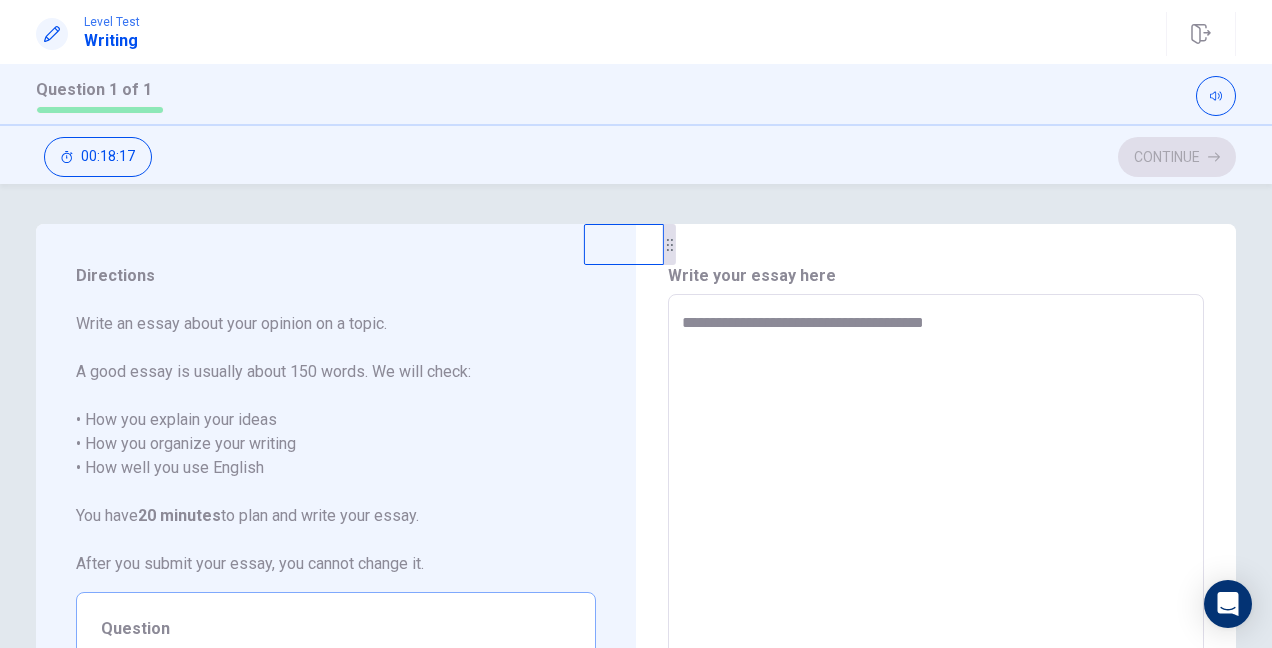 type on "*" 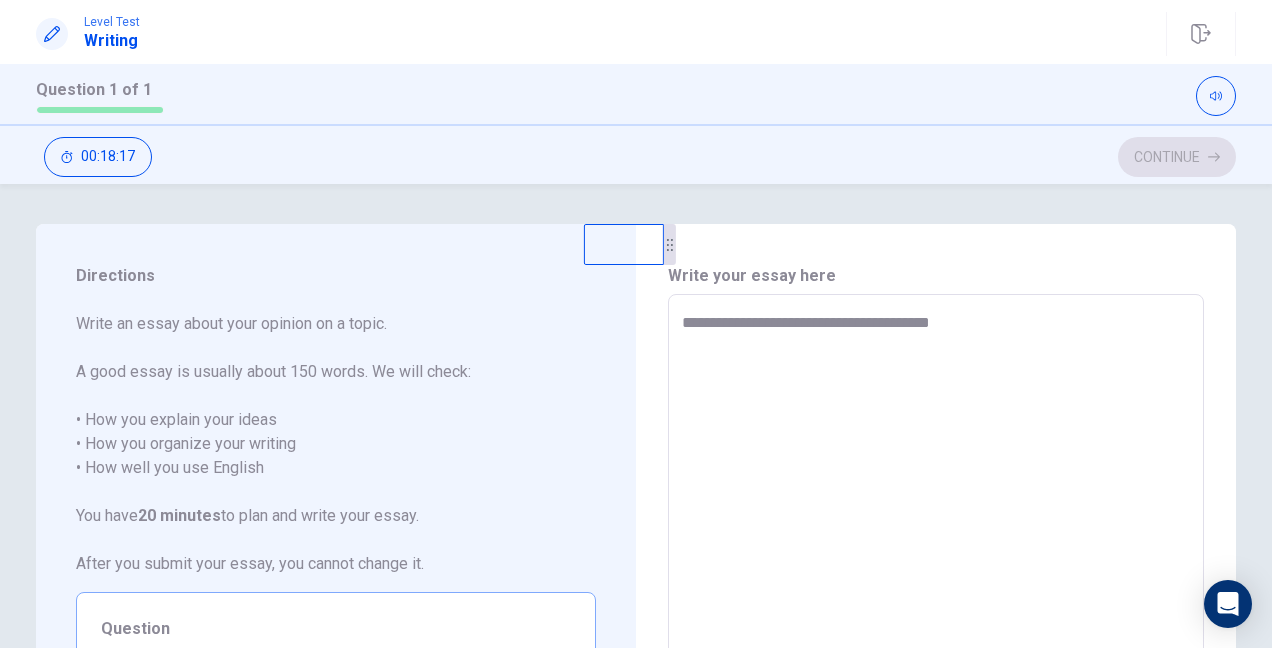 type on "*" 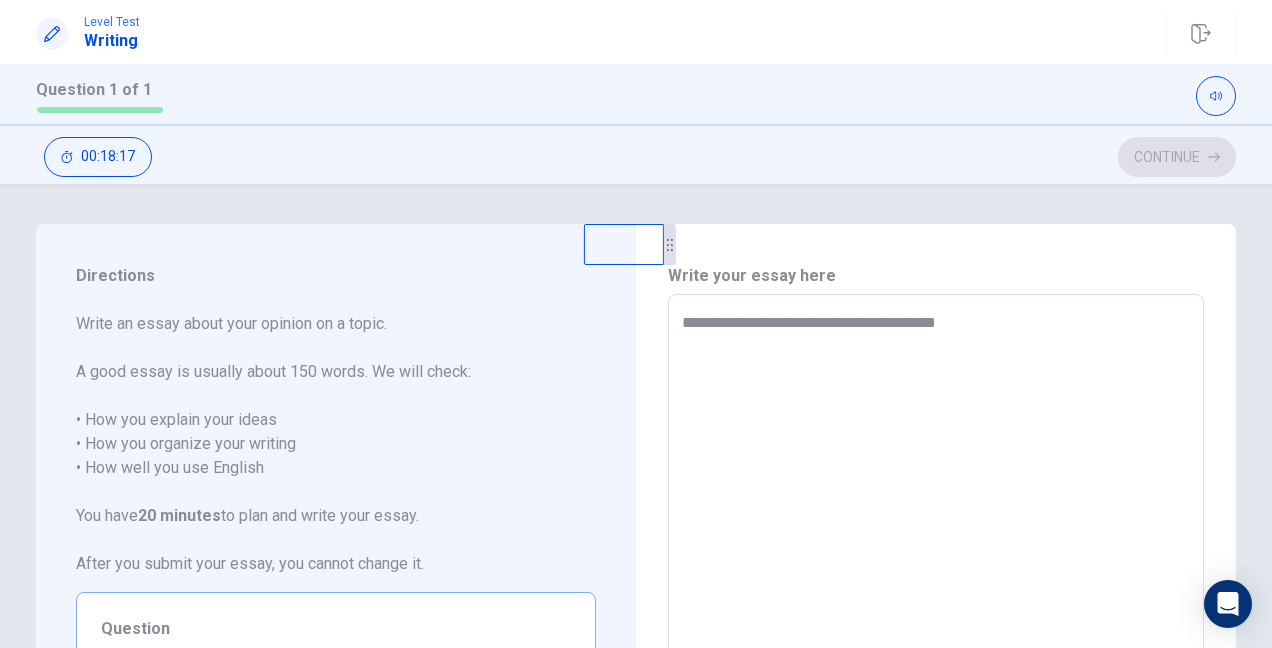 type on "*" 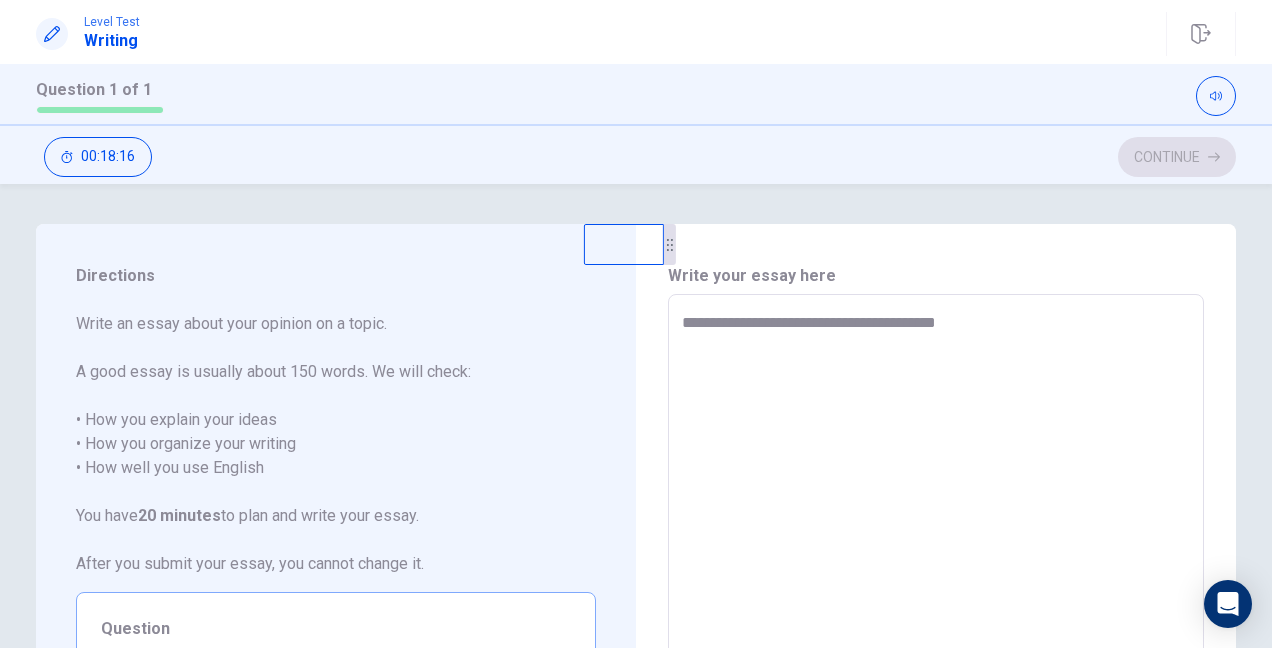 type on "**********" 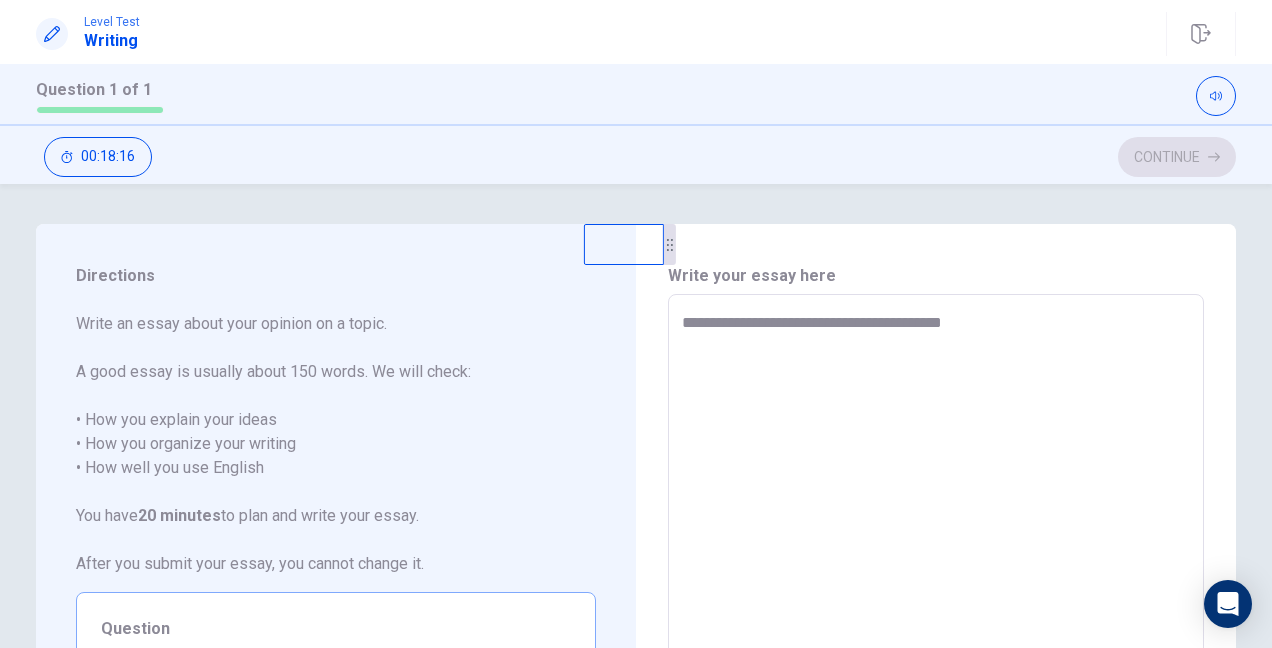 type on "*" 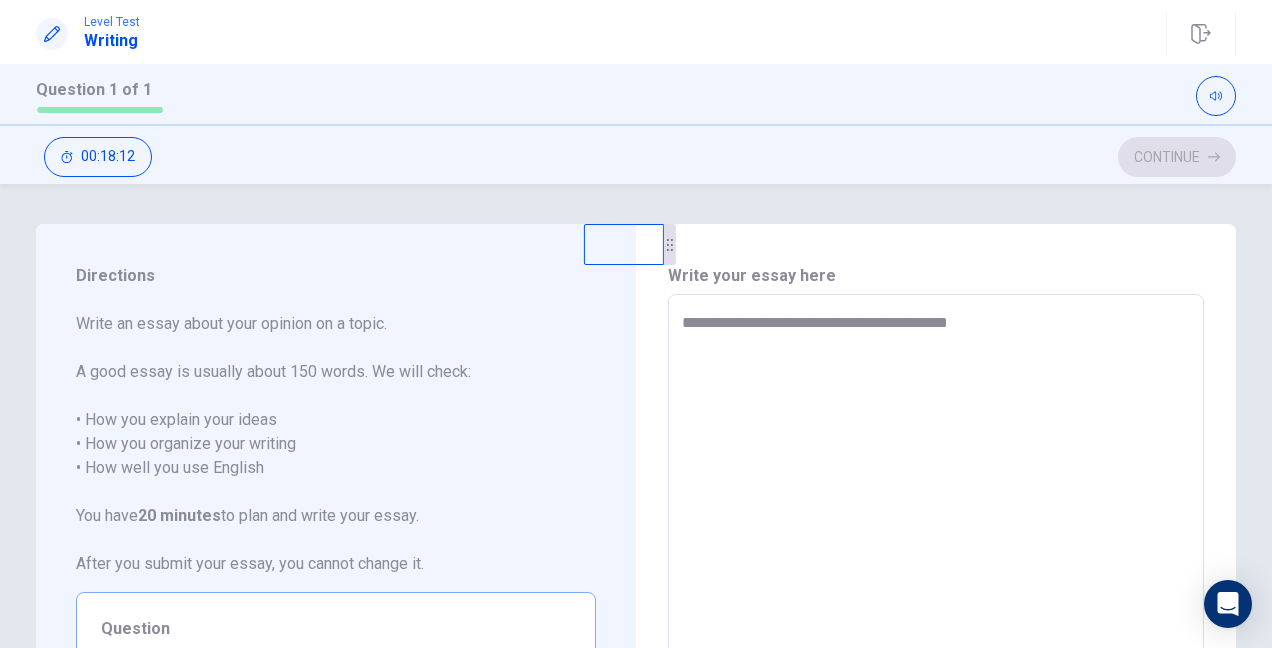 type on "*" 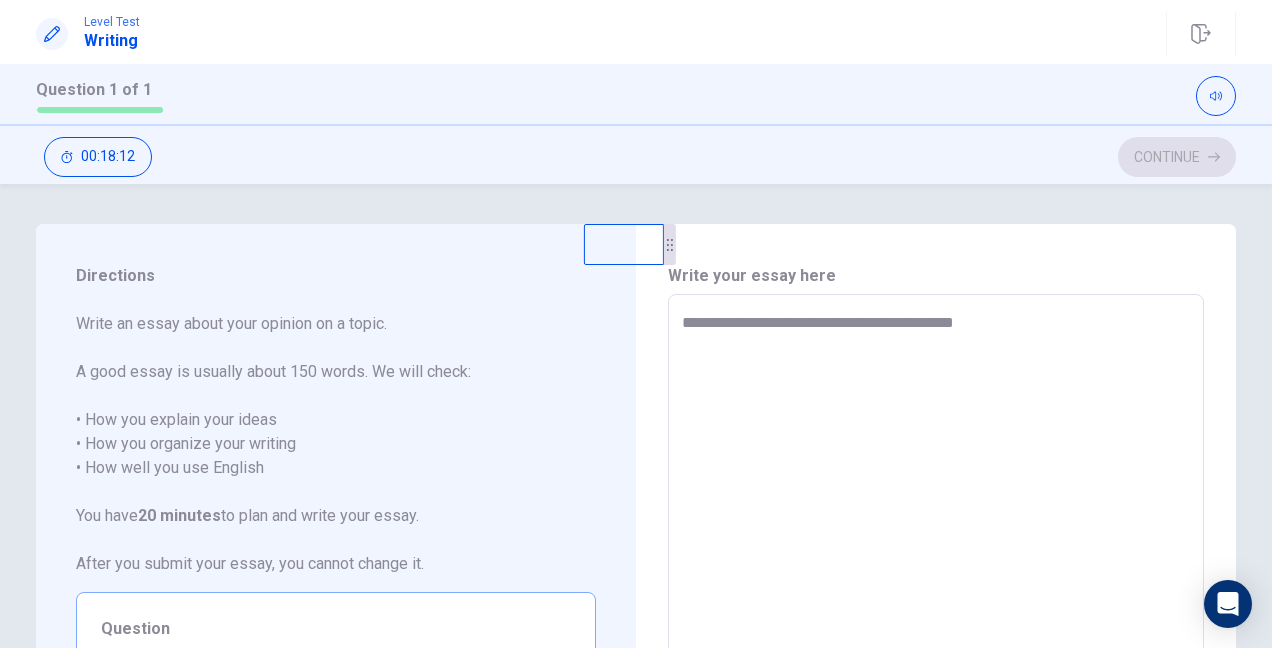 type on "*" 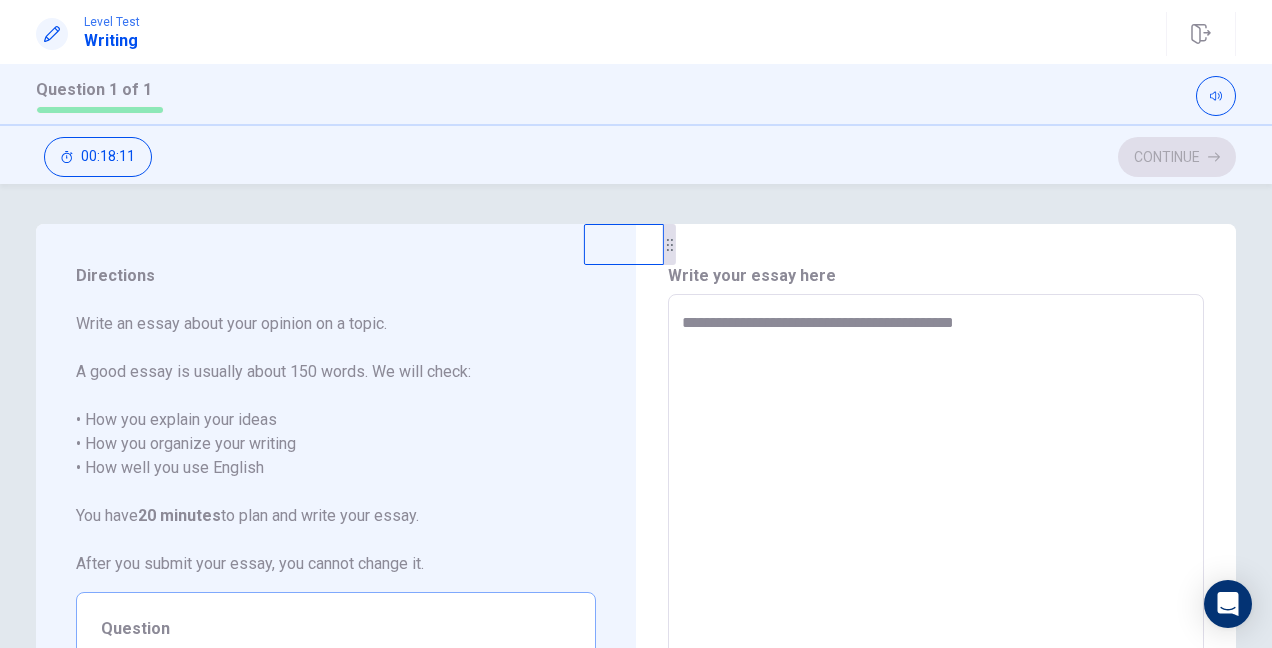 type on "**********" 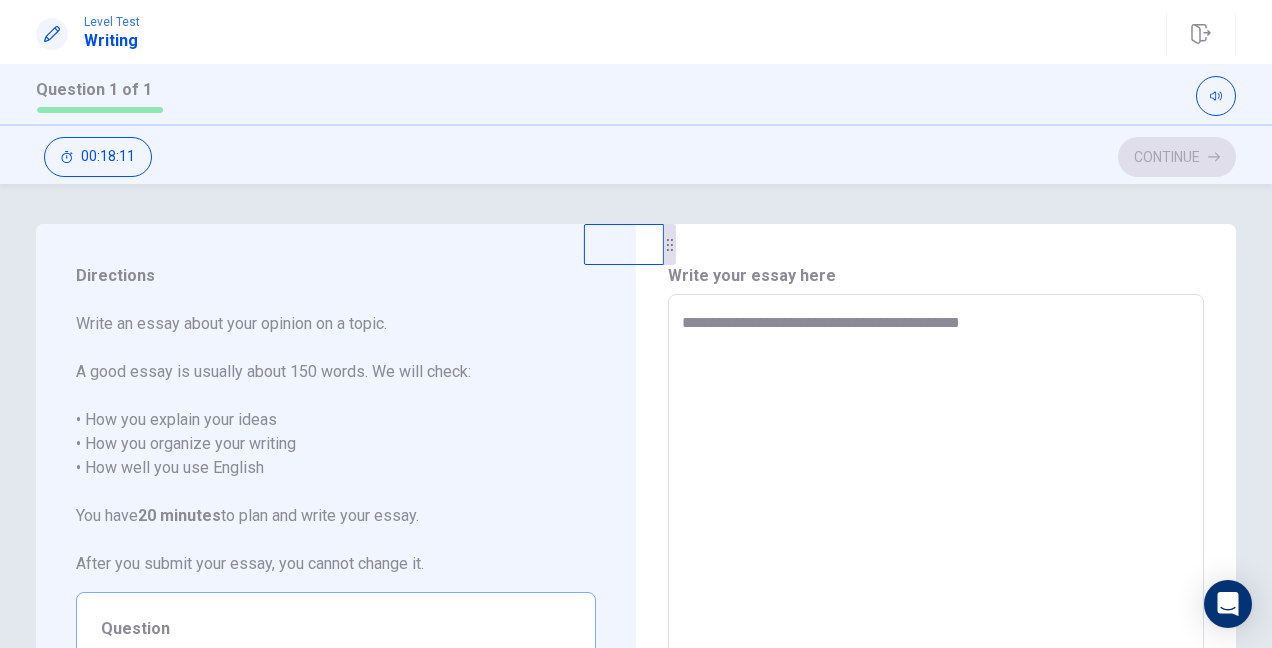 type on "*" 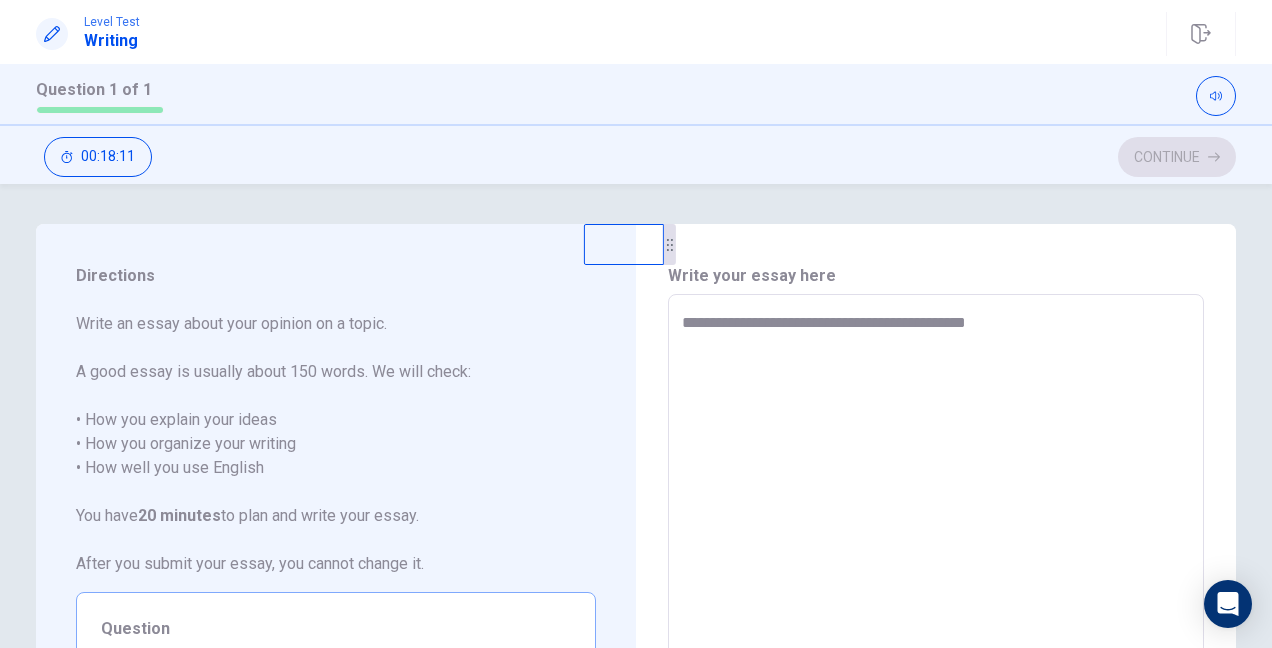 type on "**********" 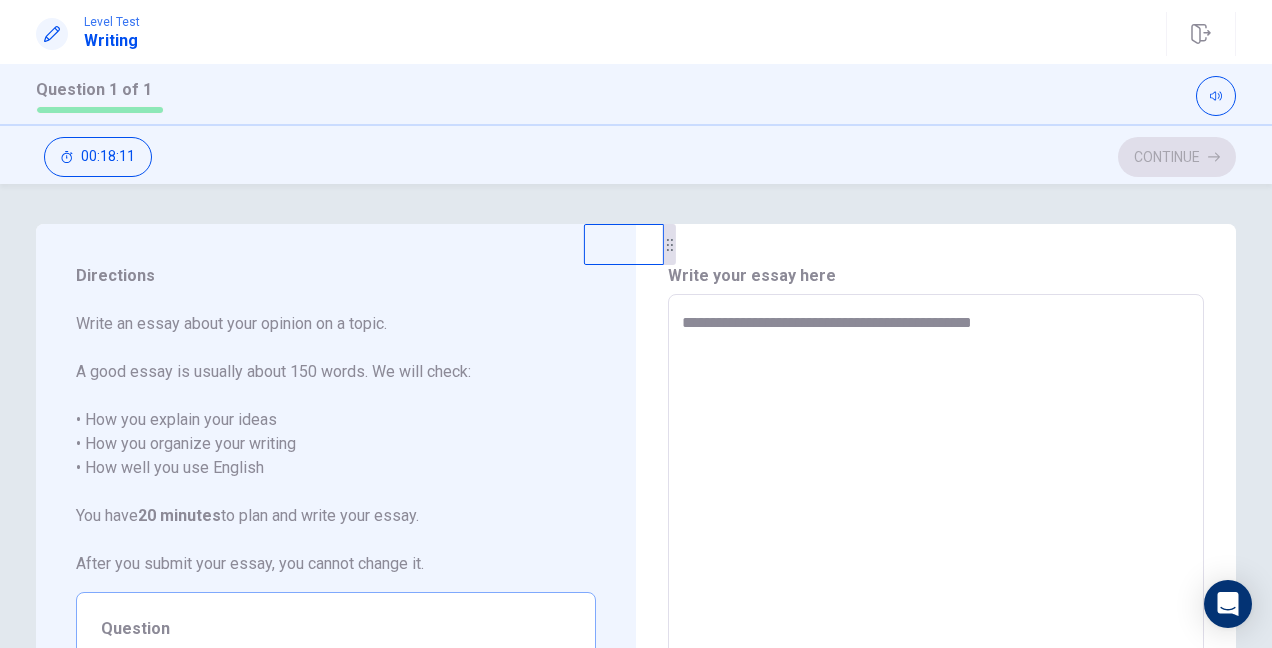 type on "*" 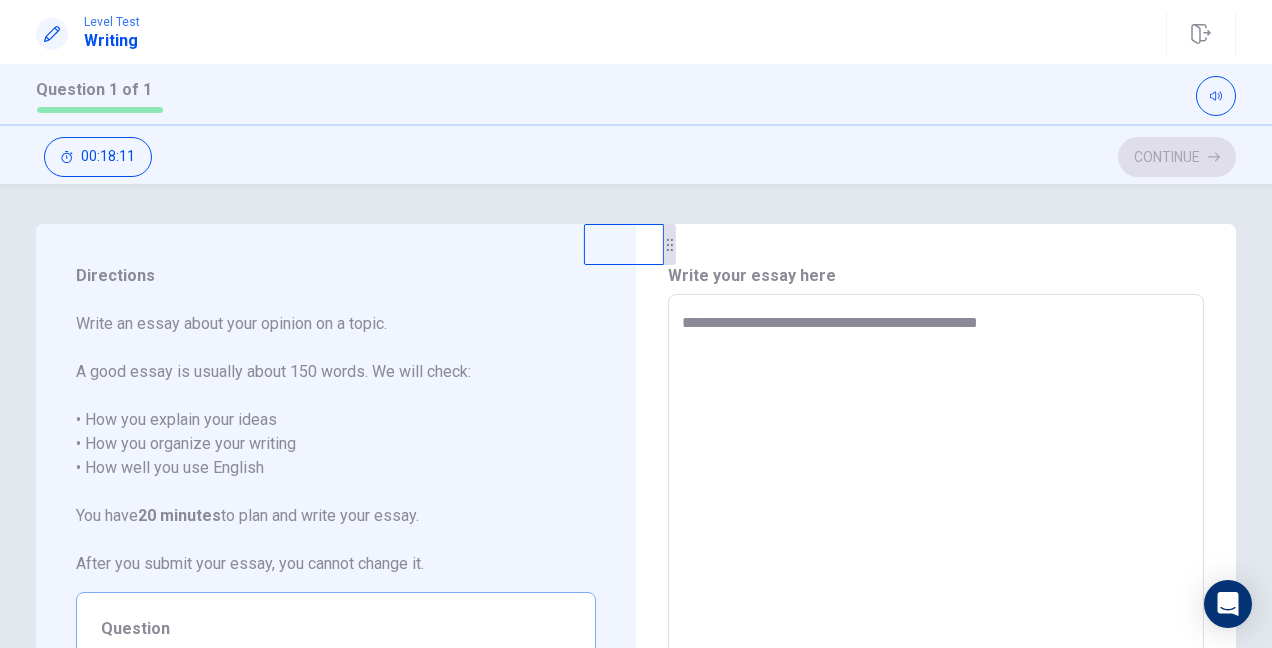 type on "*" 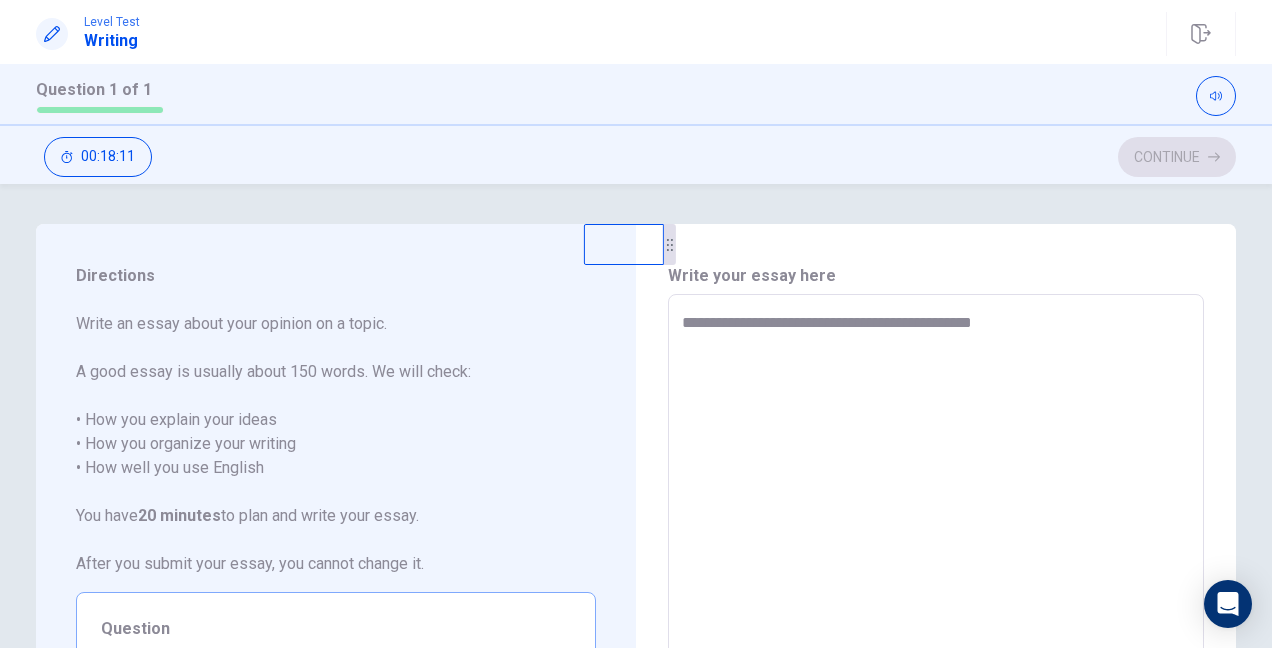 type on "*" 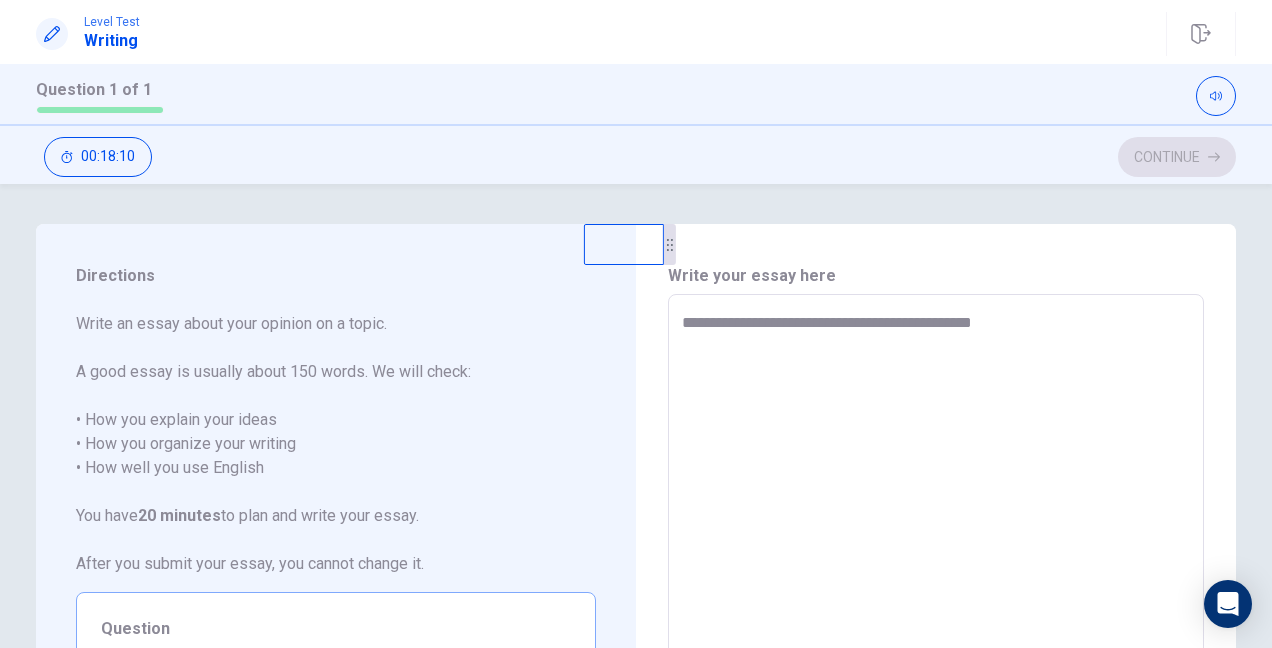 type on "**********" 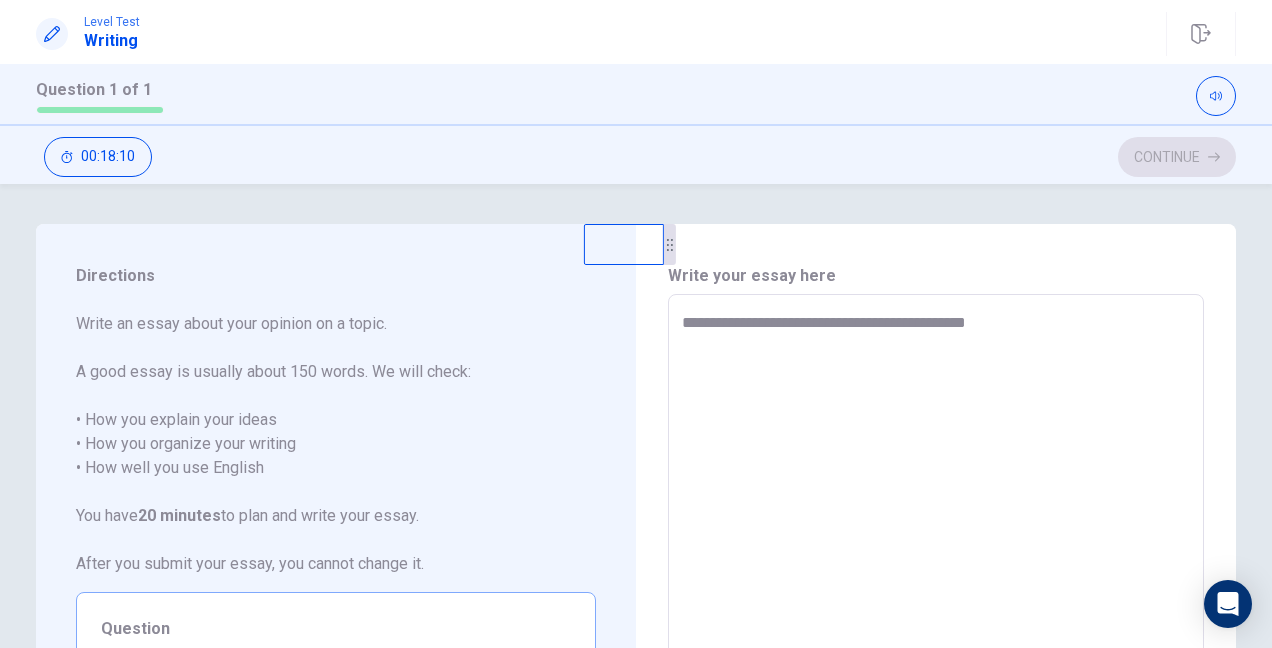 type on "*" 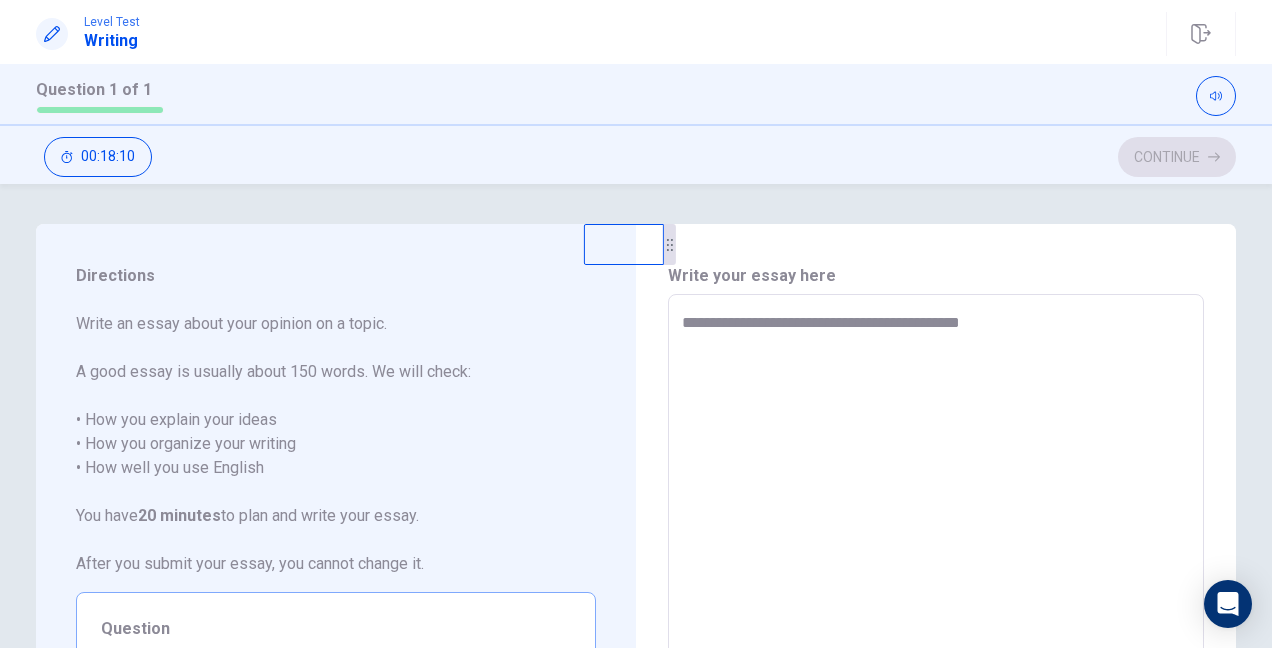 type on "*" 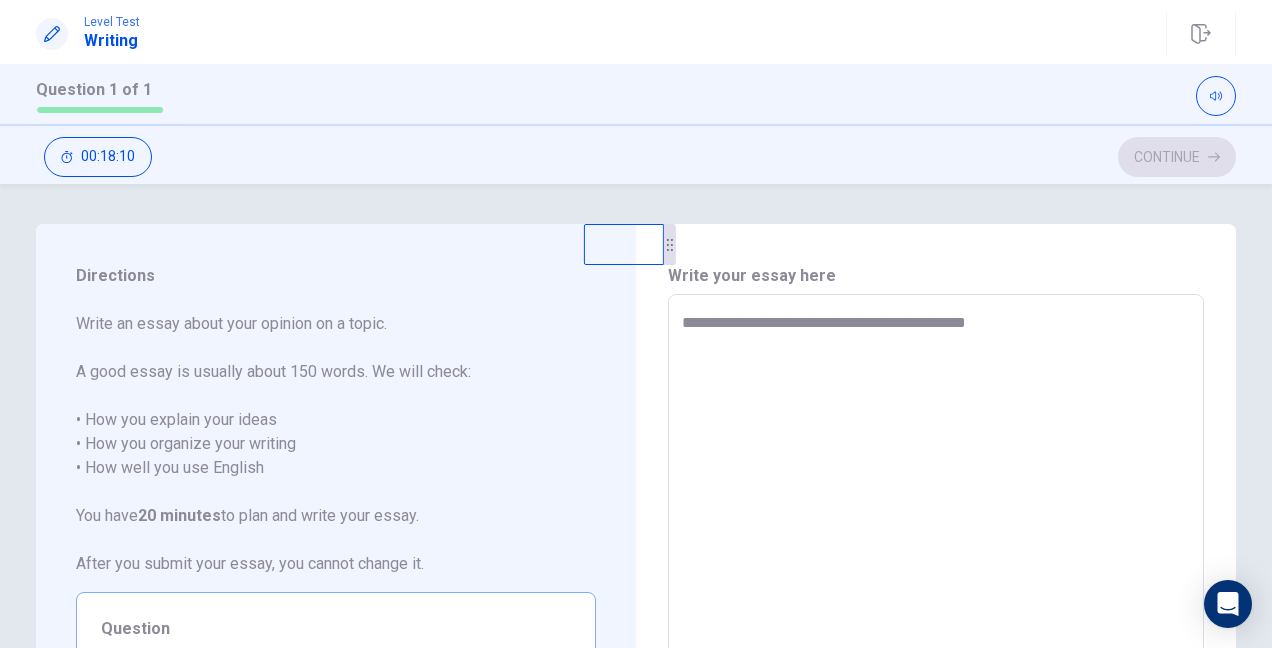 type on "*" 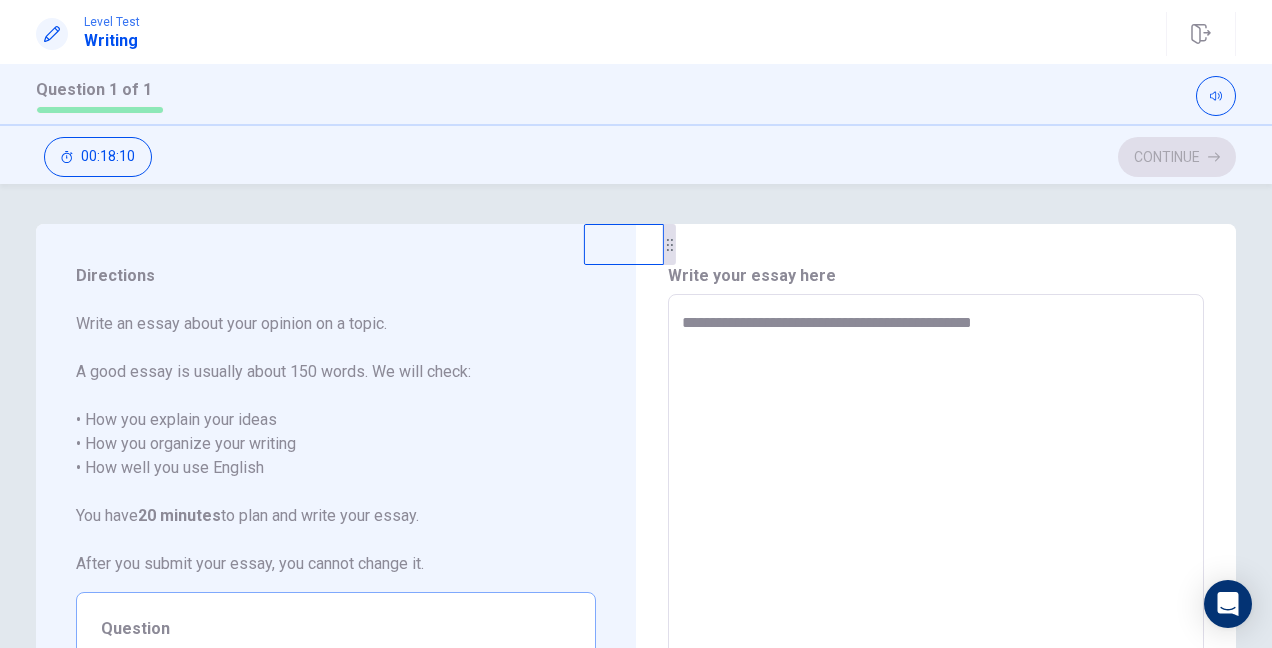 type on "*" 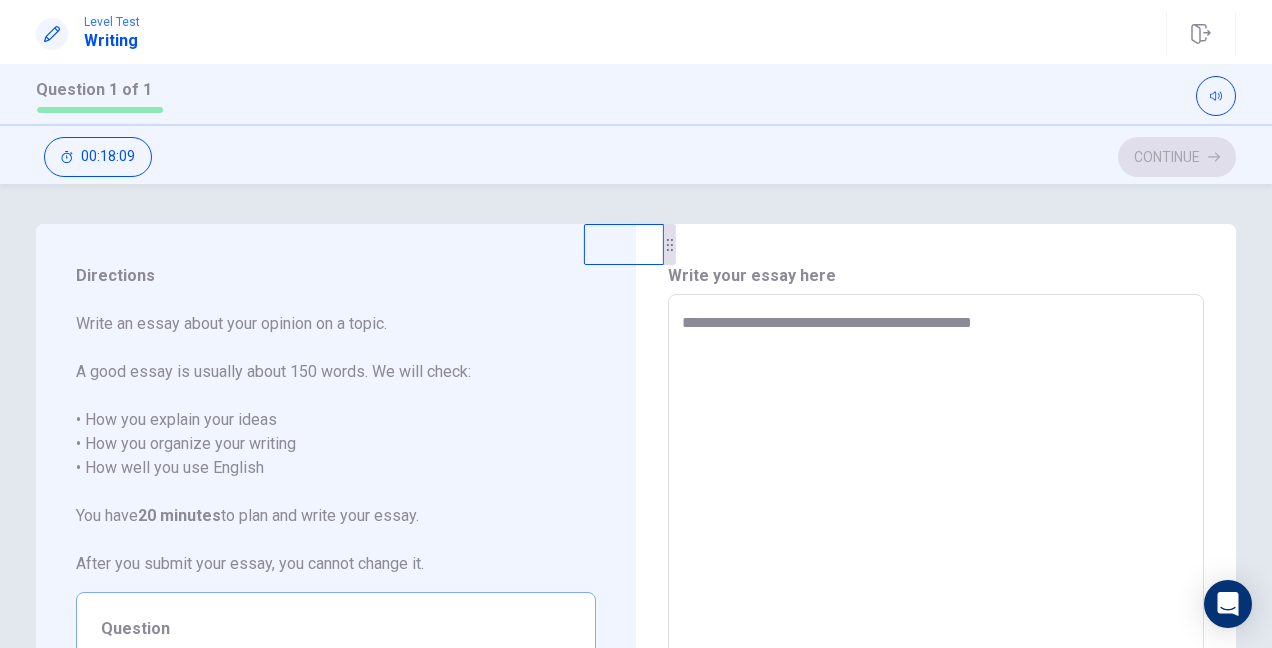 type on "**********" 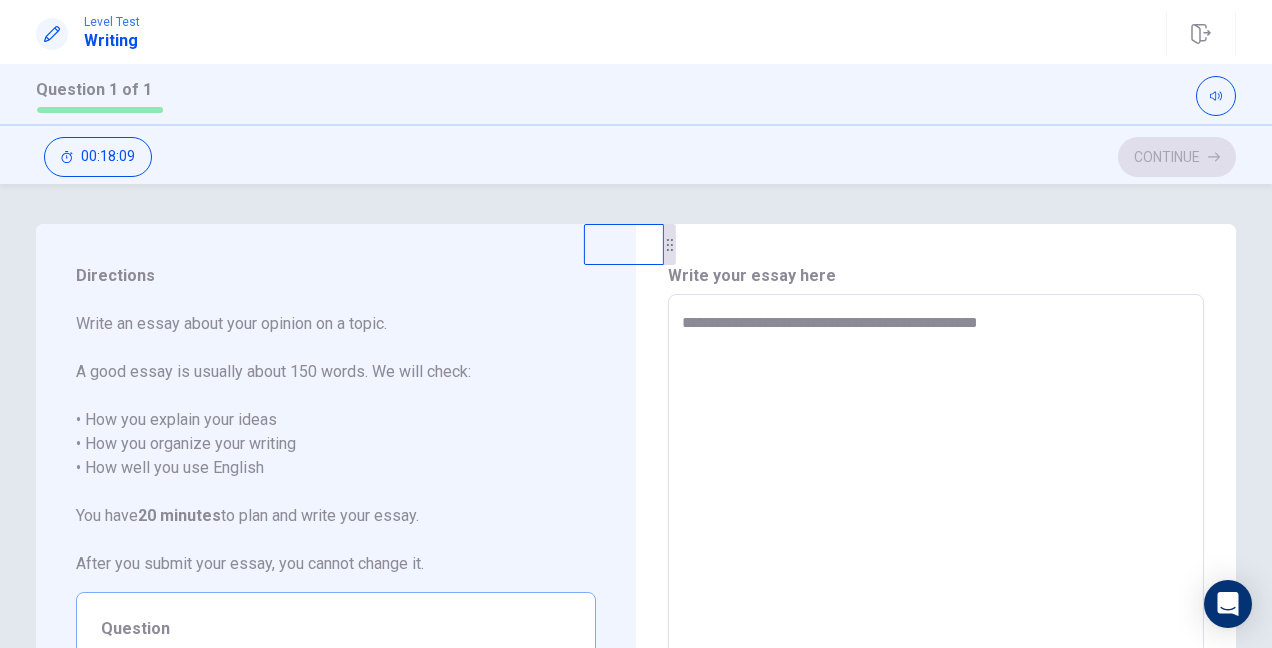 type on "*" 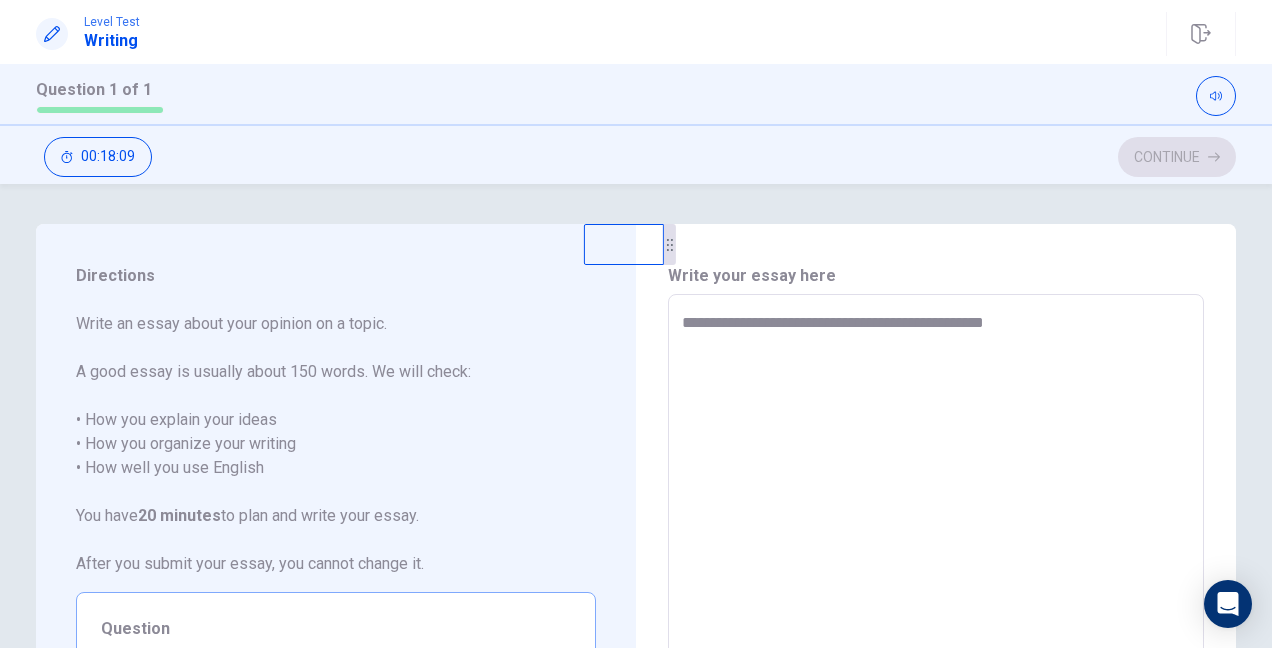 type on "*" 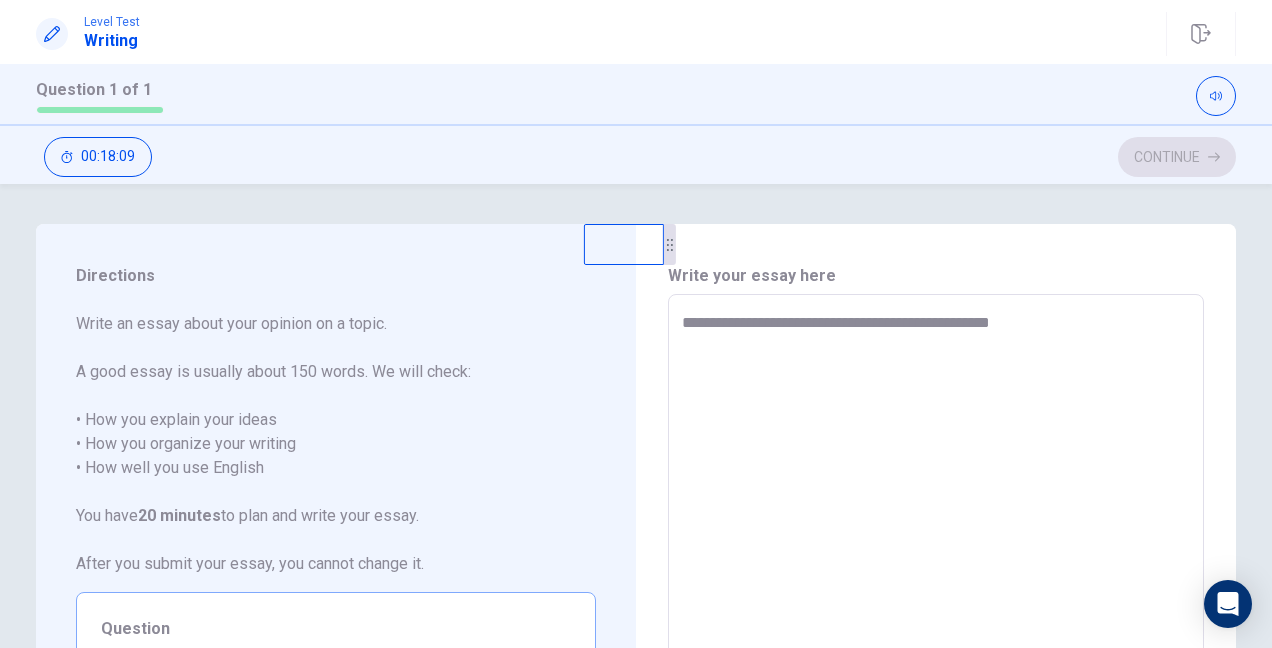 type on "*" 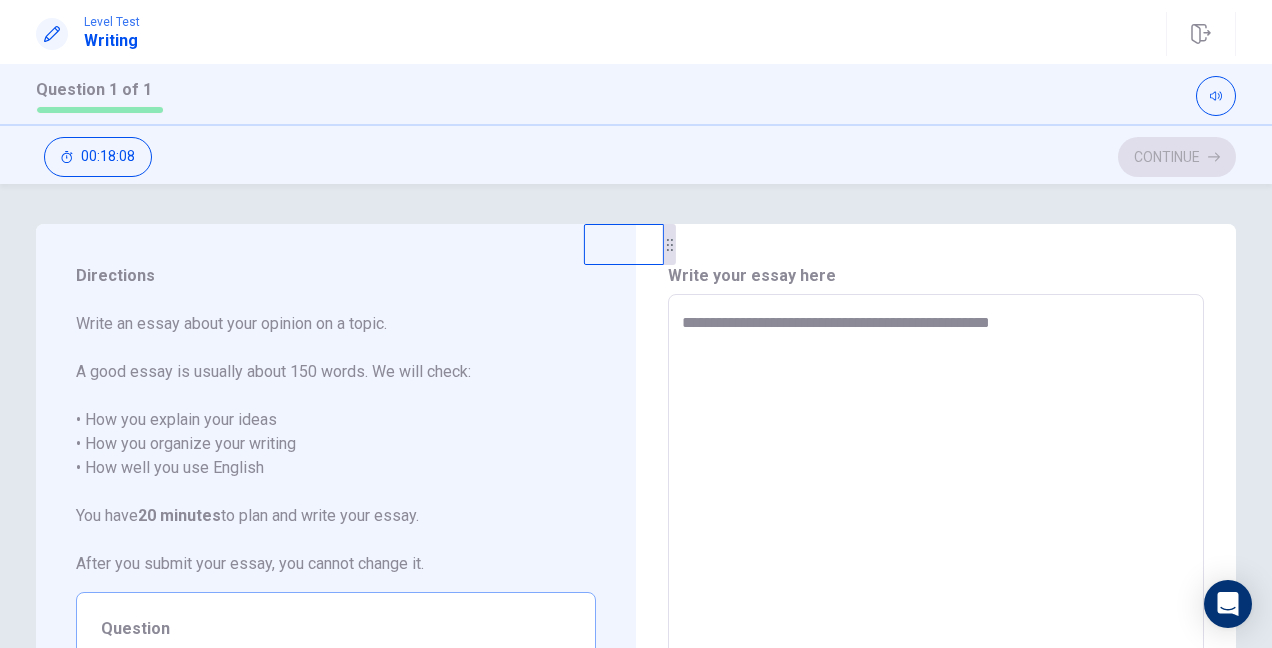 type on "**********" 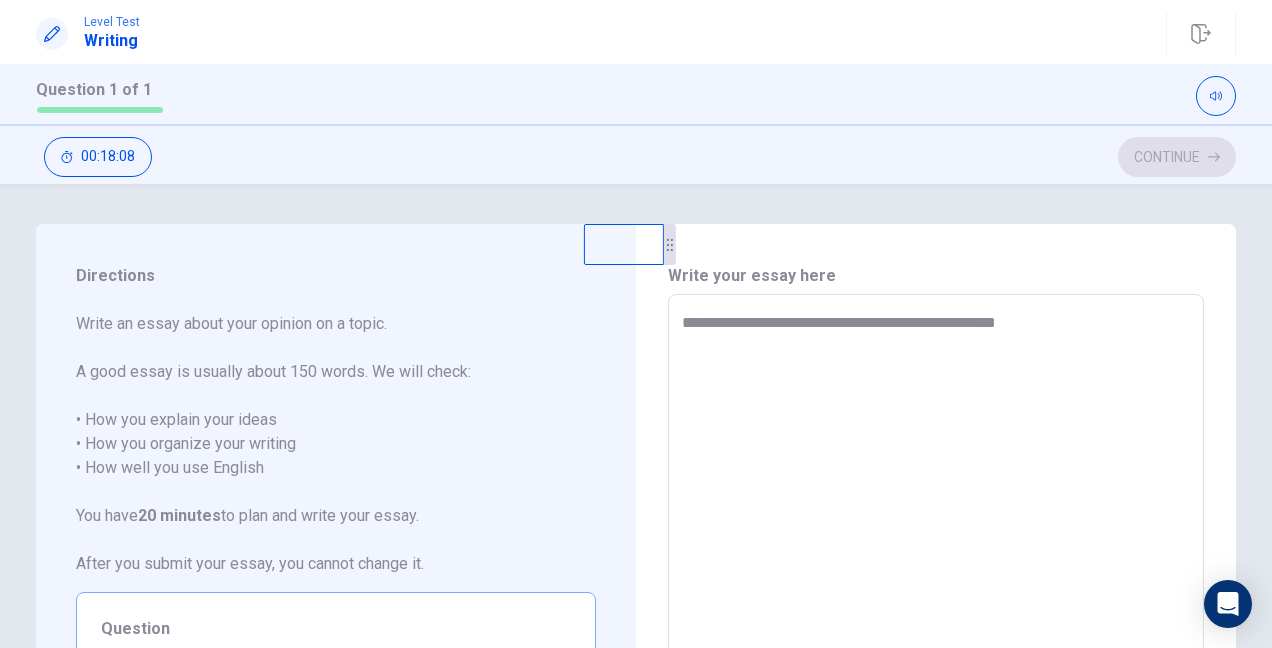type on "*" 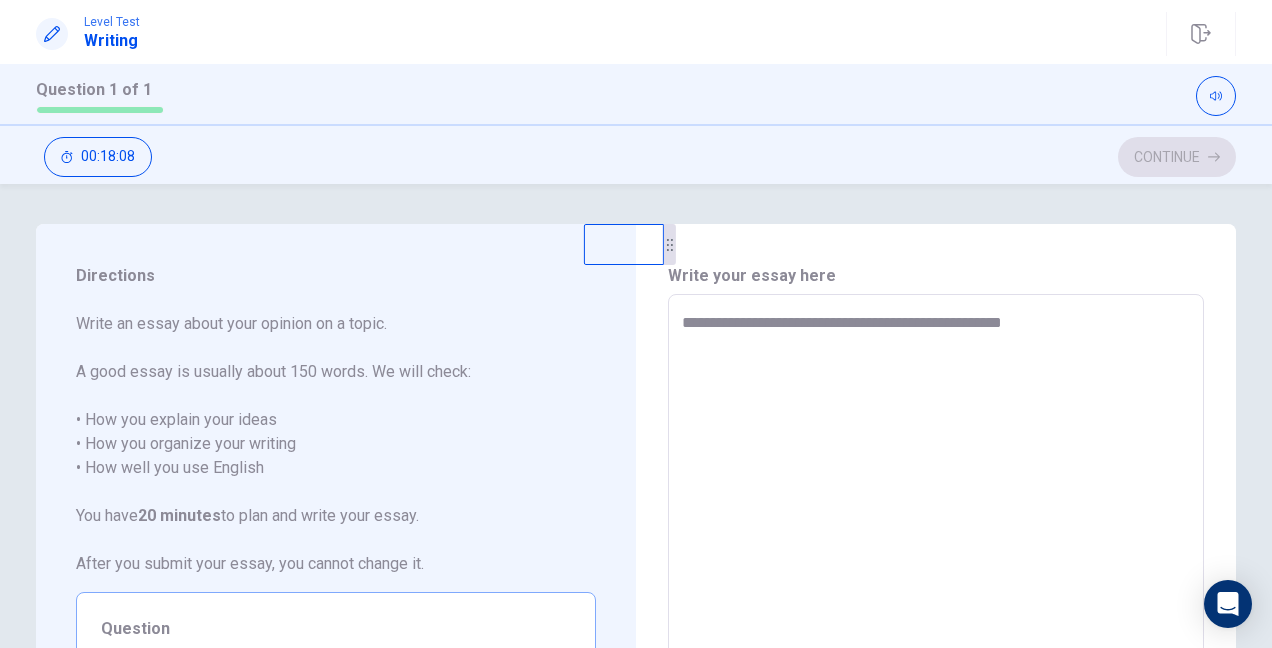 type on "*" 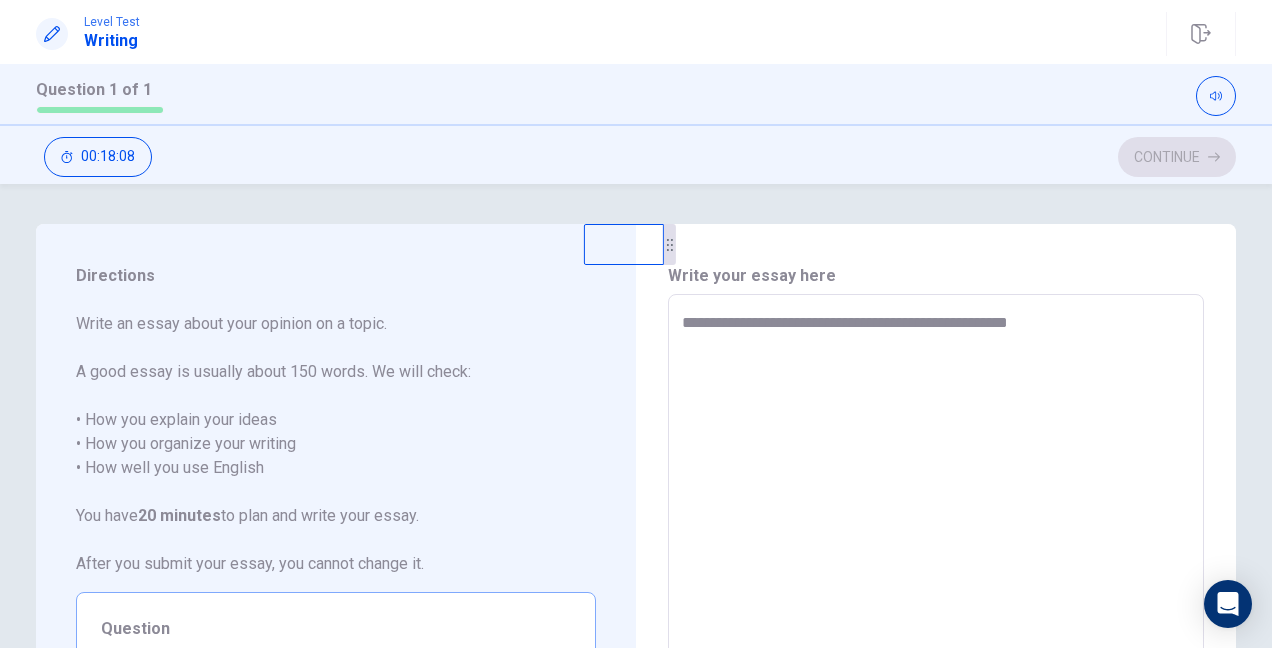 type on "*" 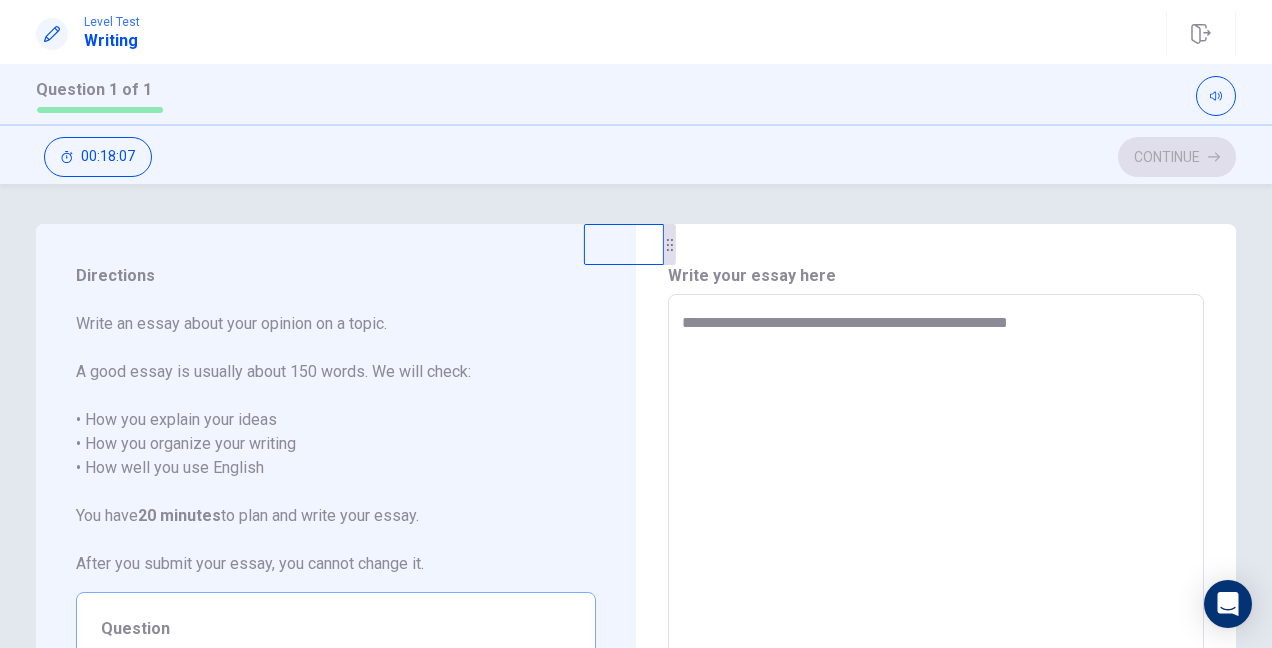 type on "**********" 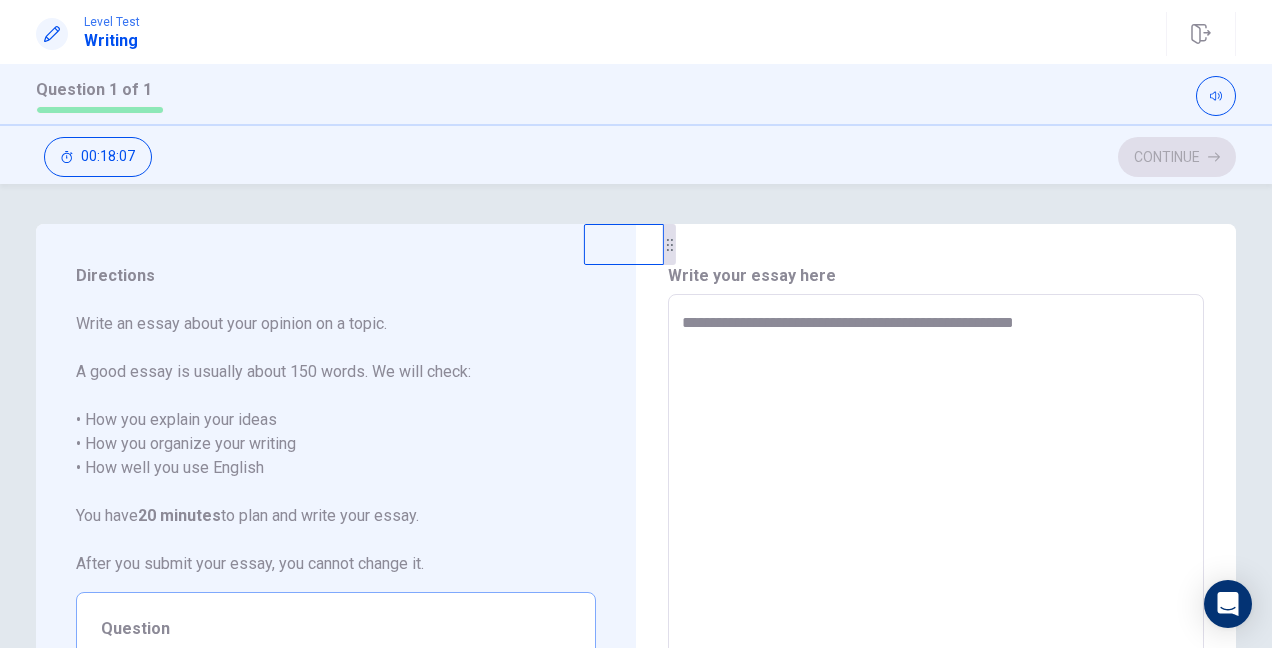 type on "*" 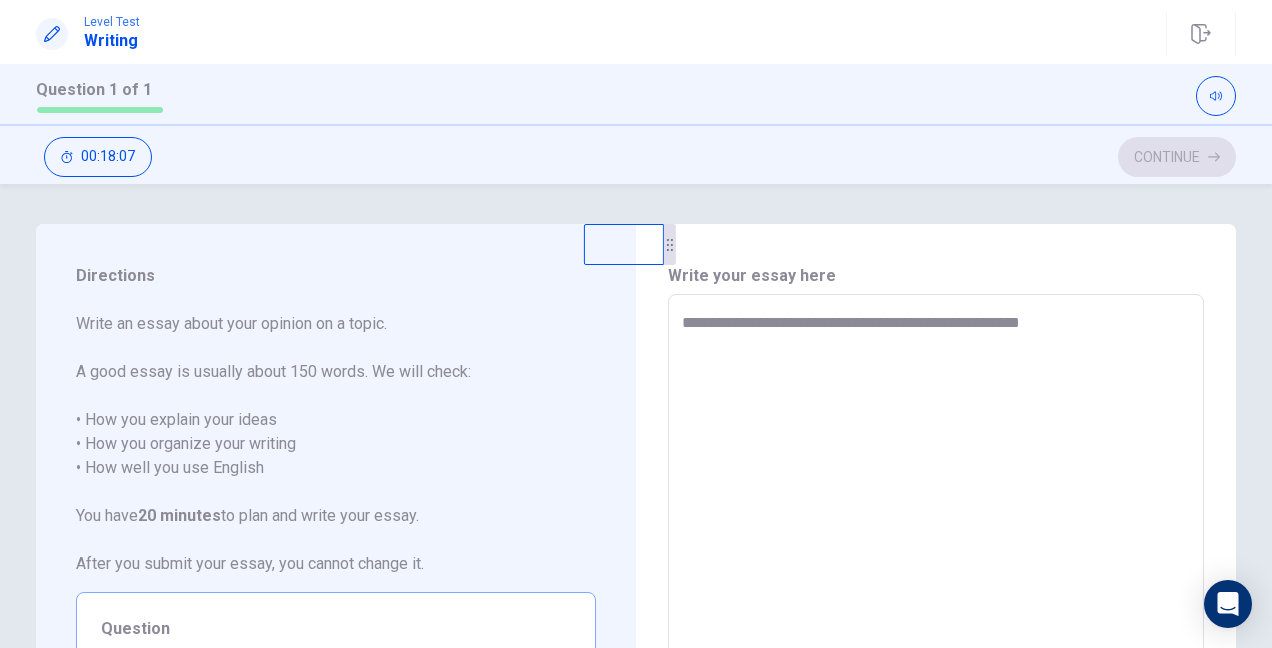 type on "*" 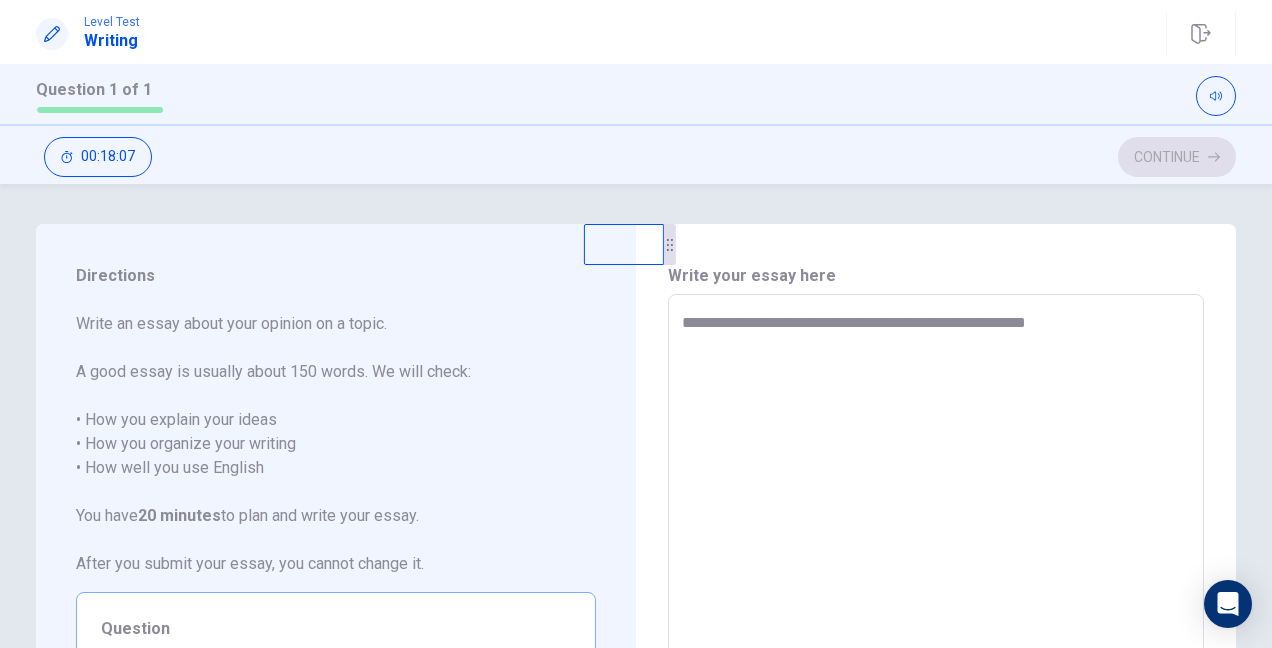 type on "*" 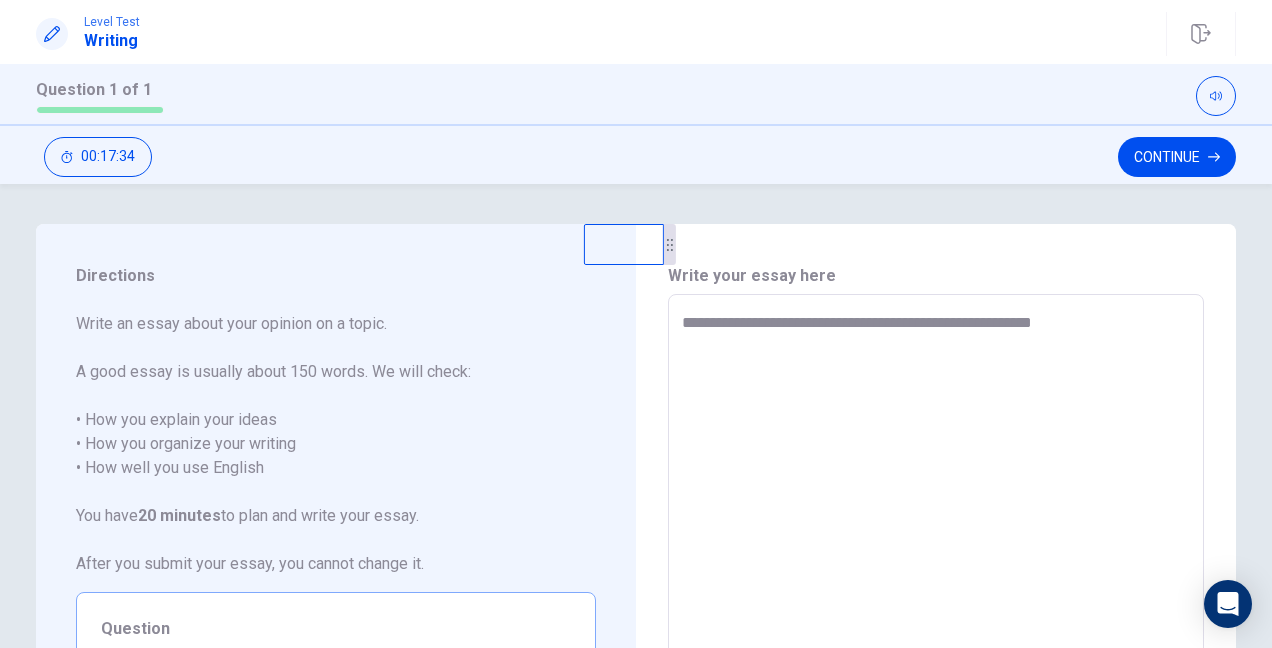 type on "*" 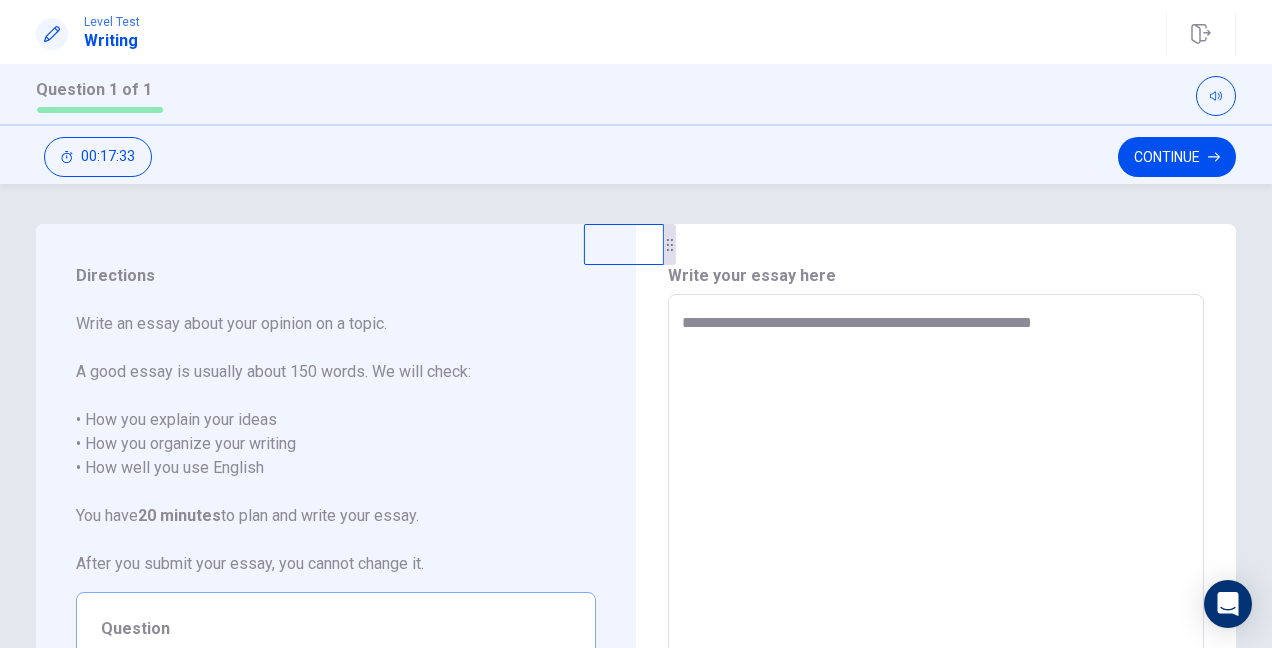 type on "**********" 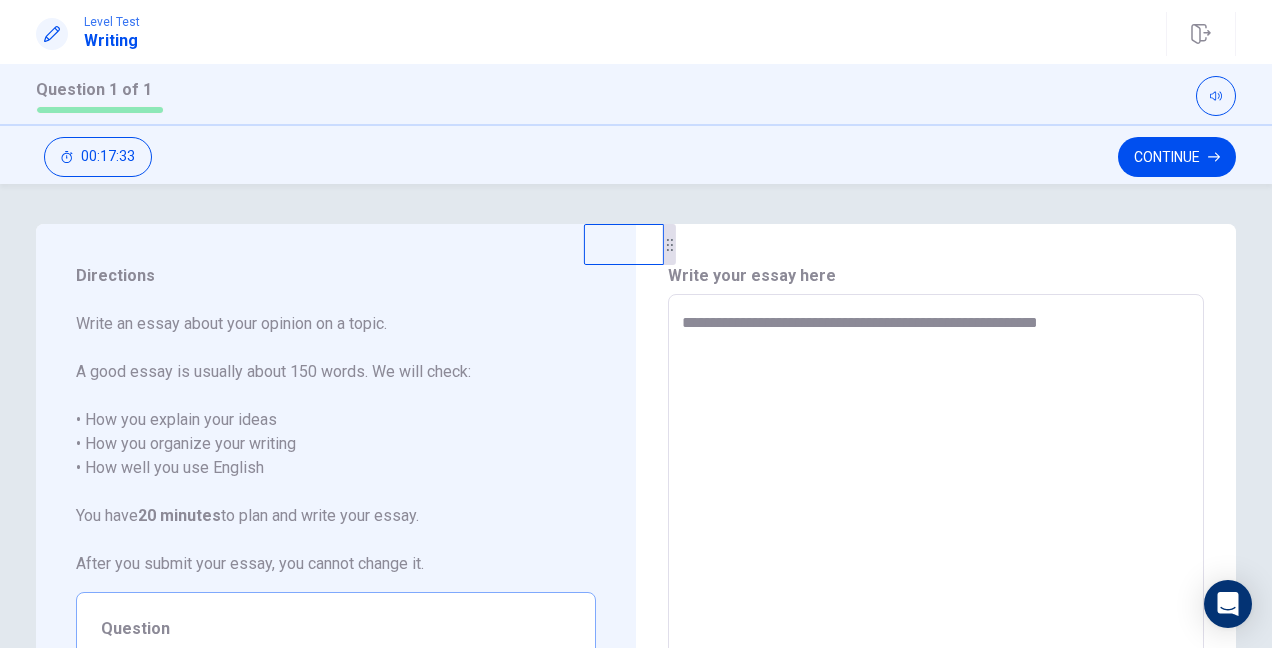 type on "*" 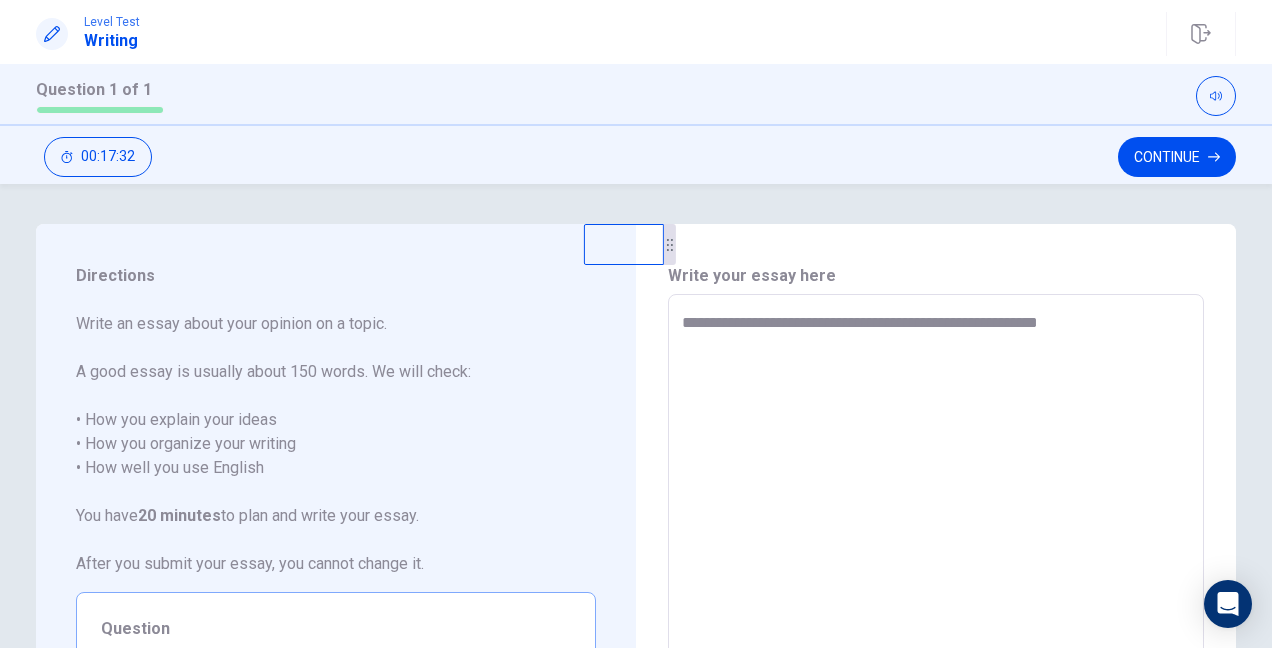 type on "**********" 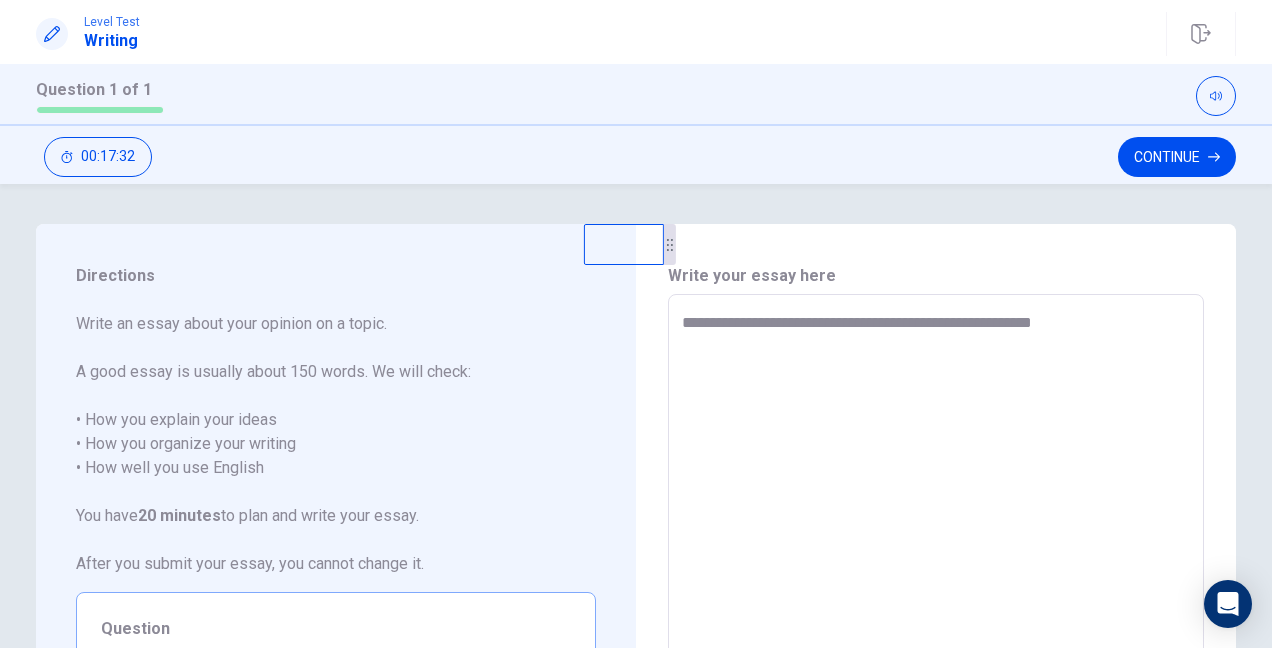 type on "*" 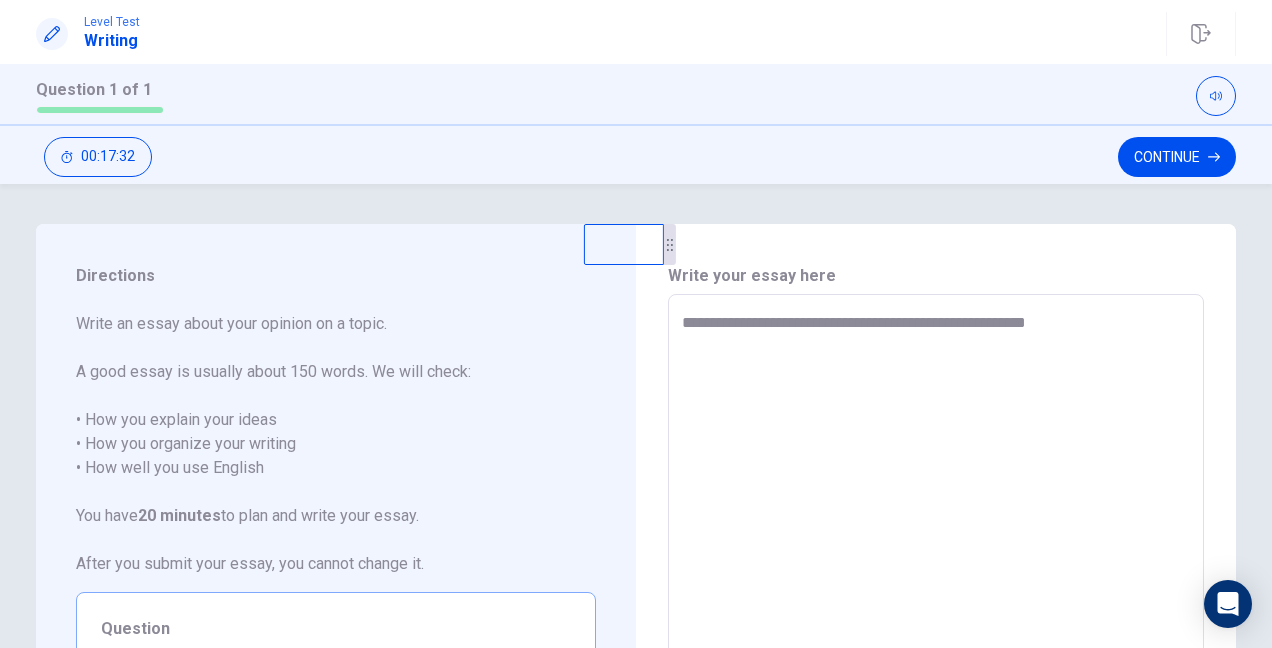 type on "*" 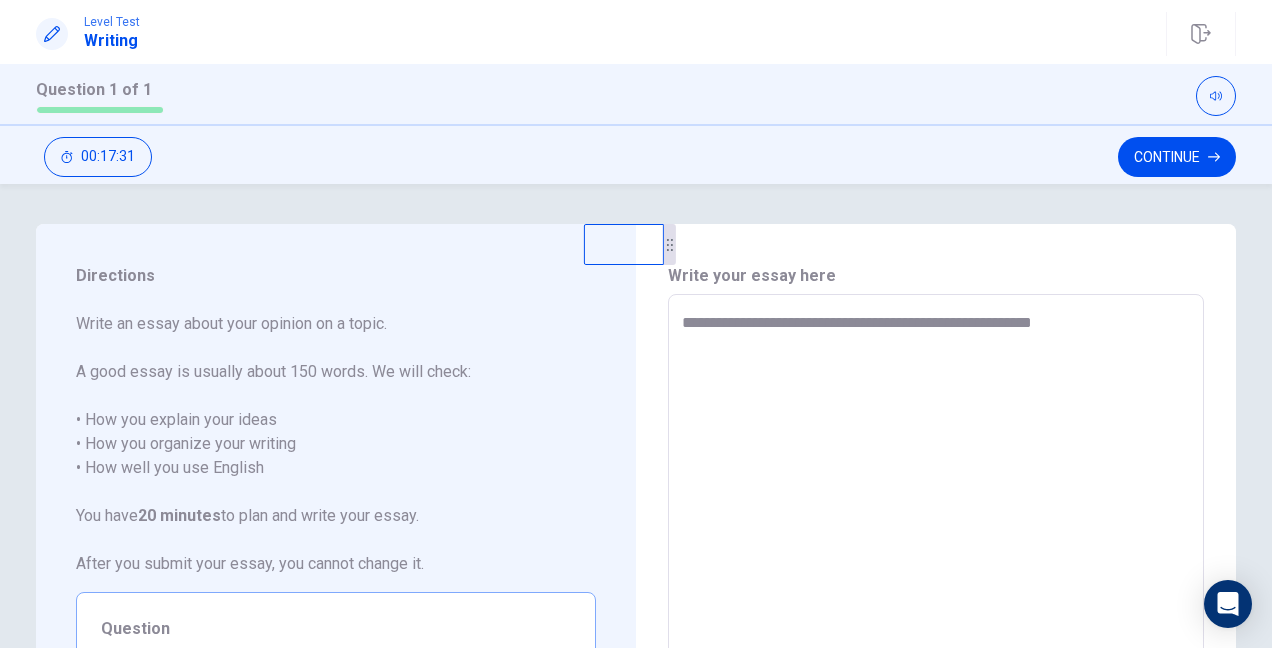 type on "*" 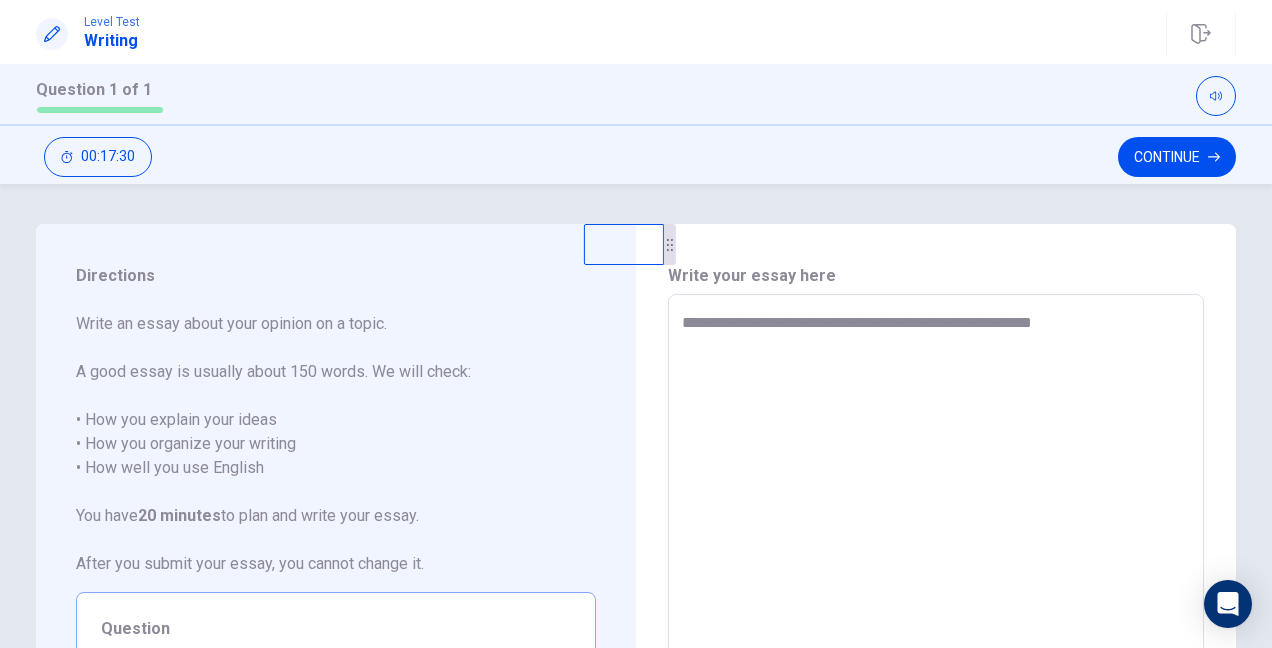 type on "**********" 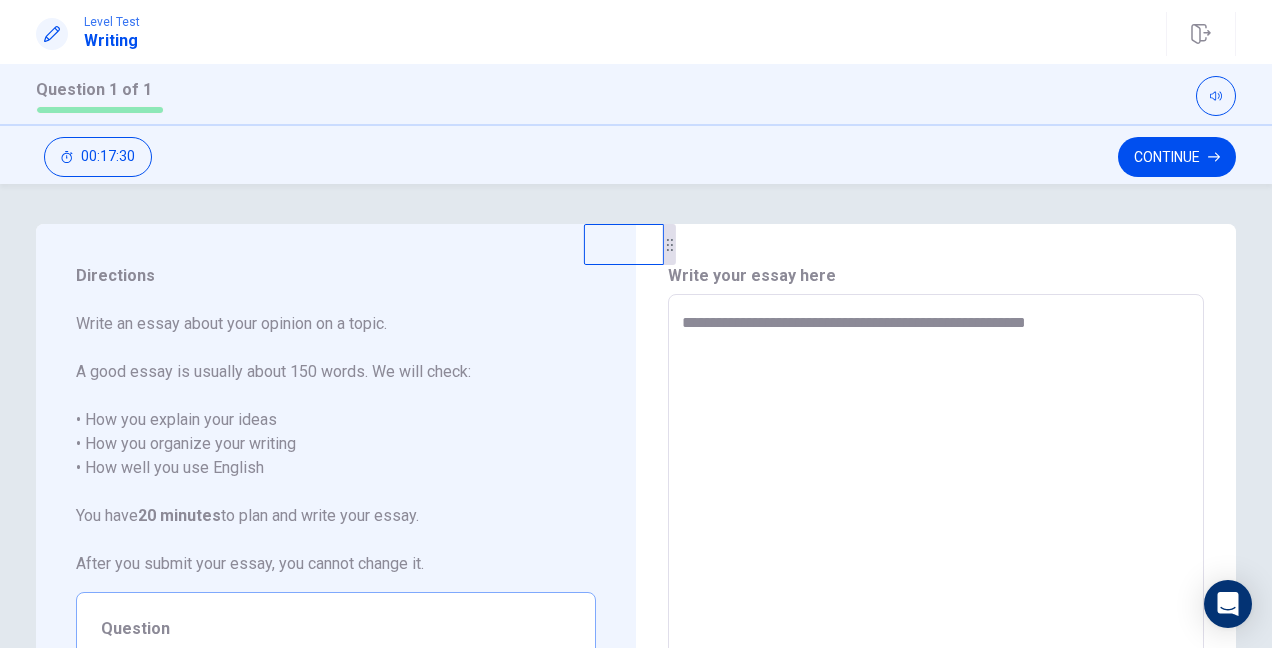 type on "*" 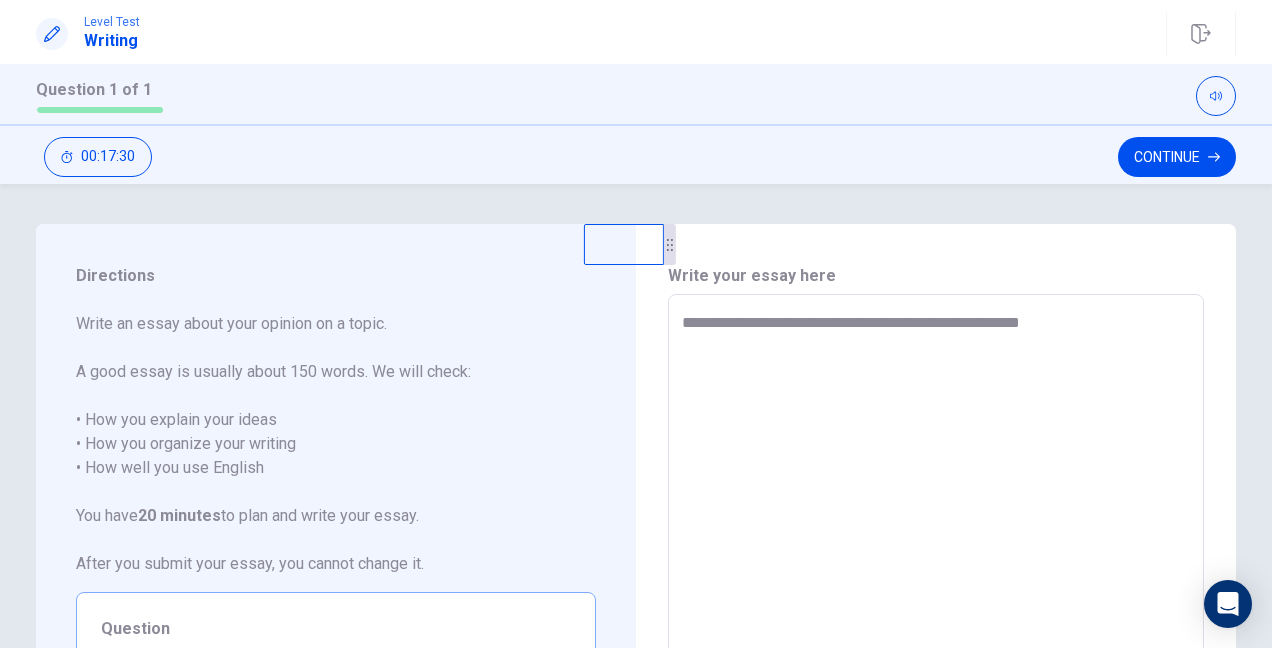 type on "*" 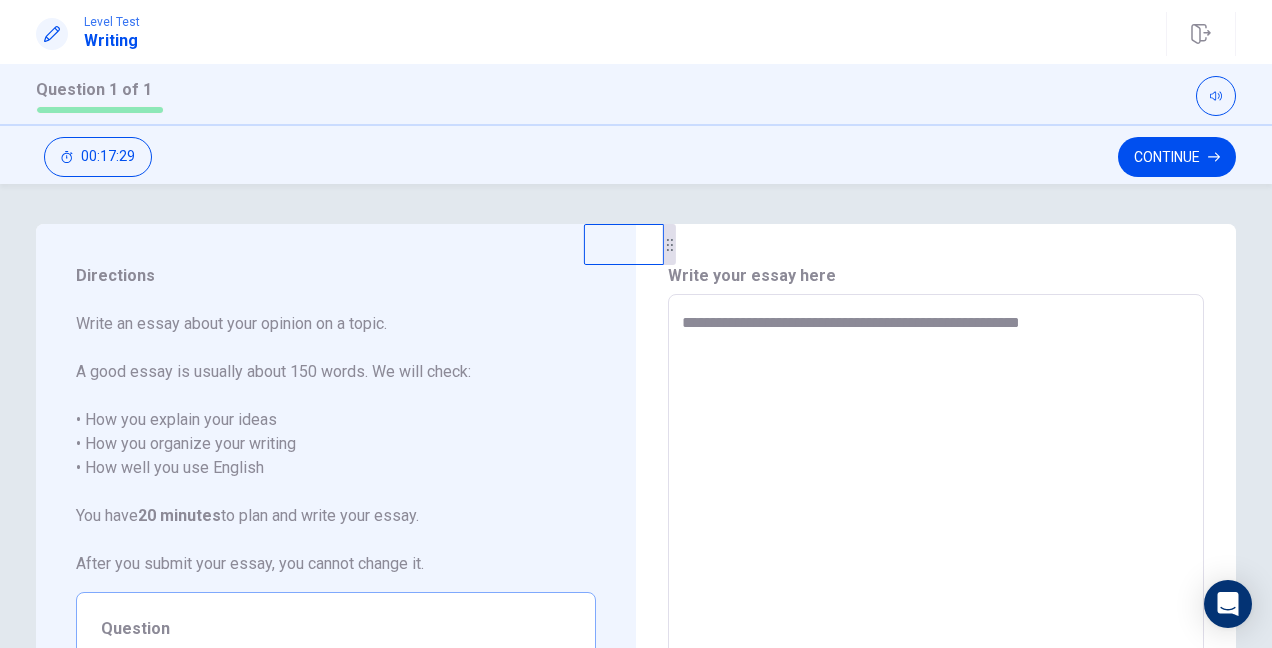 type on "**********" 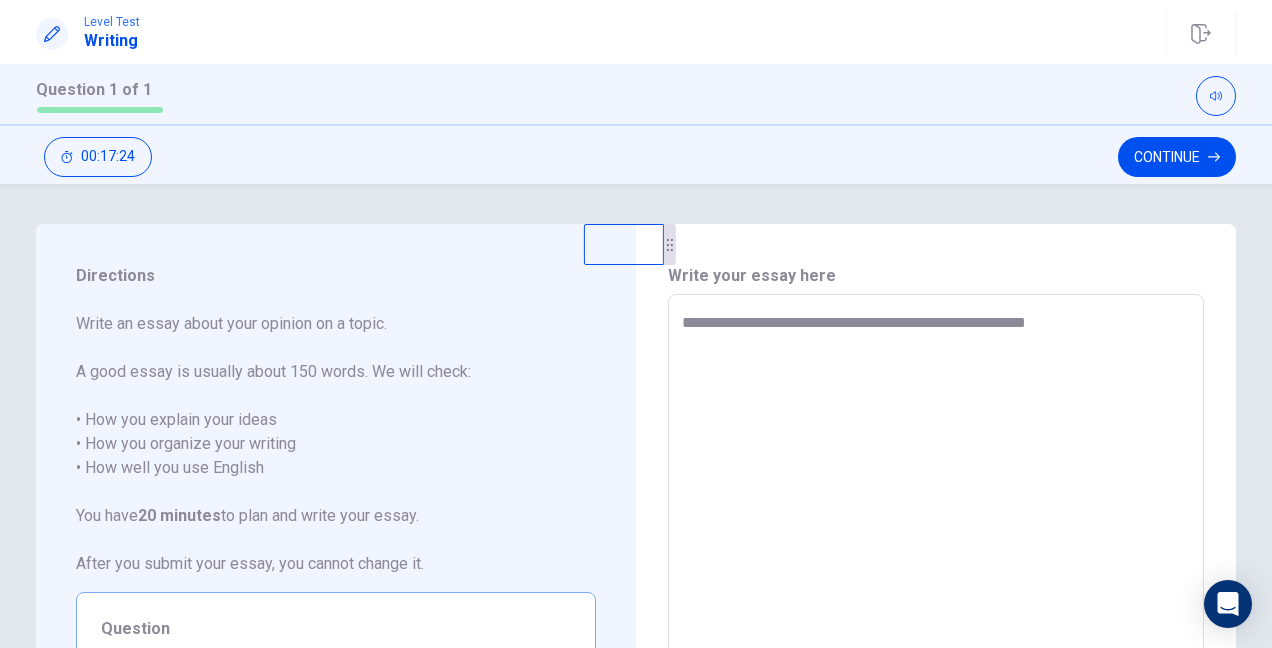 type on "*" 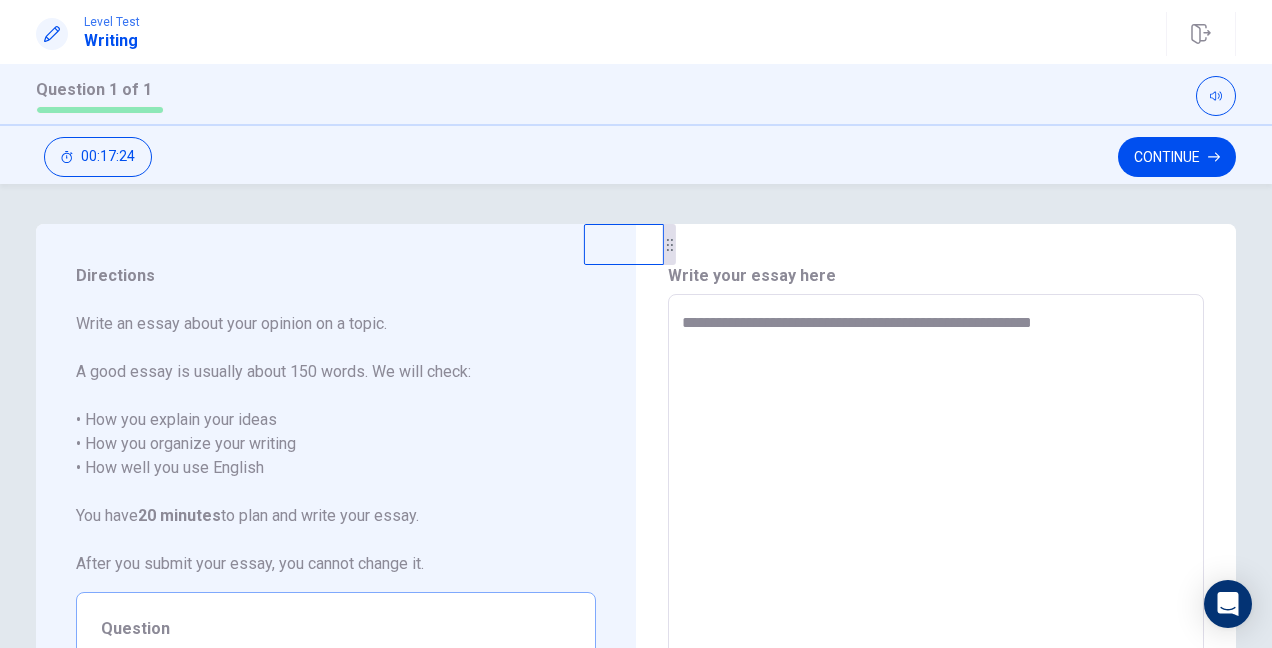 type on "*" 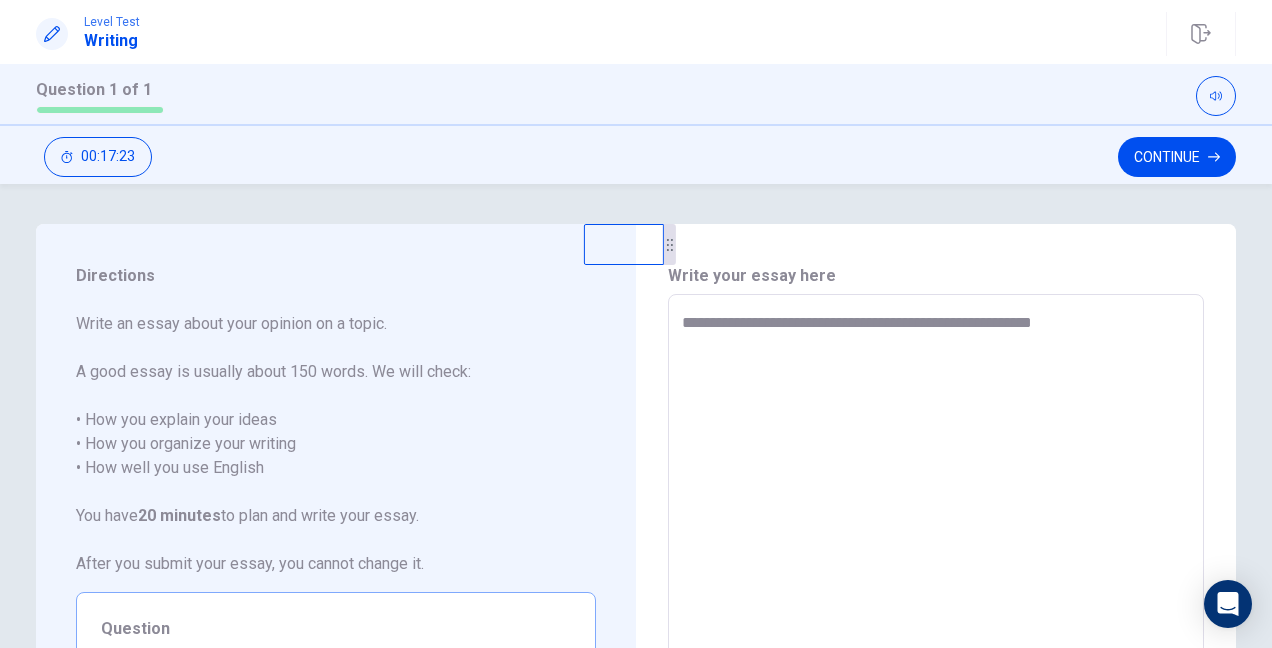 type on "**********" 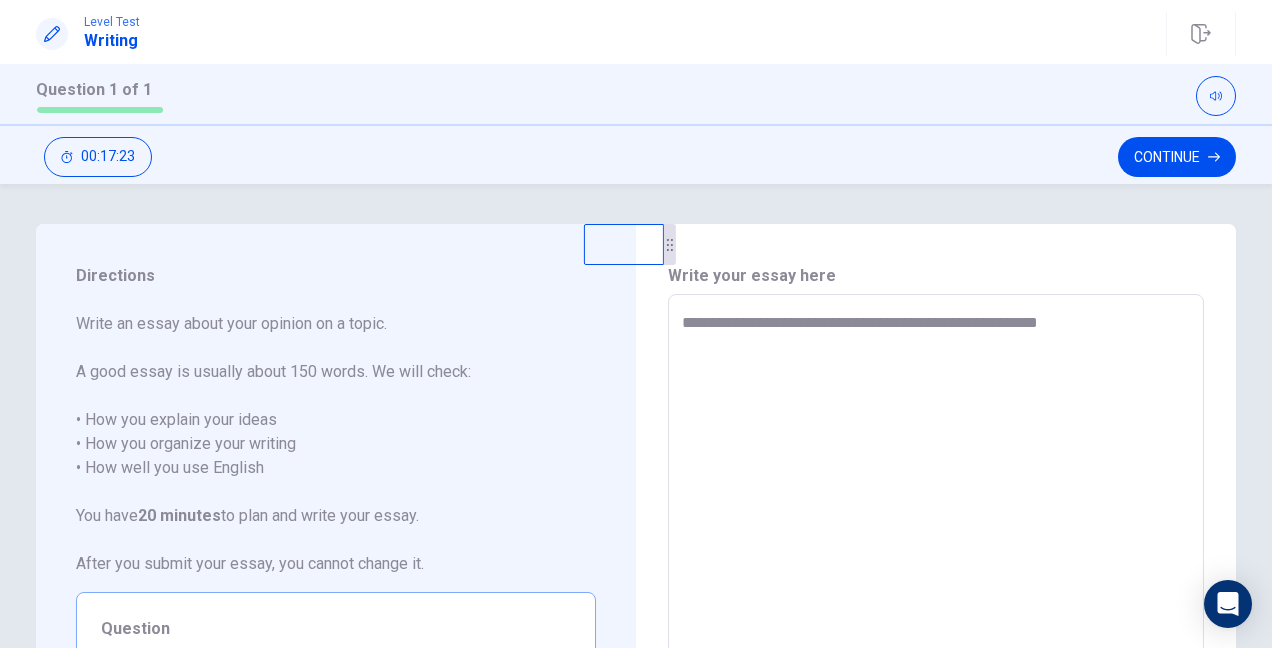 type on "*" 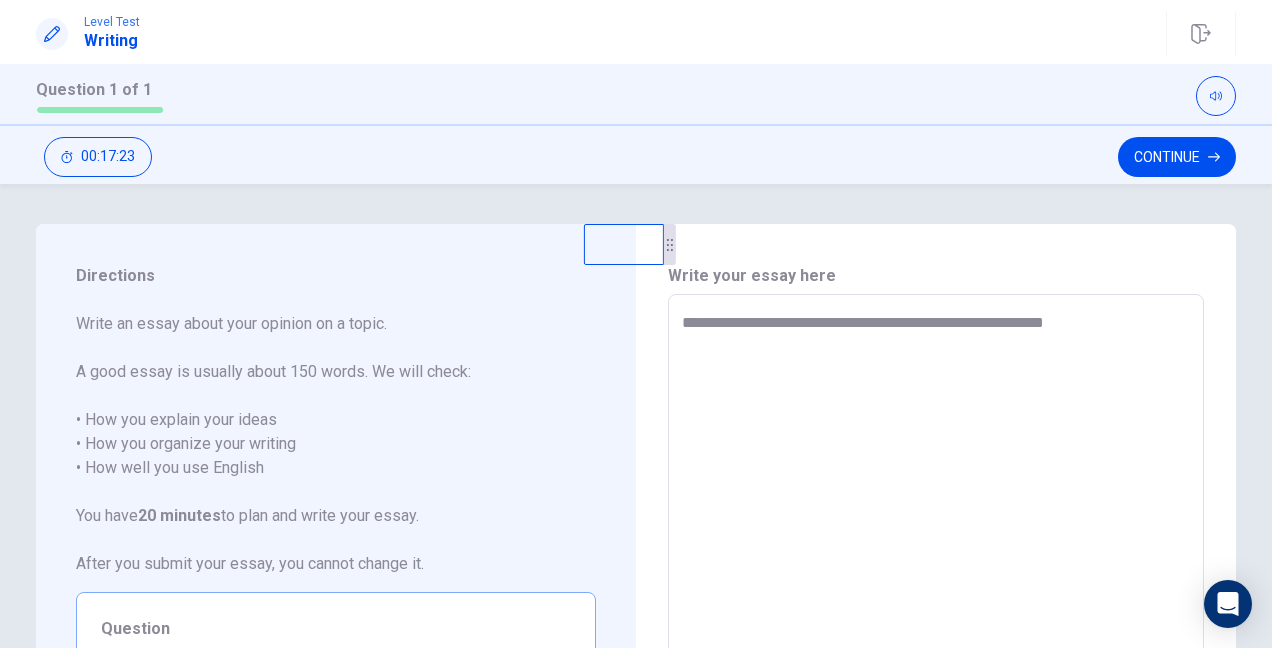 type on "*" 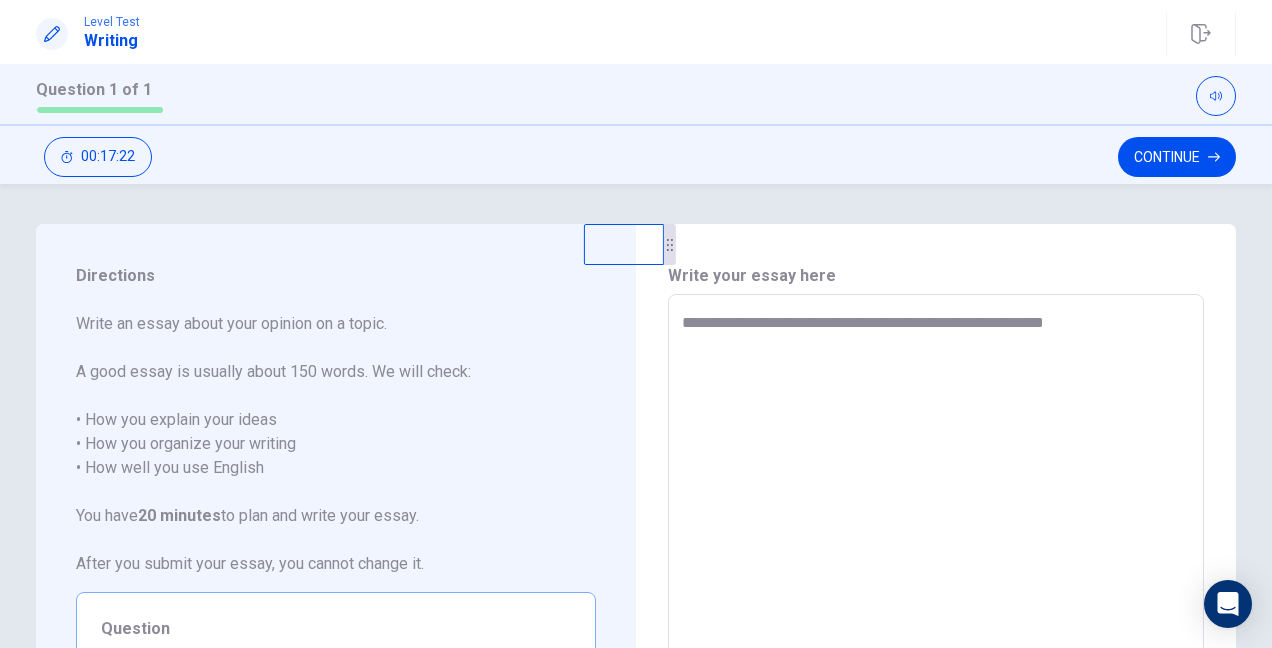 type on "**********" 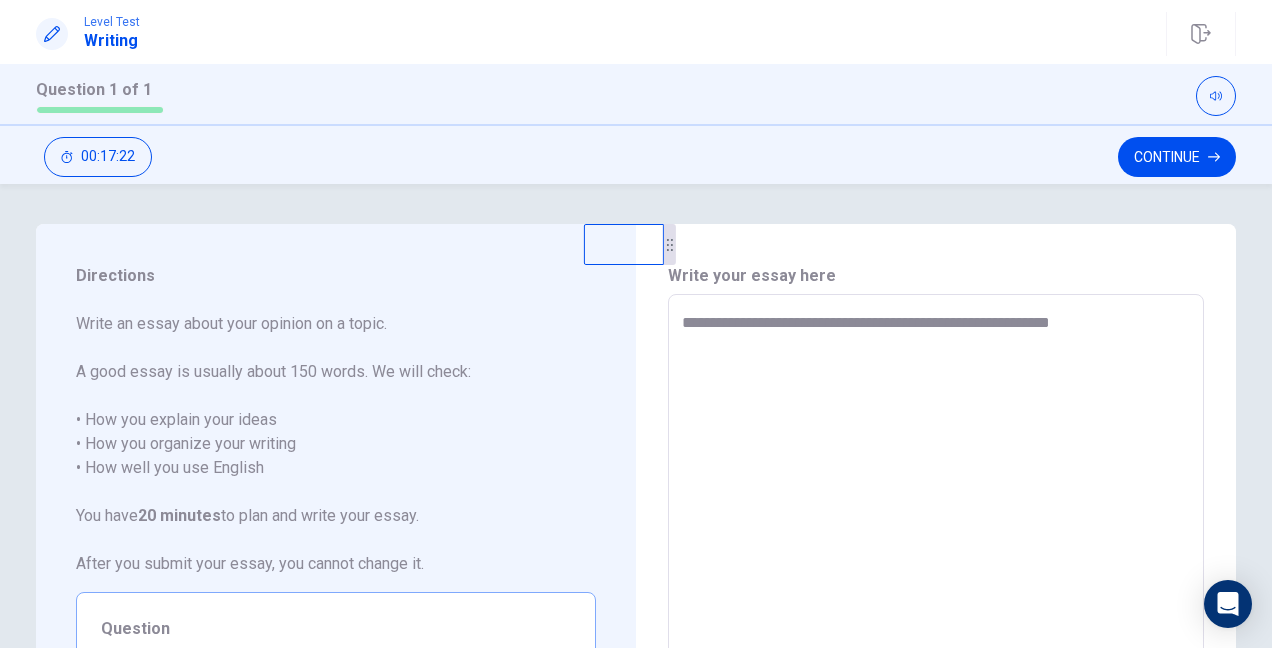 type on "*" 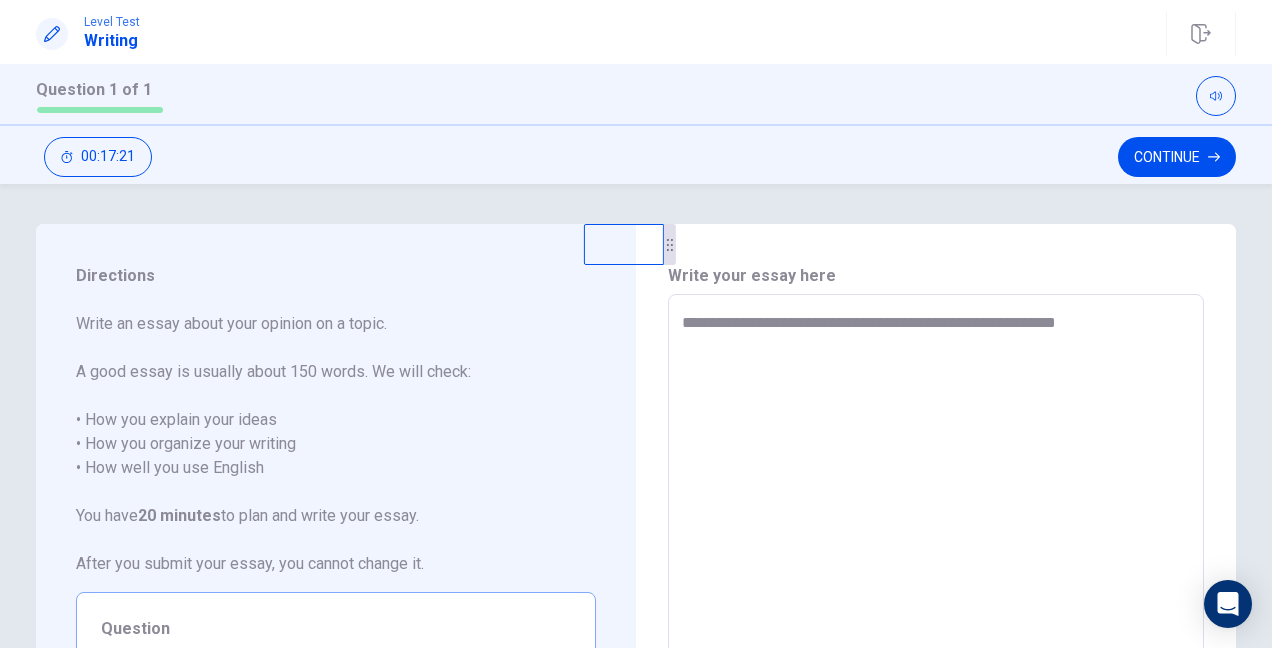 type on "*" 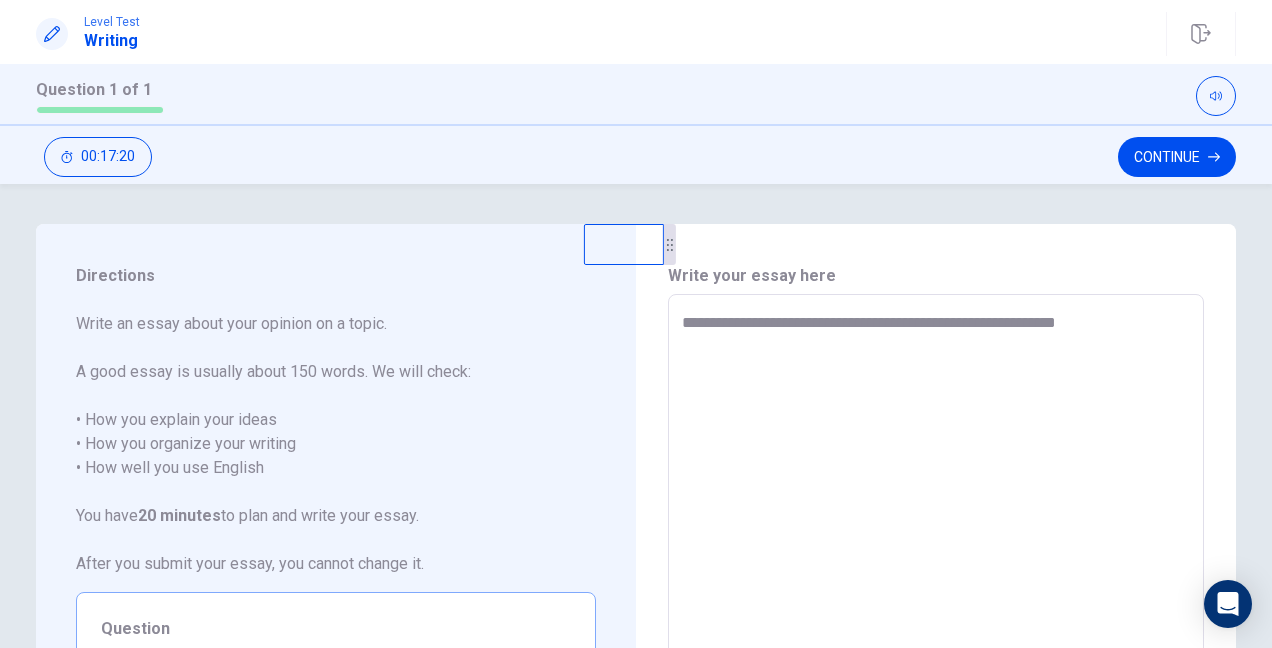 type on "**********" 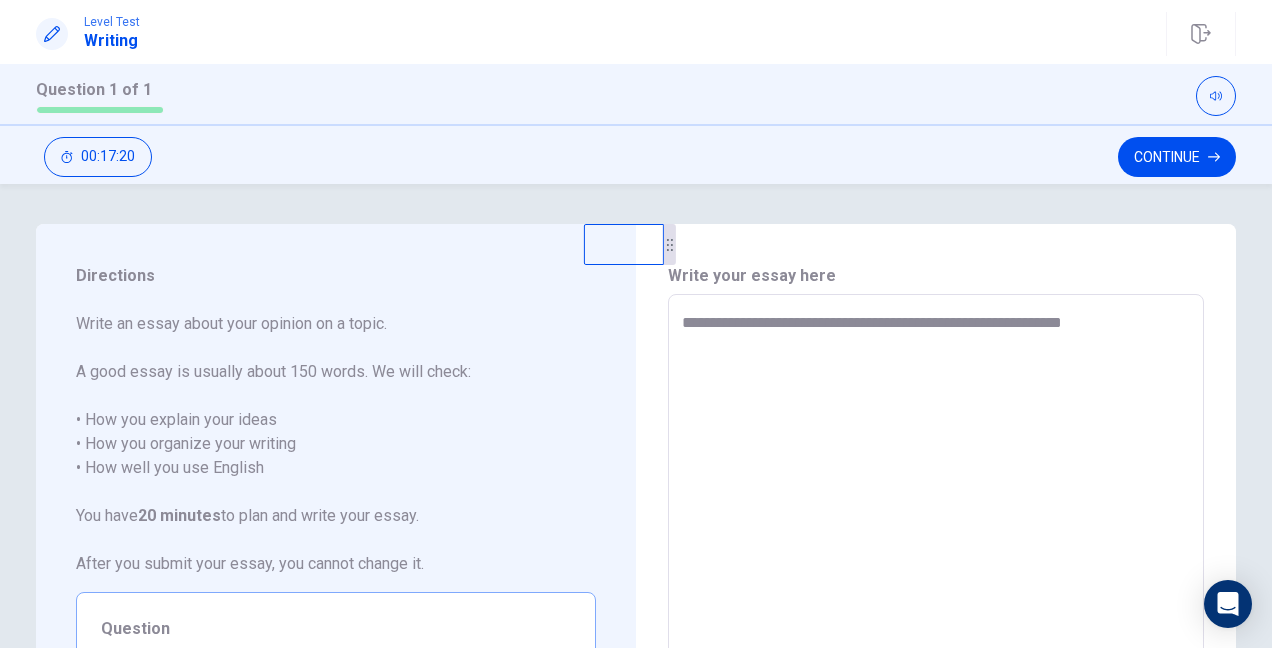 type on "*" 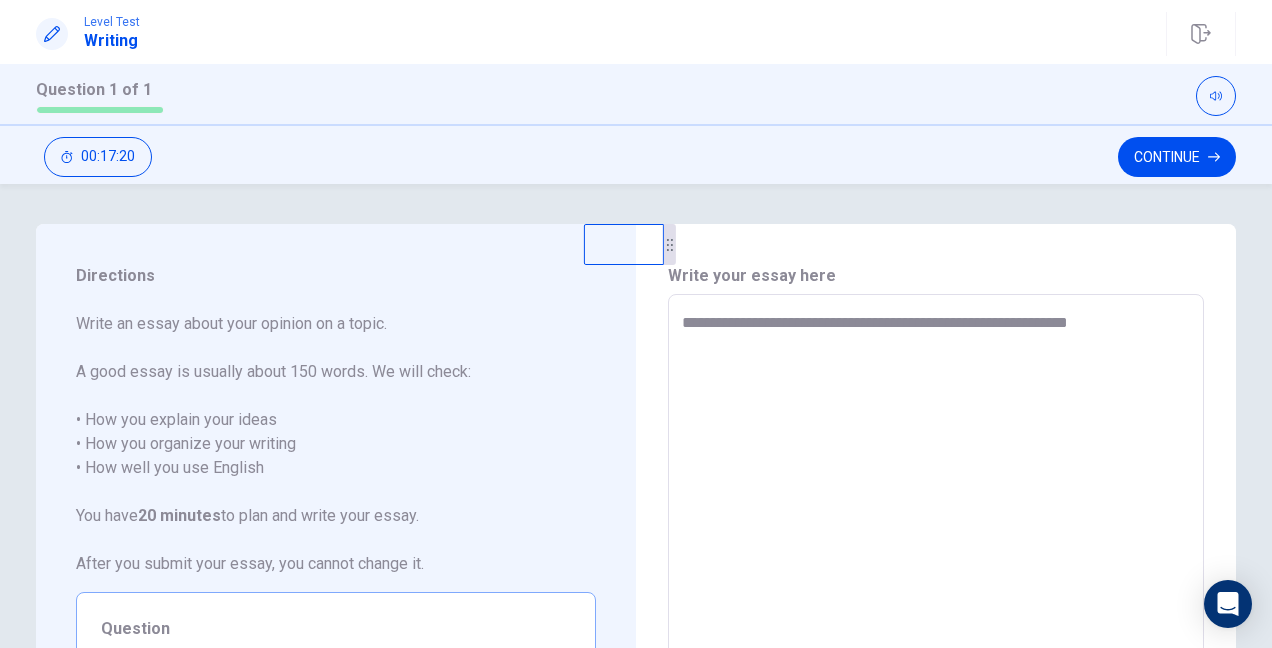 type on "*" 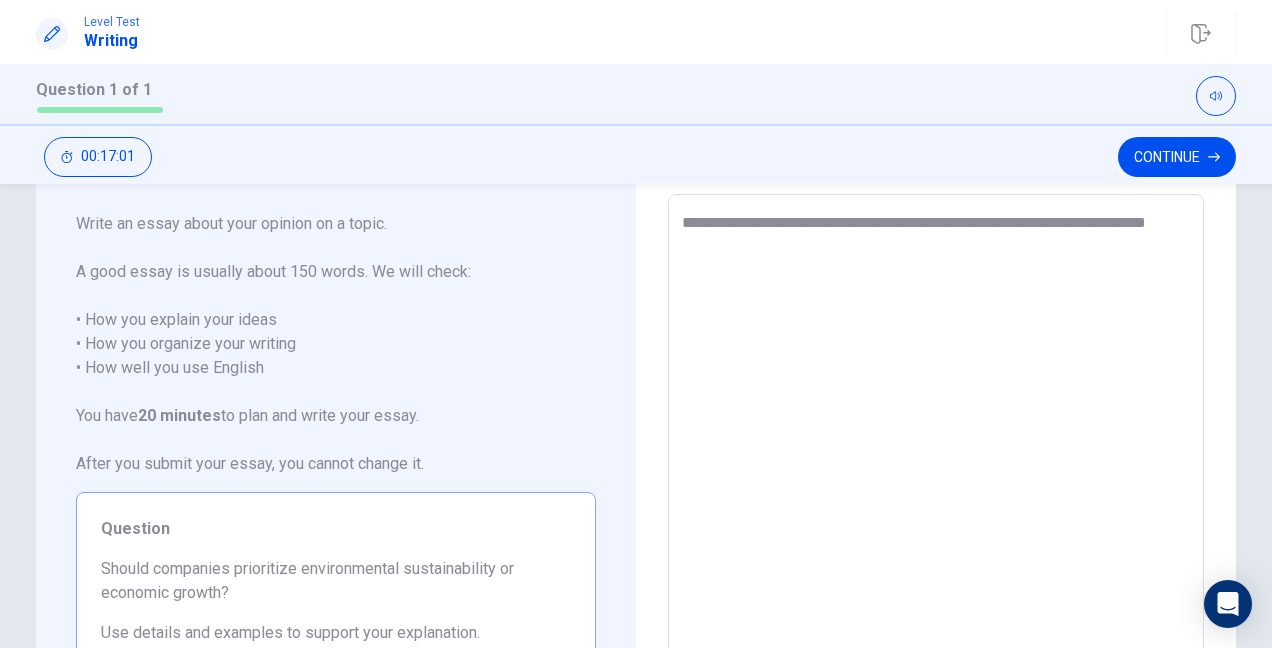 scroll, scrollTop: 0, scrollLeft: 0, axis: both 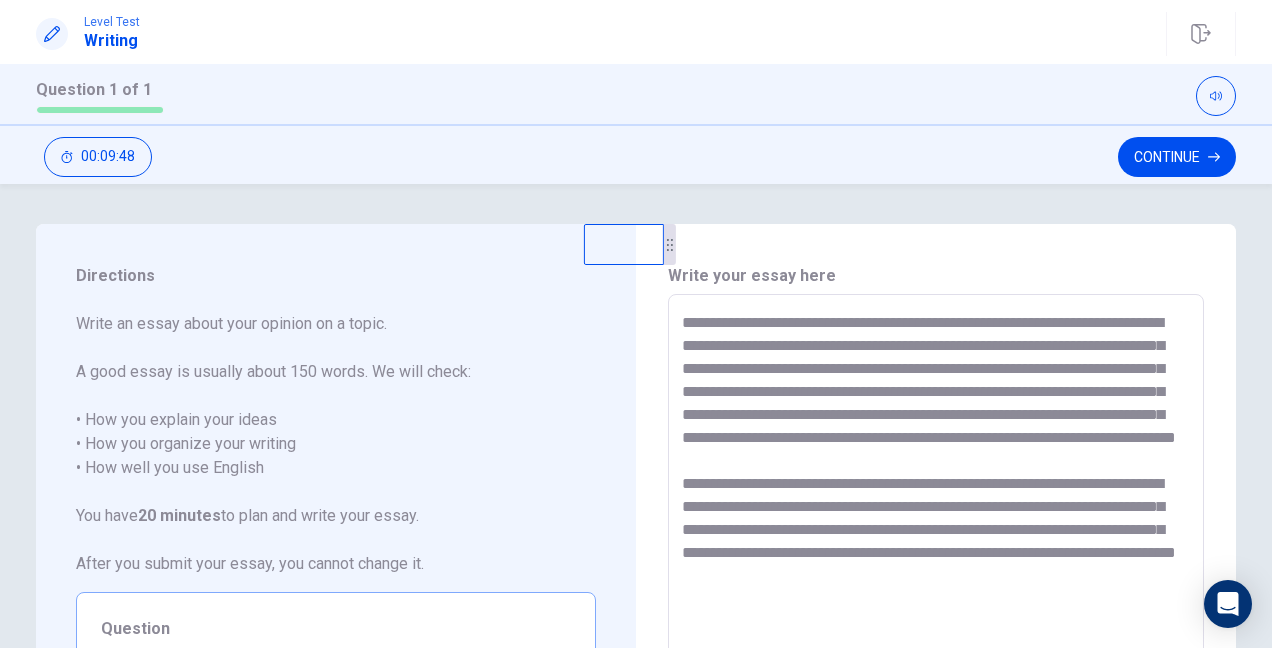 click on "**********" at bounding box center [935, 571] 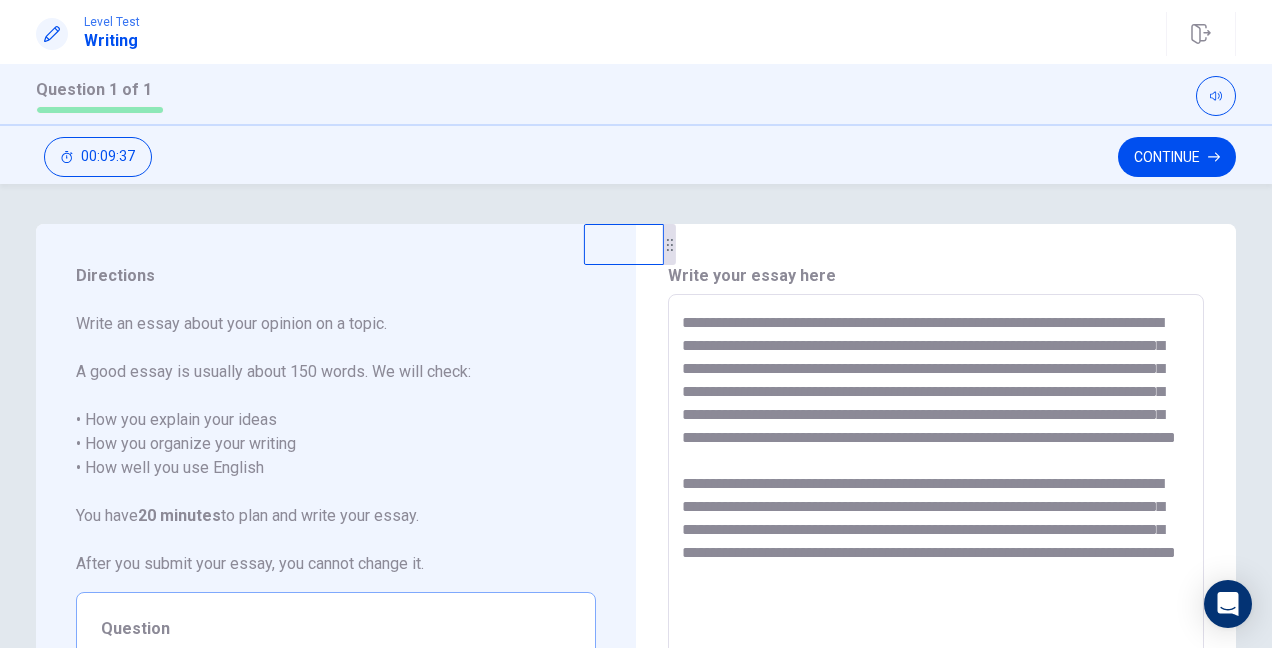 click on "**********" at bounding box center [935, 571] 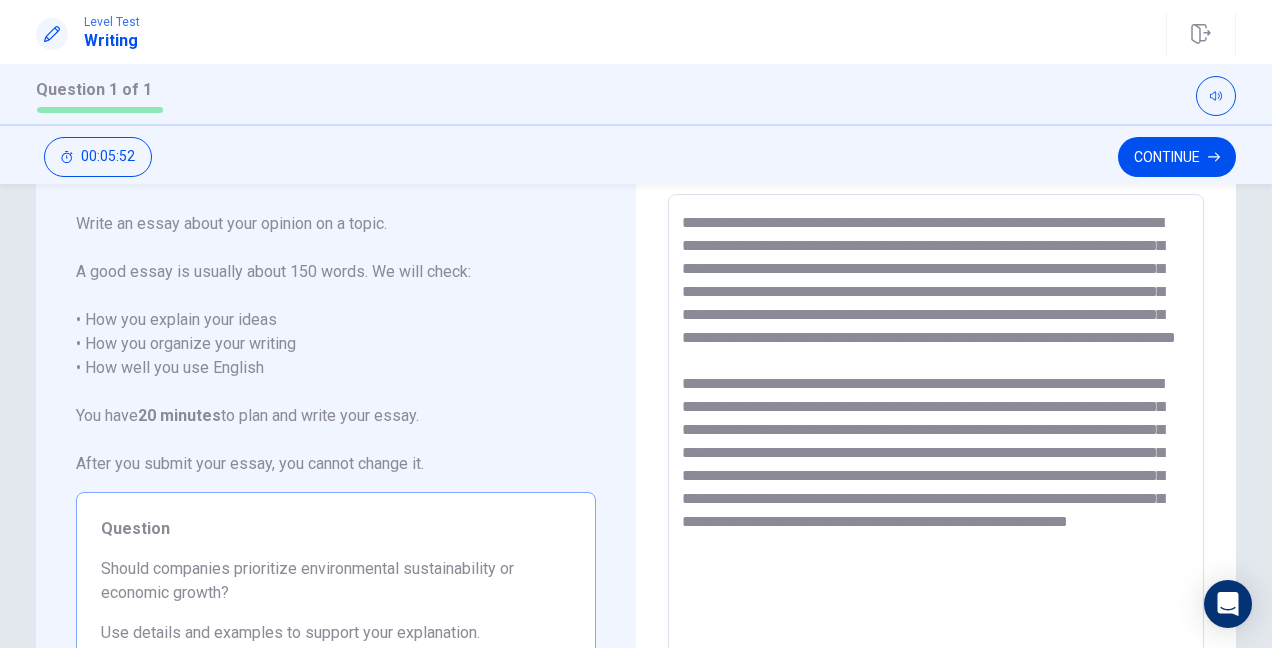 scroll, scrollTop: 0, scrollLeft: 0, axis: both 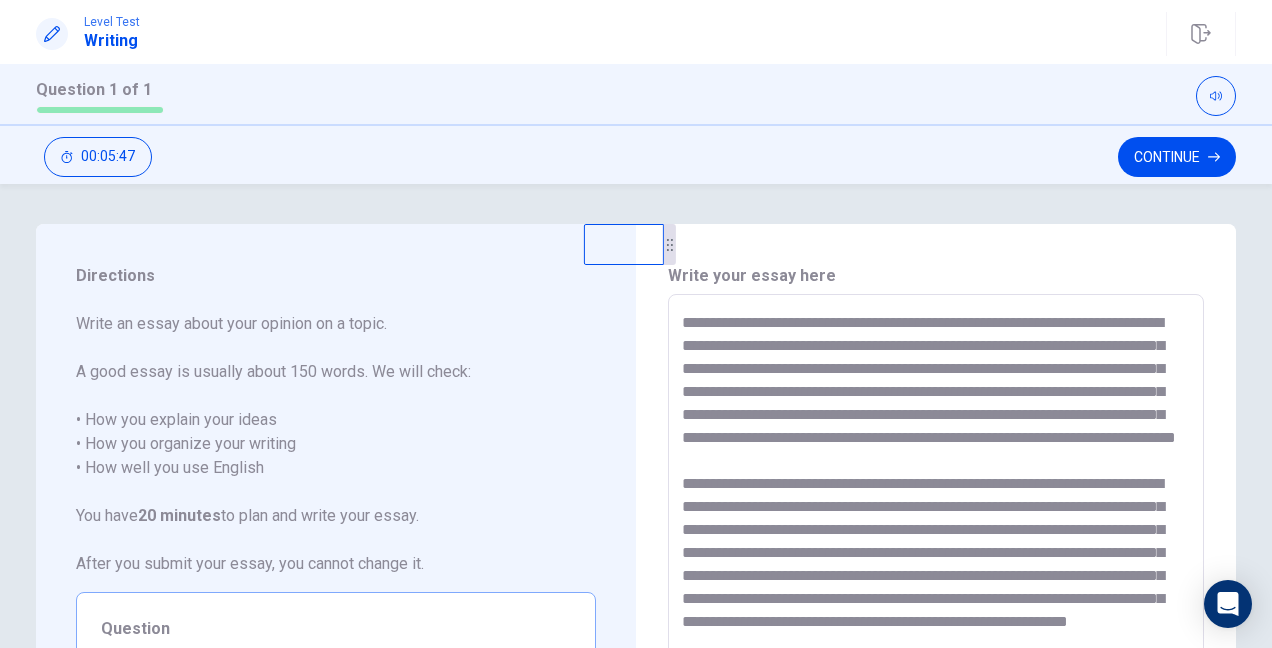 click at bounding box center [935, 571] 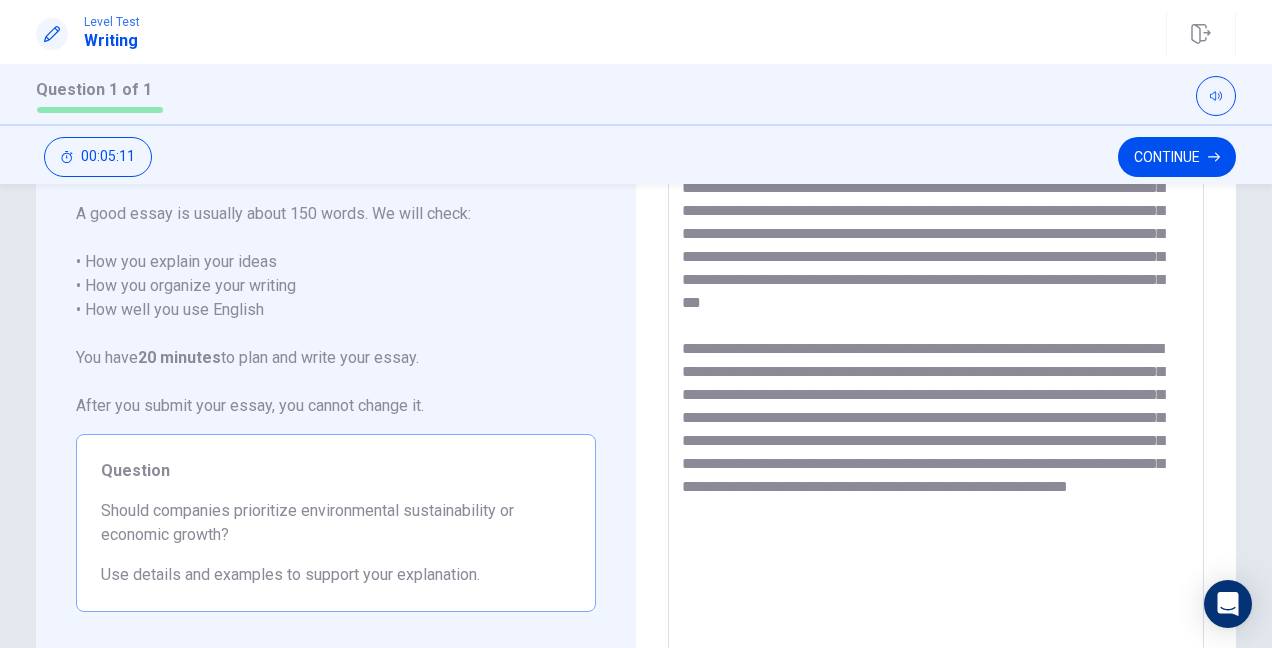 scroll, scrollTop: 200, scrollLeft: 0, axis: vertical 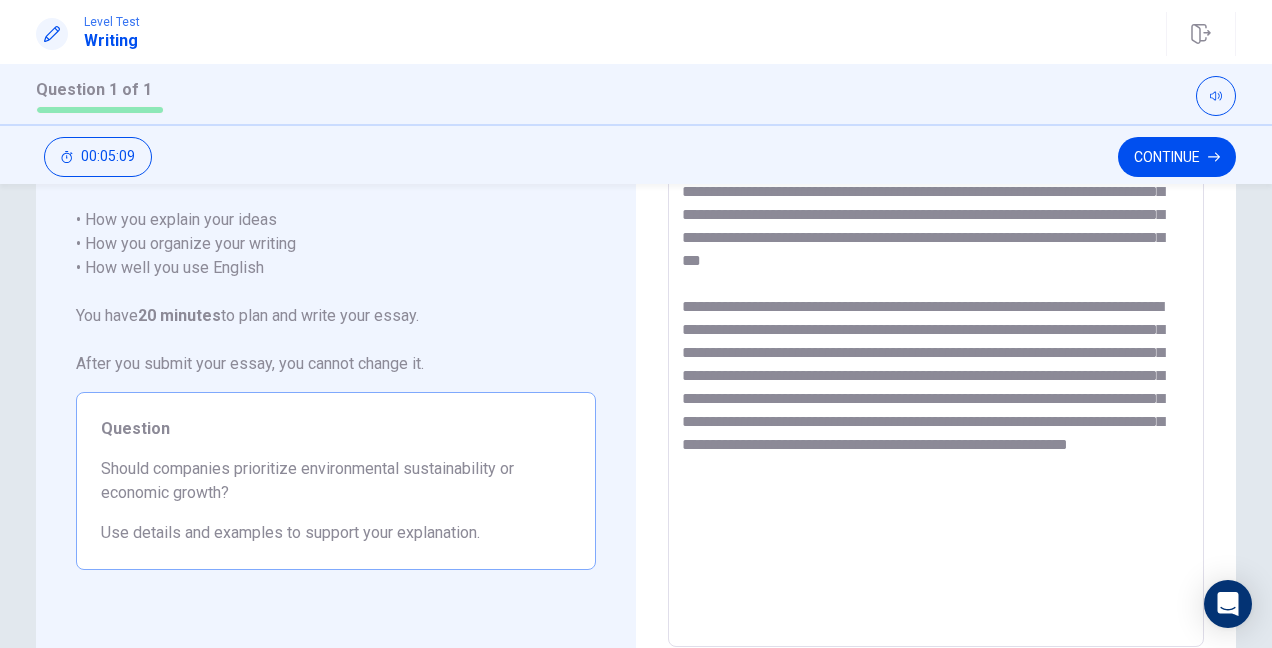 click at bounding box center (935, 371) 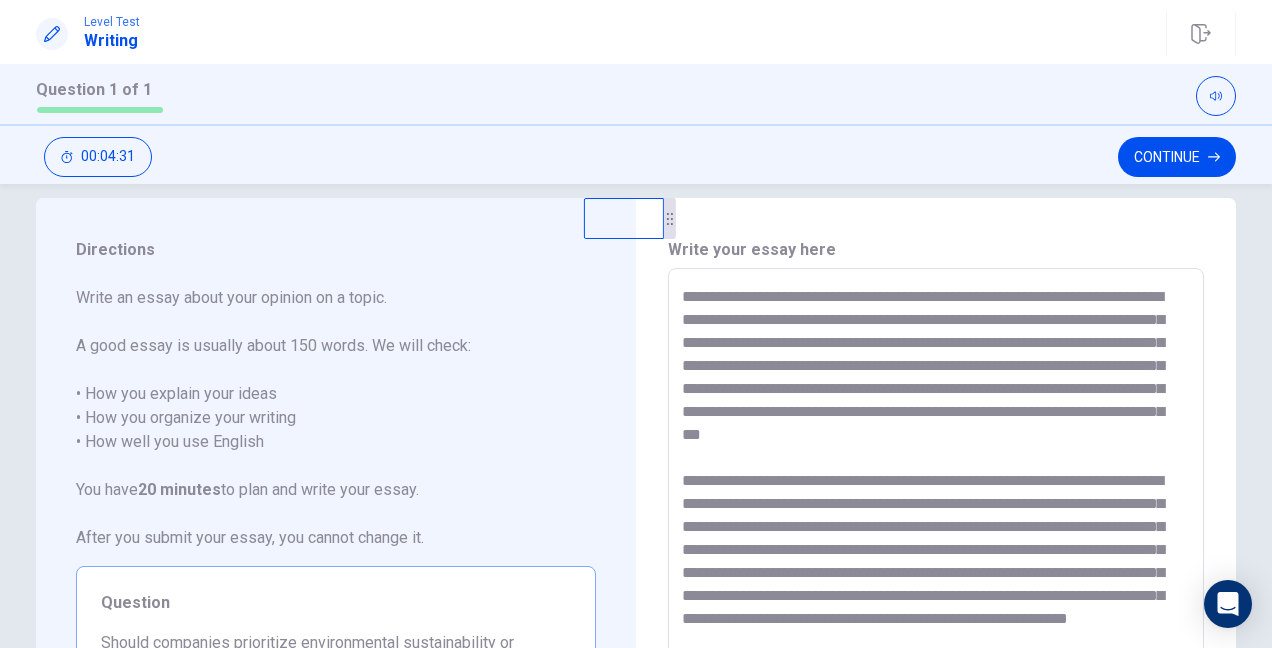 scroll, scrollTop: 0, scrollLeft: 0, axis: both 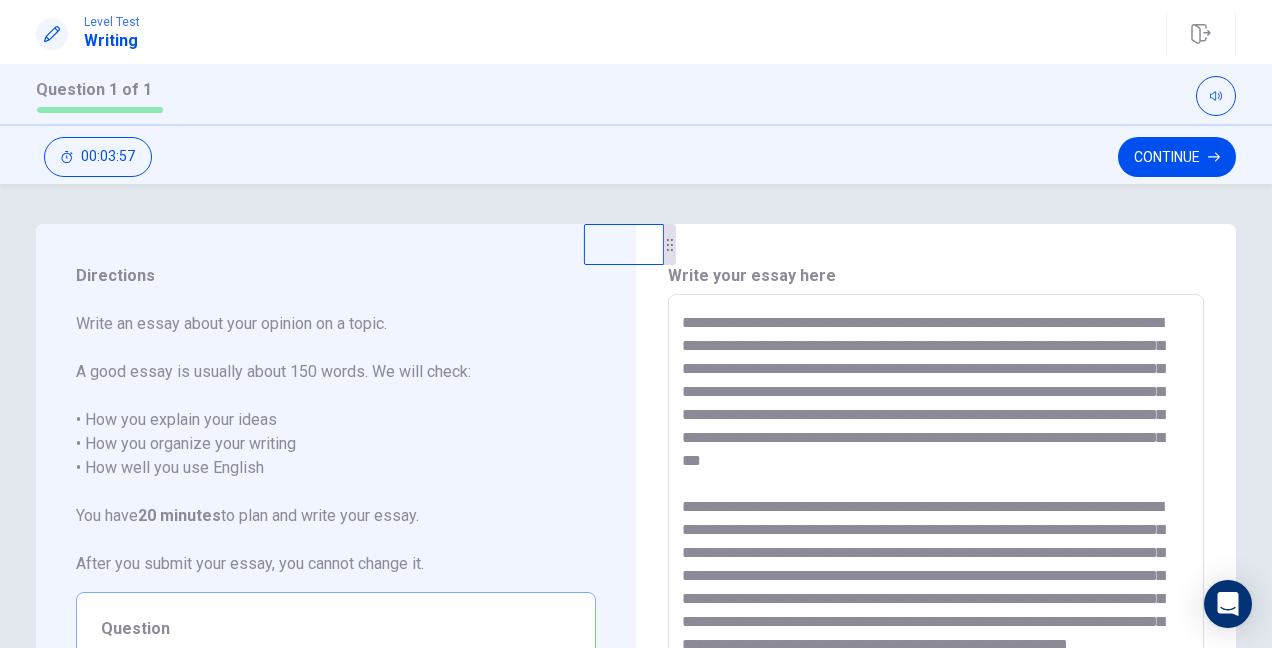 click at bounding box center (935, 571) 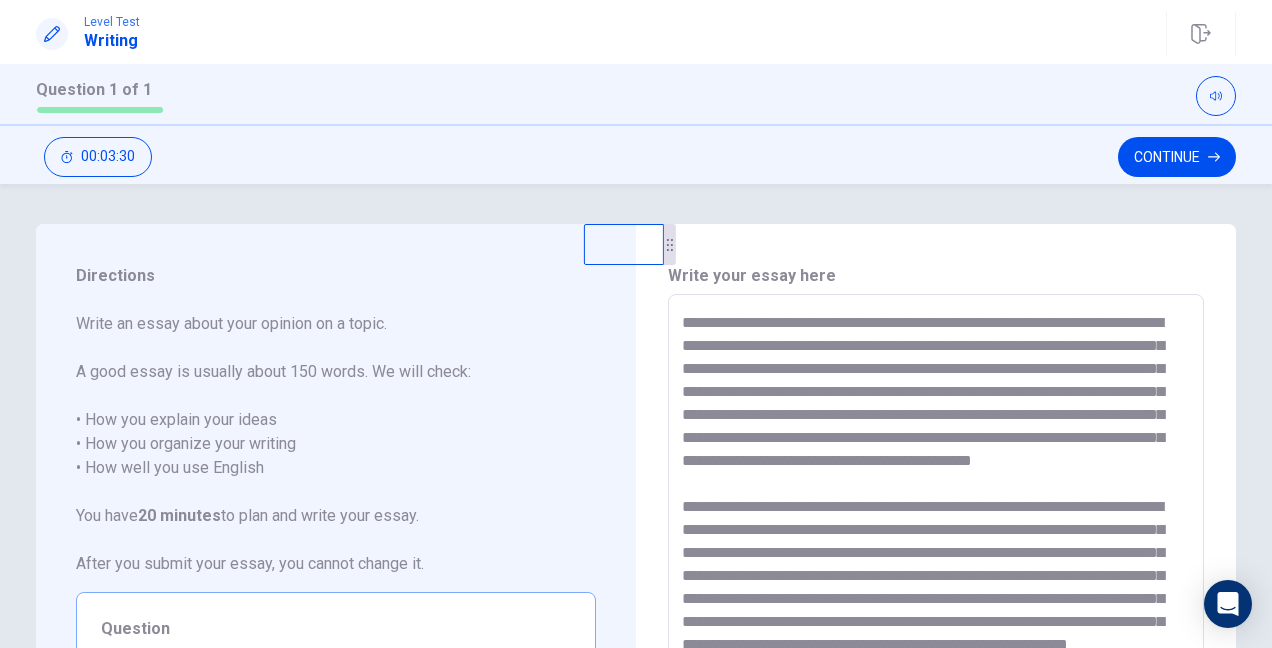 click at bounding box center (935, 571) 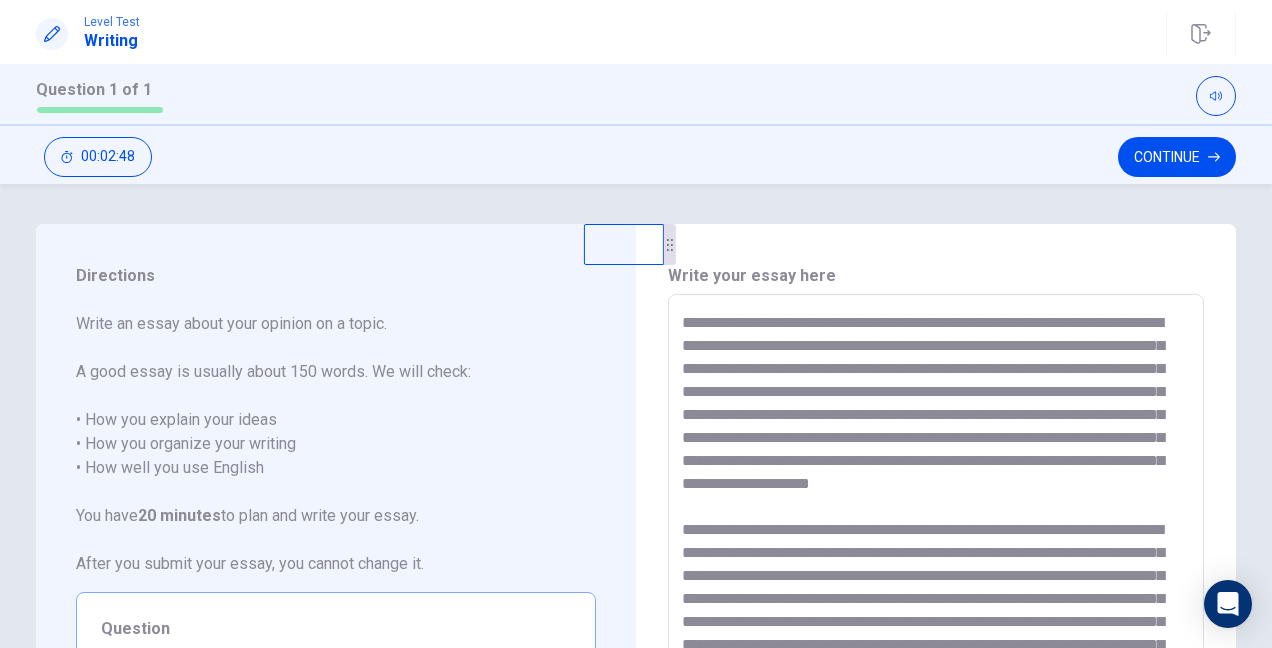 drag, startPoint x: 769, startPoint y: 342, endPoint x: 671, endPoint y: 348, distance: 98.1835 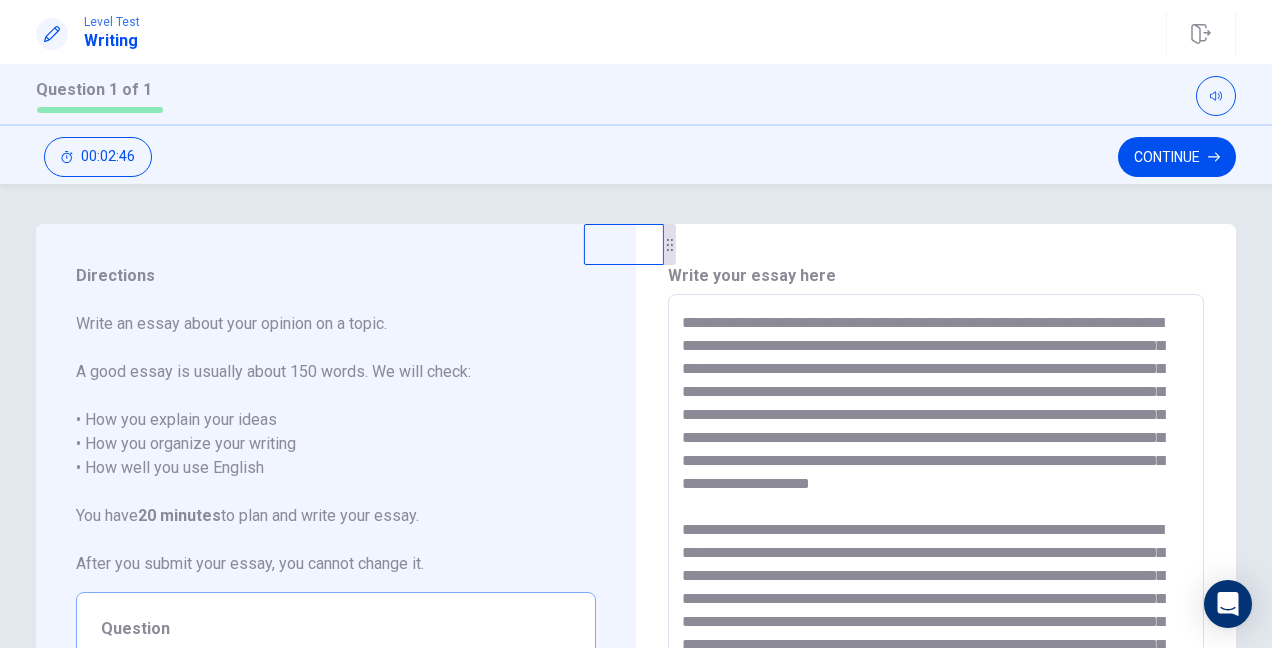 click at bounding box center (935, 571) 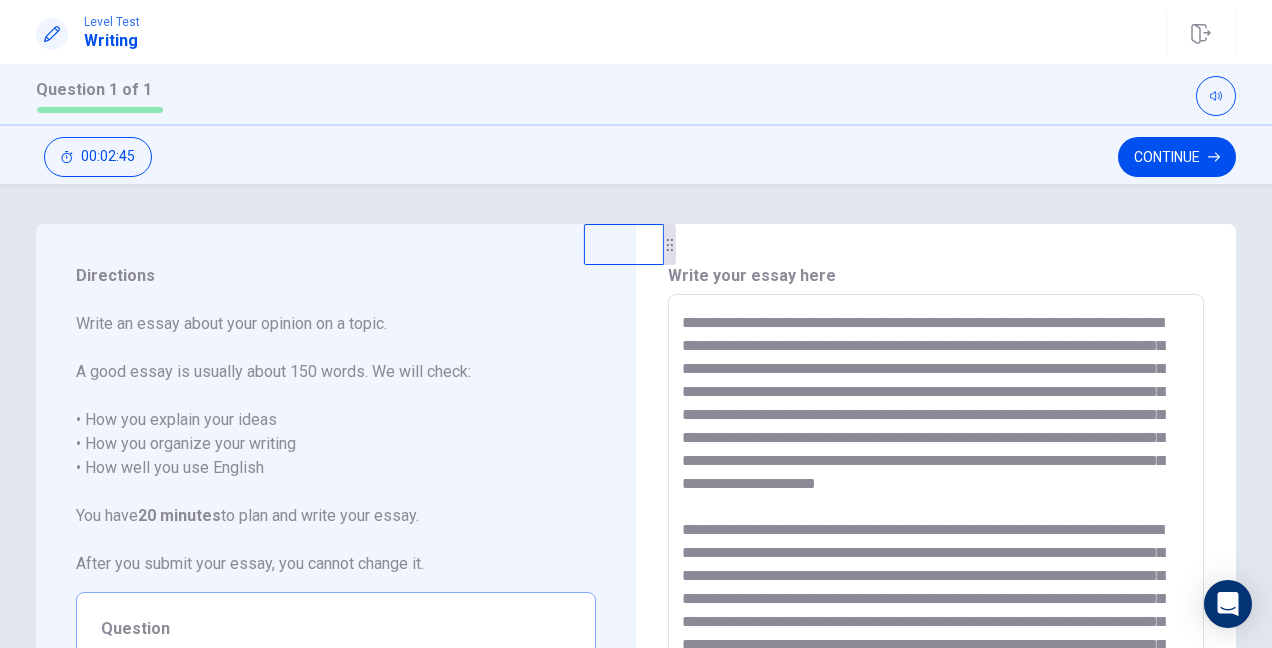 paste on "*" 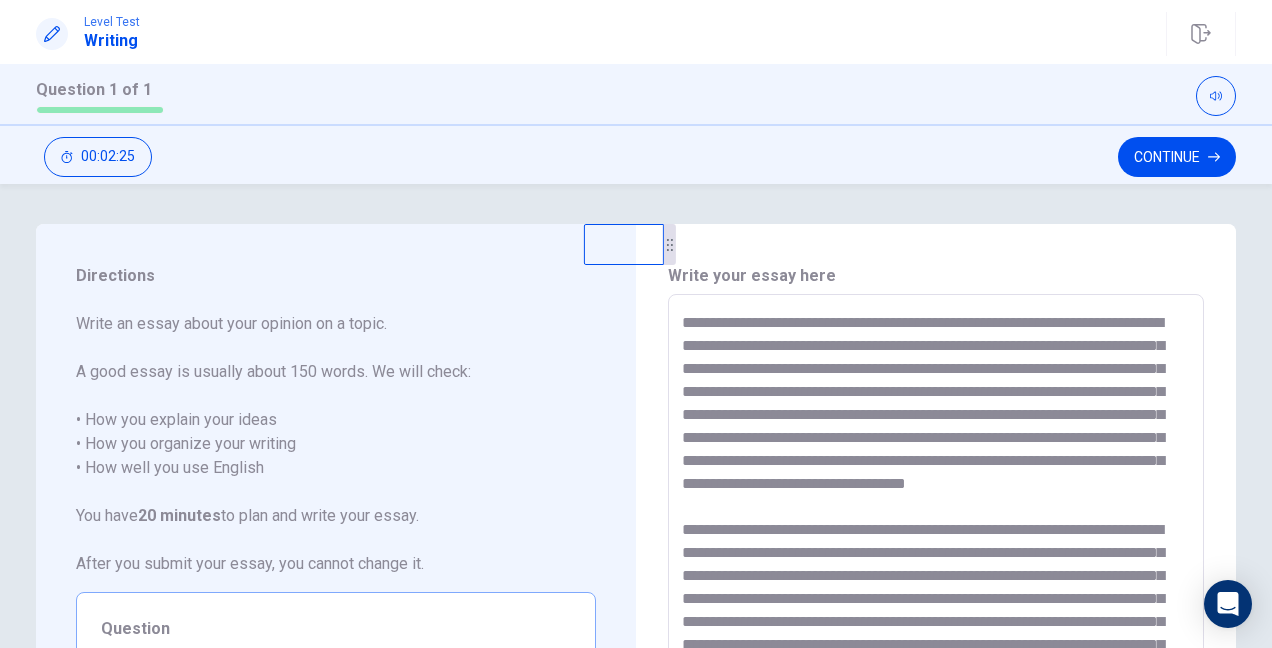 click at bounding box center (935, 571) 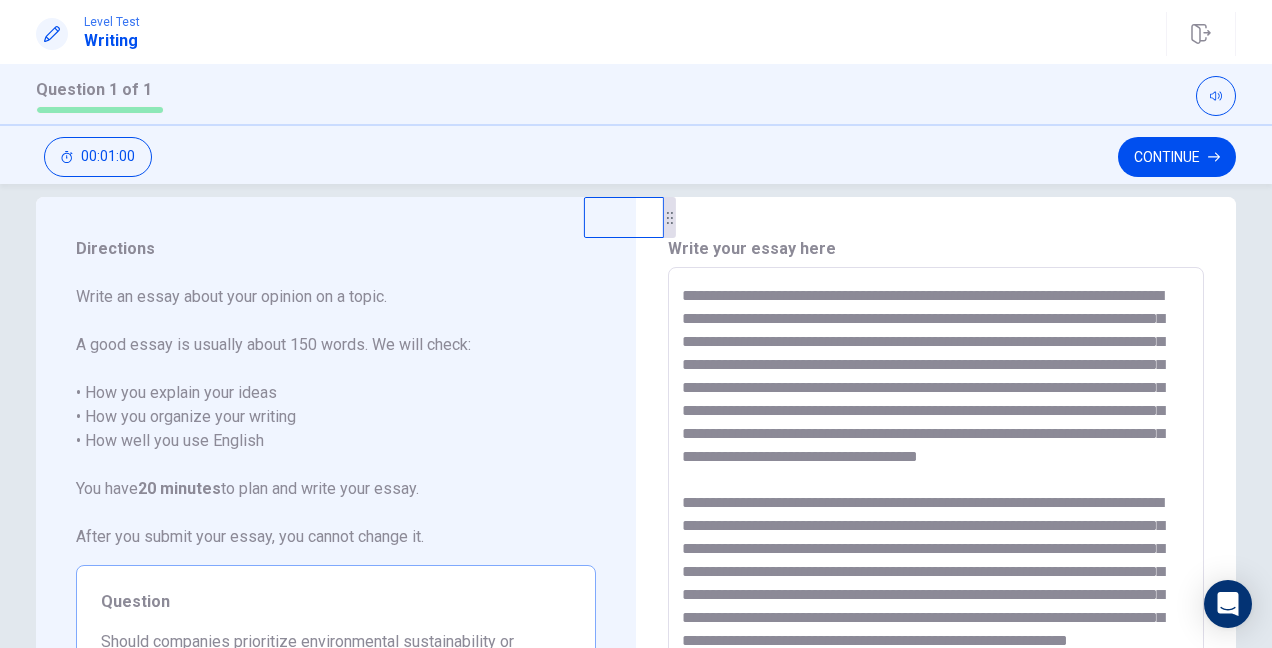 scroll, scrollTop: 0, scrollLeft: 0, axis: both 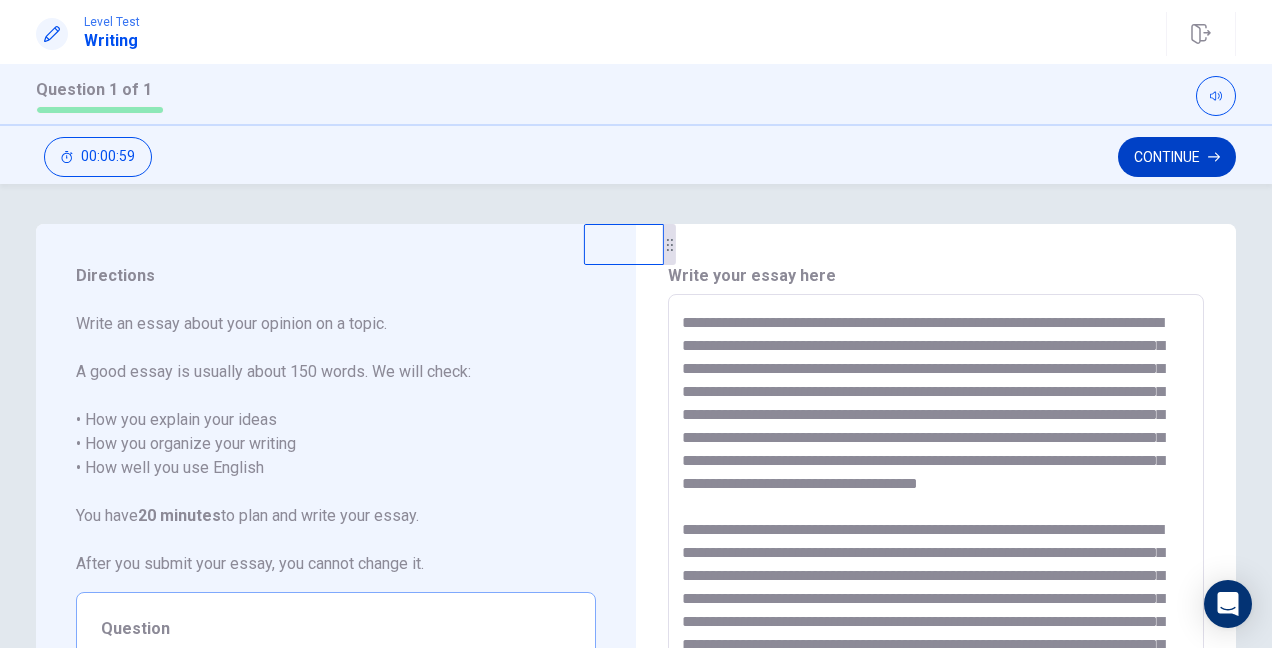 click on "Continue" at bounding box center (1177, 157) 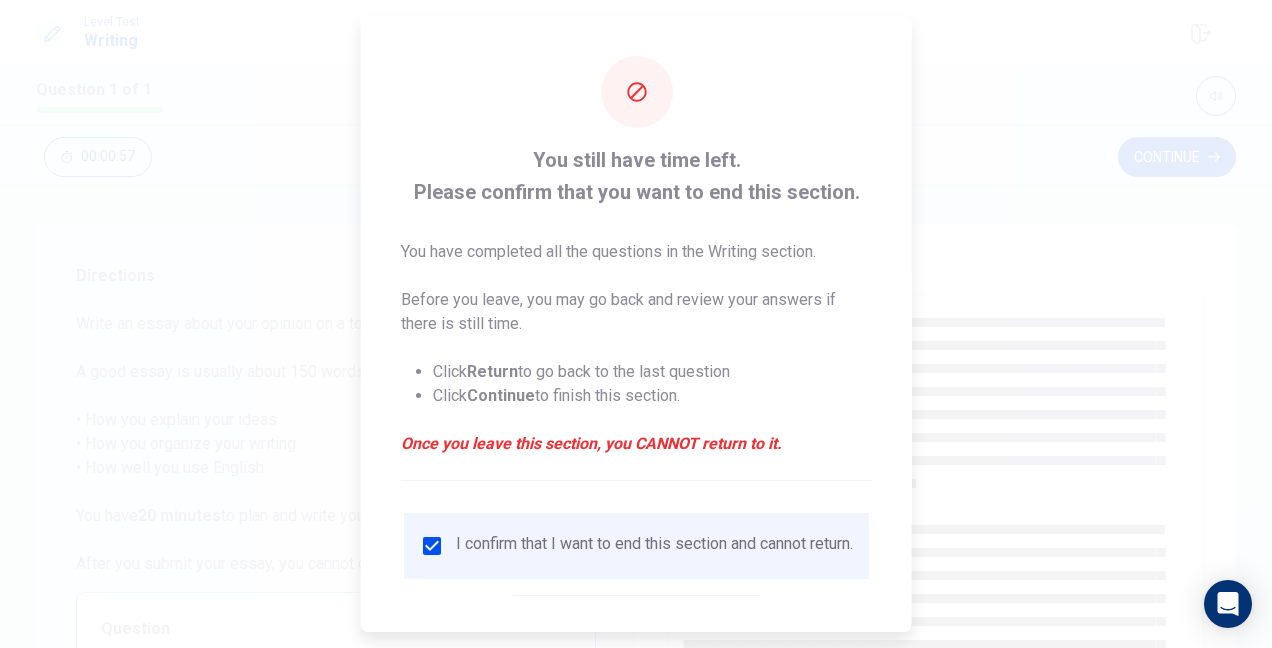 scroll, scrollTop: 98, scrollLeft: 0, axis: vertical 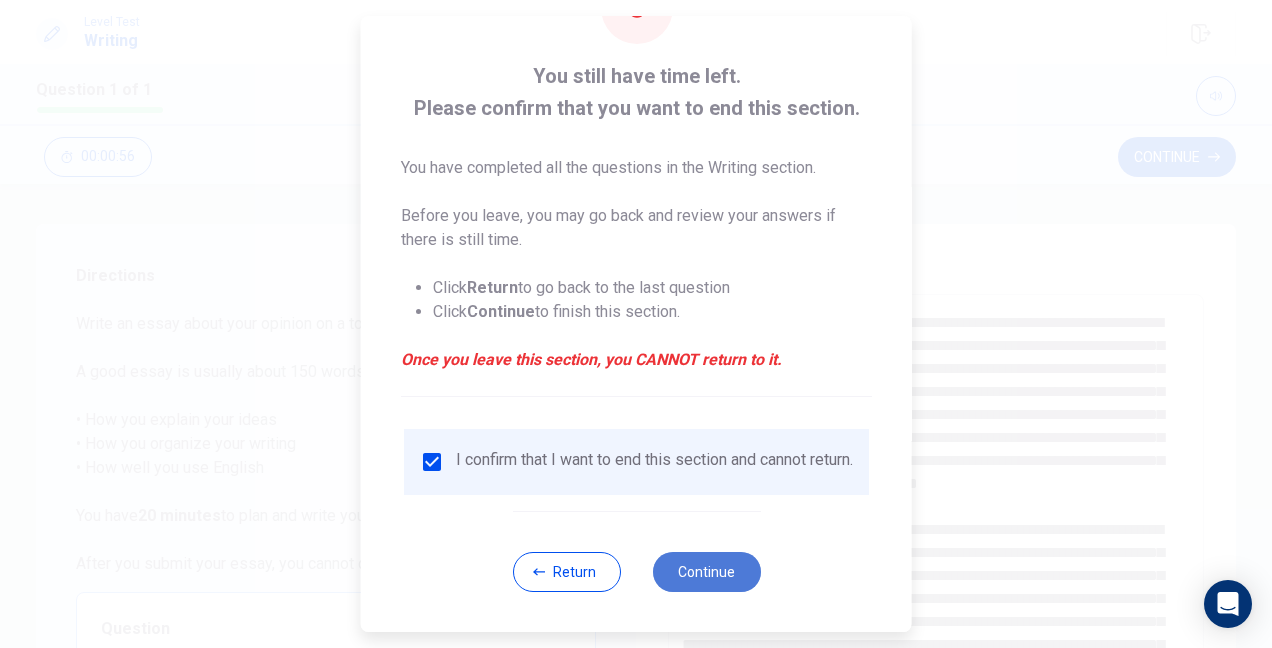 click on "Continue" at bounding box center [706, 572] 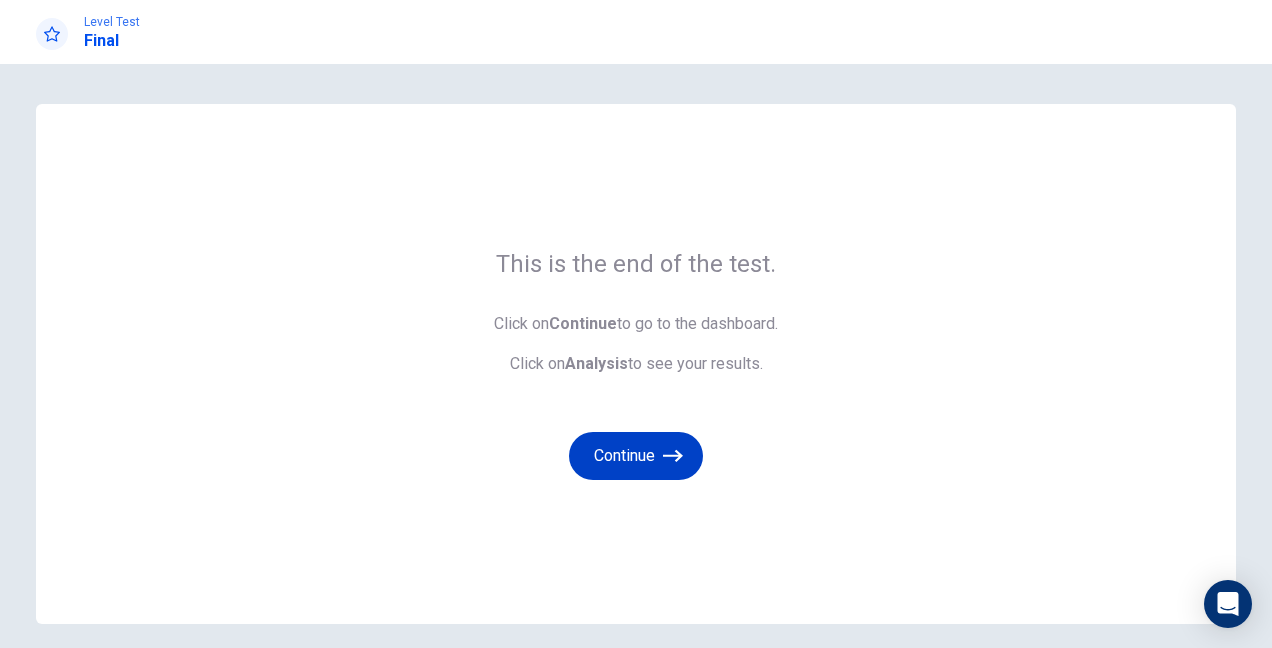 click on "Continue" at bounding box center [636, 456] 